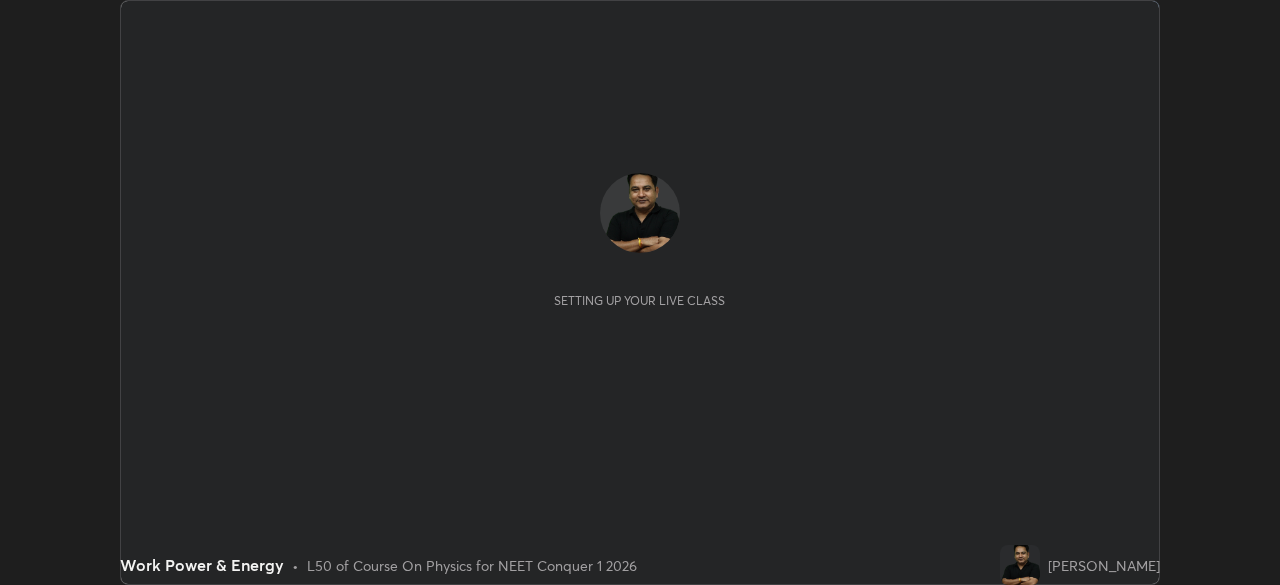 scroll, scrollTop: 0, scrollLeft: 0, axis: both 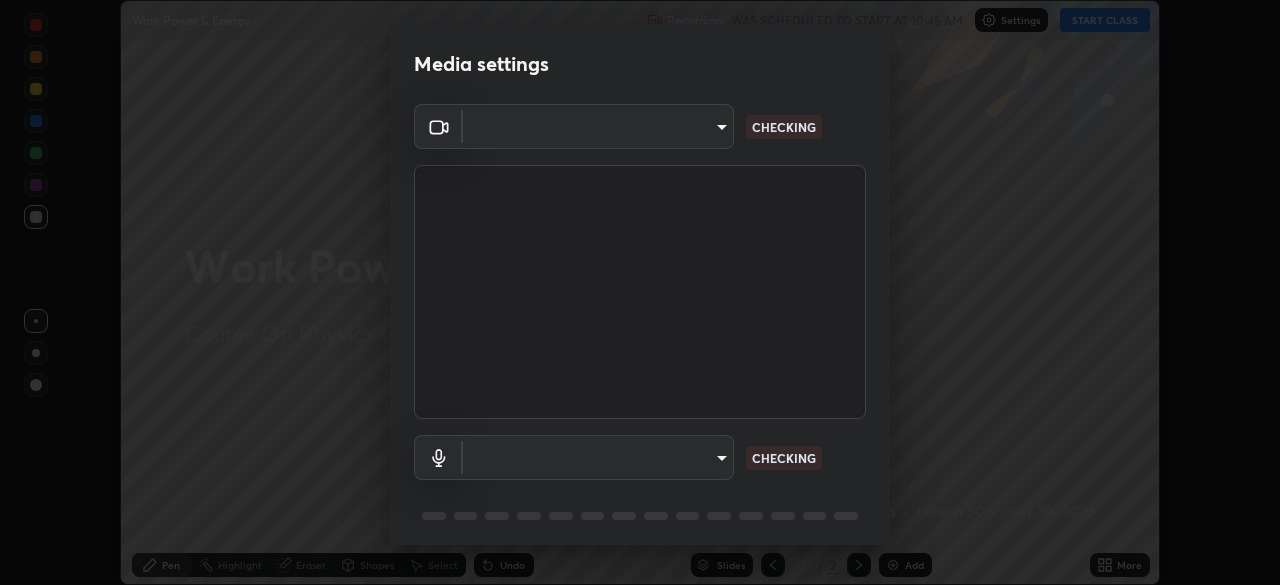 type on "db11550c6627cd1456fd7c992929e7e19338e9c76f4b1d491d27fd0e93a561d0" 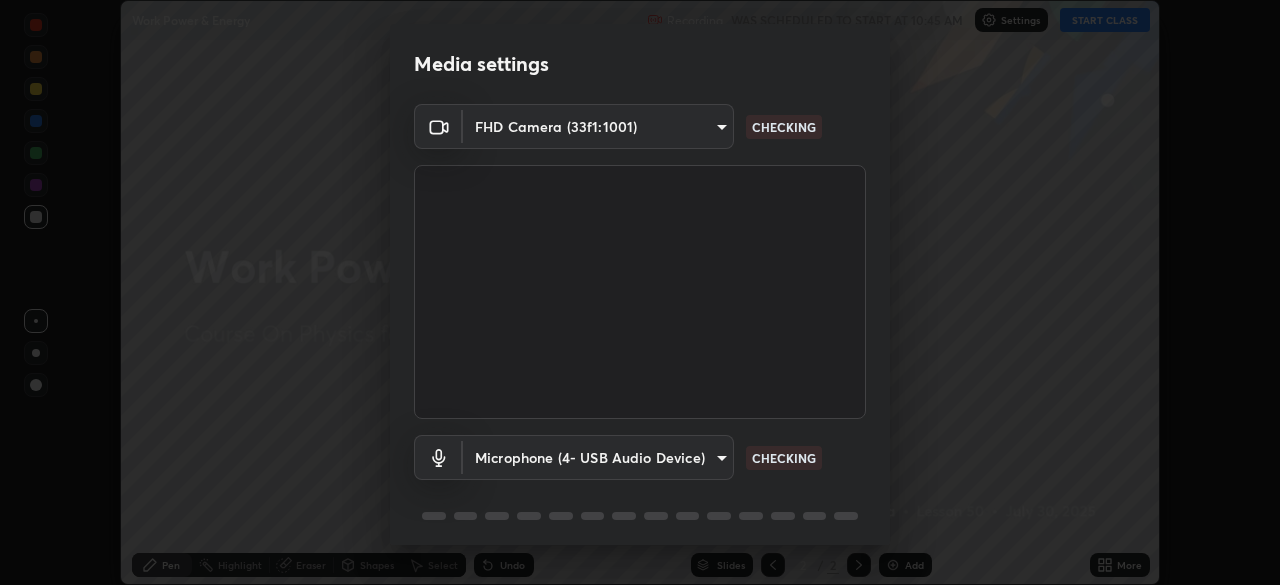click on "Erase all Work Power & Energy Recording WAS SCHEDULED TO START AT  10:45 AM Settings START CLASS Setting up your live class Work Power & Energy • L50 of Course On Physics for NEET Conquer 1 2026 [PERSON_NAME] Pen Highlight Eraser Shapes Select Undo Slides 2 / 2 Add More No doubts shared Encourage your learners to ask a doubt for better clarity Report an issue Reason for reporting Buffering Chat not working Audio - Video sync issue Educator video quality low ​ Attach an image Report Media settings FHD Camera (33f1:1001) db11550c6627cd1456fd7c992929e7e19338e9c76f4b1d491d27fd0e93a561d0 CHECKING Microphone (4- USB Audio Device) 8dae596eb5ddfa425320ecb5605176ab17f242cab3e4b93d0353b323e8efb41d CHECKING 1 / 5 Next" at bounding box center [640, 292] 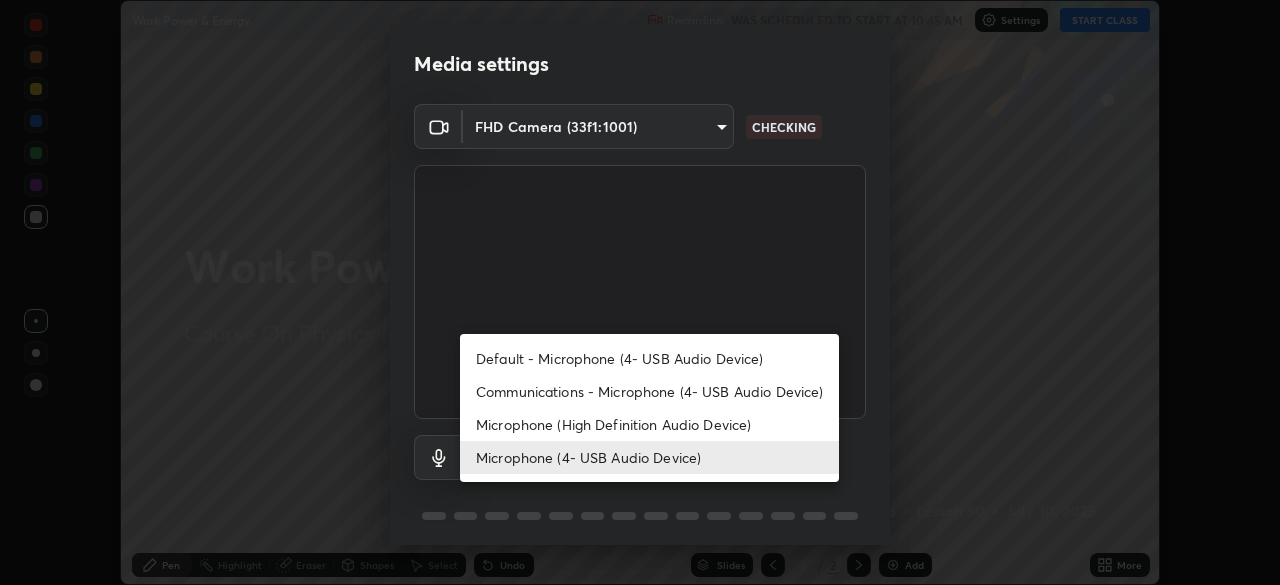 click on "Microphone (High Definition Audio Device)" at bounding box center [649, 424] 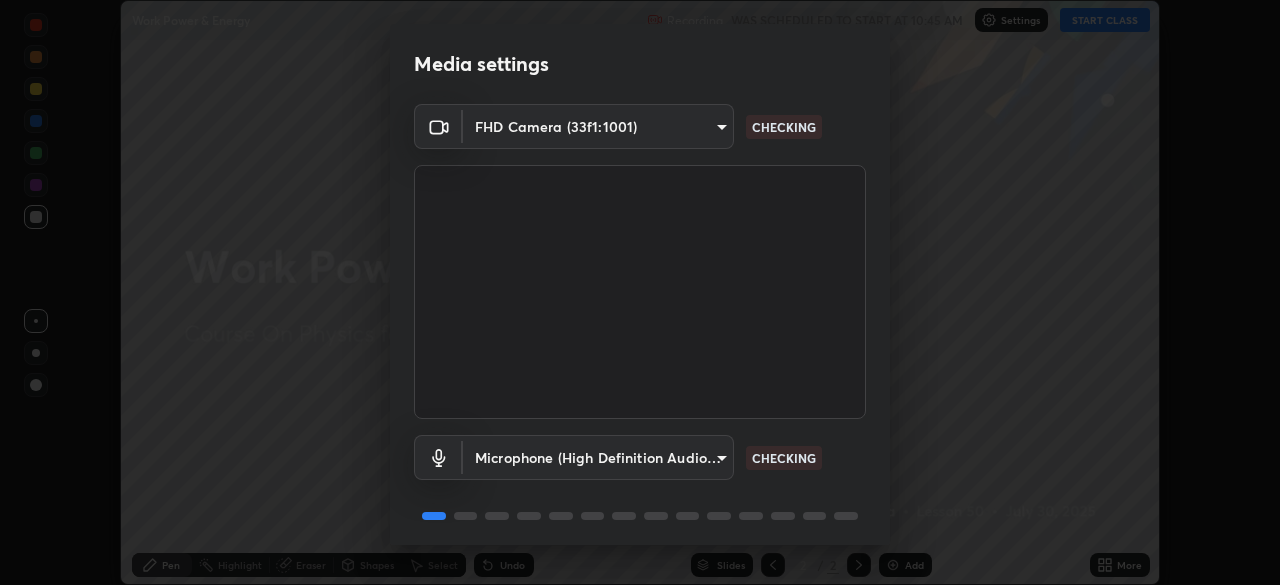 click on "Erase all Work Power & Energy Recording WAS SCHEDULED TO START AT  10:45 AM Settings START CLASS Setting up your live class Work Power & Energy • L50 of Course On Physics for NEET Conquer 1 2026 [PERSON_NAME] Pen Highlight Eraser Shapes Select Undo Slides 2 / 2 Add More No doubts shared Encourage your learners to ask a doubt for better clarity Report an issue Reason for reporting Buffering Chat not working Audio - Video sync issue Educator video quality low ​ Attach an image Report Media settings FHD Camera (33f1:1001) db11550c6627cd1456fd7c992929e7e19338e9c76f4b1d491d27fd0e93a561d0 CHECKING Microphone (High Definition Audio Device) eacf980fbb2c3183802ccffcfeca04e3347b597d6e56f9f2afe4c41623fc72aa CHECKING 1 / 5 Next" at bounding box center [640, 292] 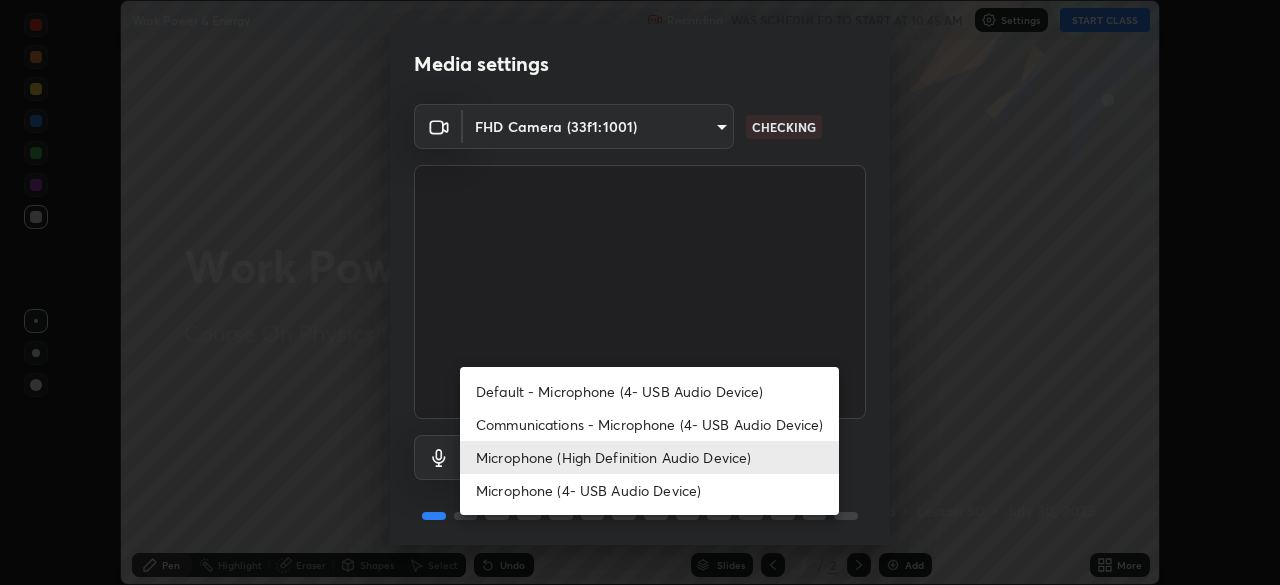 click on "Microphone (4- USB Audio Device)" at bounding box center [649, 490] 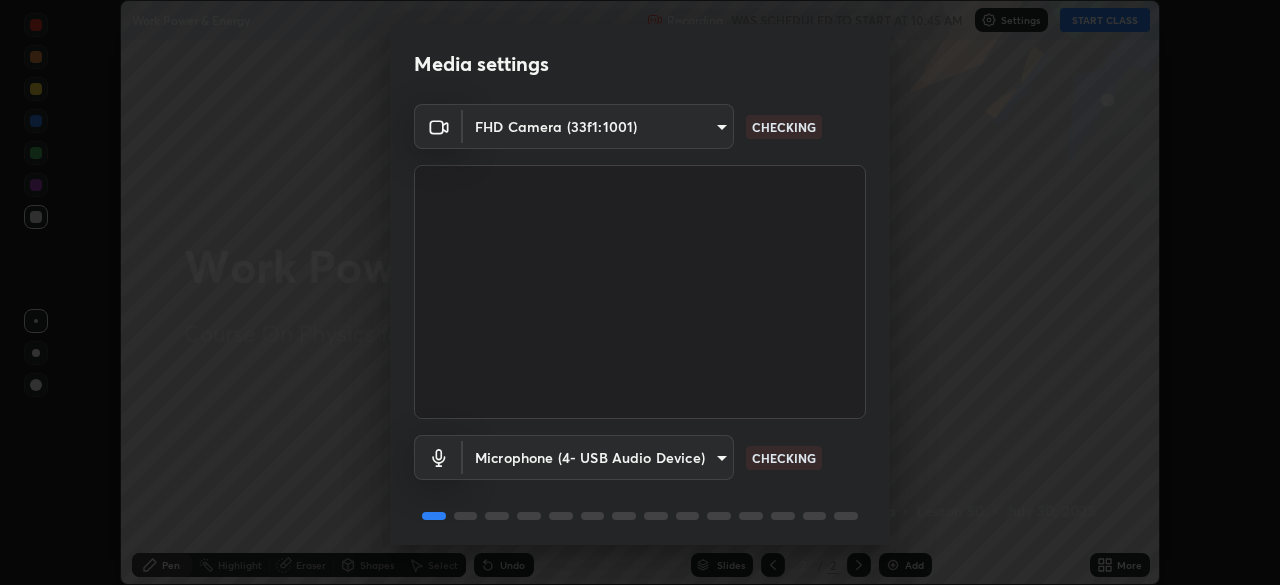 type on "8dae596eb5ddfa425320ecb5605176ab17f242cab3e4b93d0353b323e8efb41d" 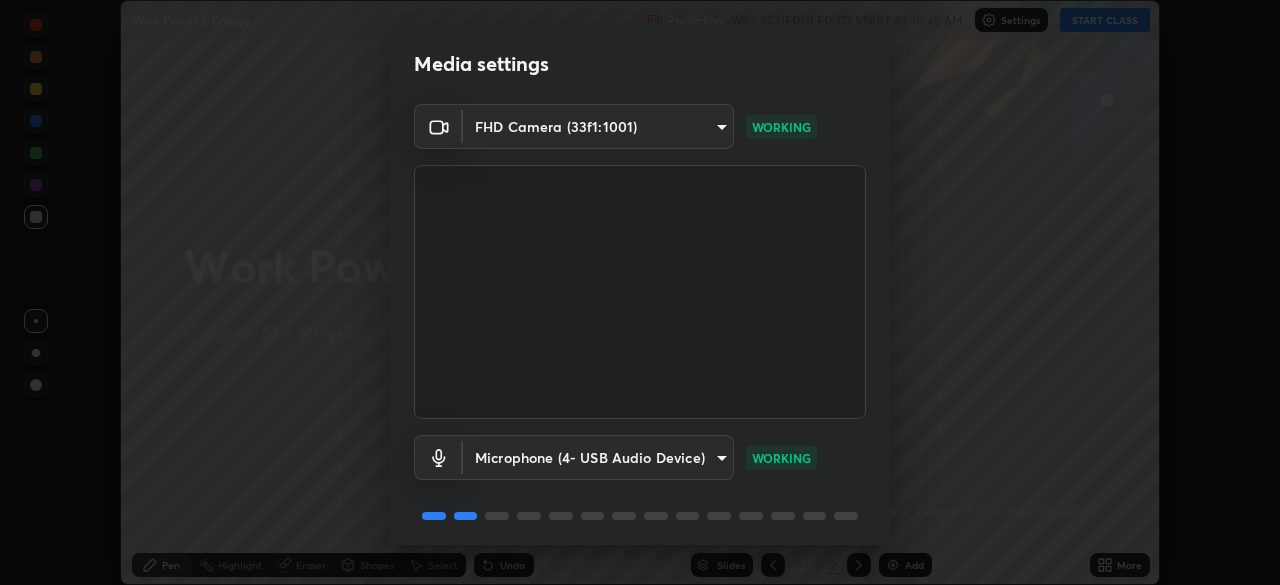 scroll, scrollTop: 70, scrollLeft: 0, axis: vertical 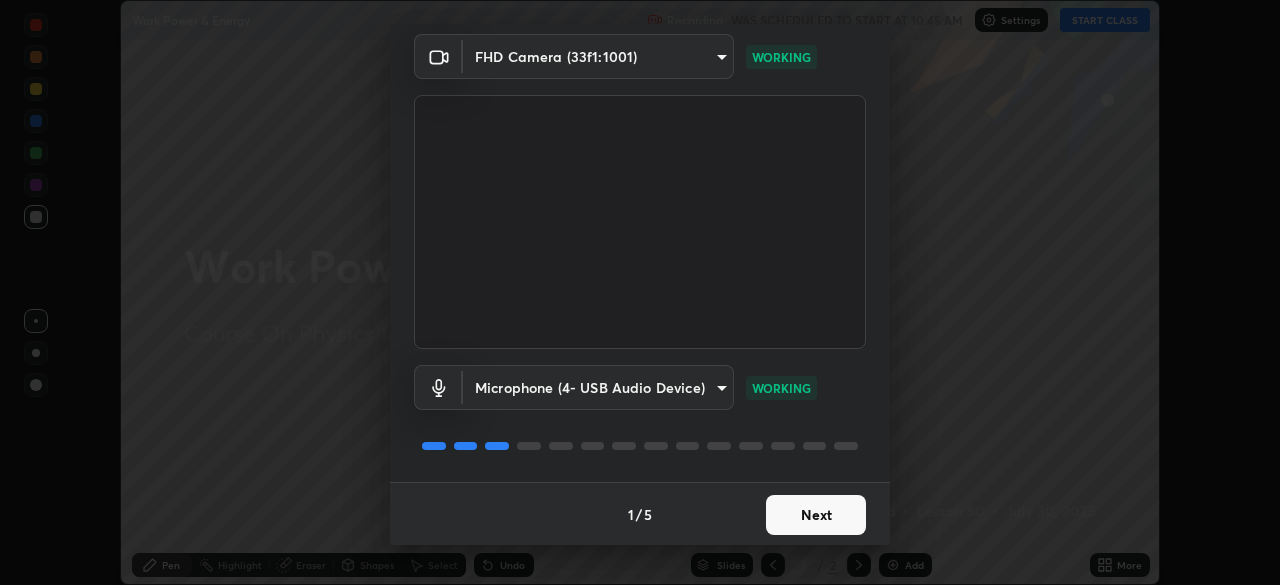 click on "Next" at bounding box center [816, 515] 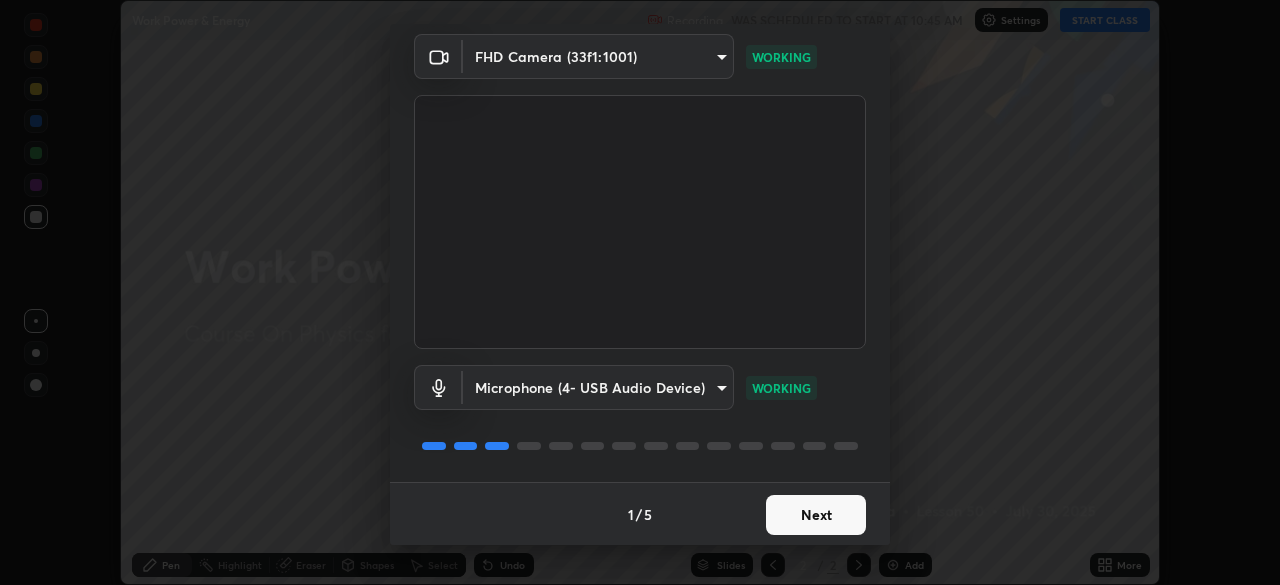 scroll, scrollTop: 0, scrollLeft: 0, axis: both 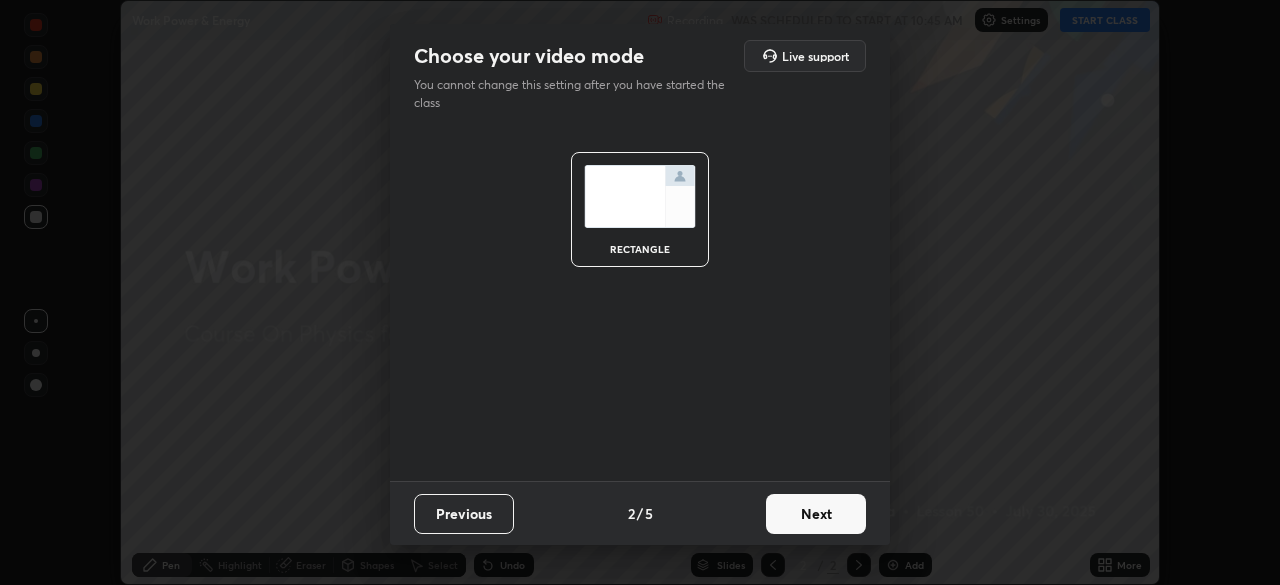 click on "Next" at bounding box center (816, 514) 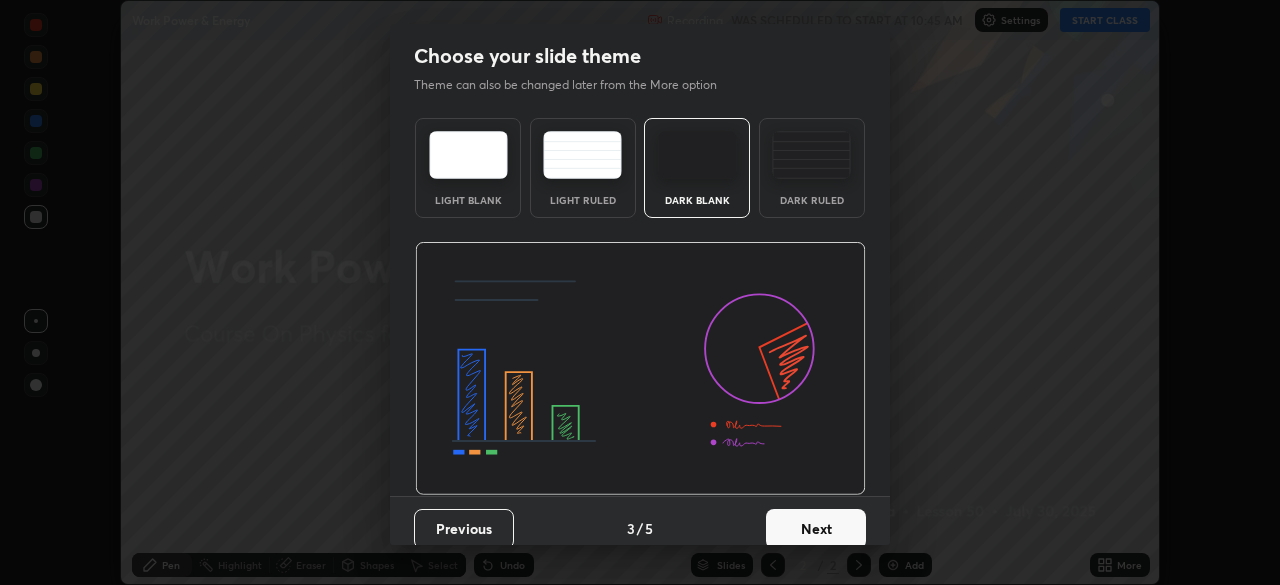 click on "Next" at bounding box center [816, 529] 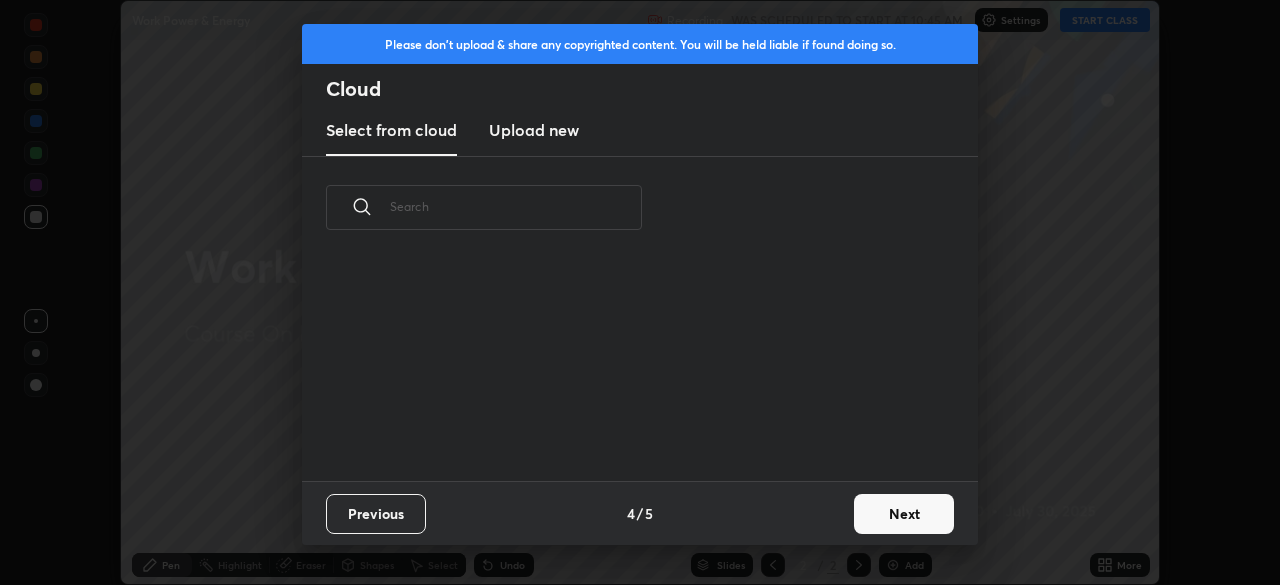 scroll, scrollTop: 6, scrollLeft: 11, axis: both 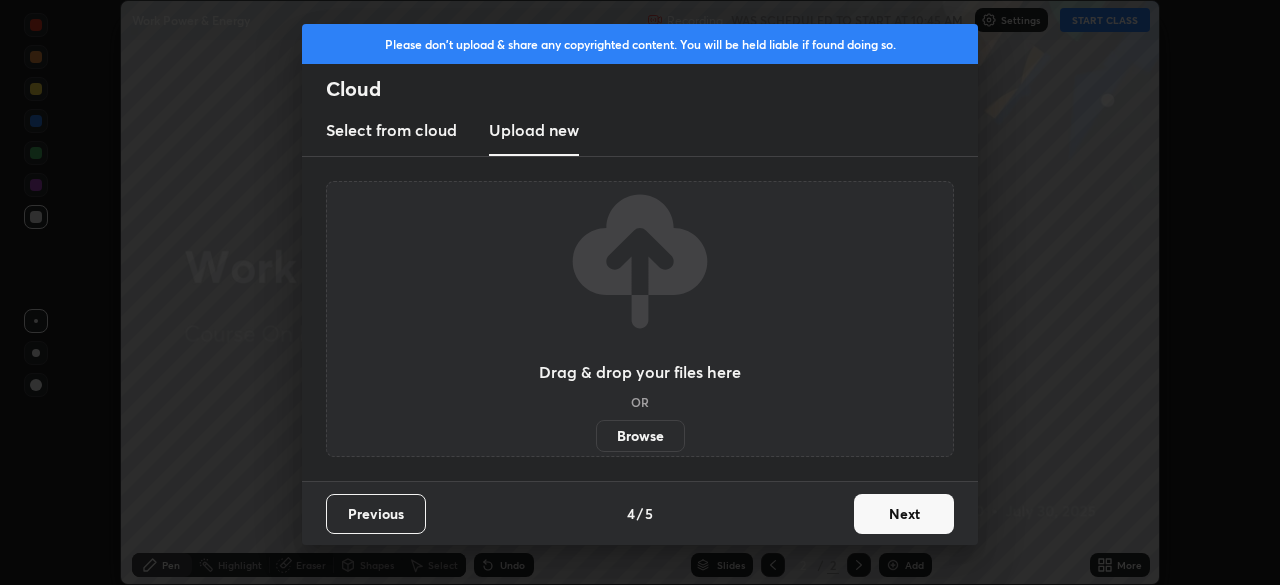 click on "Browse" at bounding box center [640, 436] 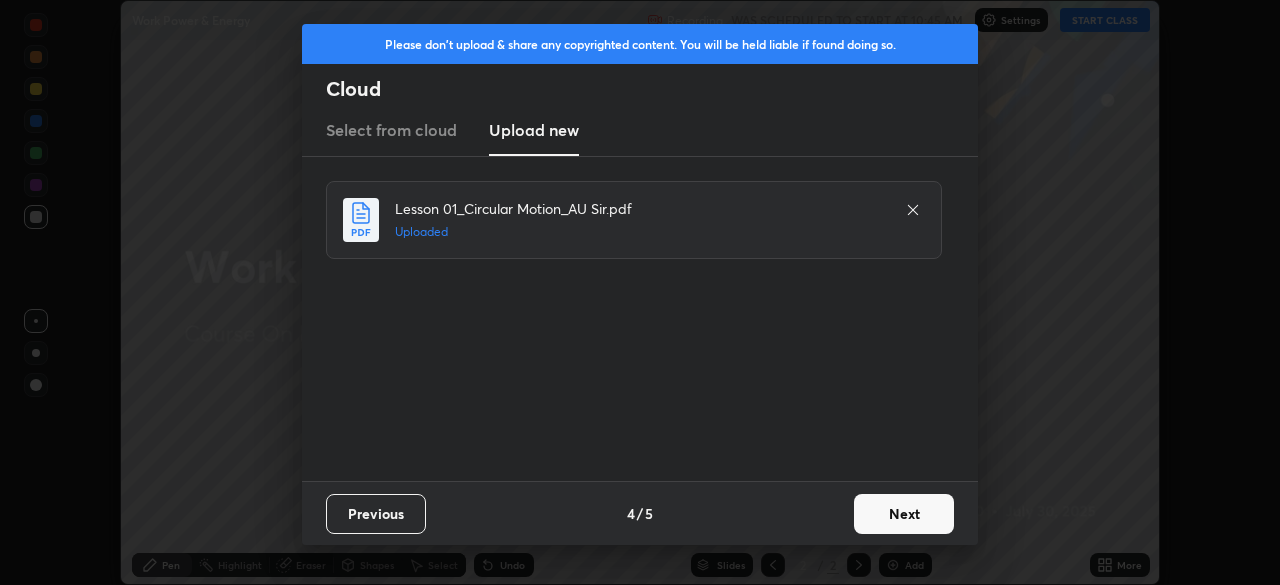 click on "Next" at bounding box center (904, 514) 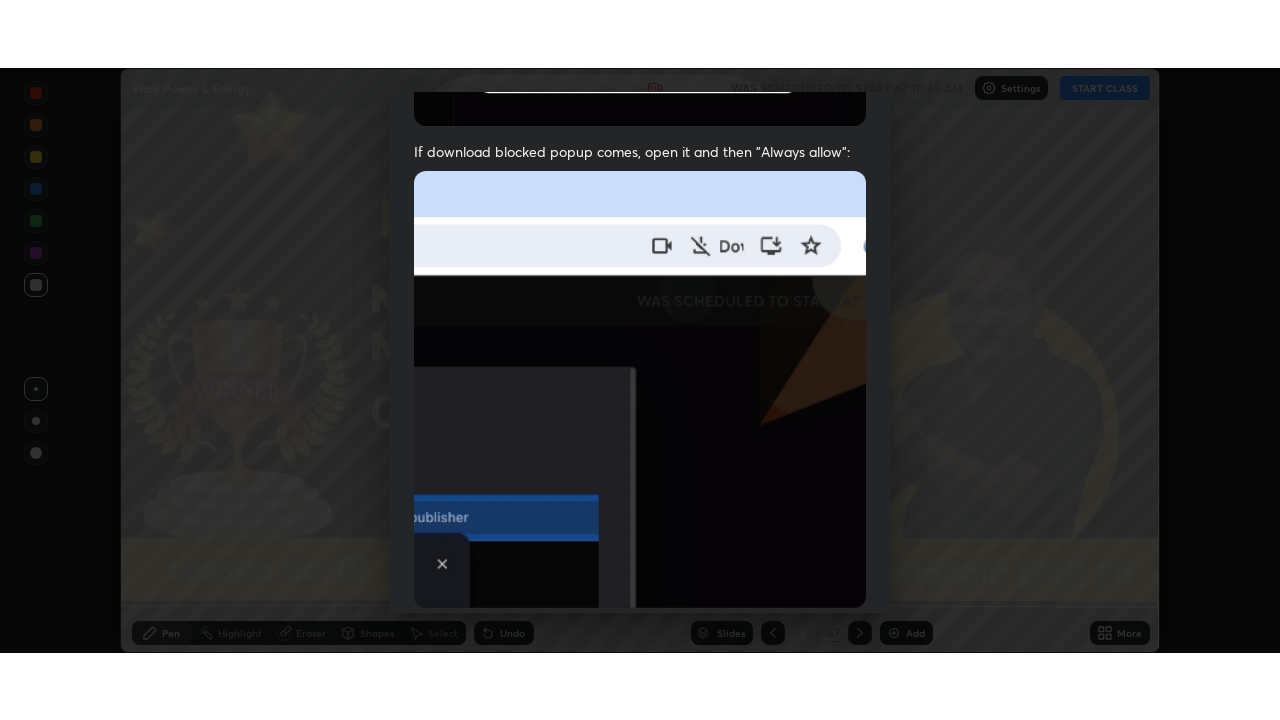 scroll, scrollTop: 478, scrollLeft: 0, axis: vertical 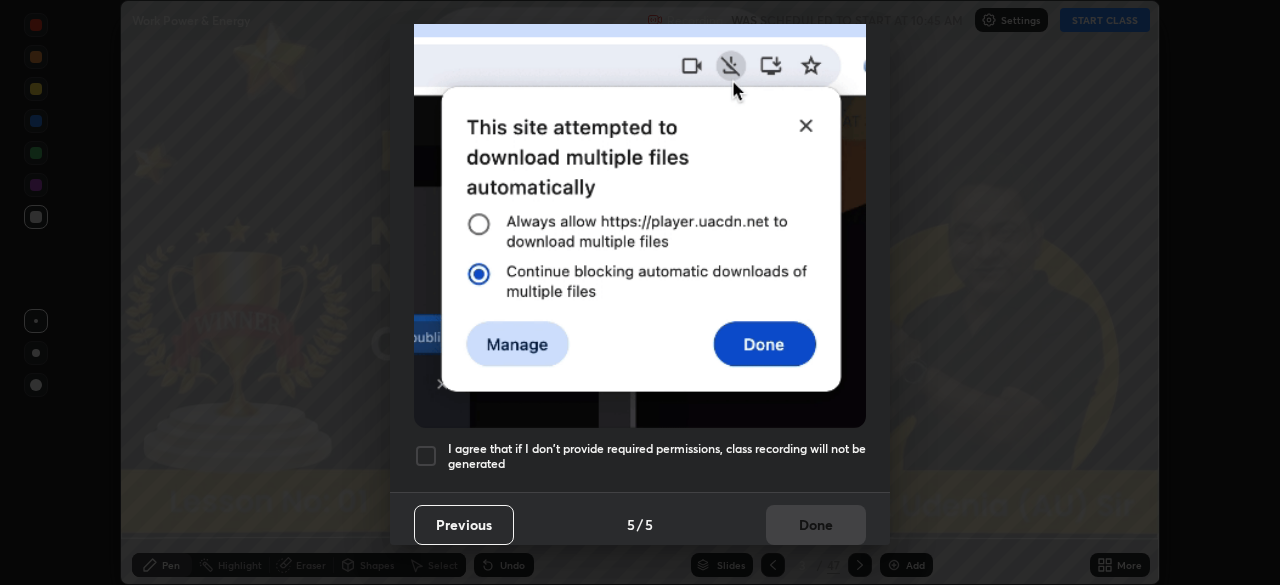 click at bounding box center [426, 456] 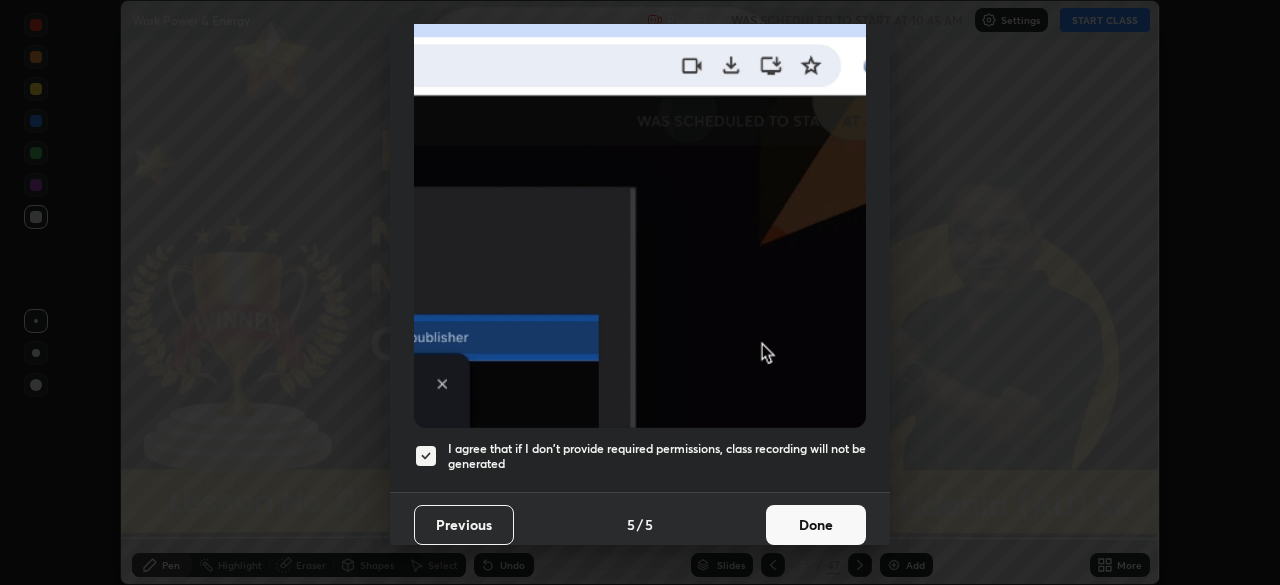 click on "Done" at bounding box center (816, 525) 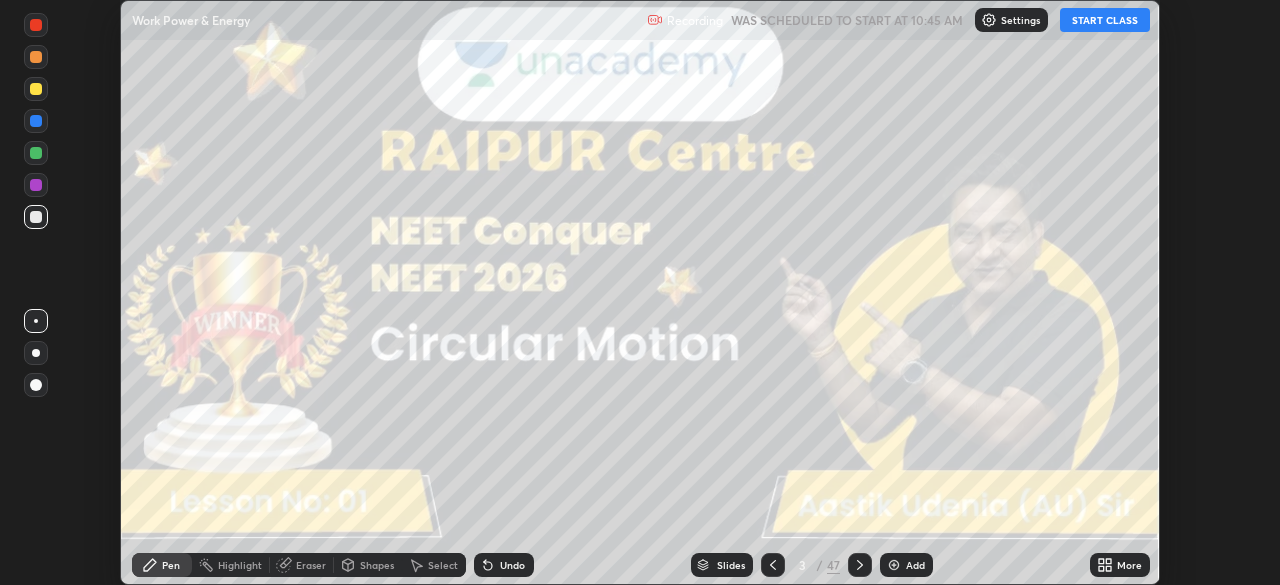 click 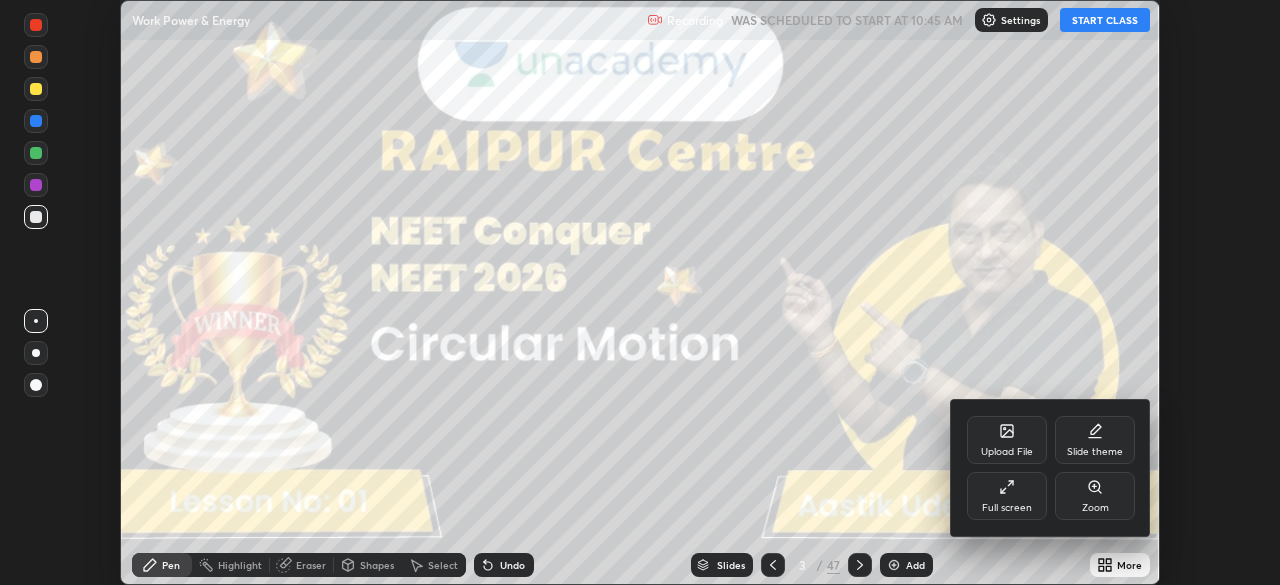 click 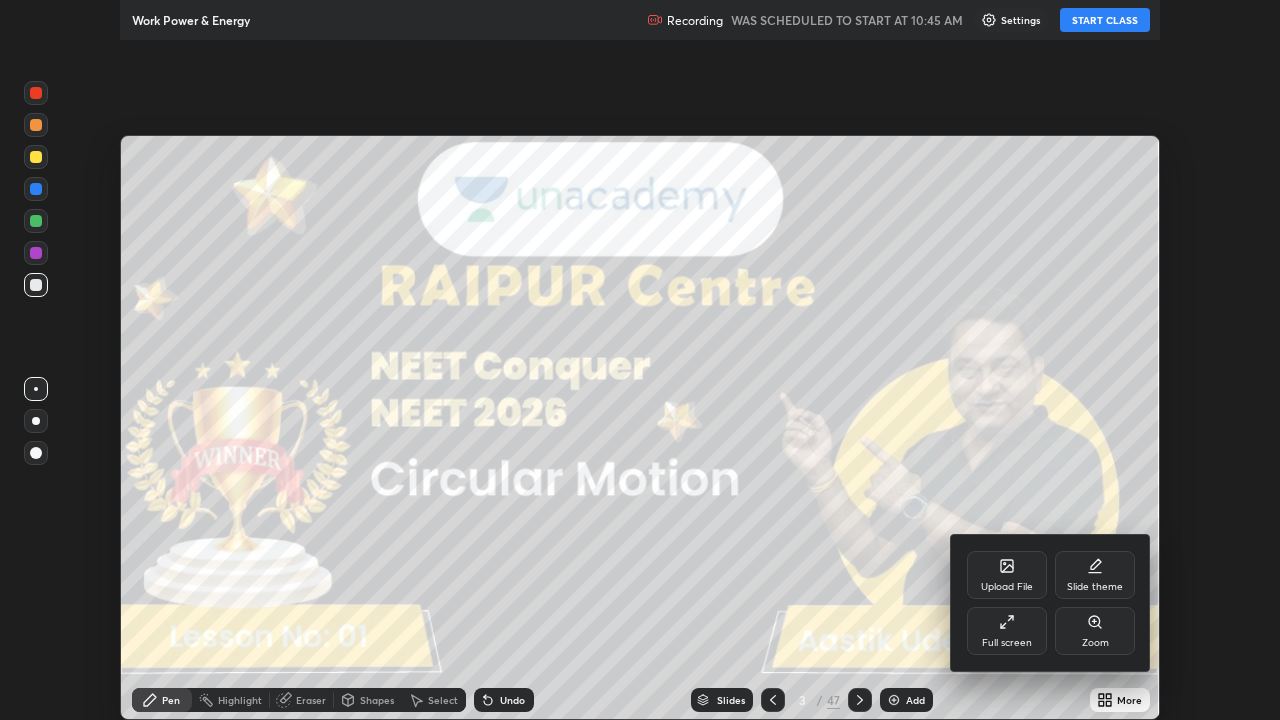 scroll, scrollTop: 99280, scrollLeft: 98720, axis: both 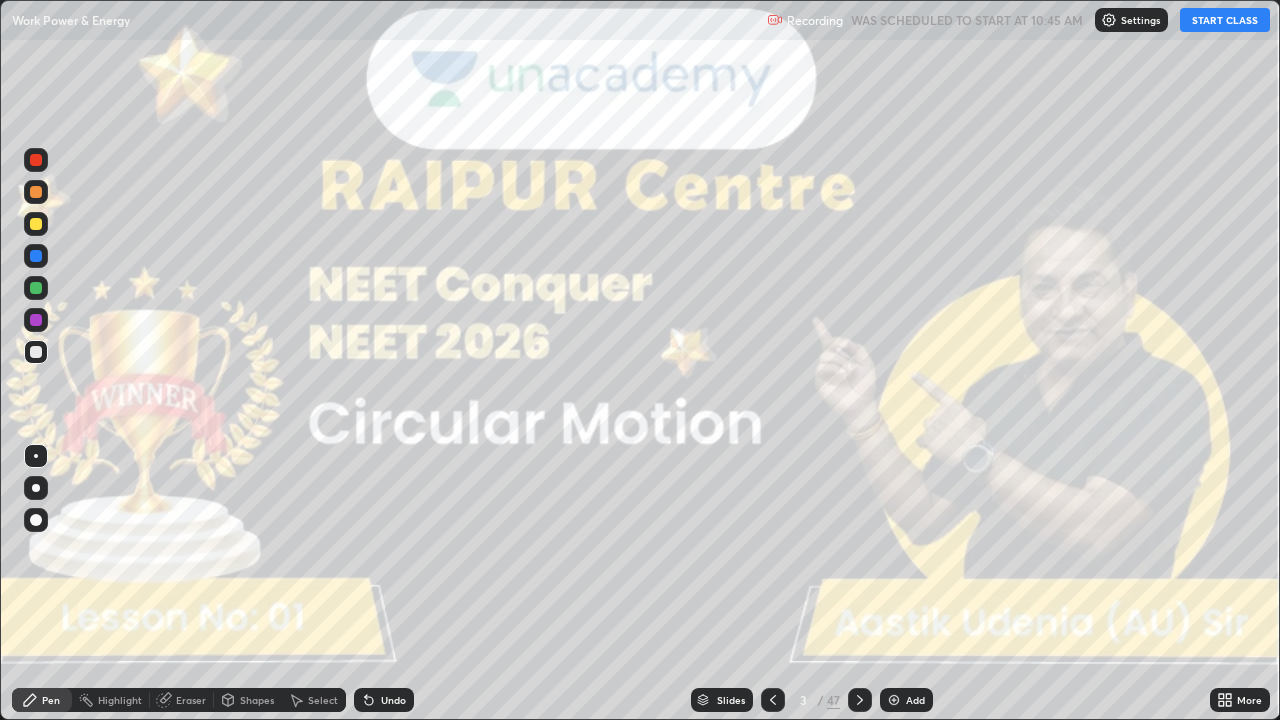 click on "START CLASS" at bounding box center [1225, 20] 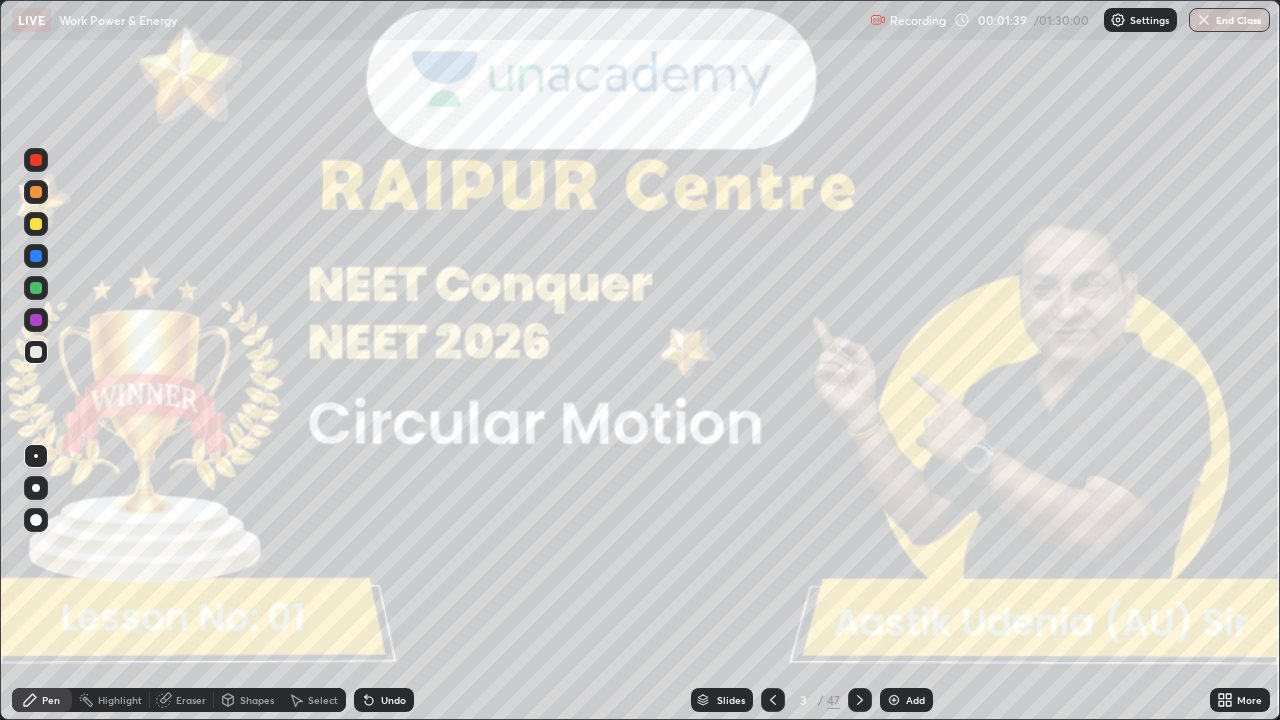 click at bounding box center (36, 488) 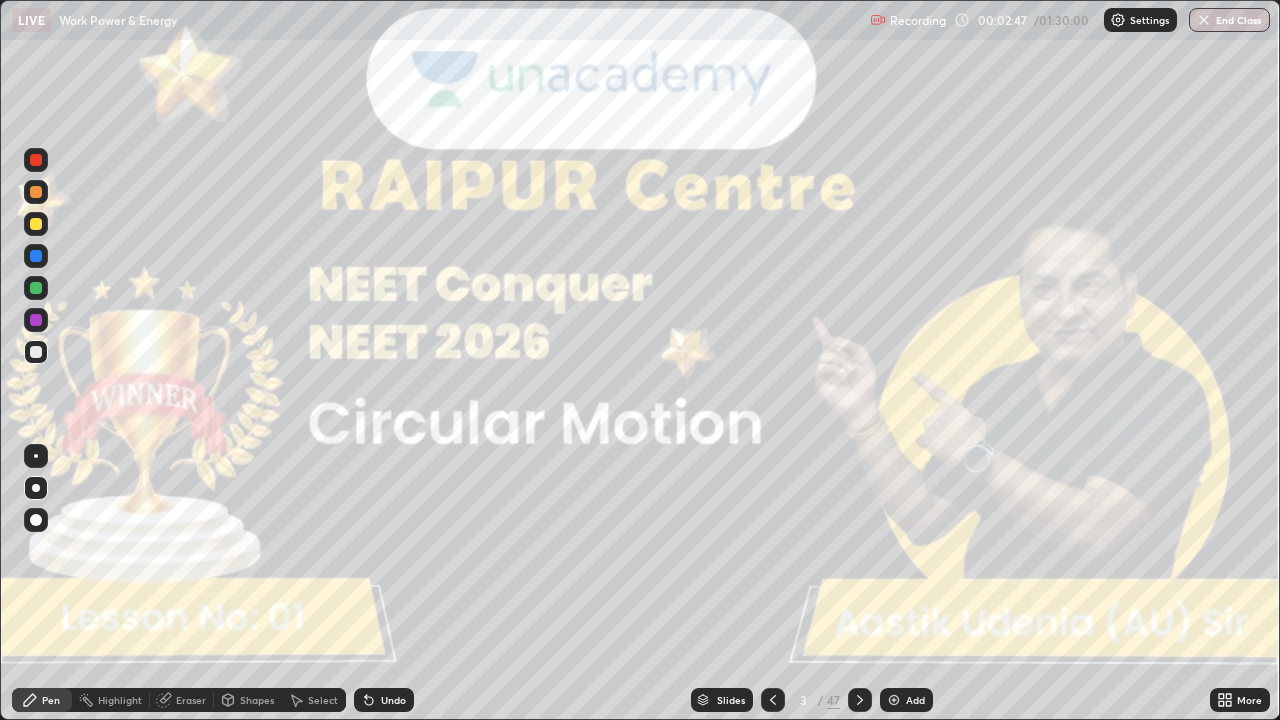 click 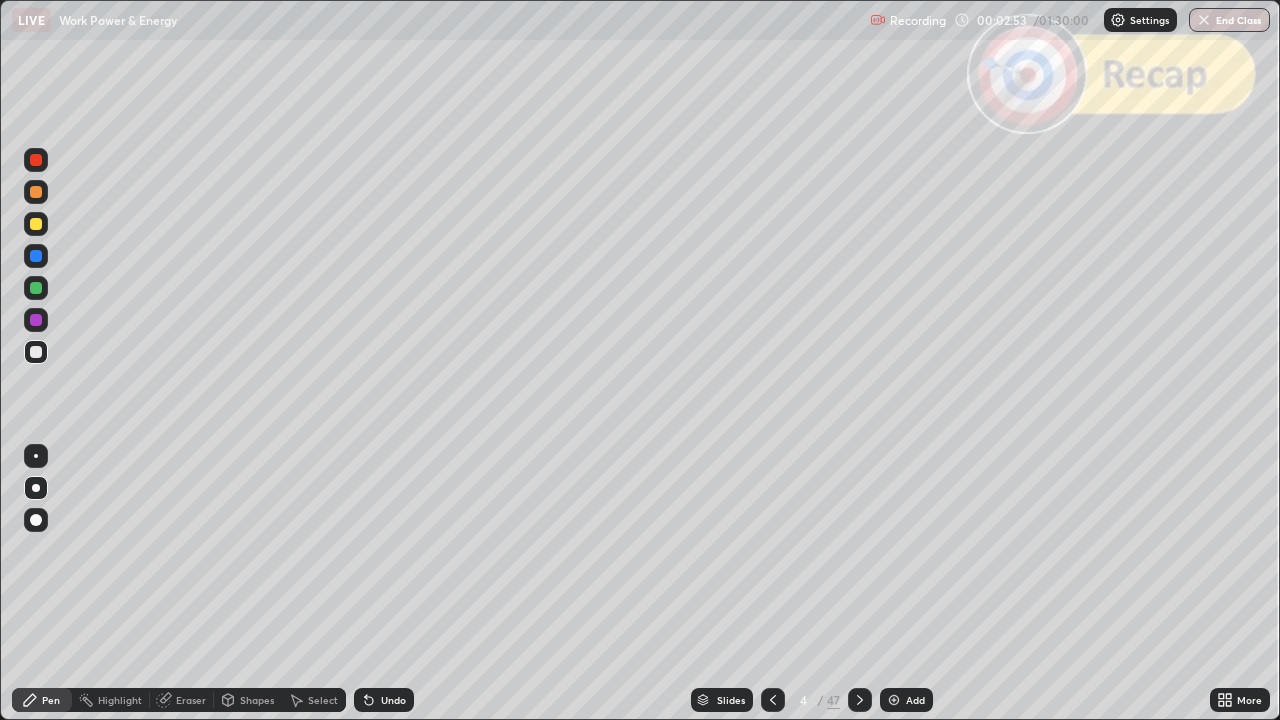 click 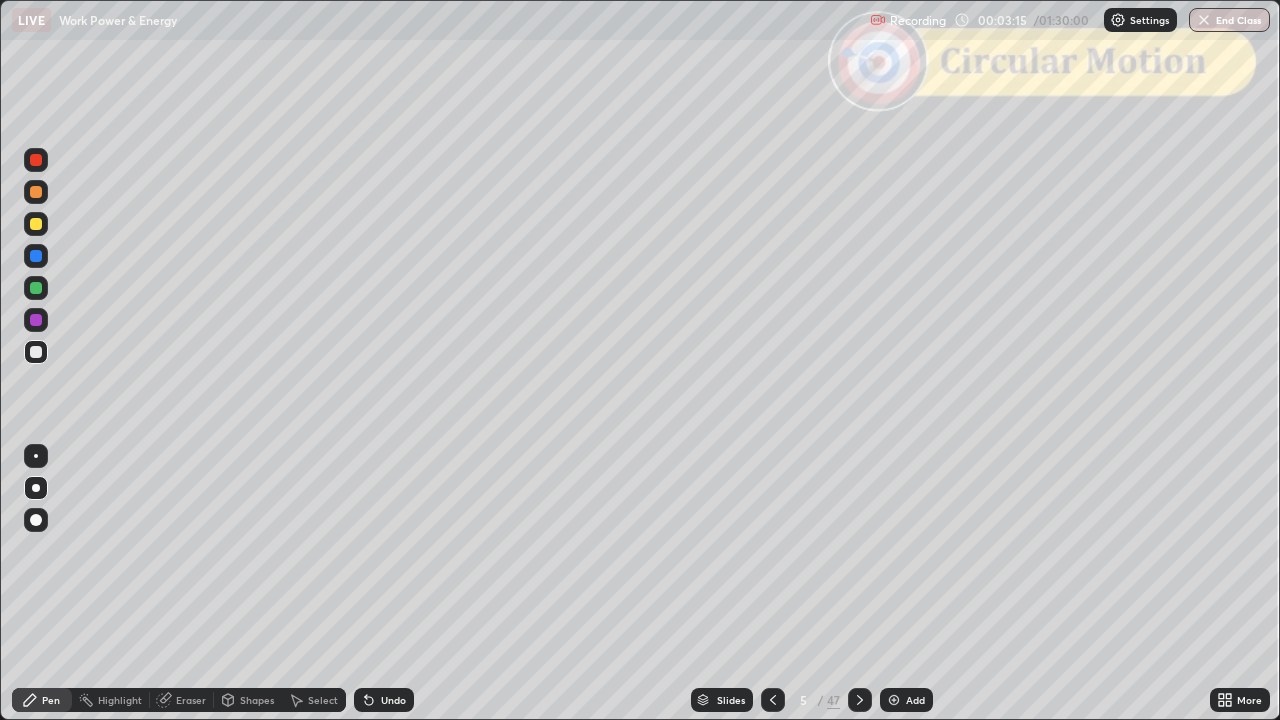 click on "Shapes" at bounding box center [248, 700] 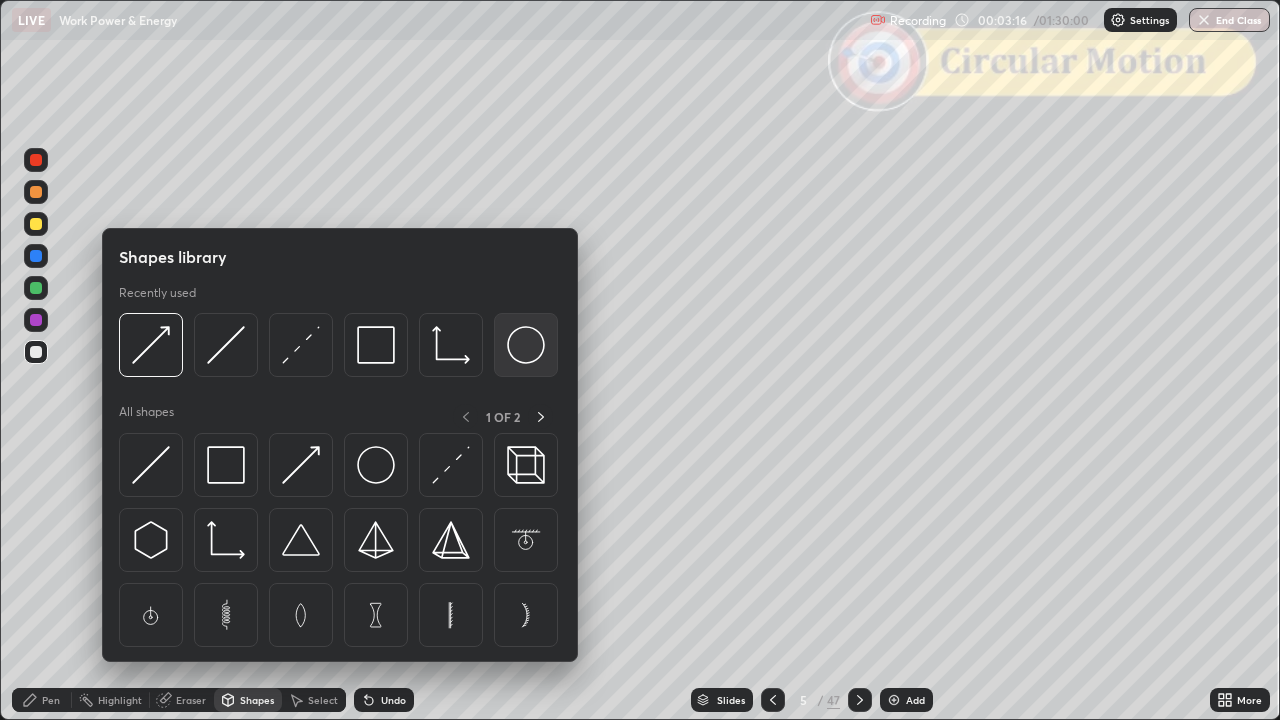 click at bounding box center (526, 345) 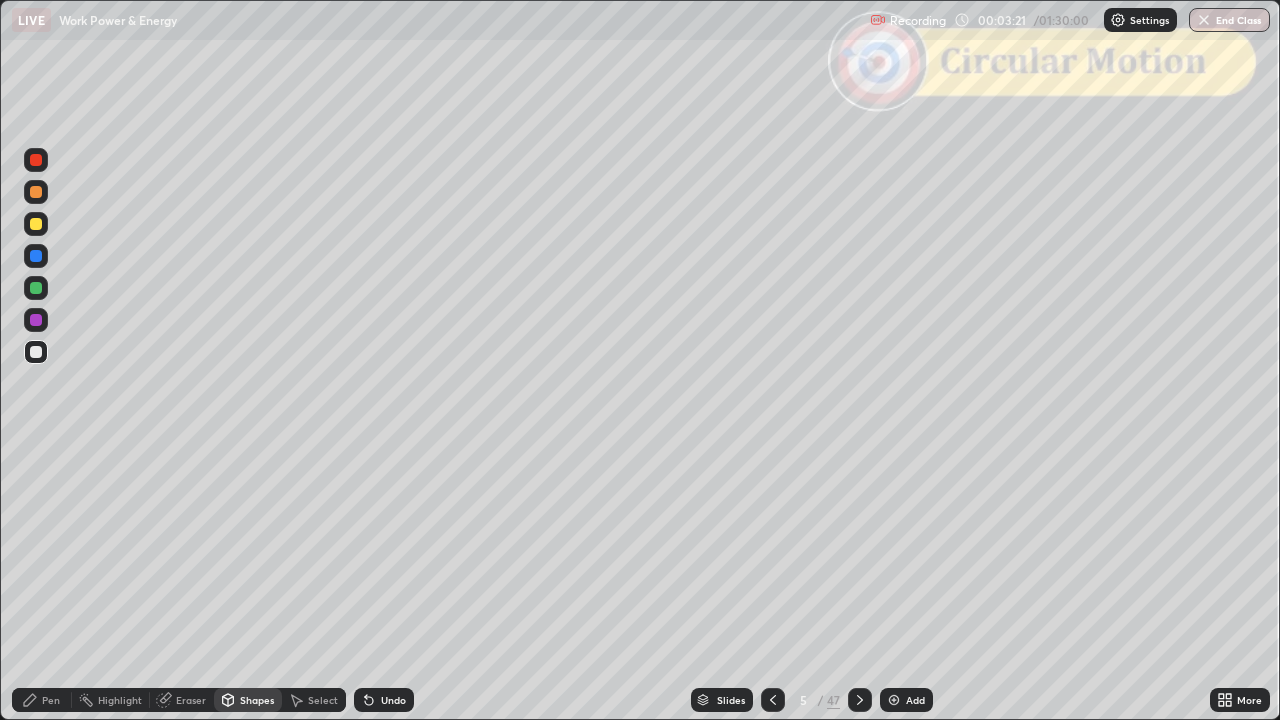 click on "Shapes" at bounding box center (257, 700) 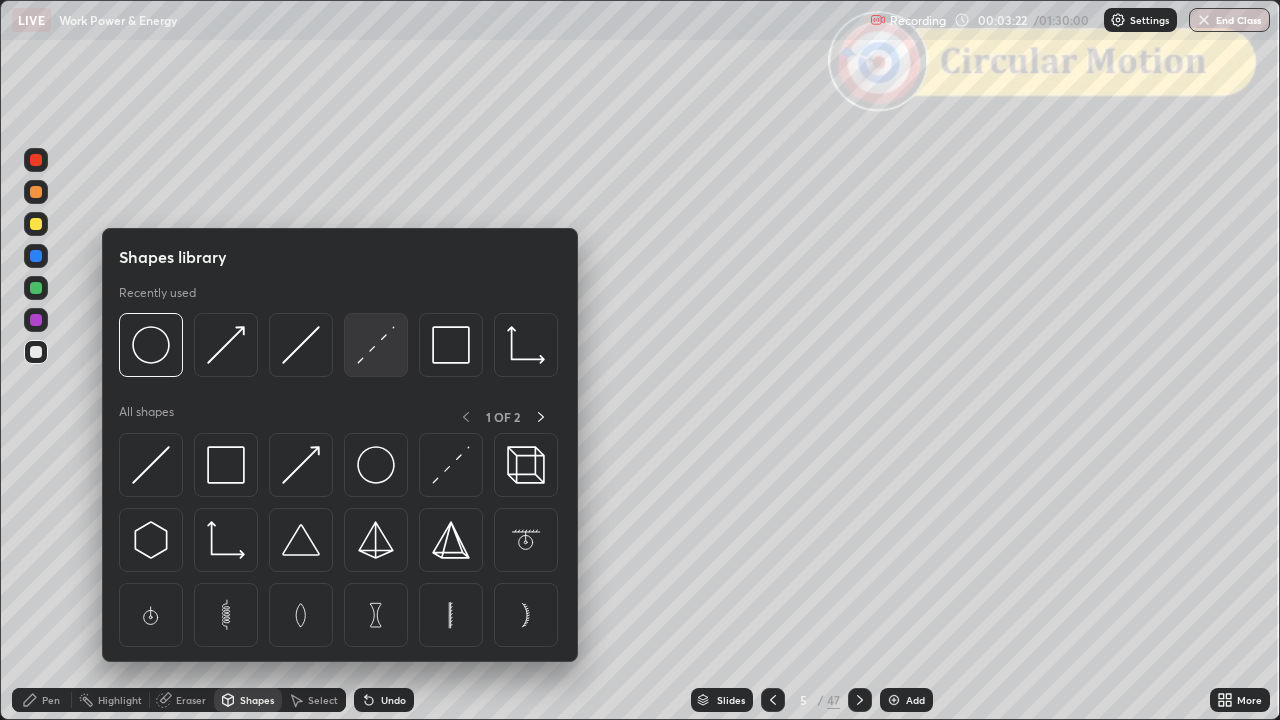 click at bounding box center [376, 345] 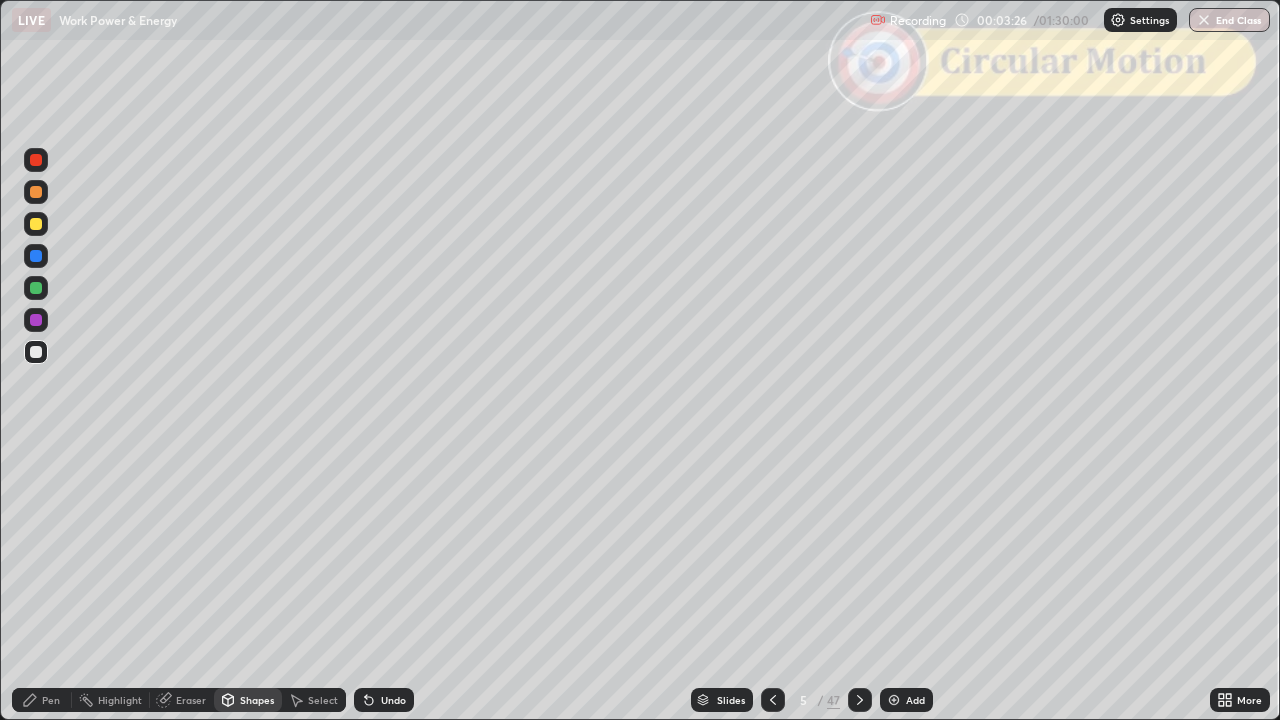 click on "Undo" at bounding box center (393, 700) 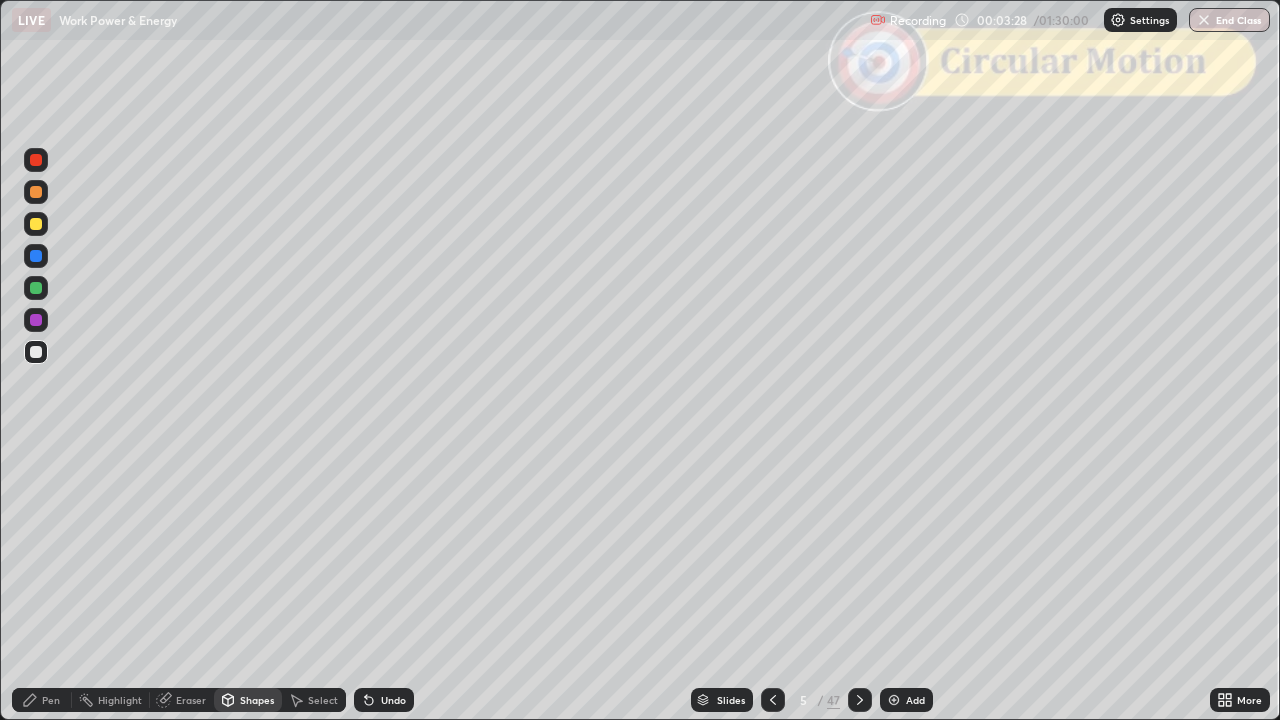 click on "Undo" at bounding box center (393, 700) 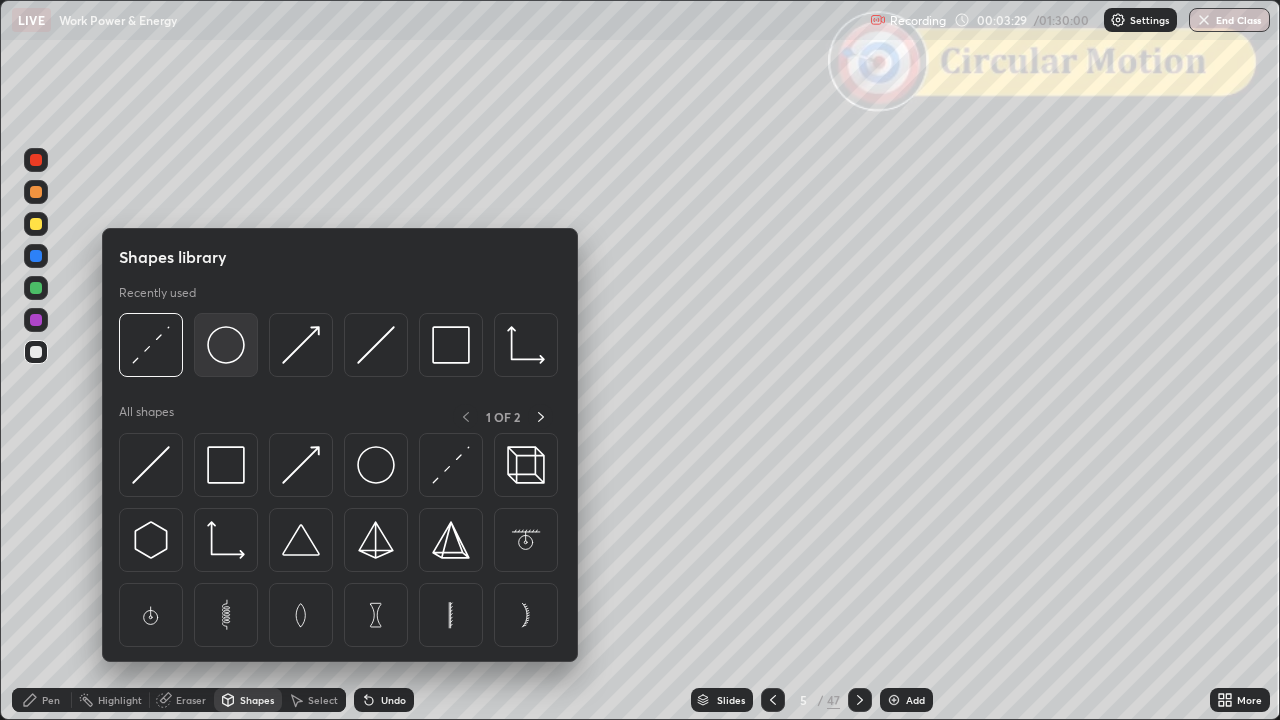 click at bounding box center [226, 345] 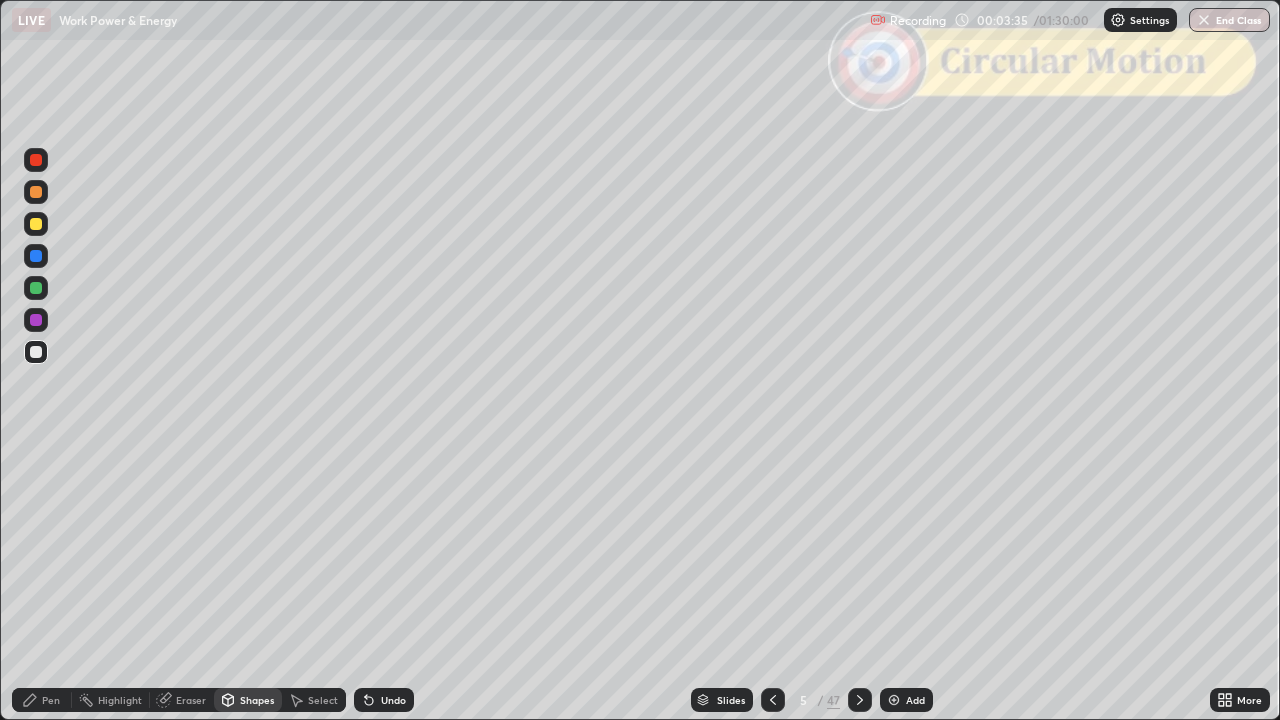 click on "Shapes" at bounding box center [257, 700] 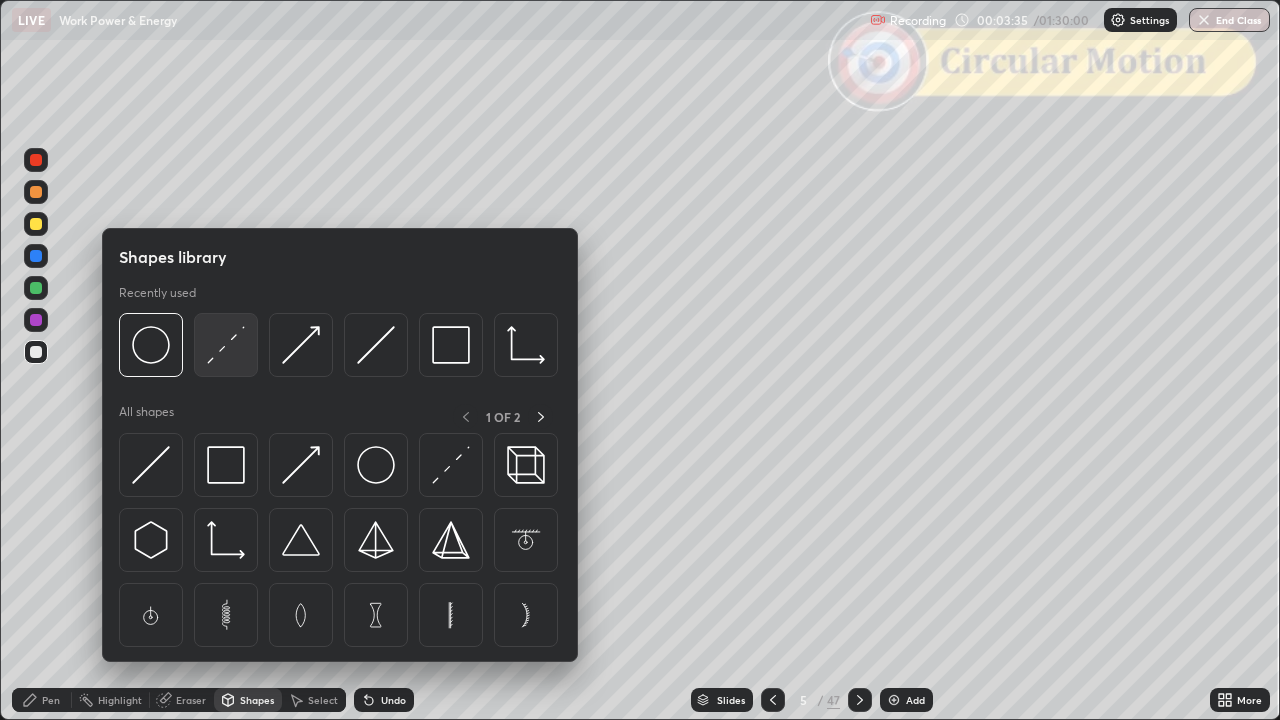 click at bounding box center (226, 345) 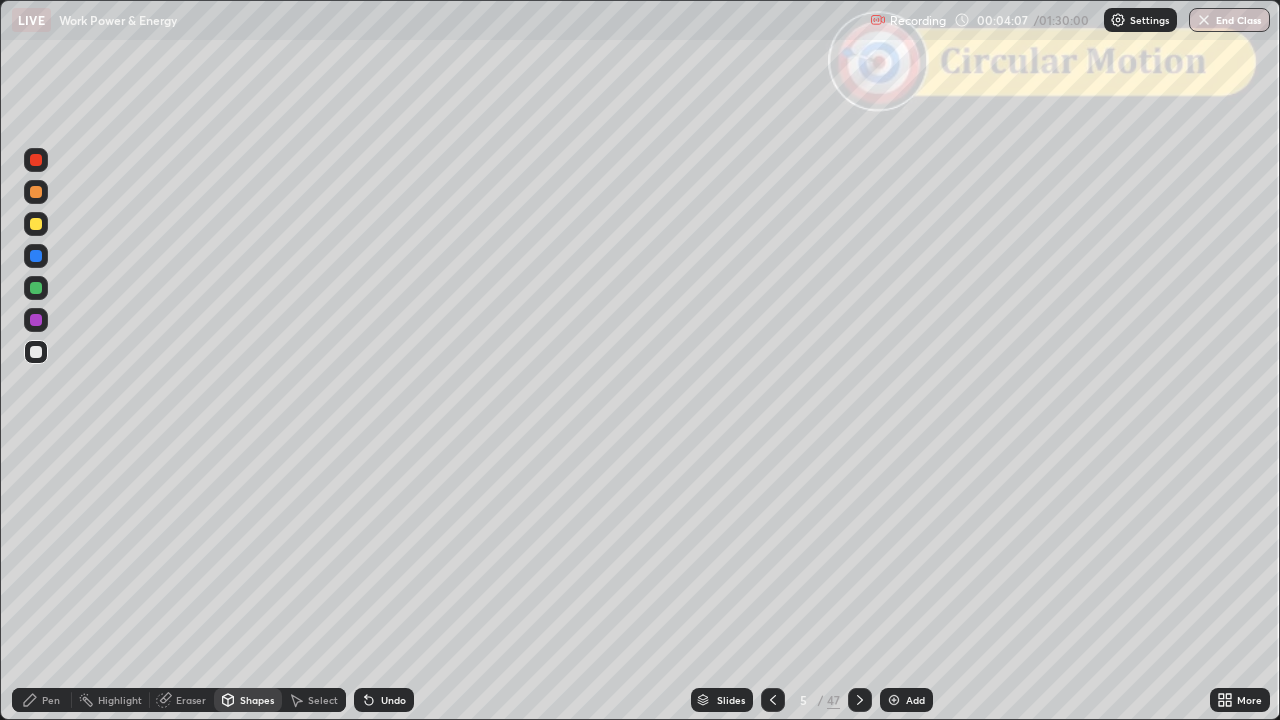 click on "Shapes" at bounding box center [248, 700] 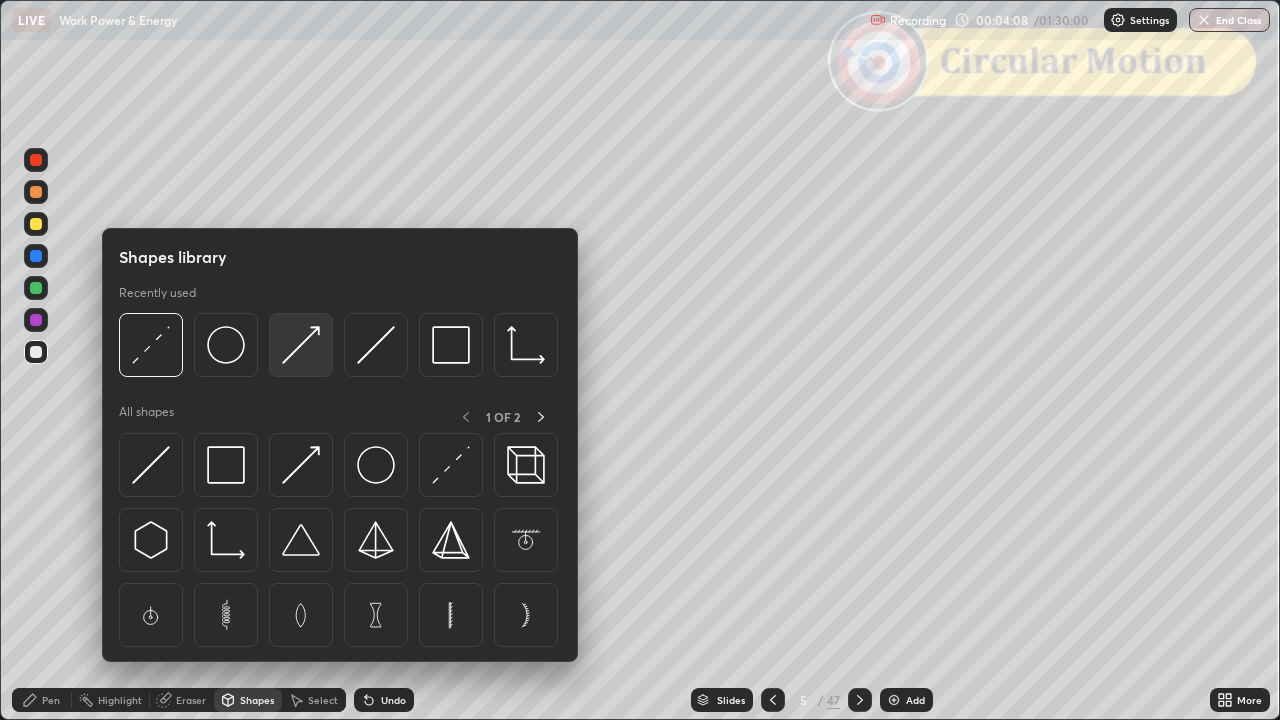 click at bounding box center [301, 345] 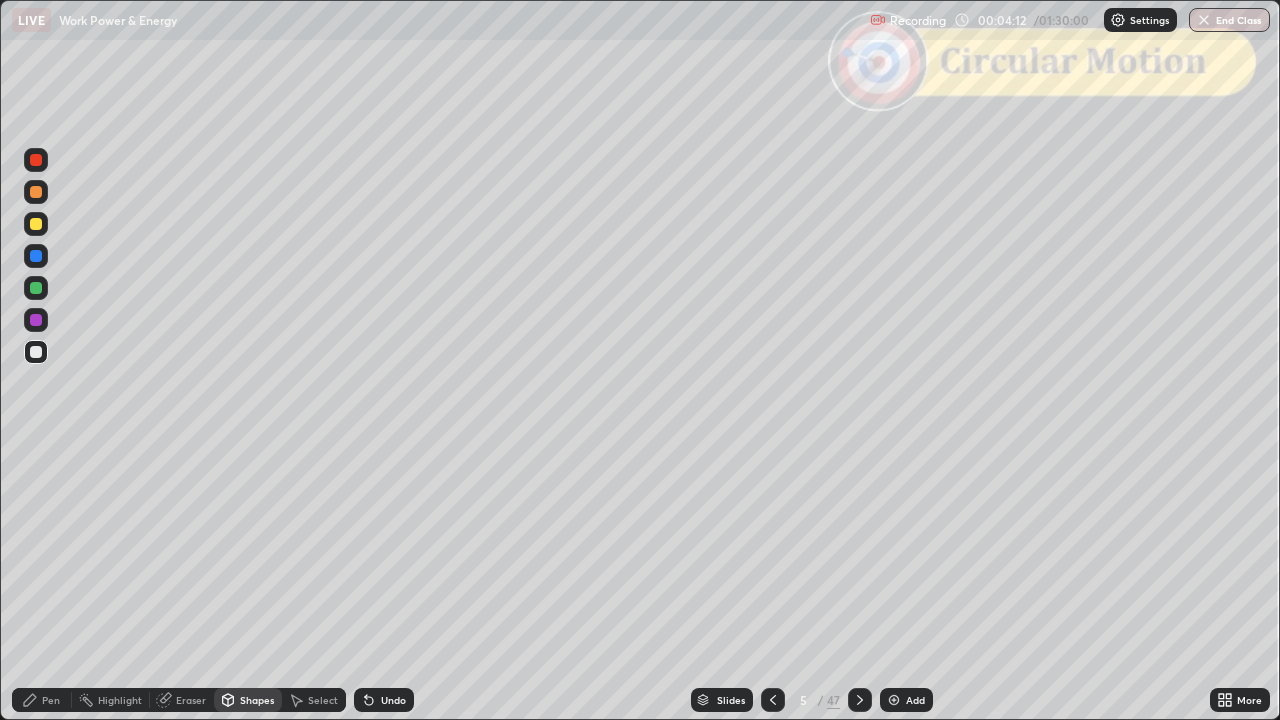 click 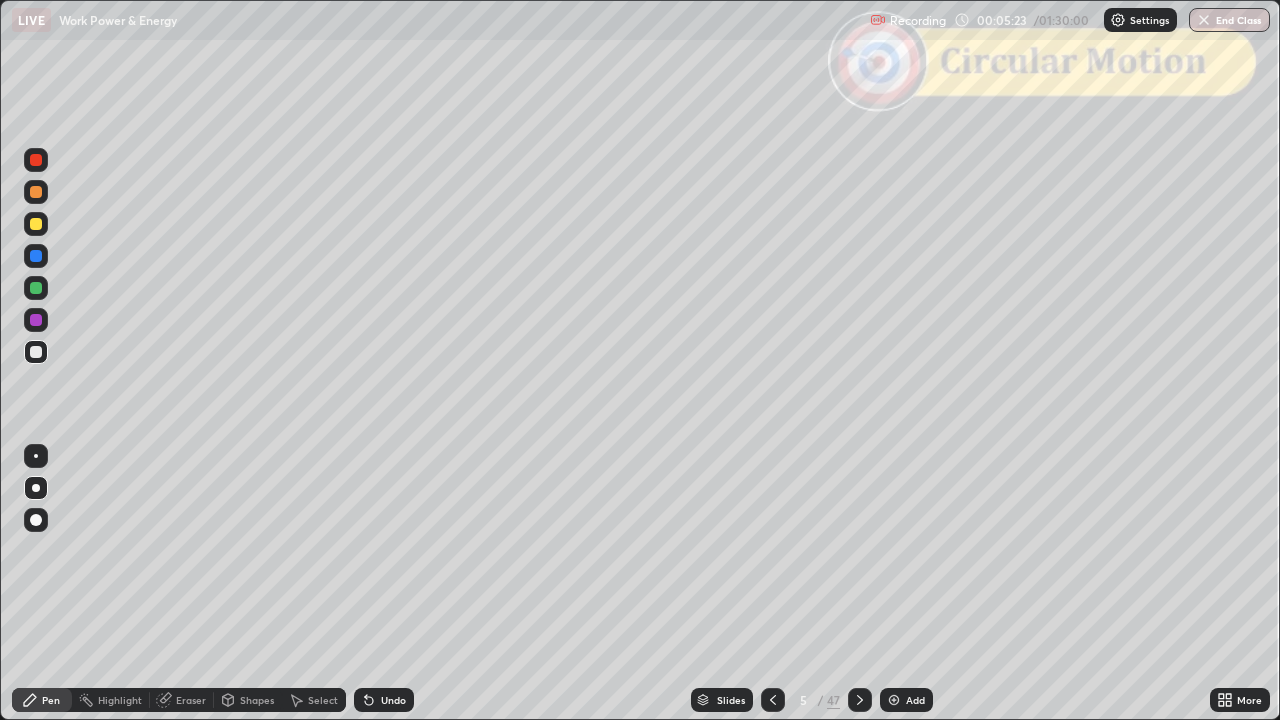 click 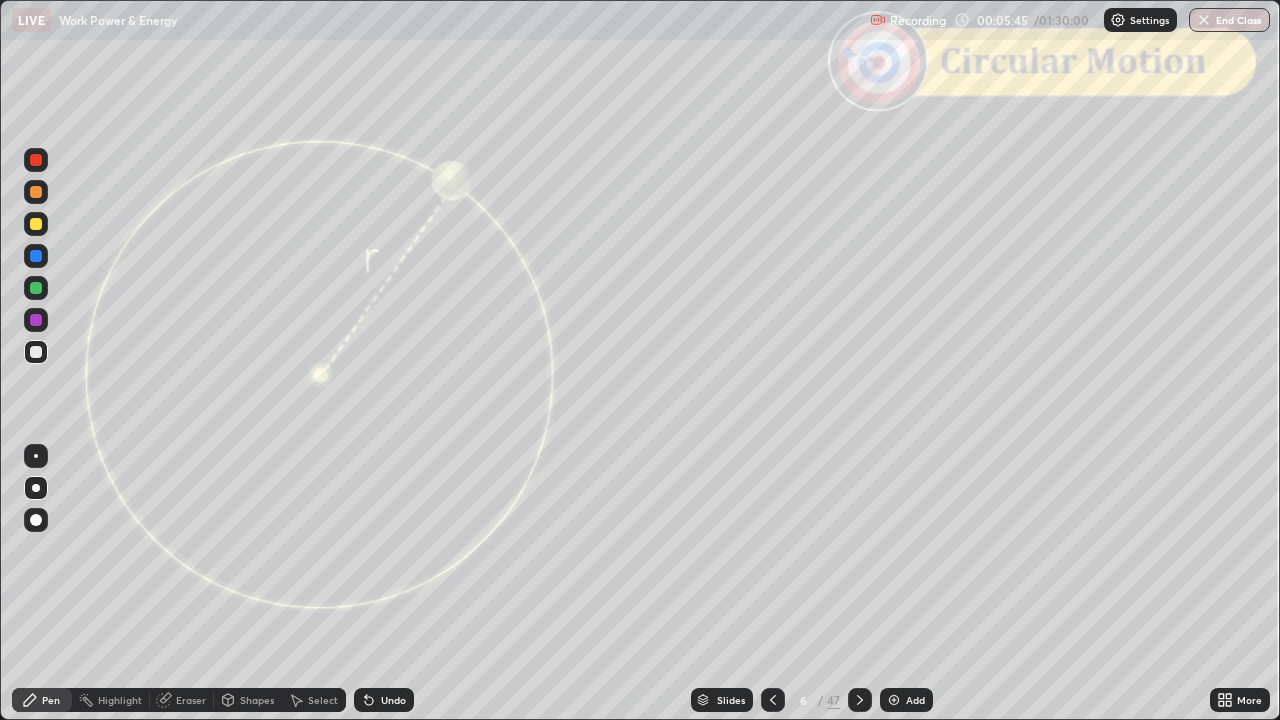 click 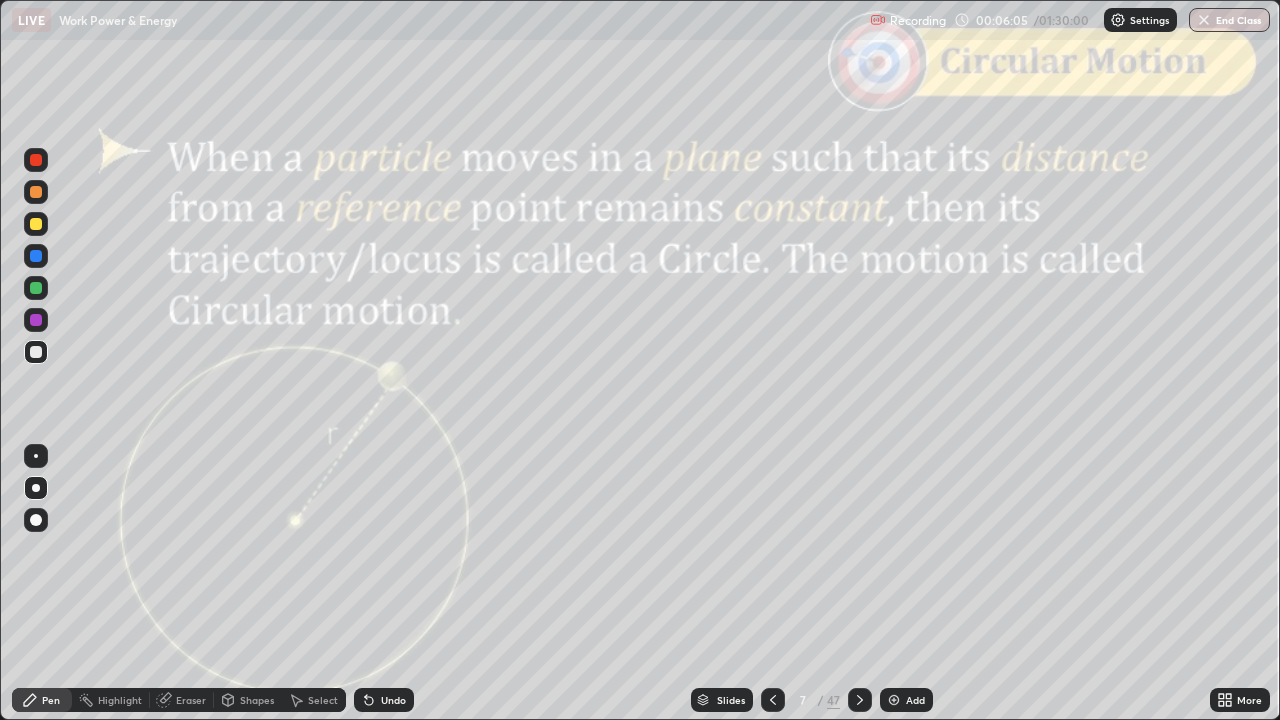 click on "Shapes" at bounding box center (257, 700) 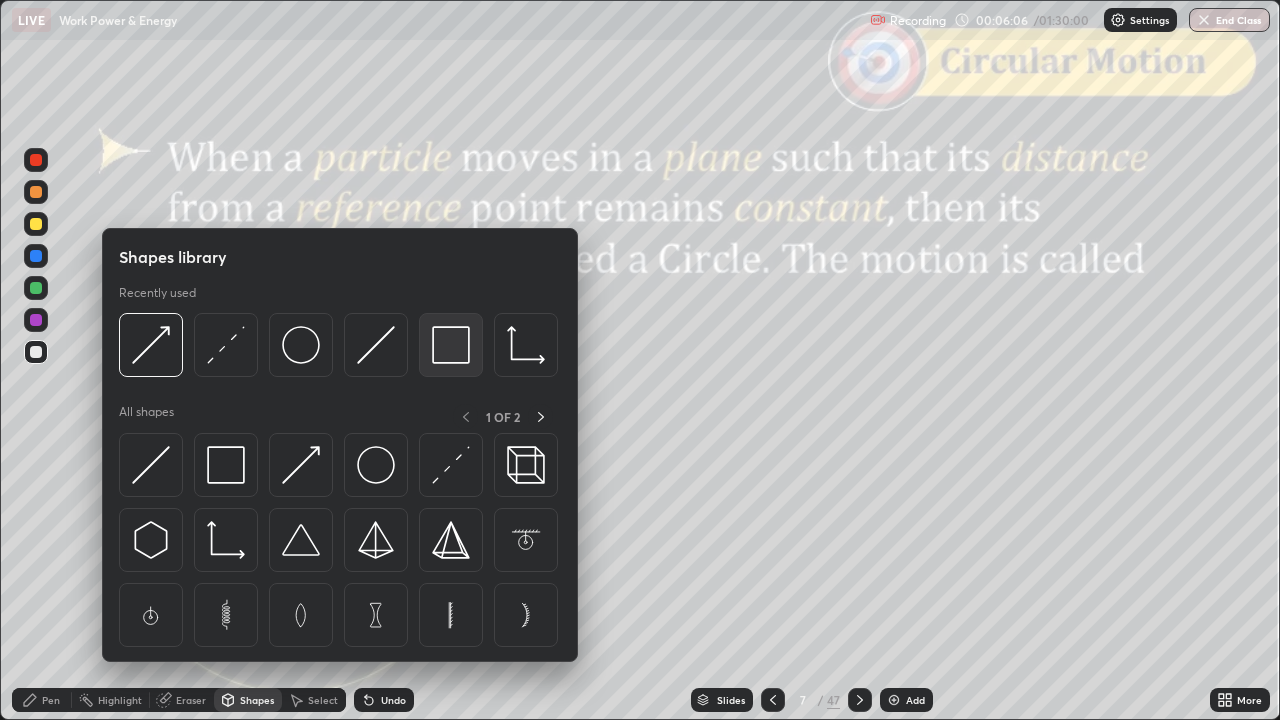 click at bounding box center [451, 345] 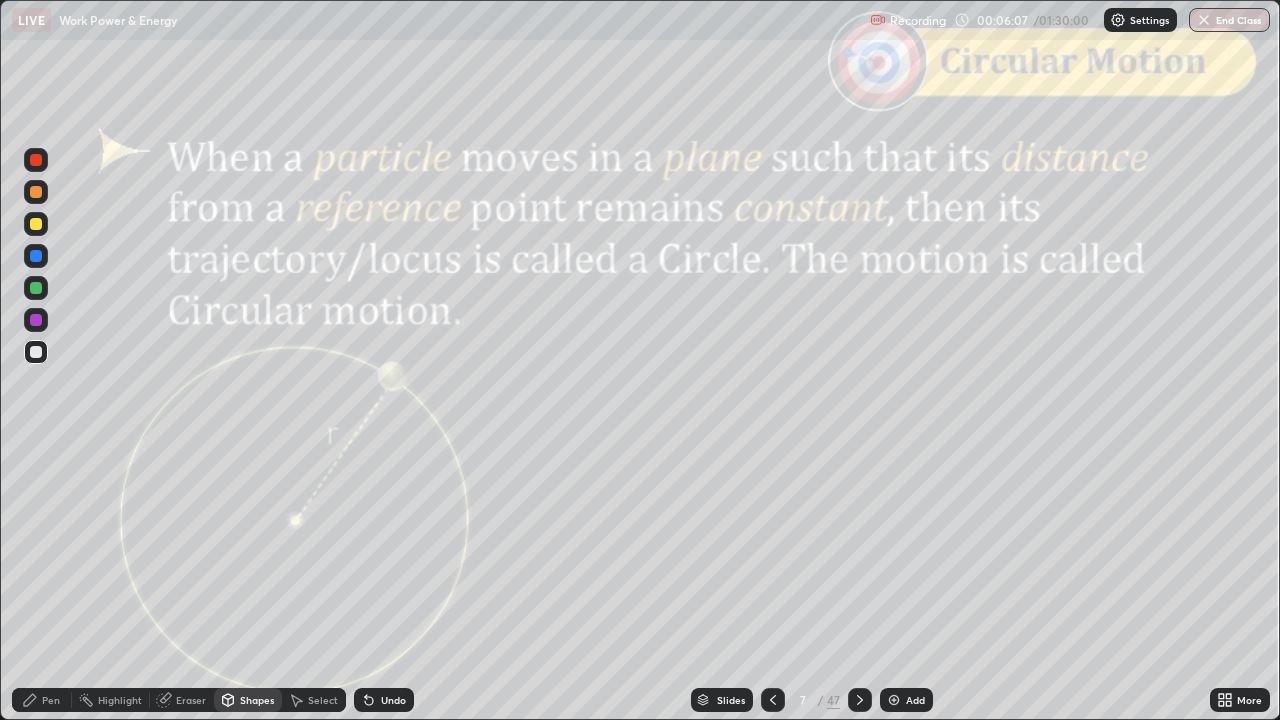 click at bounding box center [36, 160] 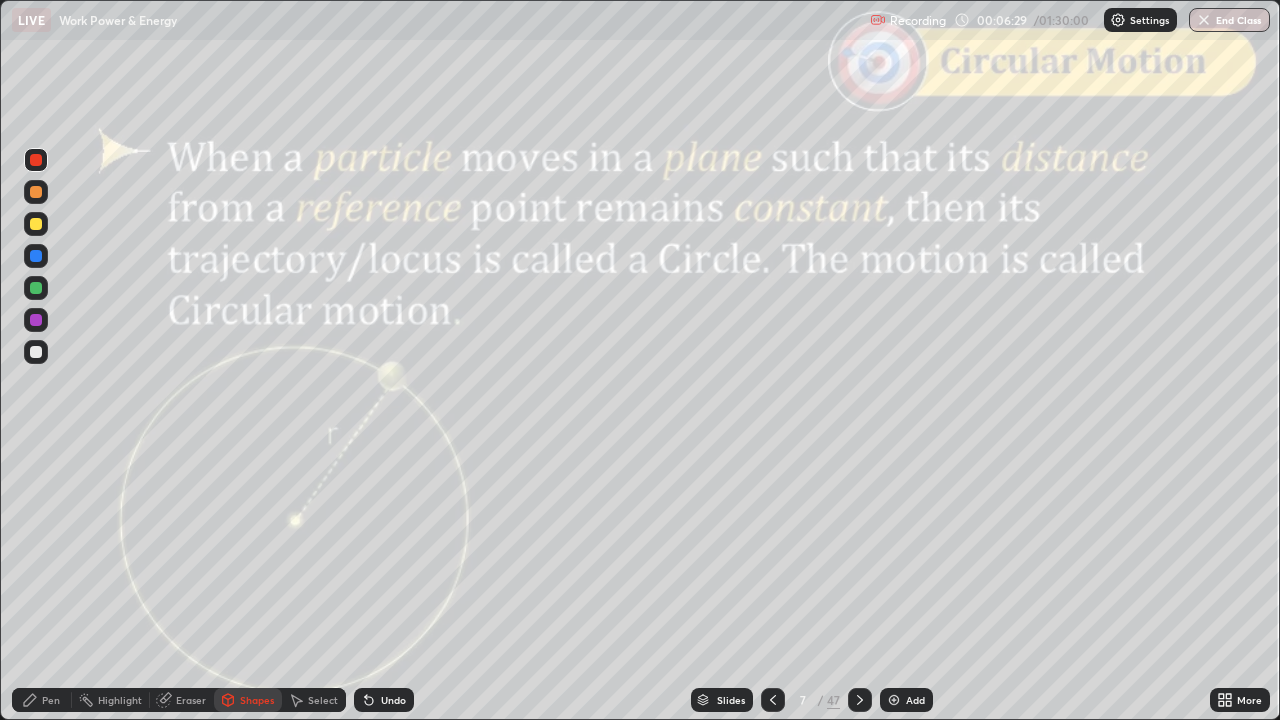 click on "Pen" at bounding box center (51, 700) 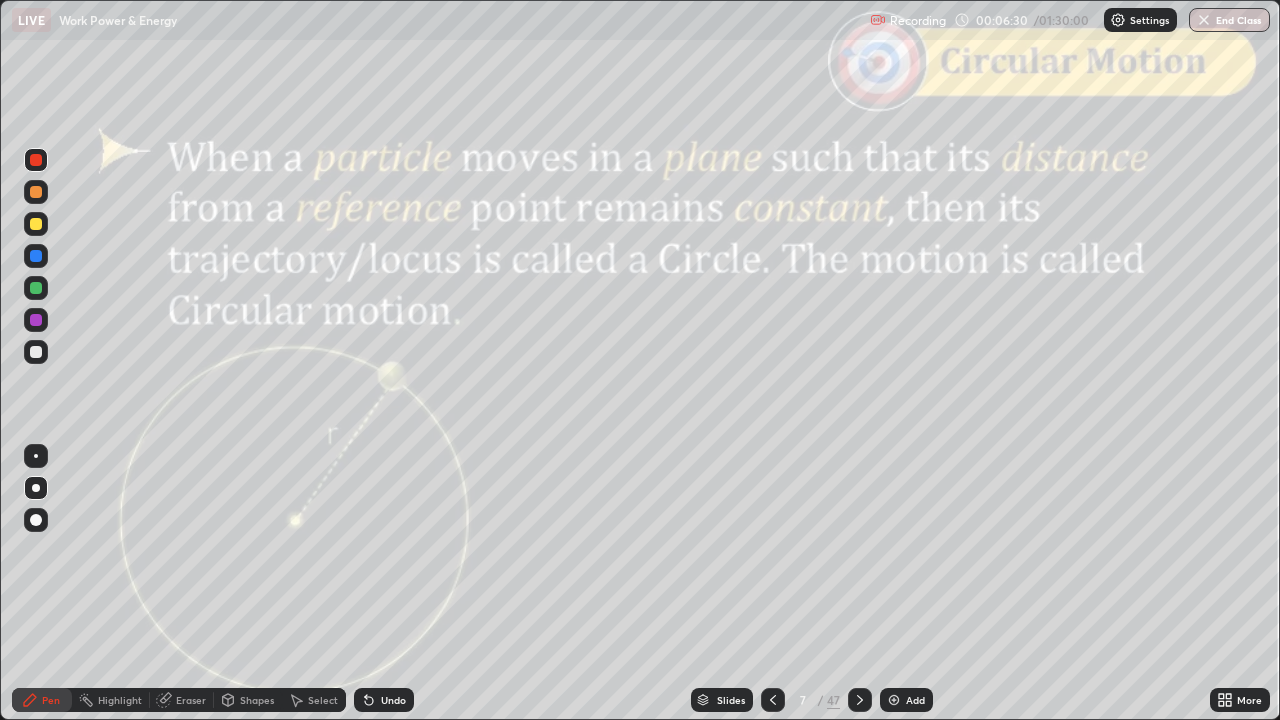 click at bounding box center [36, 352] 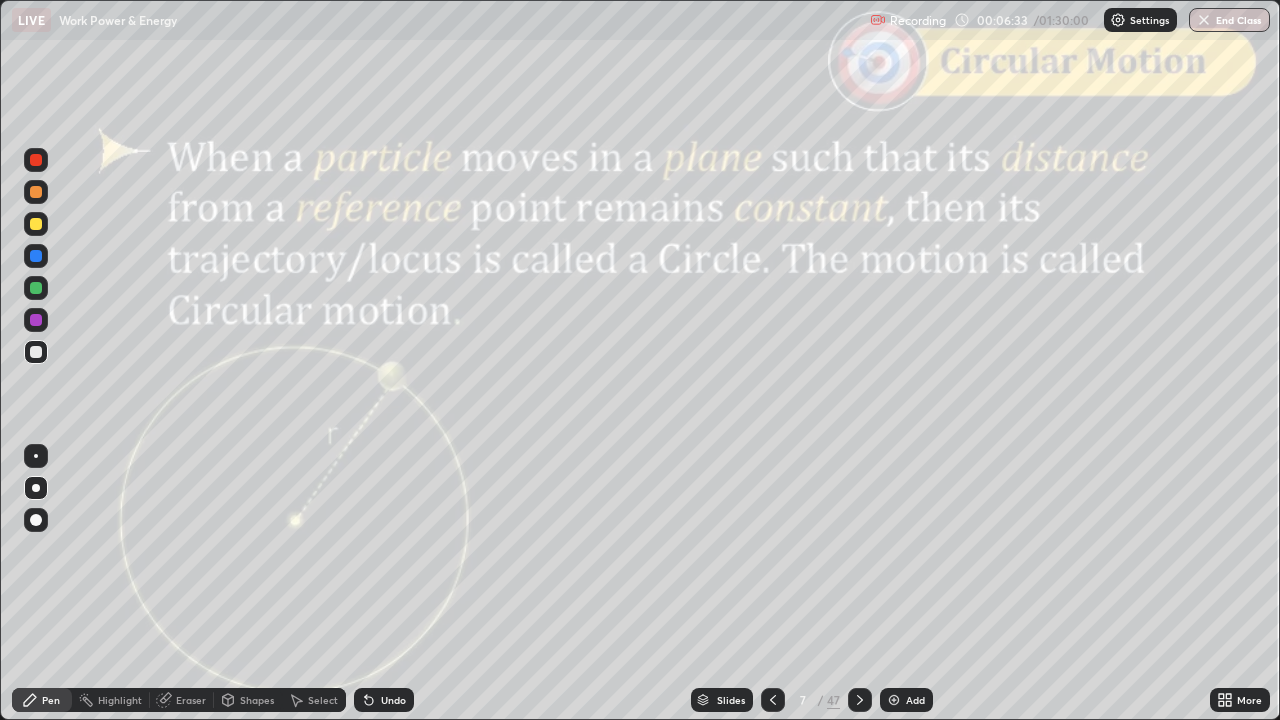 click on "Shapes" at bounding box center (257, 700) 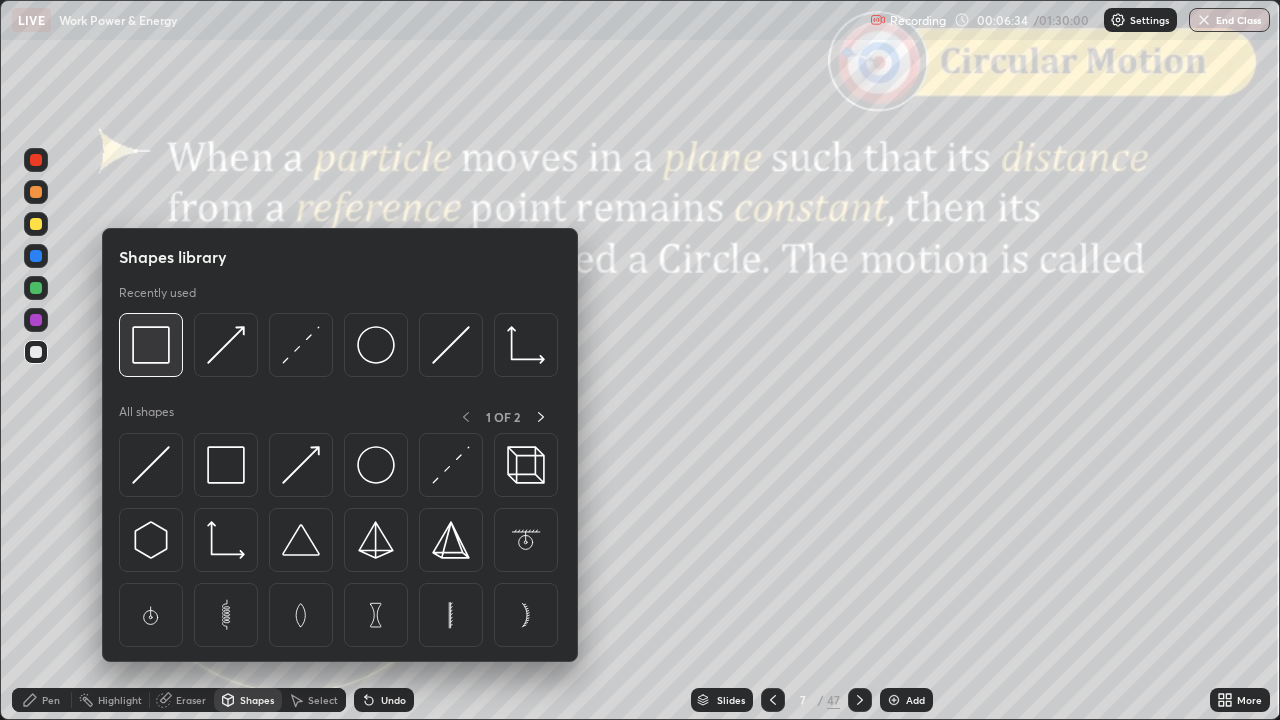 click at bounding box center (151, 345) 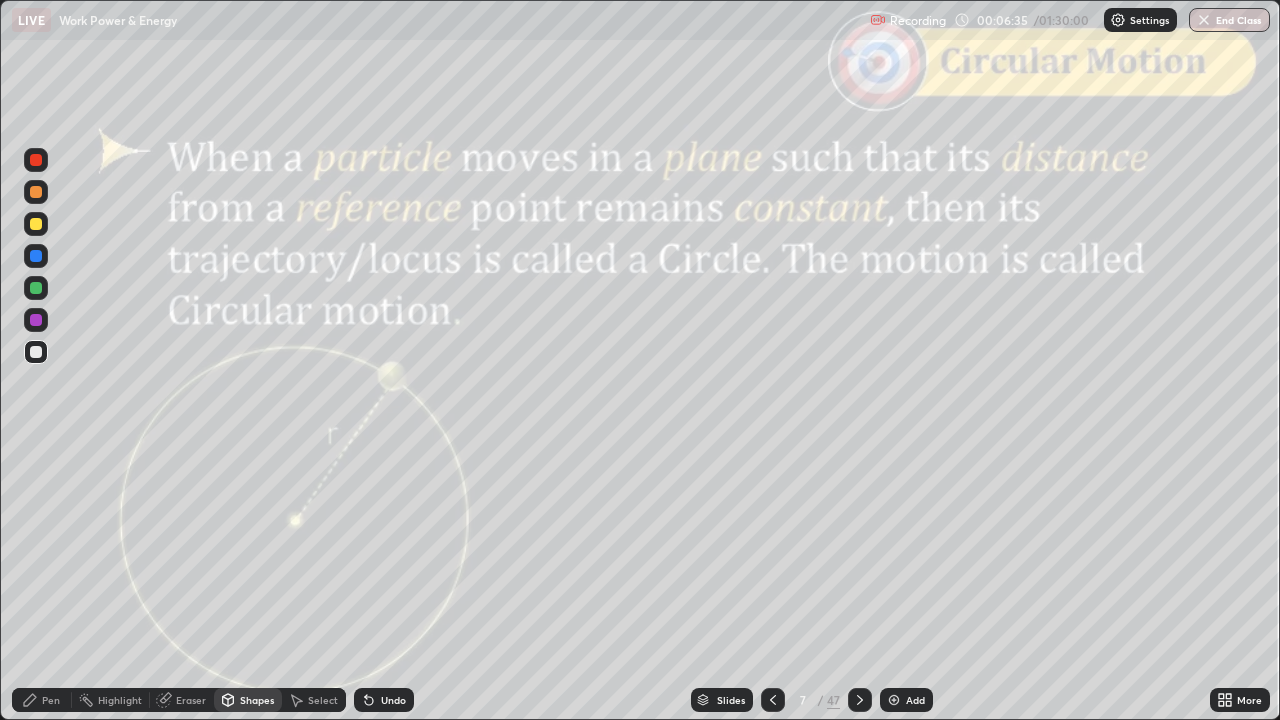 click at bounding box center [36, 160] 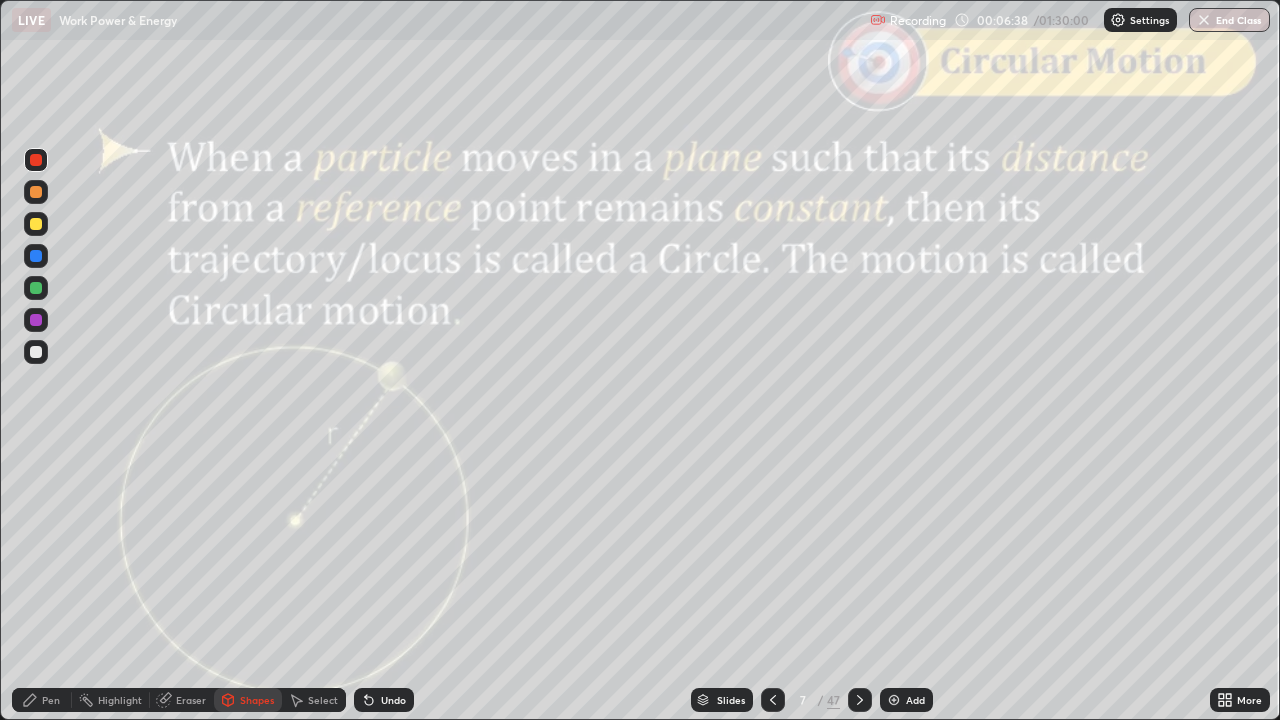 click on "Pen" at bounding box center [51, 700] 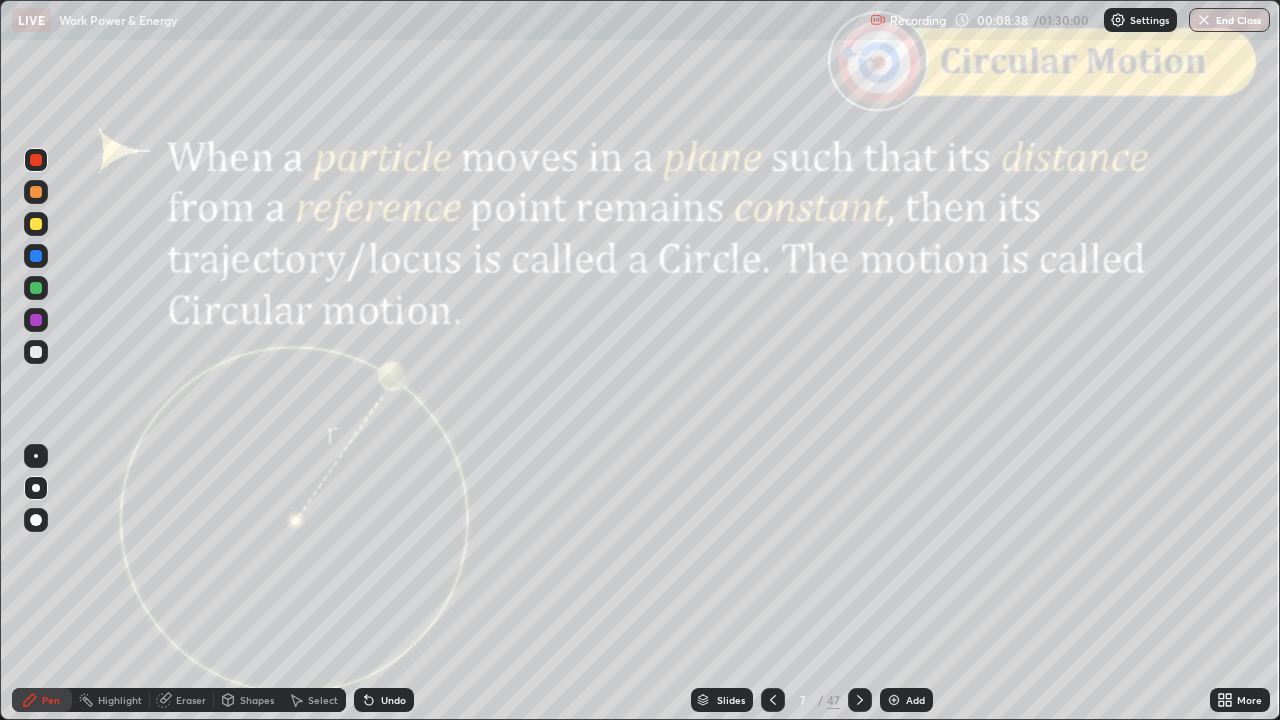 click 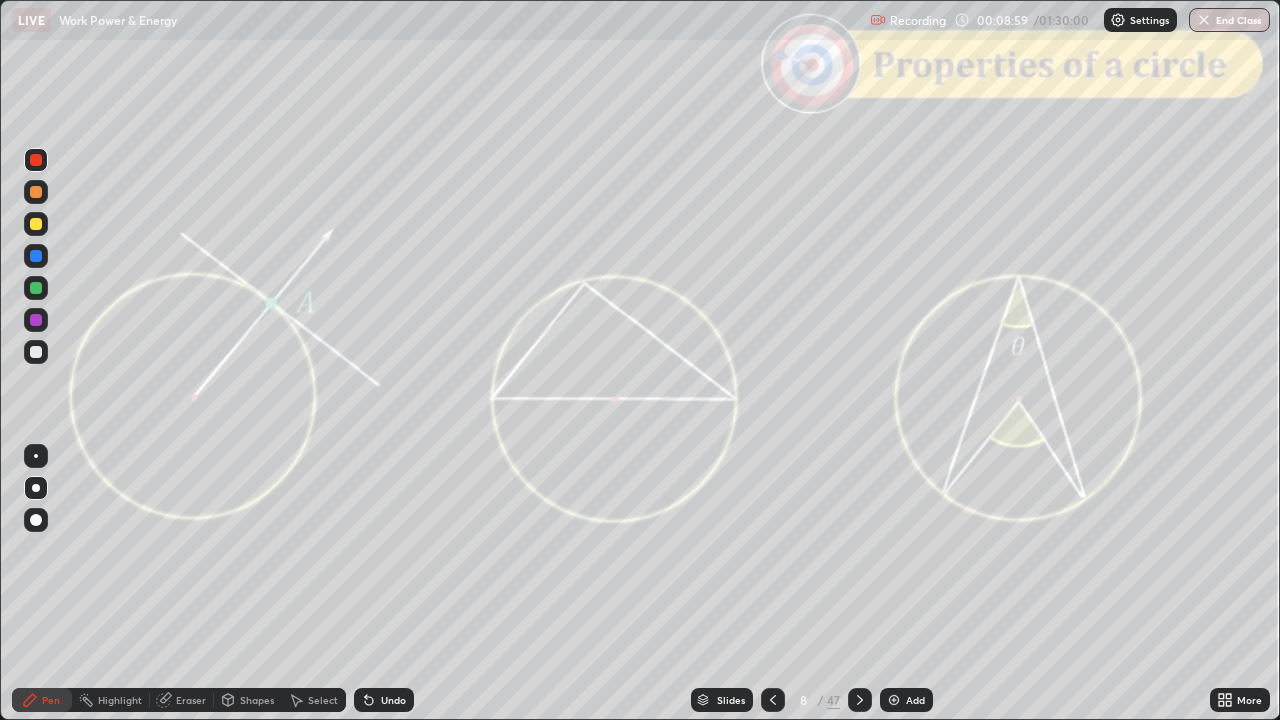 click at bounding box center [36, 352] 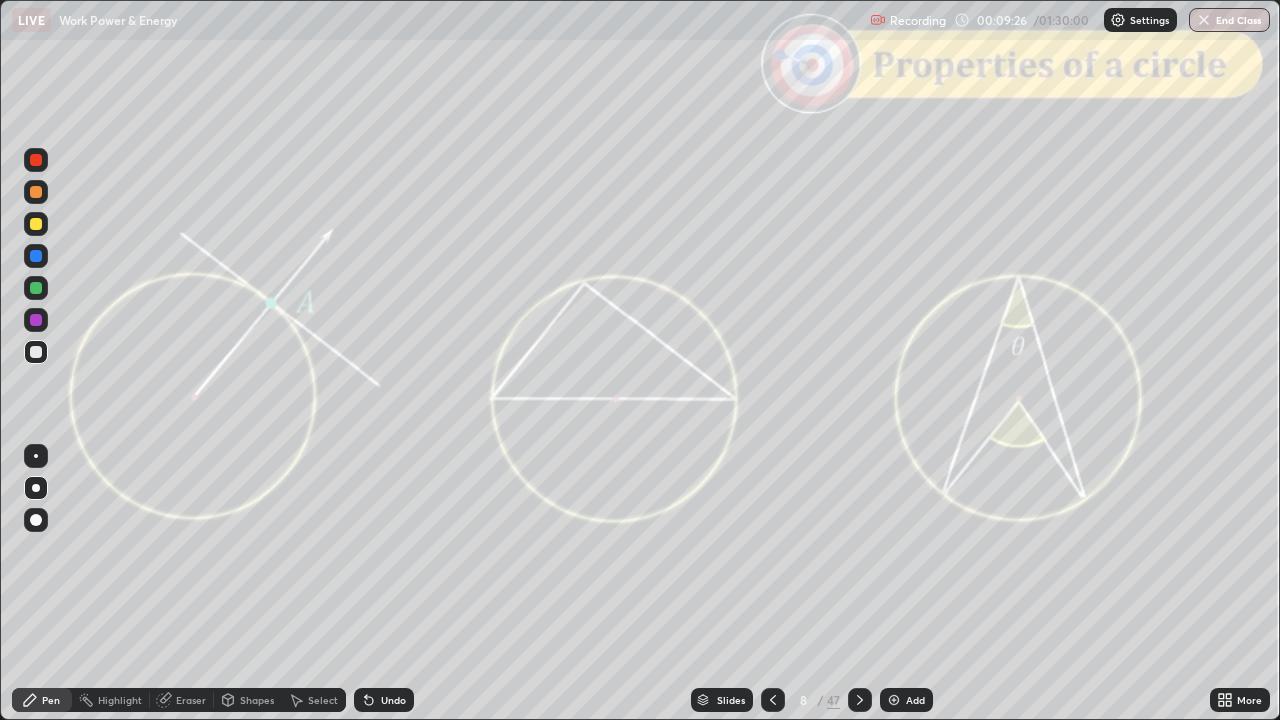 click at bounding box center (36, 192) 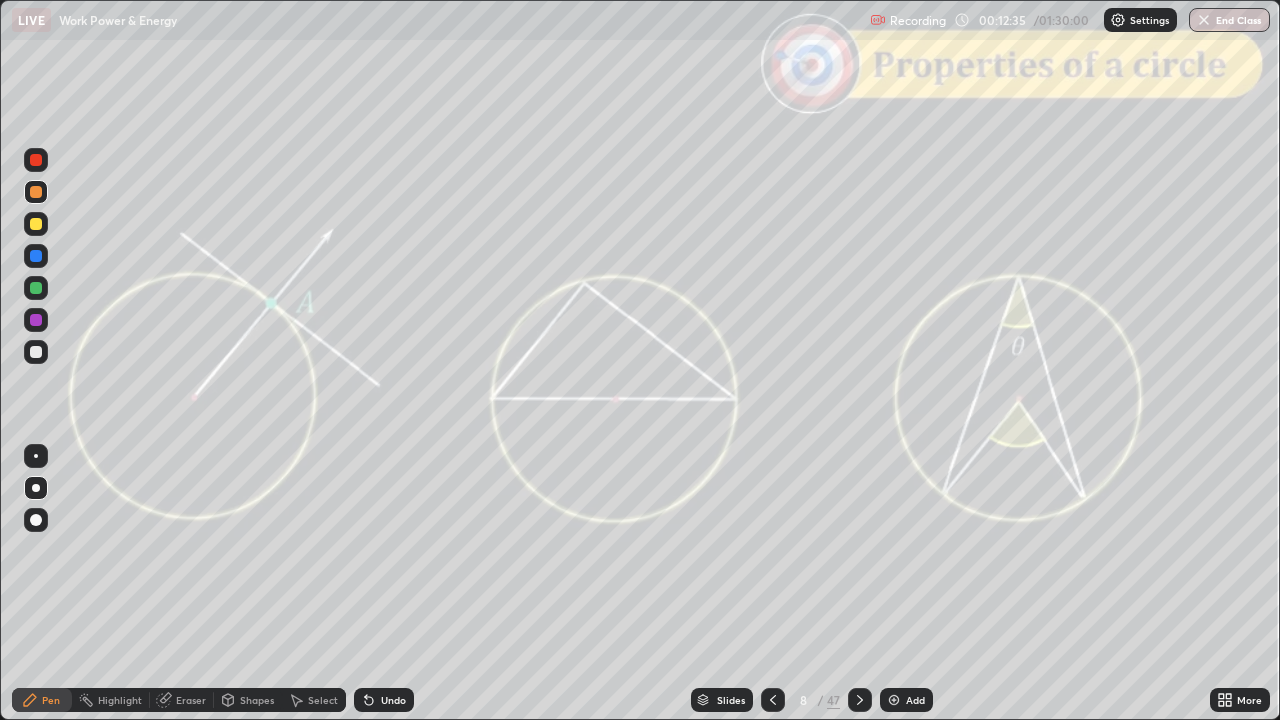 click 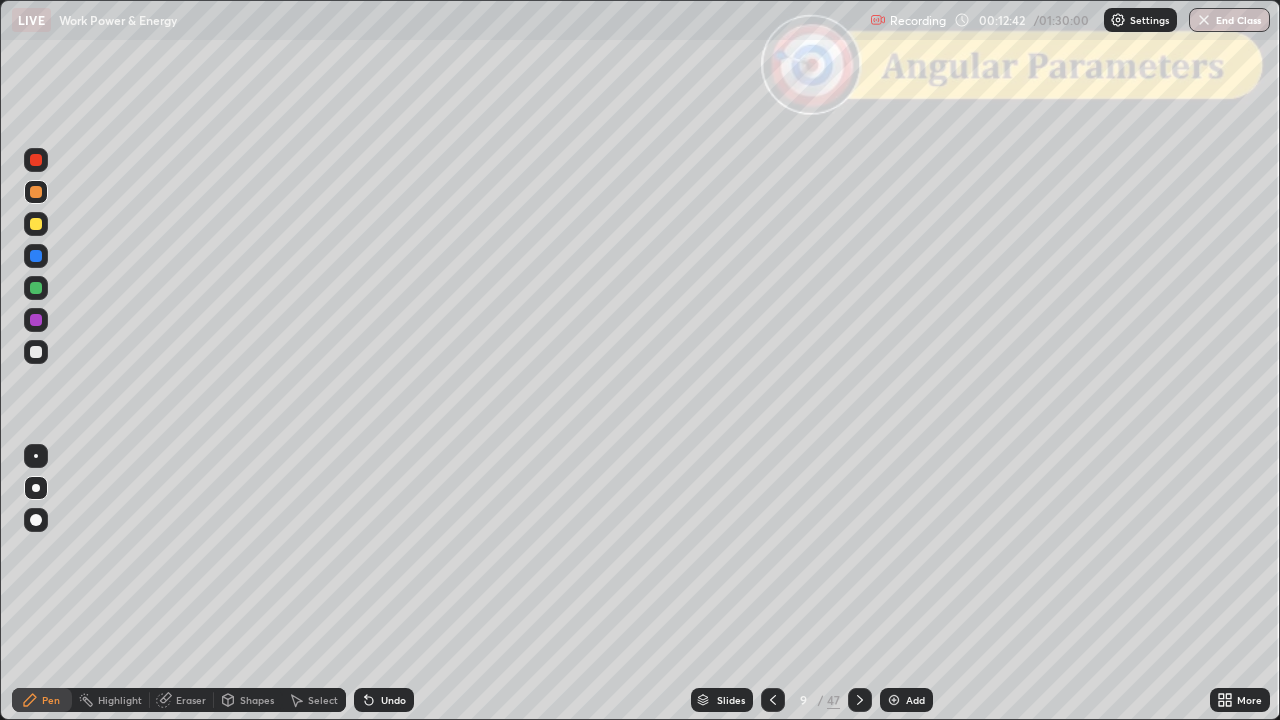 click on "Shapes" at bounding box center [257, 700] 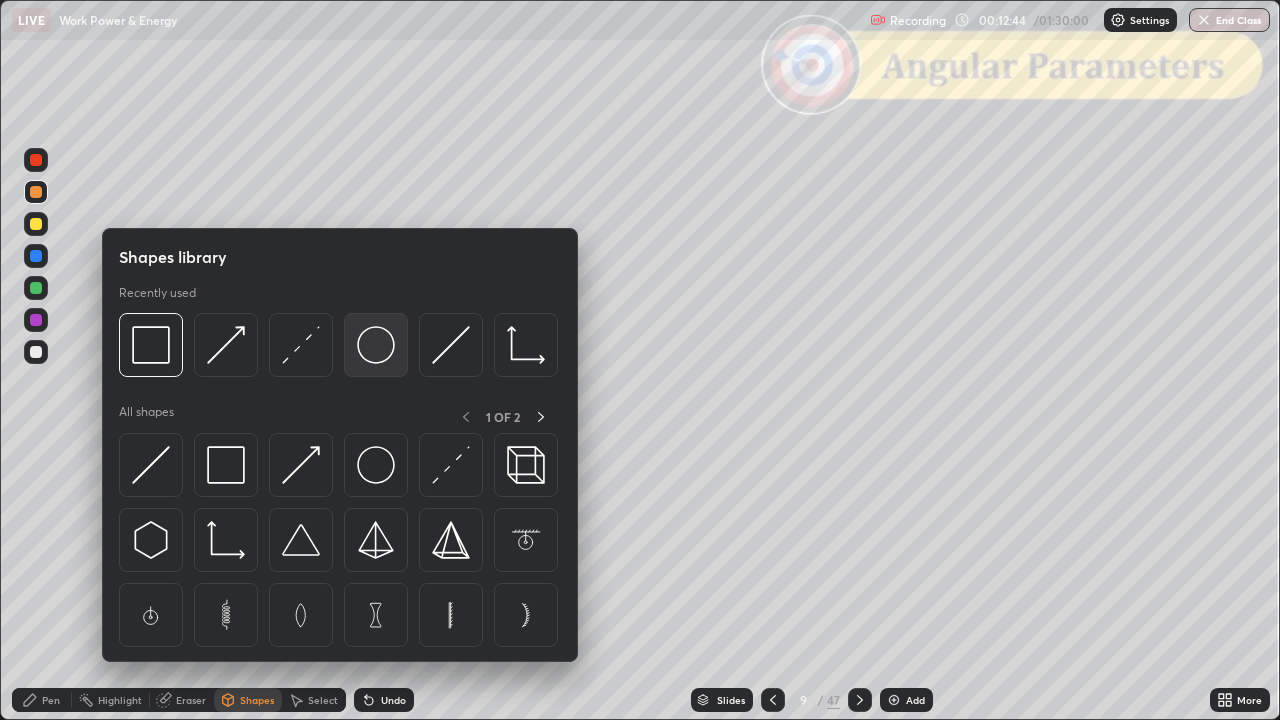 click at bounding box center [376, 345] 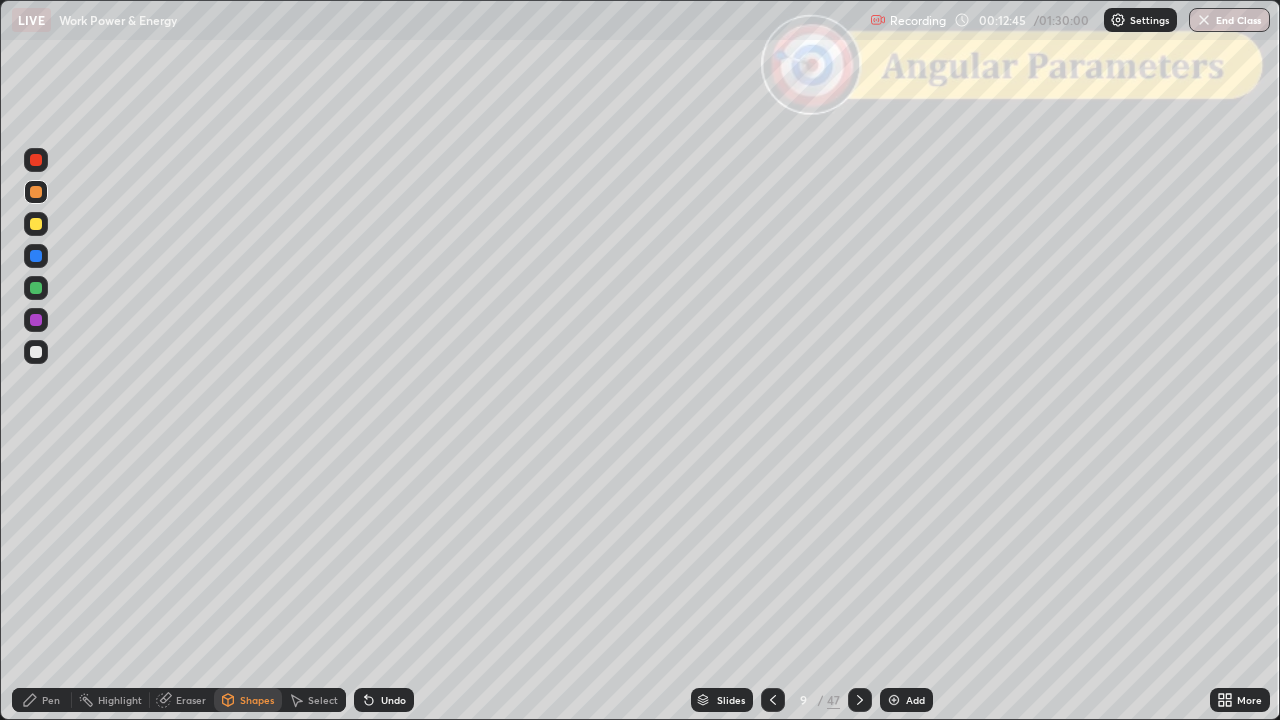 click on "Slides" at bounding box center [731, 700] 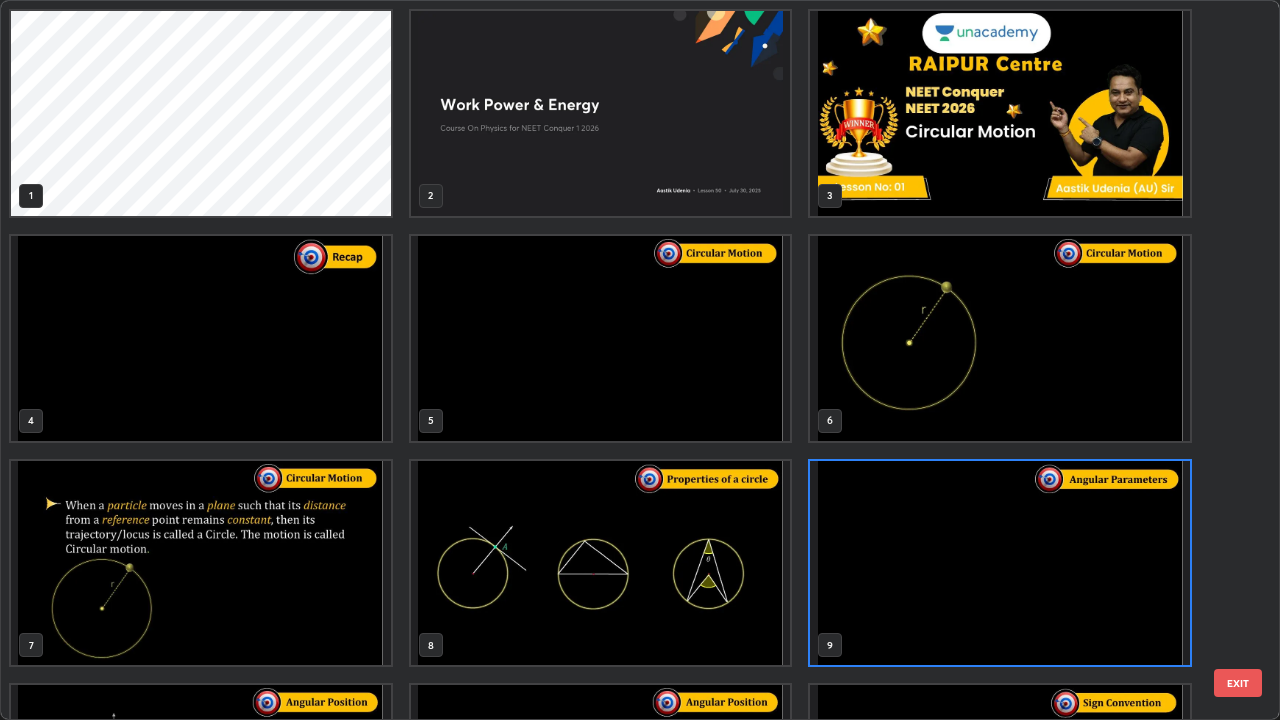 scroll, scrollTop: 7, scrollLeft: 11, axis: both 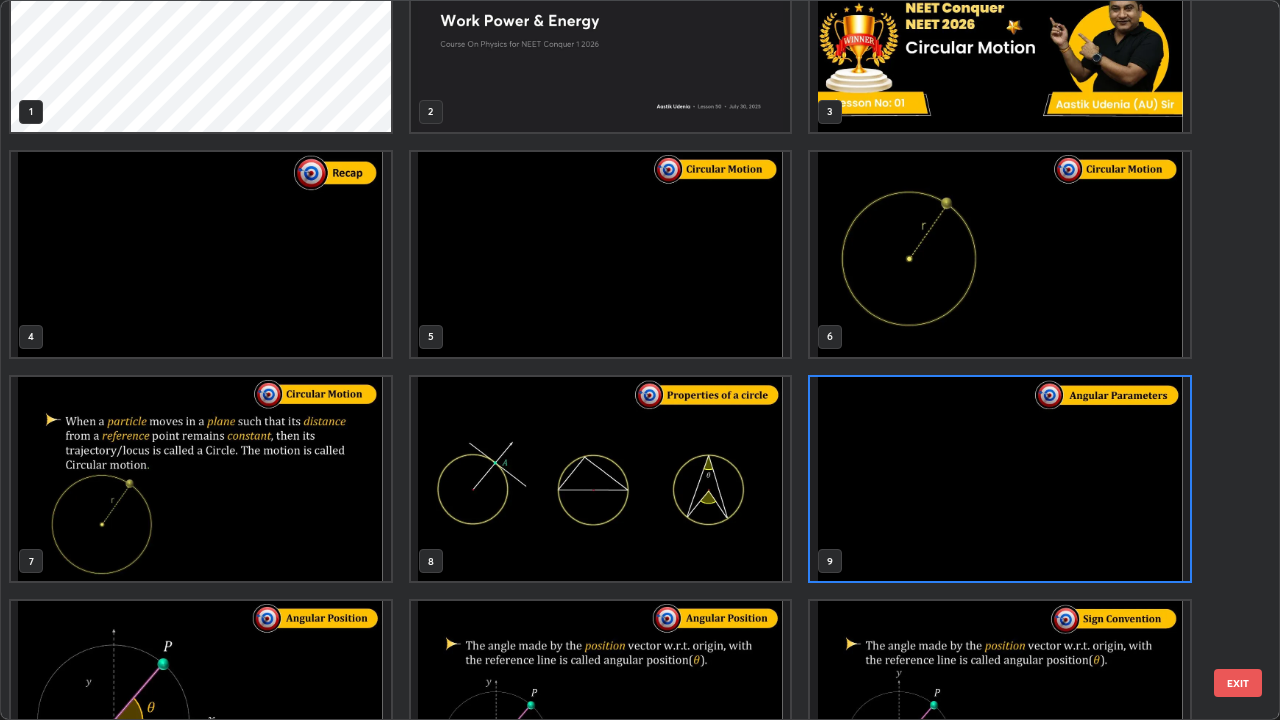 click on "1 2 3 4 5 6 7 8 9 10 11 12 13 14 15" at bounding box center [623, 360] 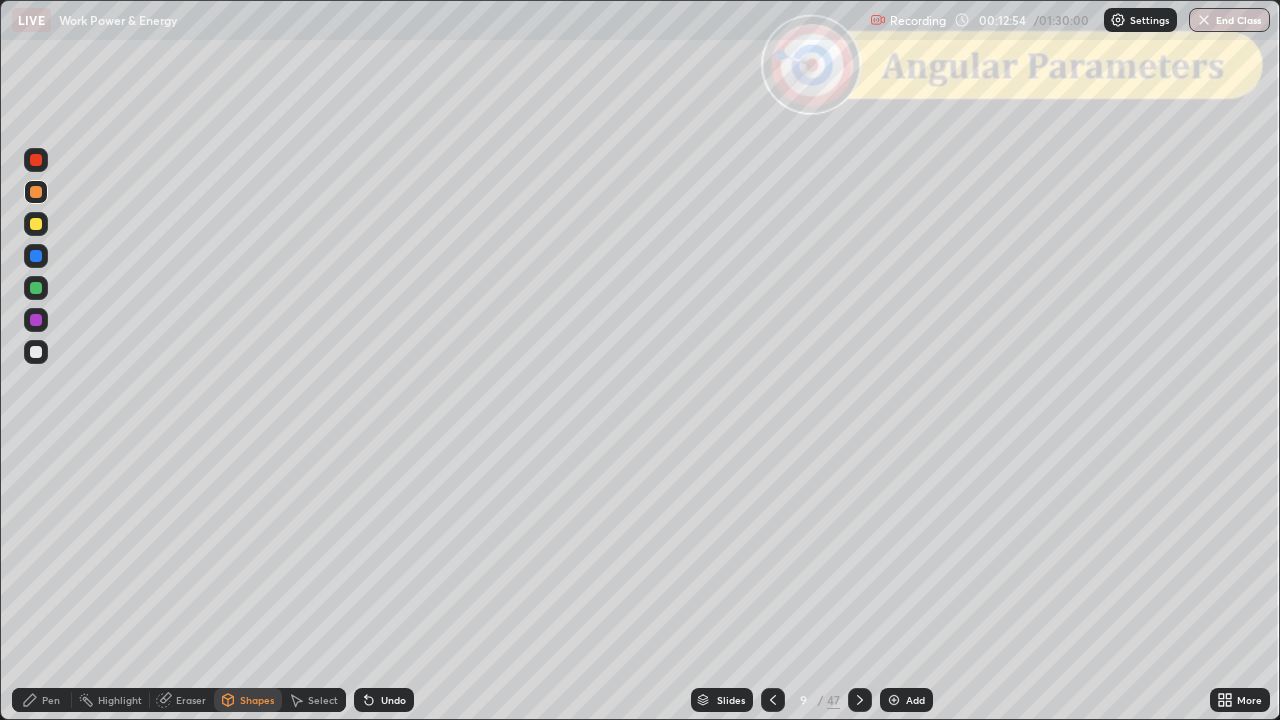 click on "Shapes" at bounding box center [257, 700] 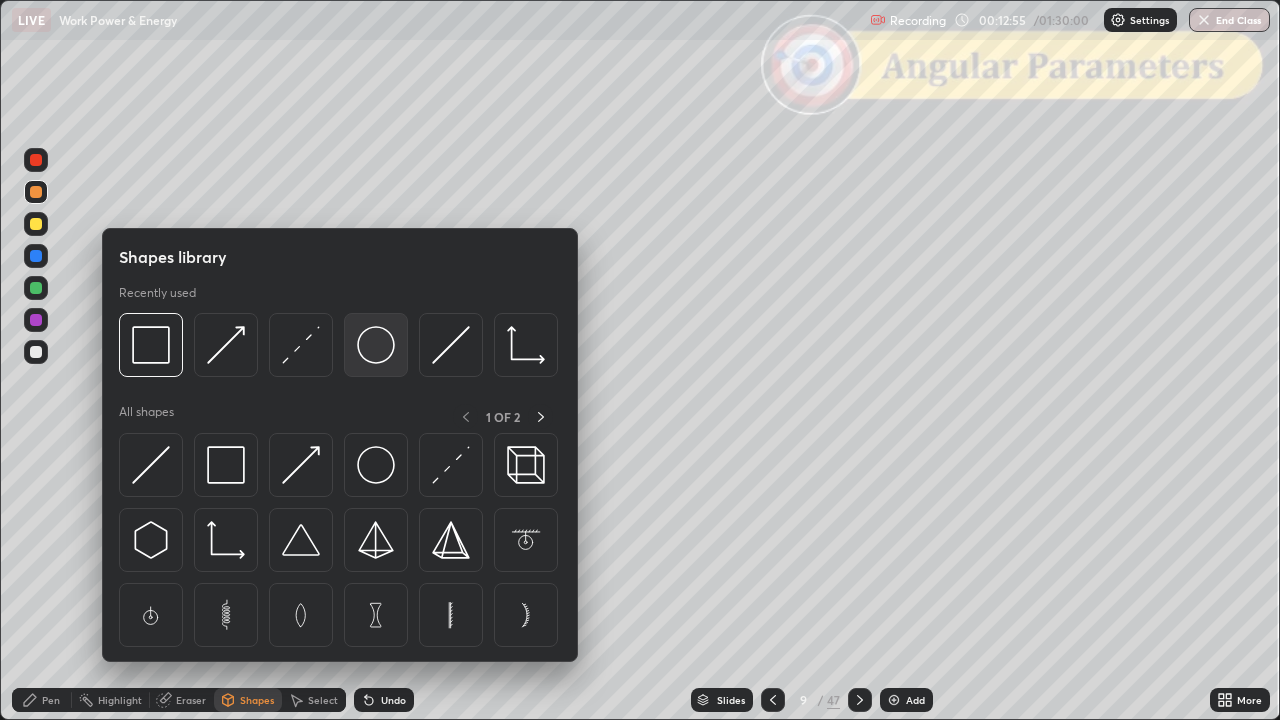 click at bounding box center (376, 345) 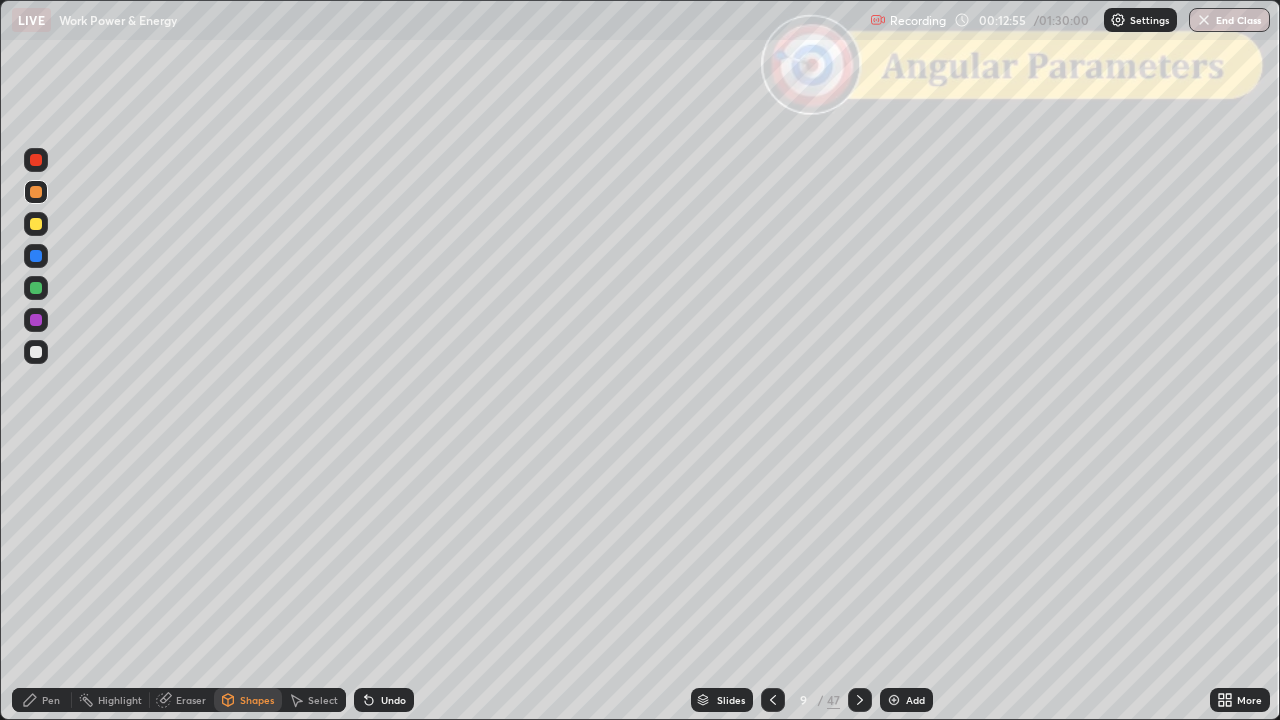 click at bounding box center (36, 352) 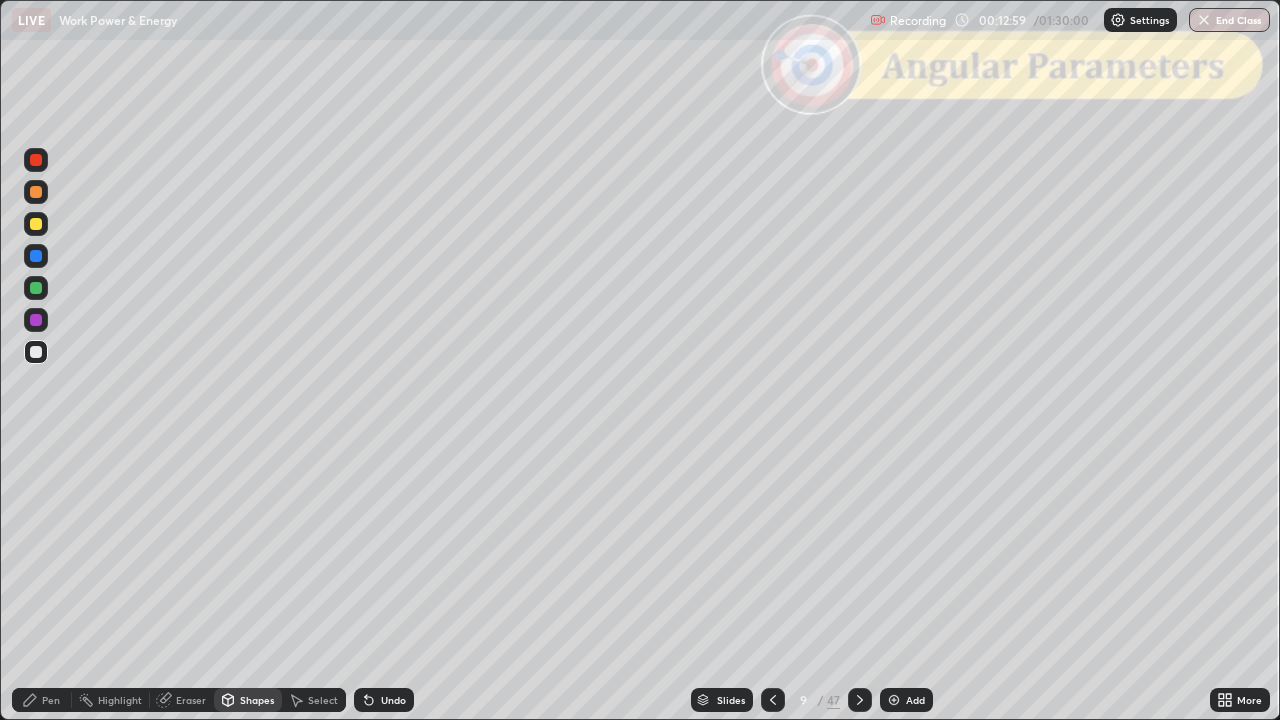 click on "Undo" at bounding box center [393, 700] 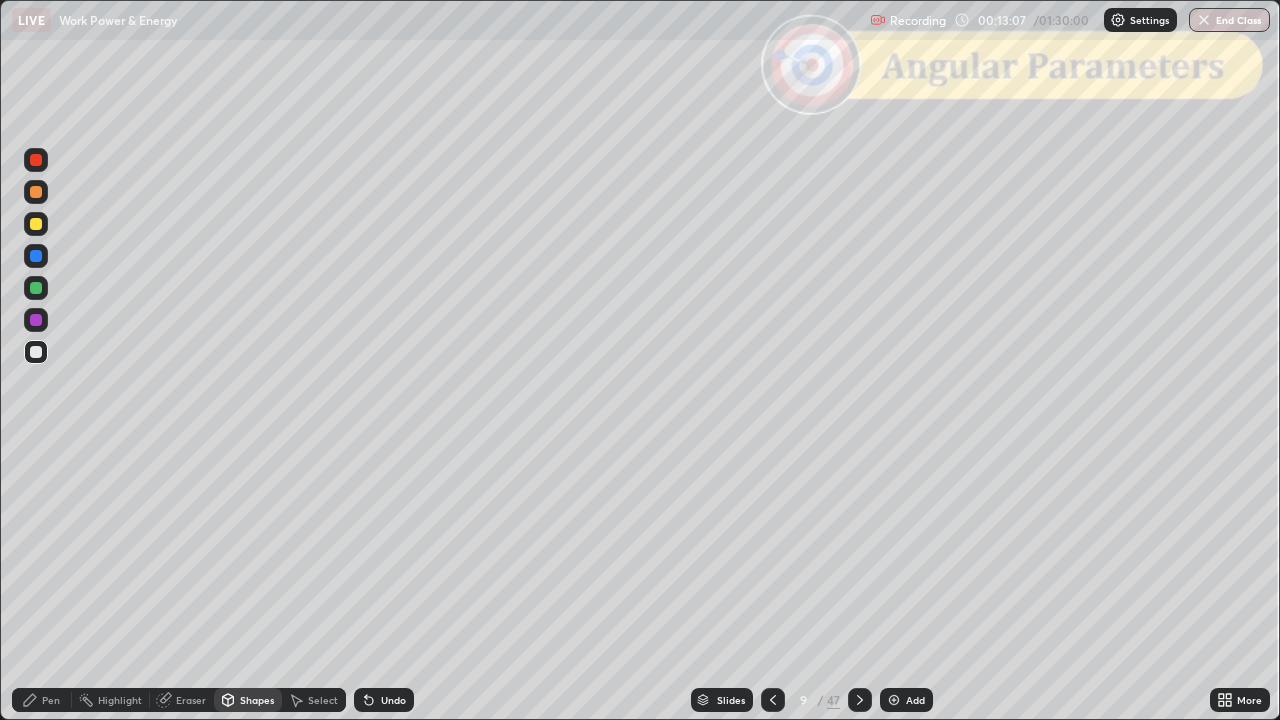 click on "Shapes" at bounding box center [248, 700] 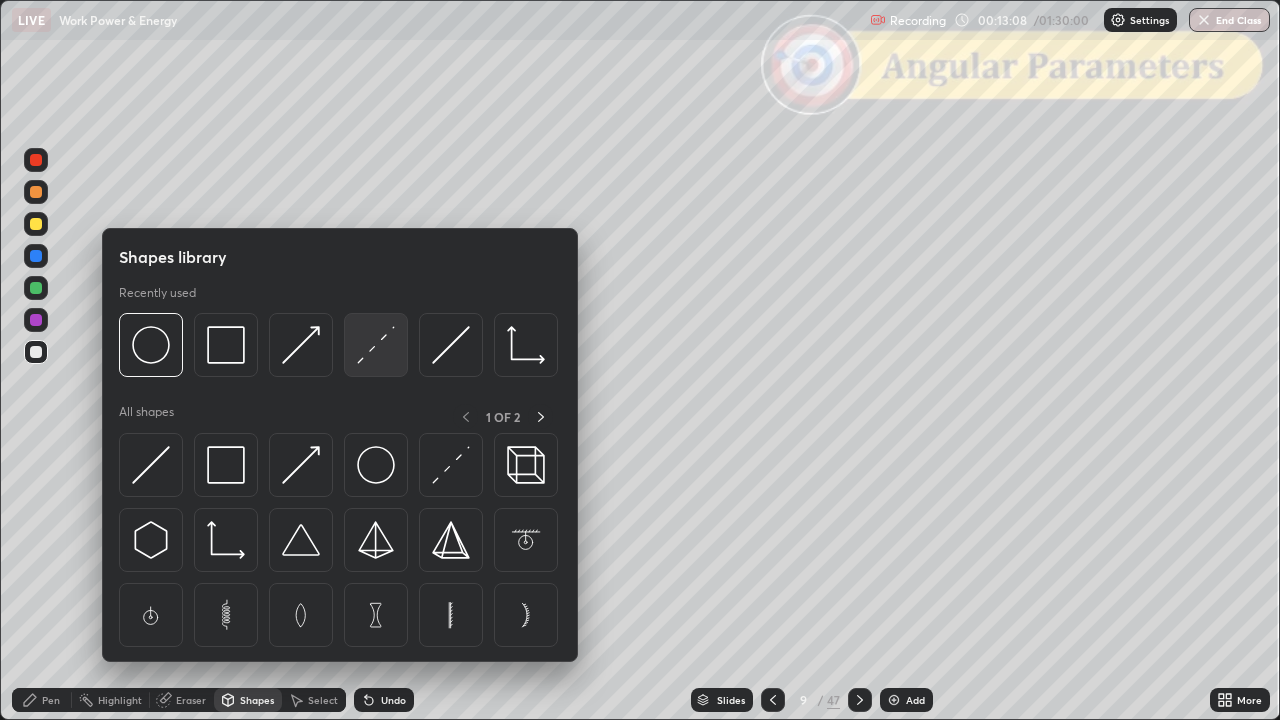 click at bounding box center [376, 345] 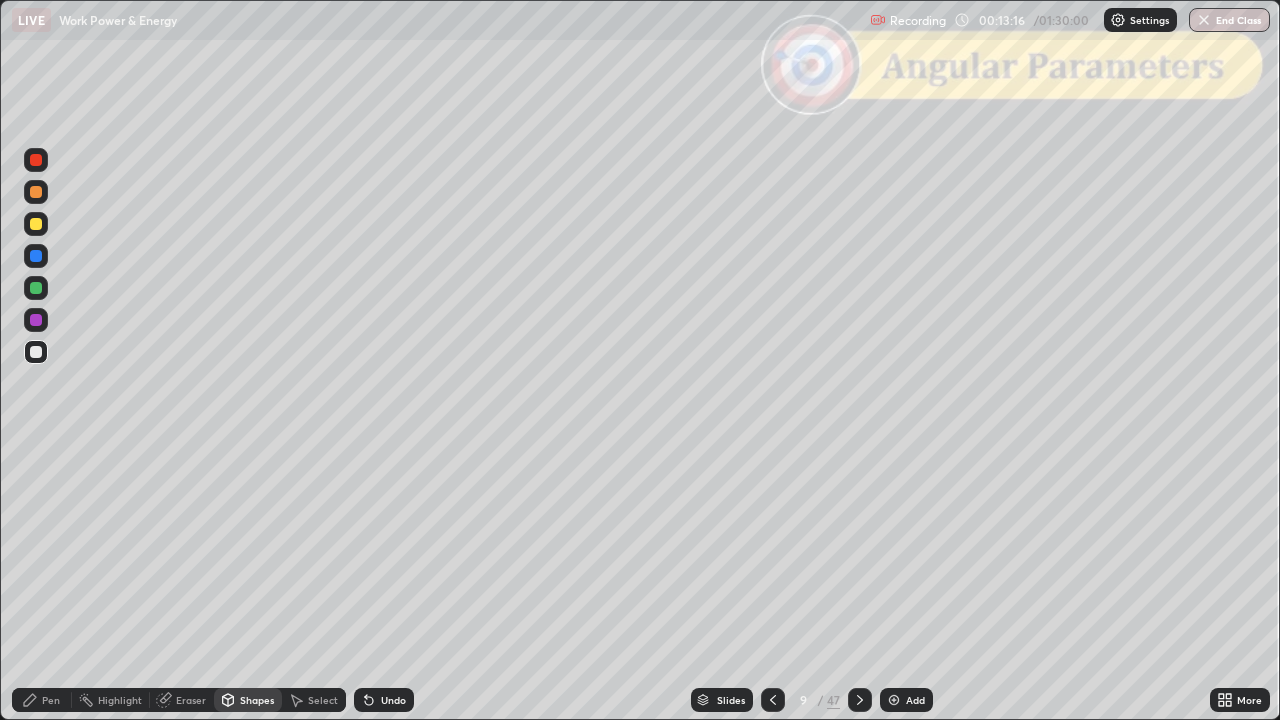 click on "Pen" at bounding box center [42, 700] 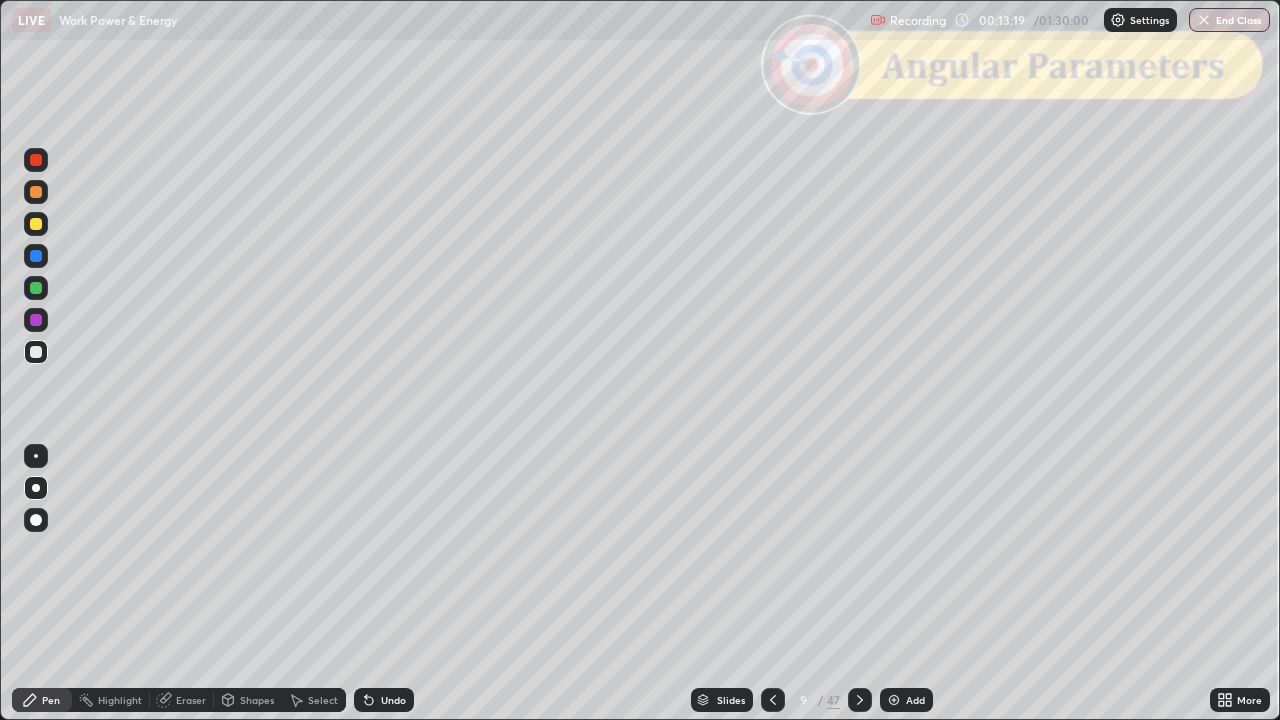 click on "Shapes" at bounding box center (248, 700) 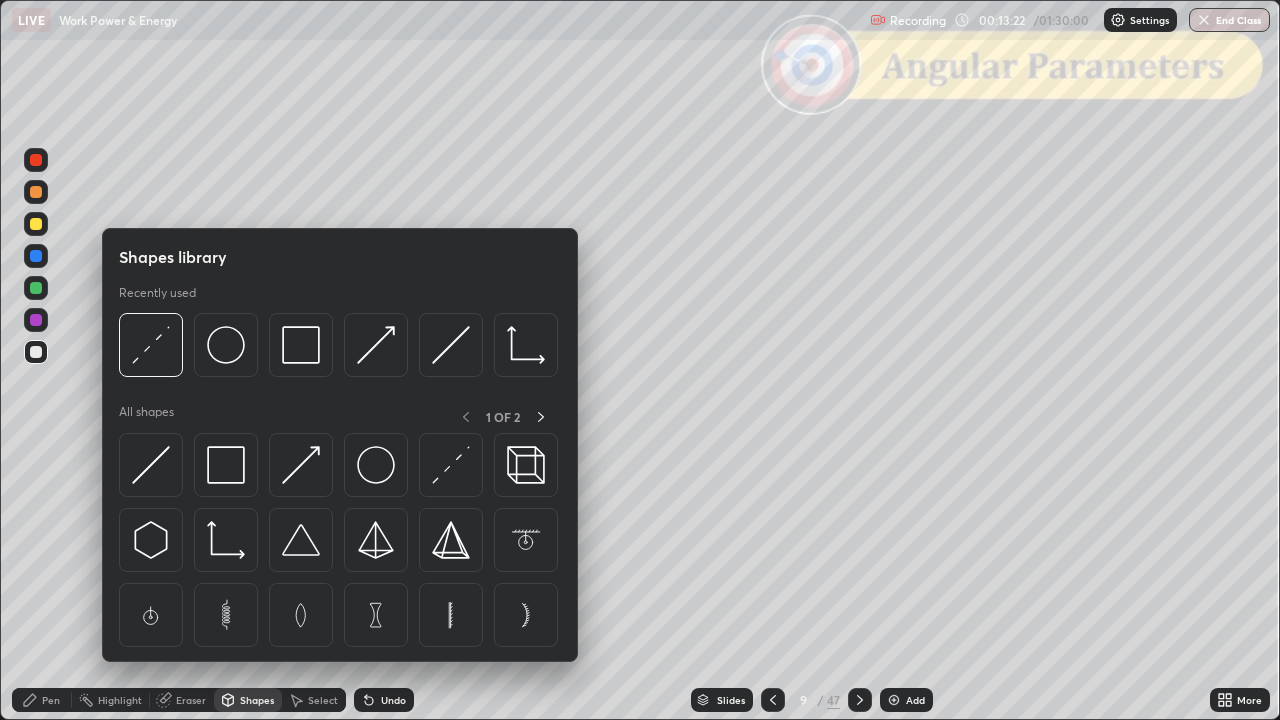 click at bounding box center [36, 412] 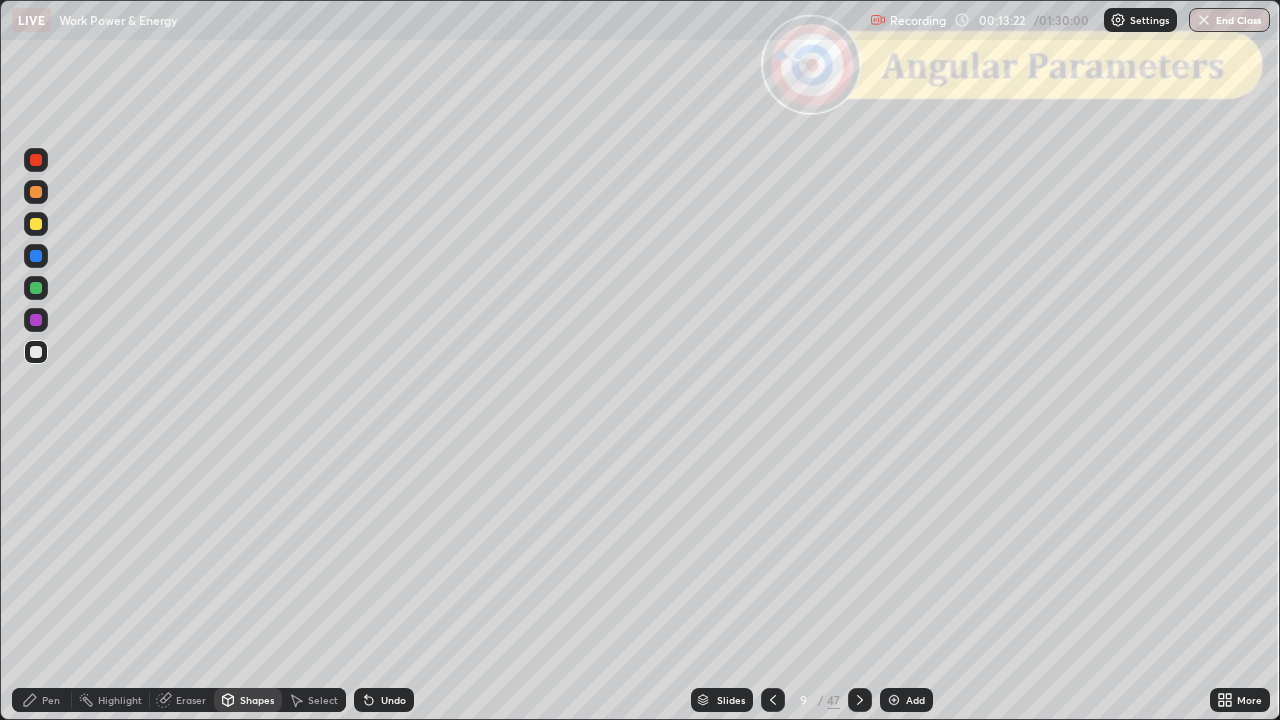 click on "Pen" at bounding box center [51, 700] 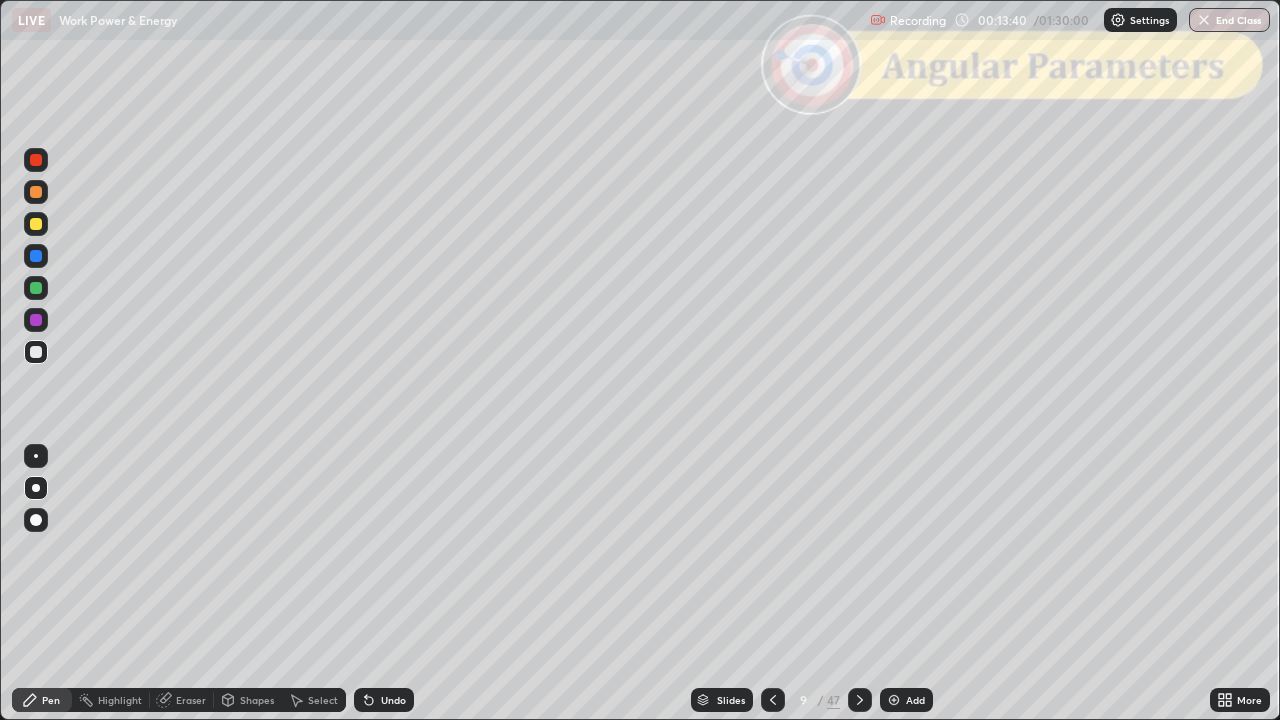 click on "Shapes" at bounding box center [257, 700] 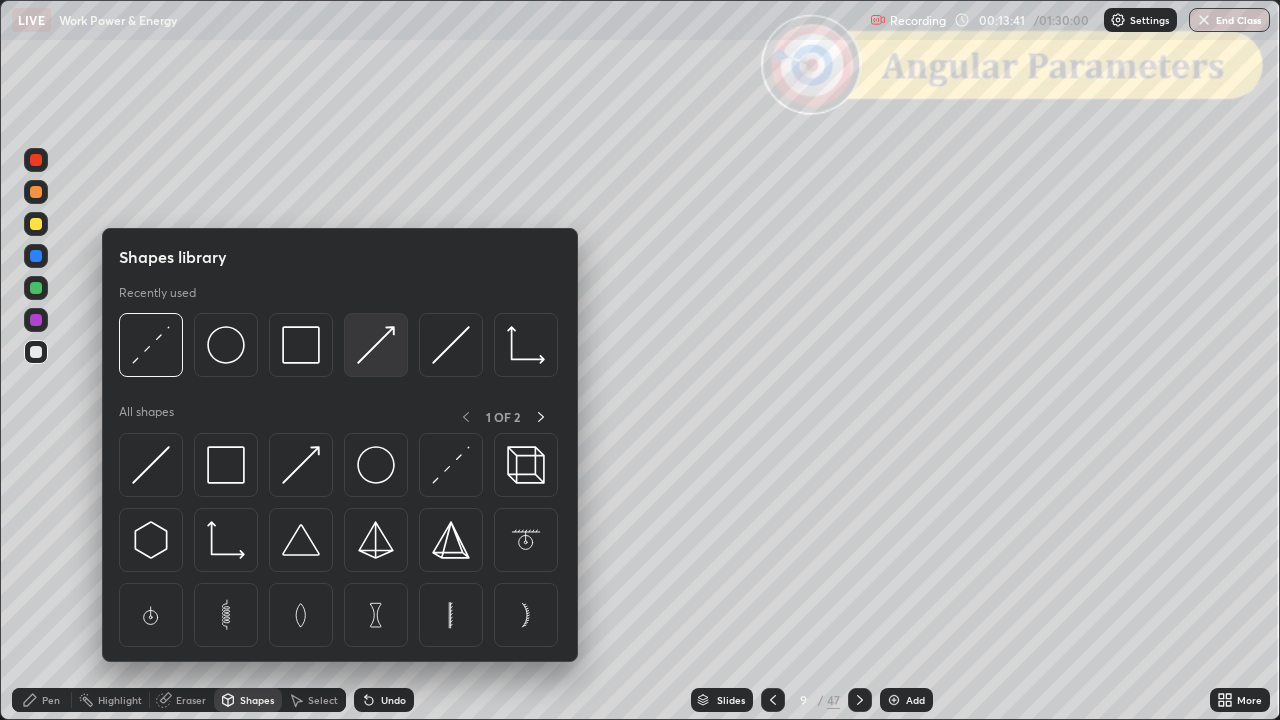 click at bounding box center (376, 345) 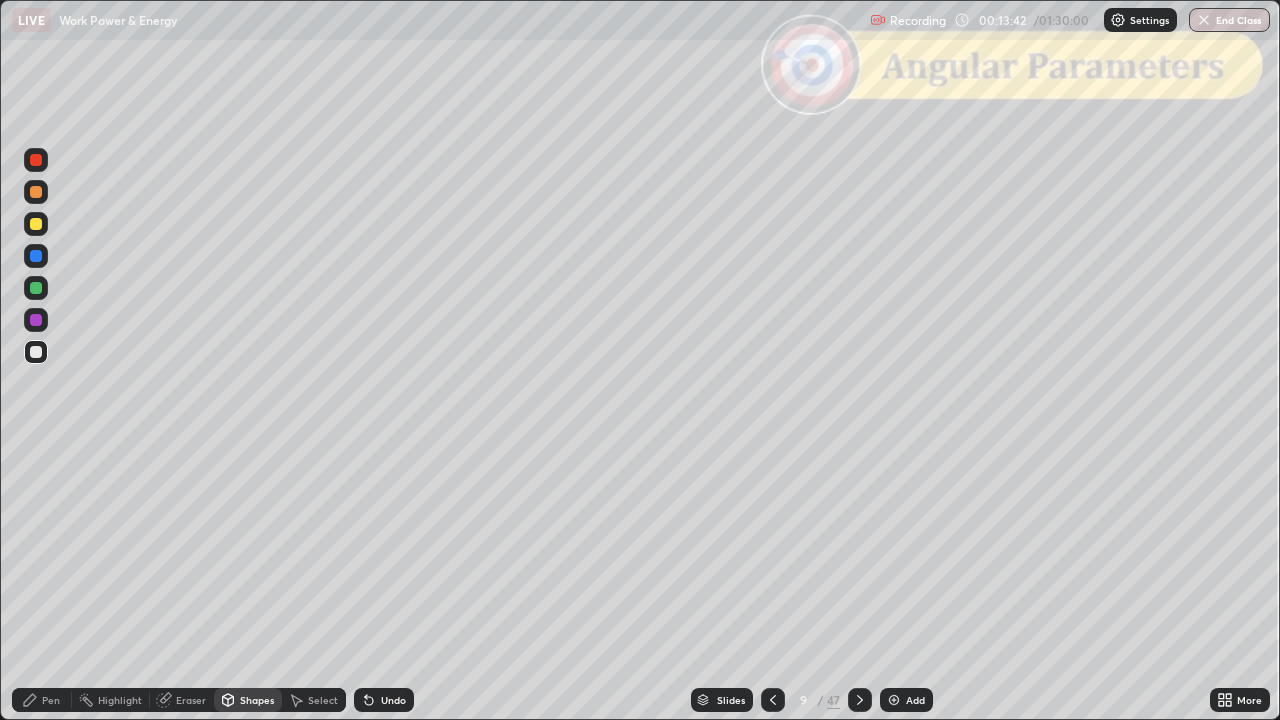 click at bounding box center [36, 192] 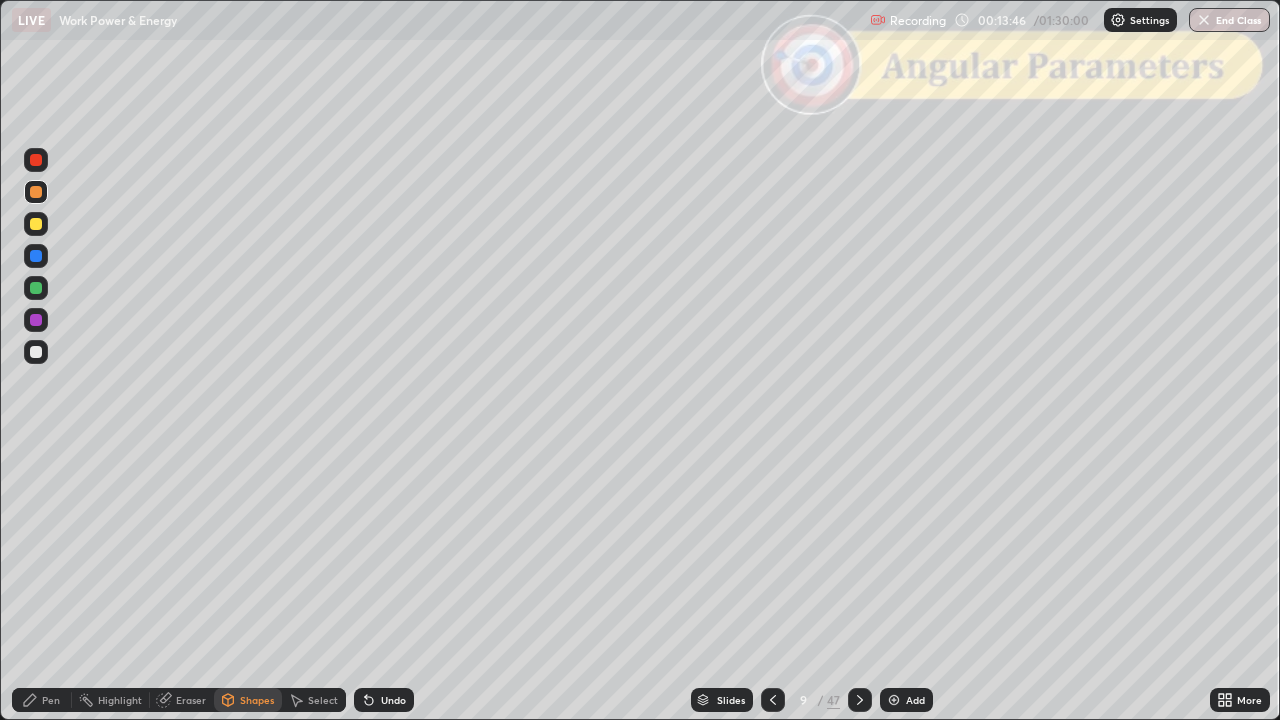 click on "Pen" at bounding box center [42, 700] 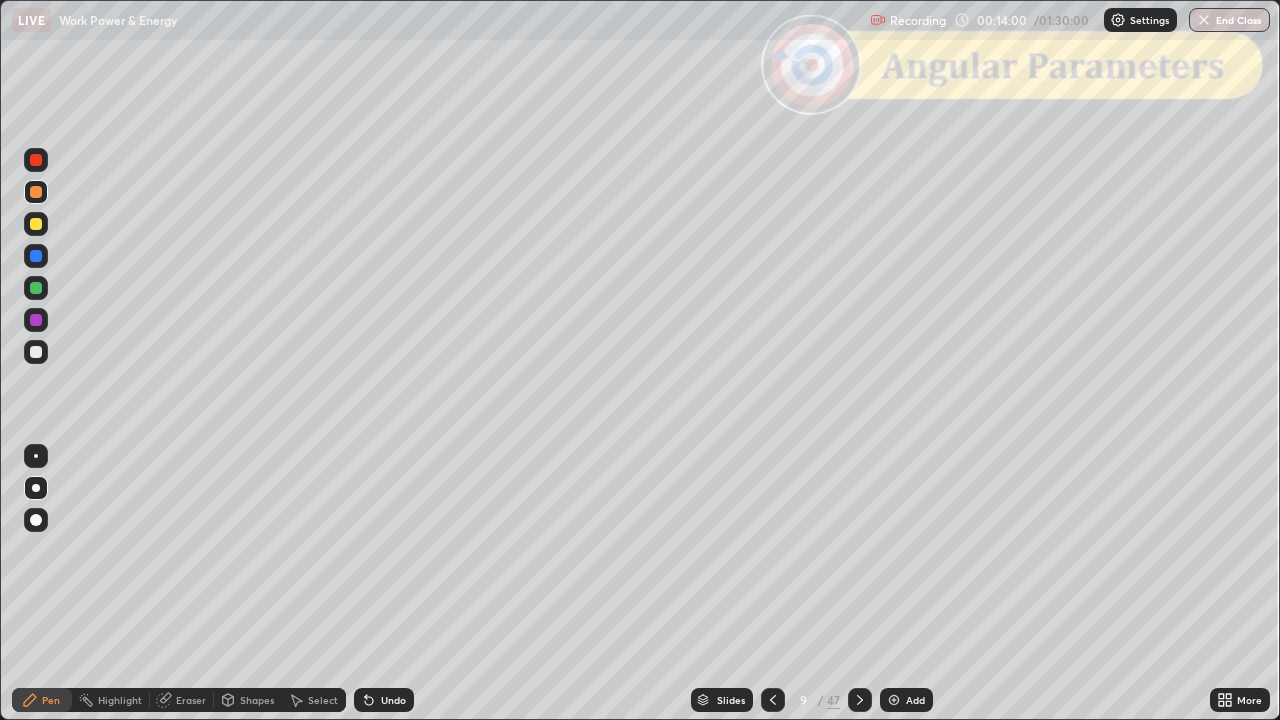 click on "Shapes" at bounding box center (257, 700) 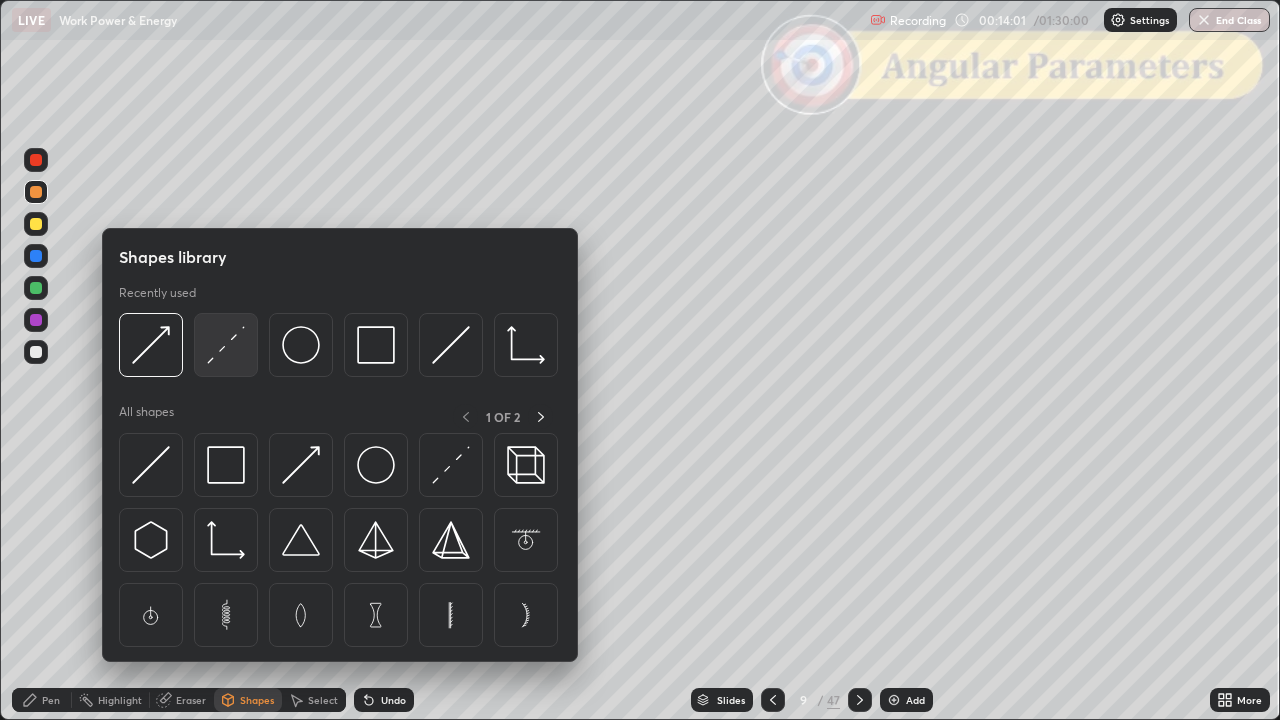 click at bounding box center (226, 345) 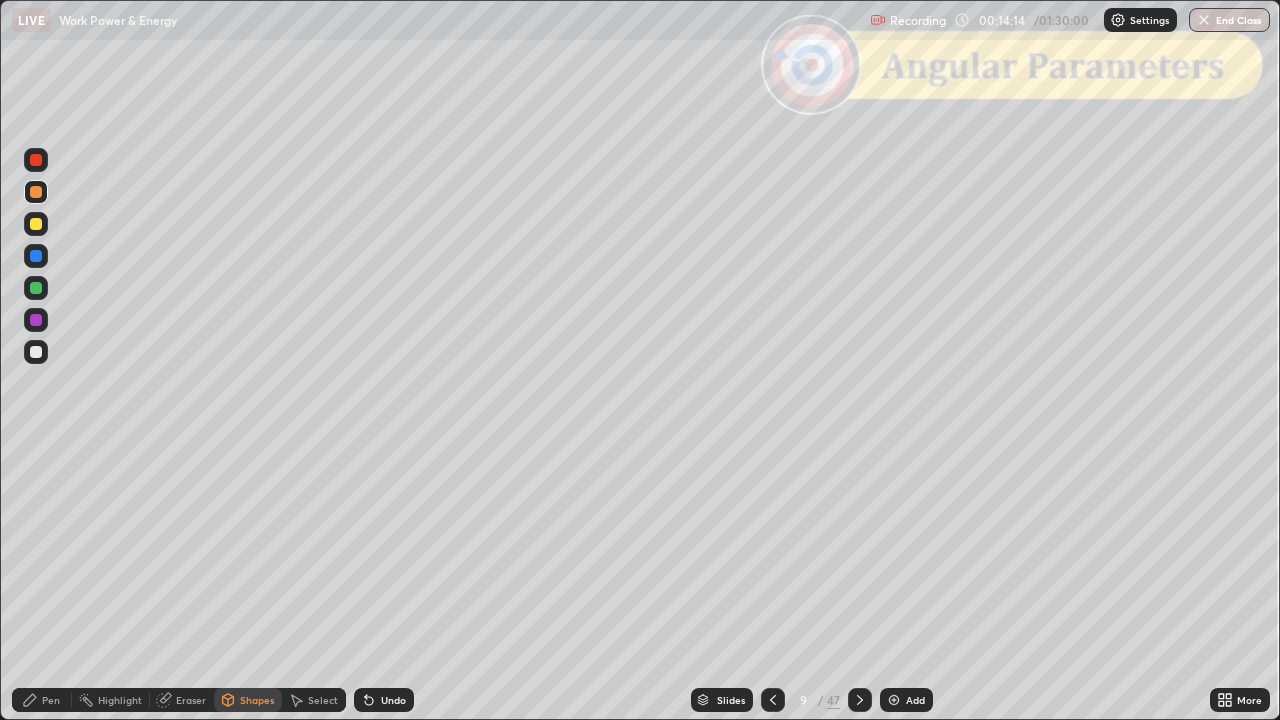 click 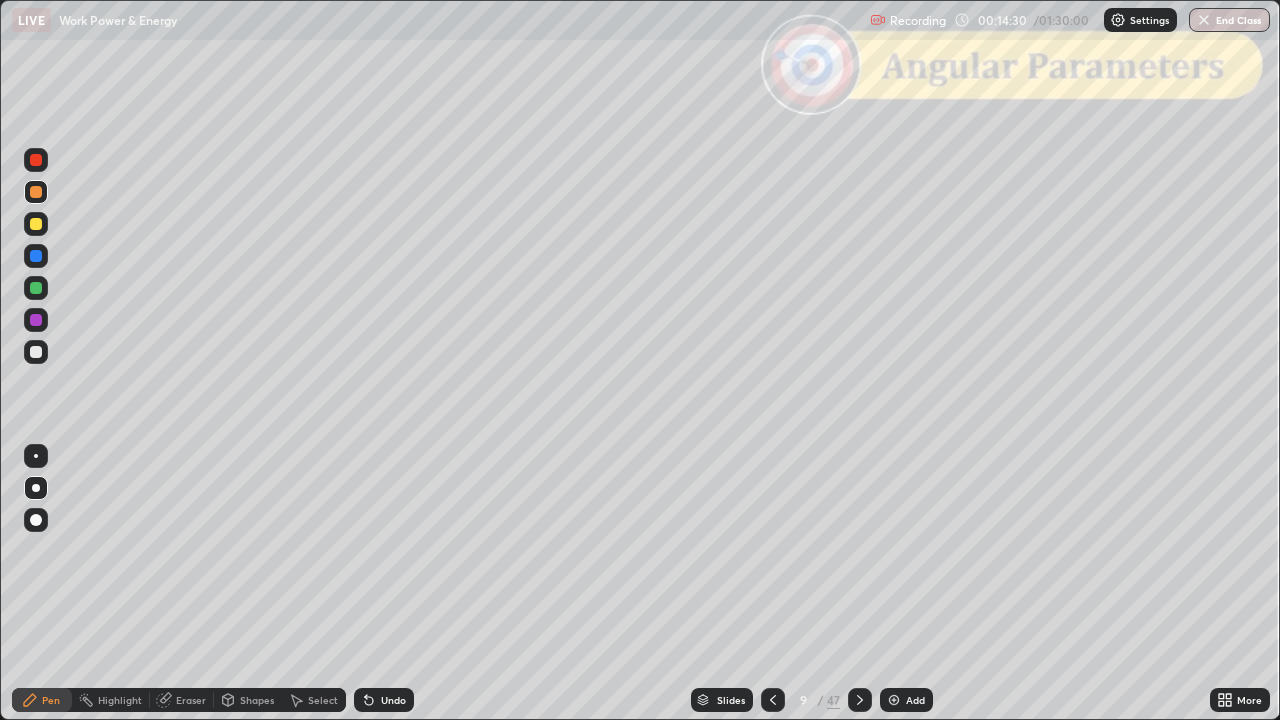 click on "Undo" at bounding box center [384, 700] 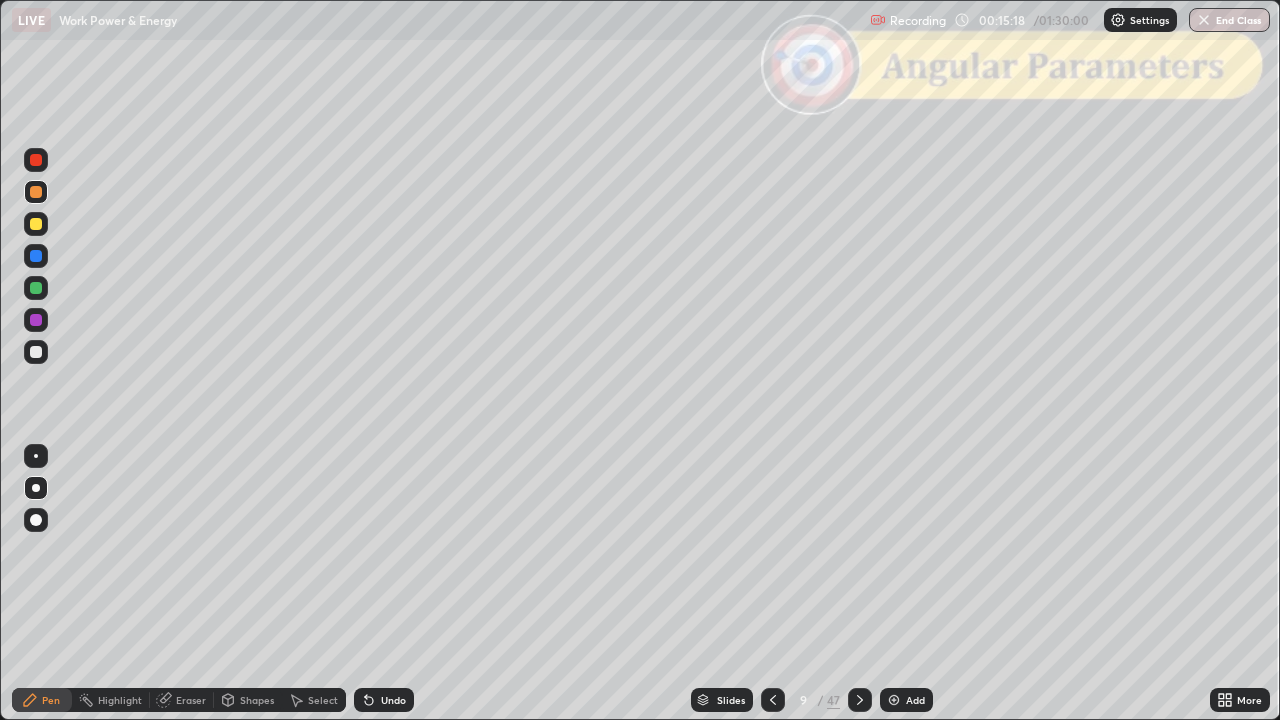 click on "Shapes" at bounding box center (257, 700) 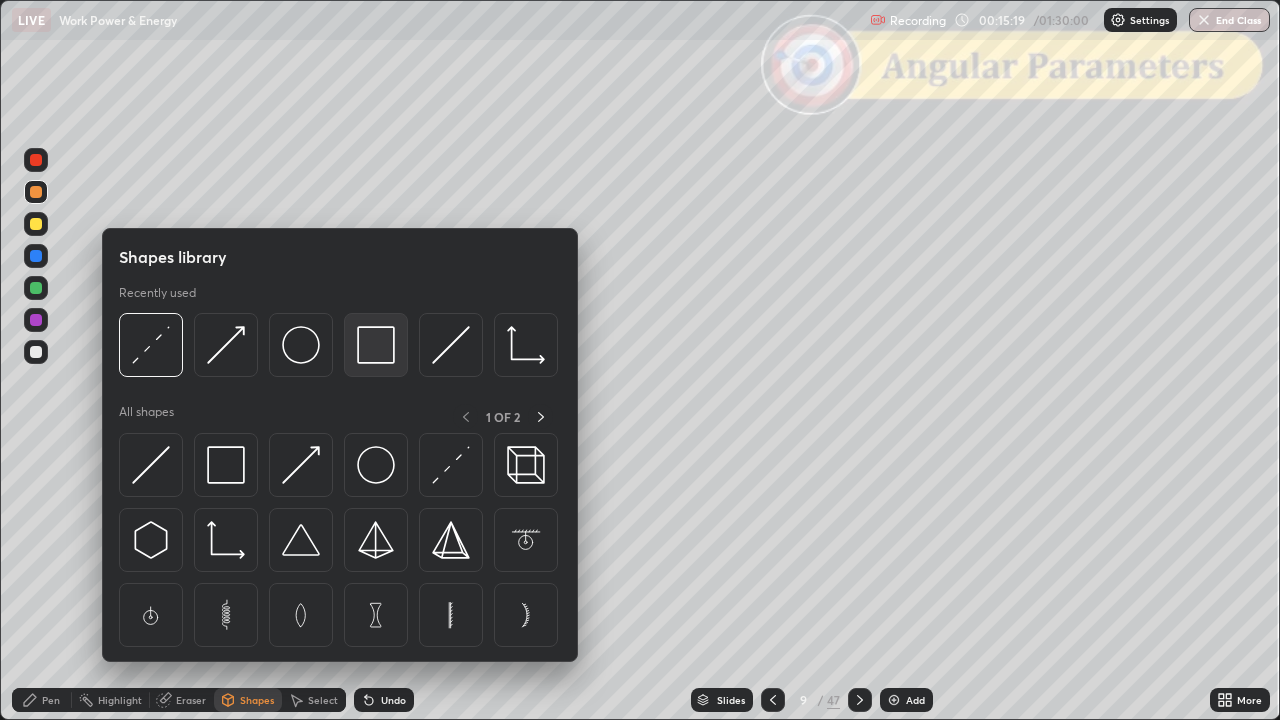 click at bounding box center (376, 345) 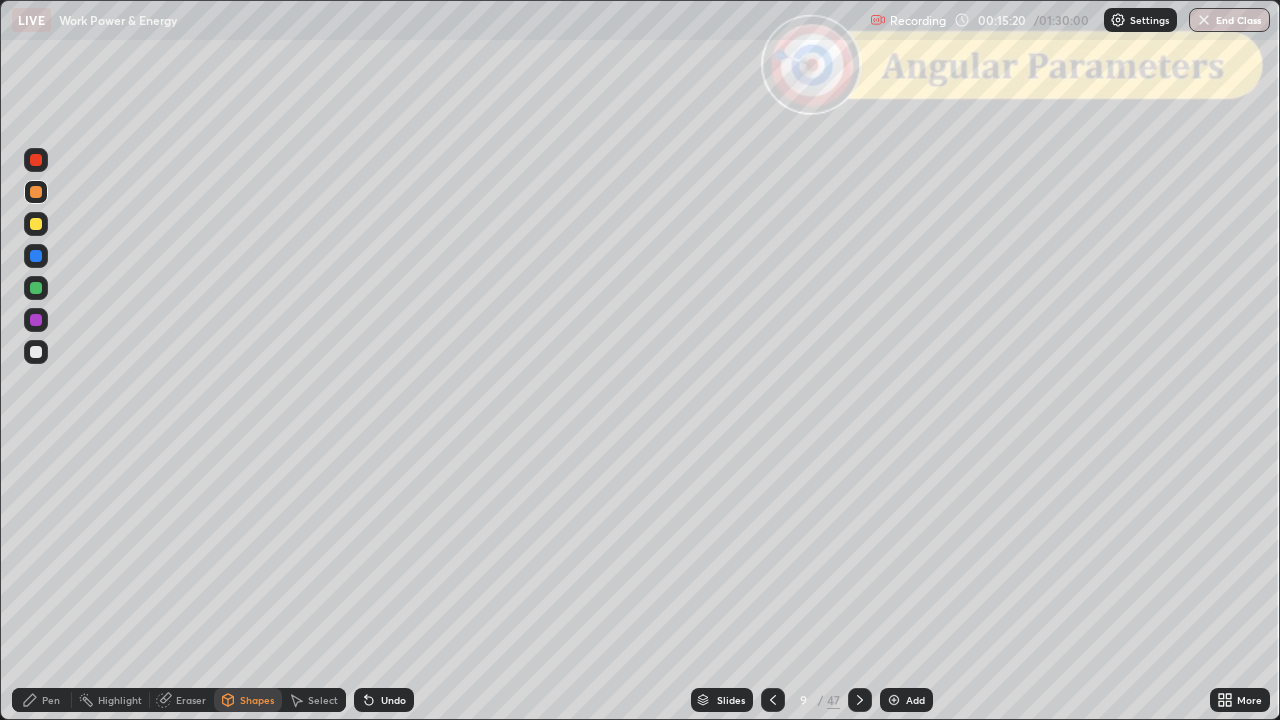 click at bounding box center (36, 160) 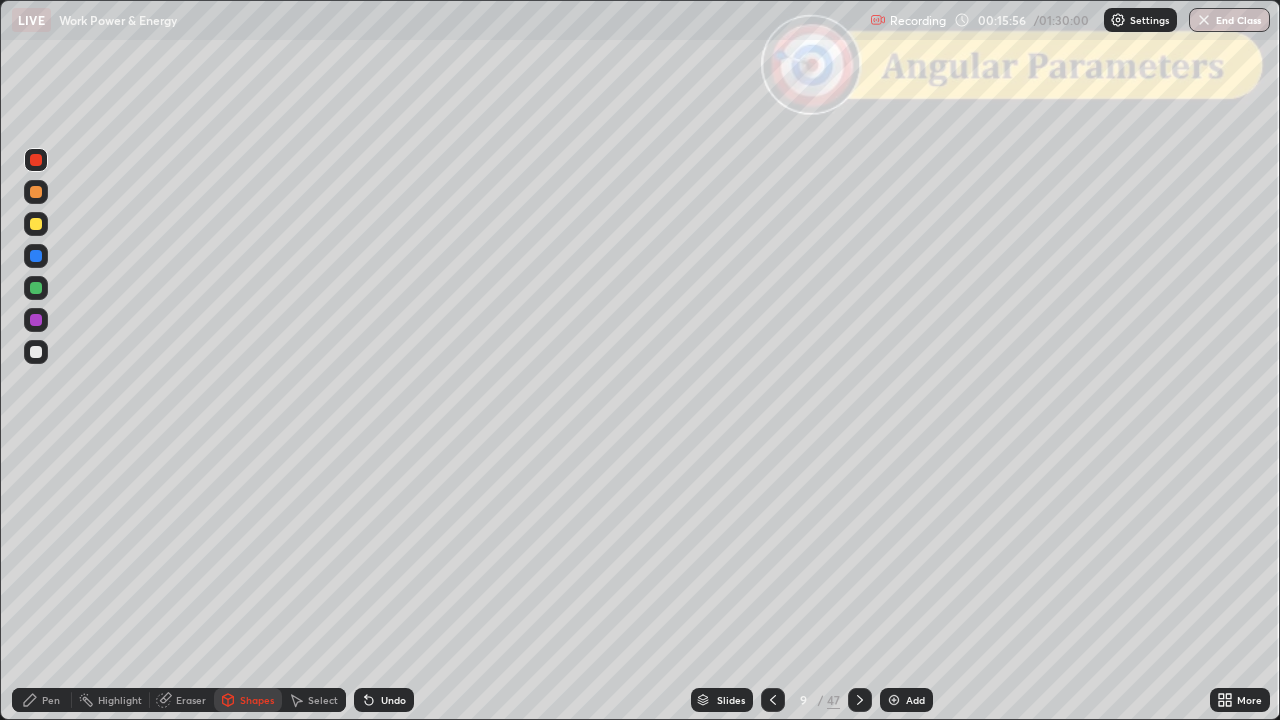click on "Pen" at bounding box center (51, 700) 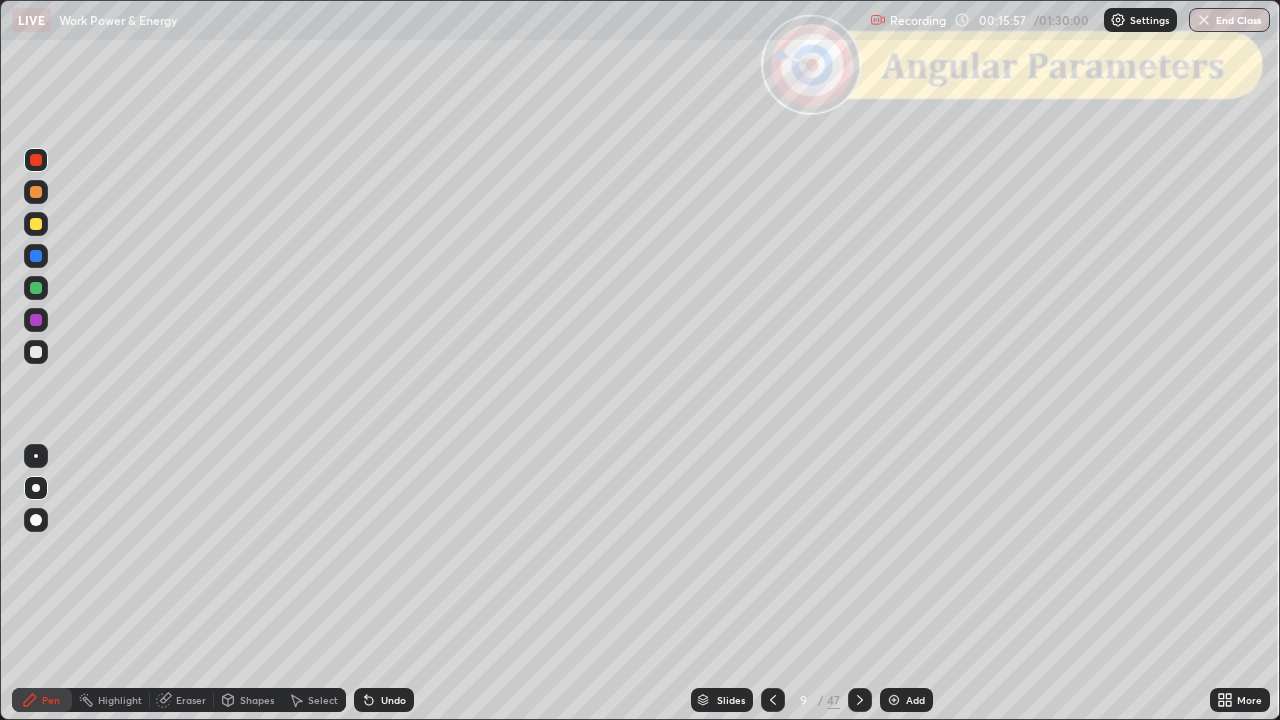 click at bounding box center [36, 192] 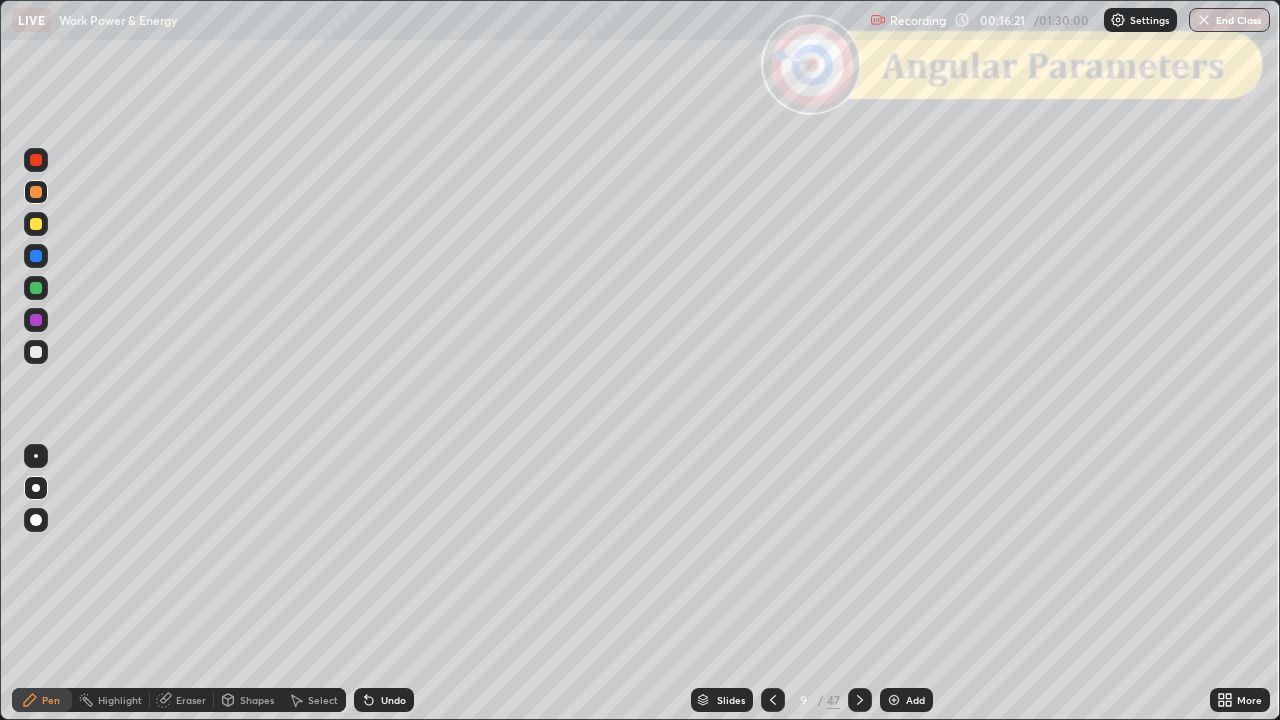 click at bounding box center (36, 288) 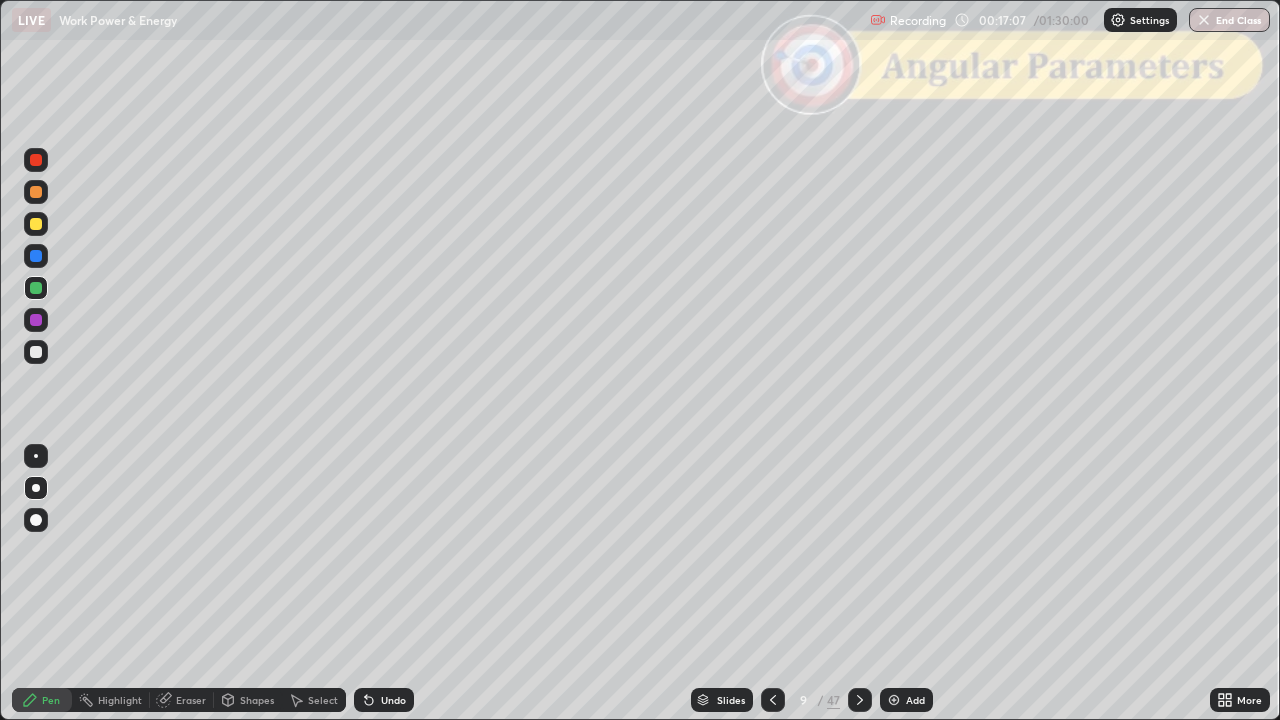 click on "Shapes" at bounding box center [257, 700] 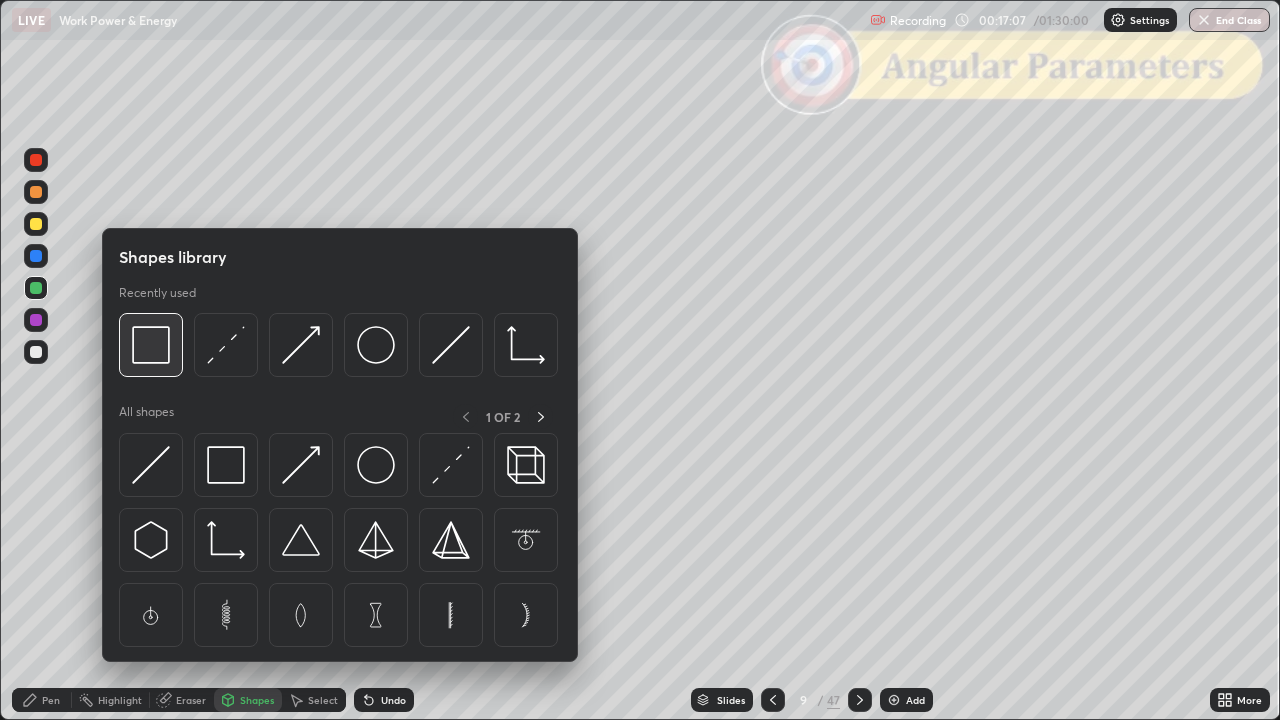 click at bounding box center [151, 345] 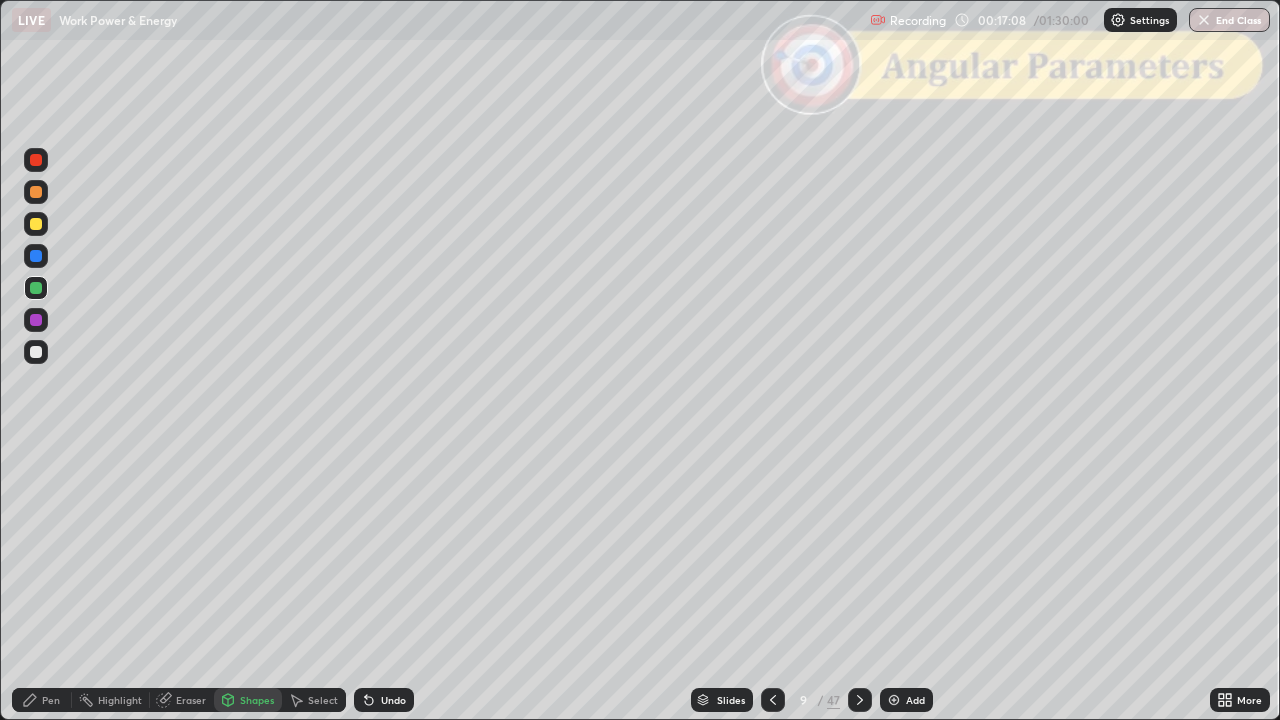 click at bounding box center [36, 160] 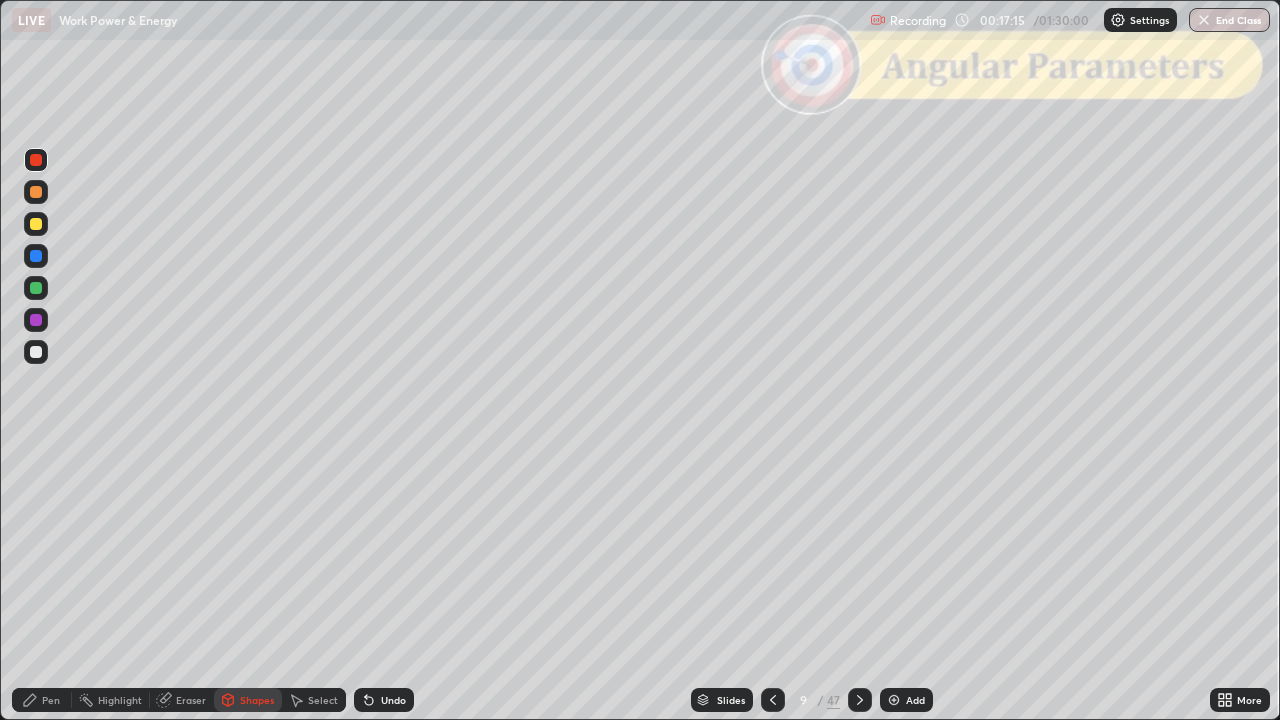 click on "Pen" at bounding box center [51, 700] 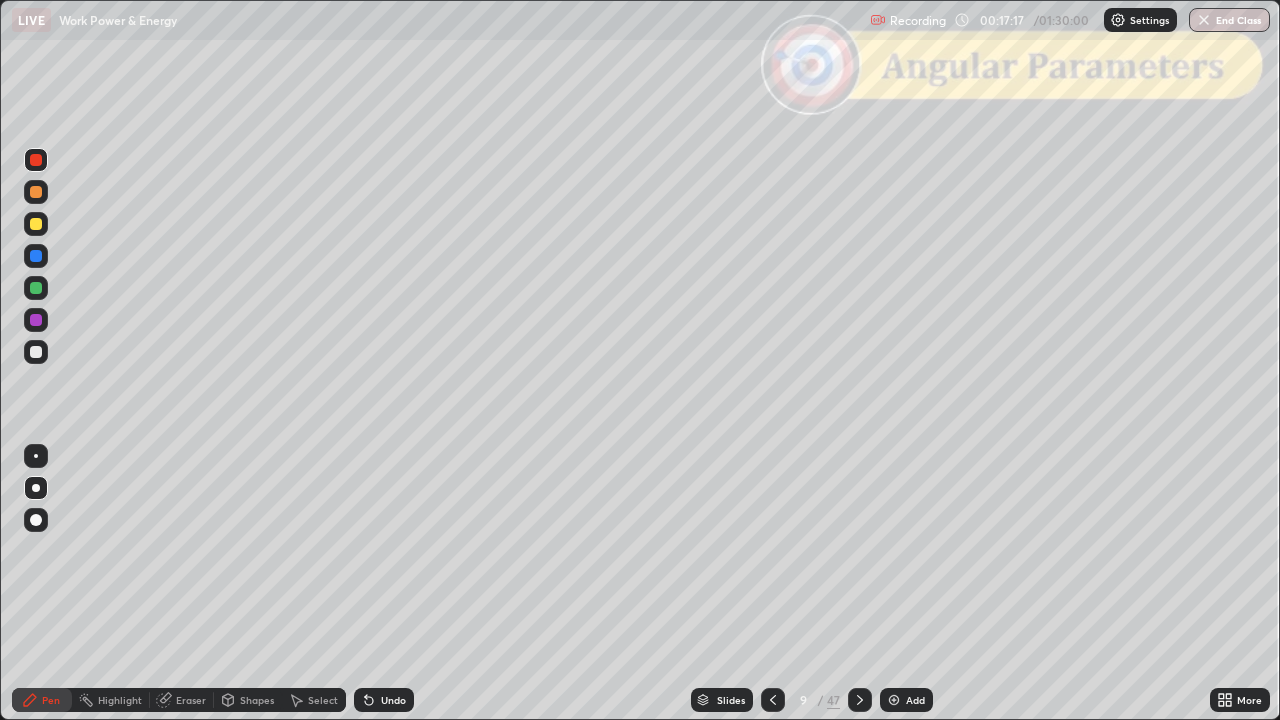 click at bounding box center (36, 288) 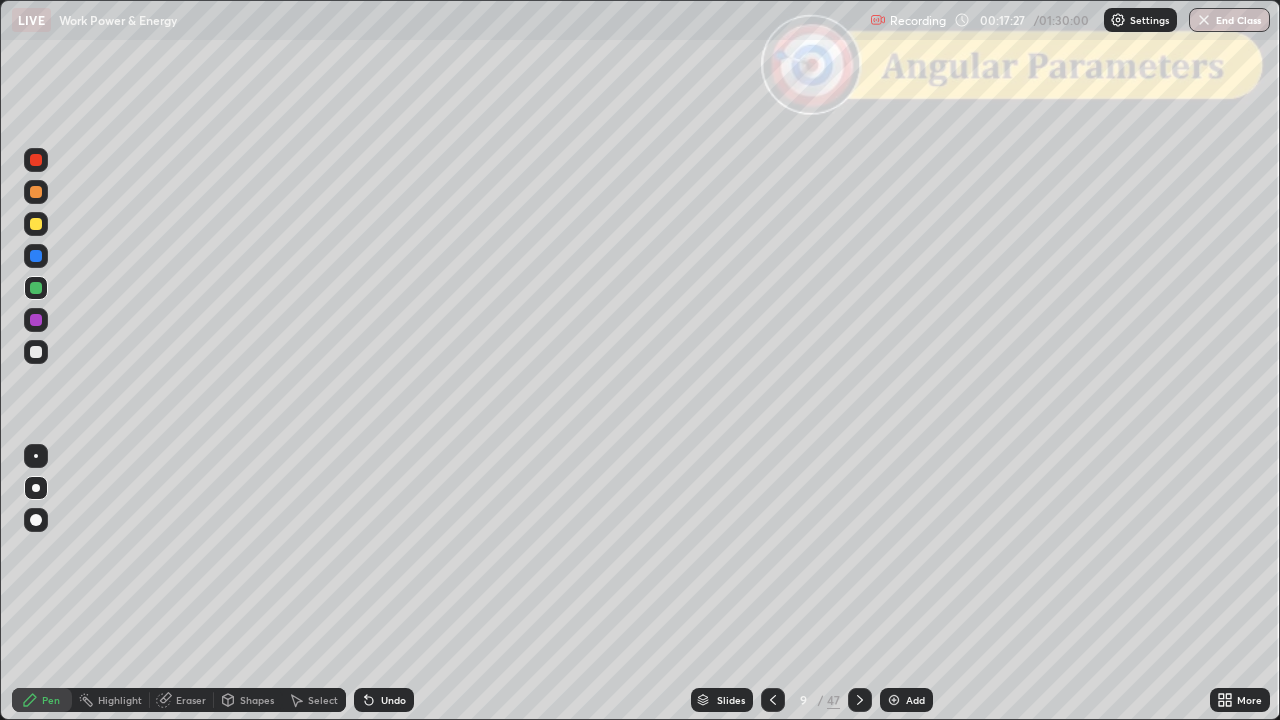 click on "Shapes" at bounding box center (248, 700) 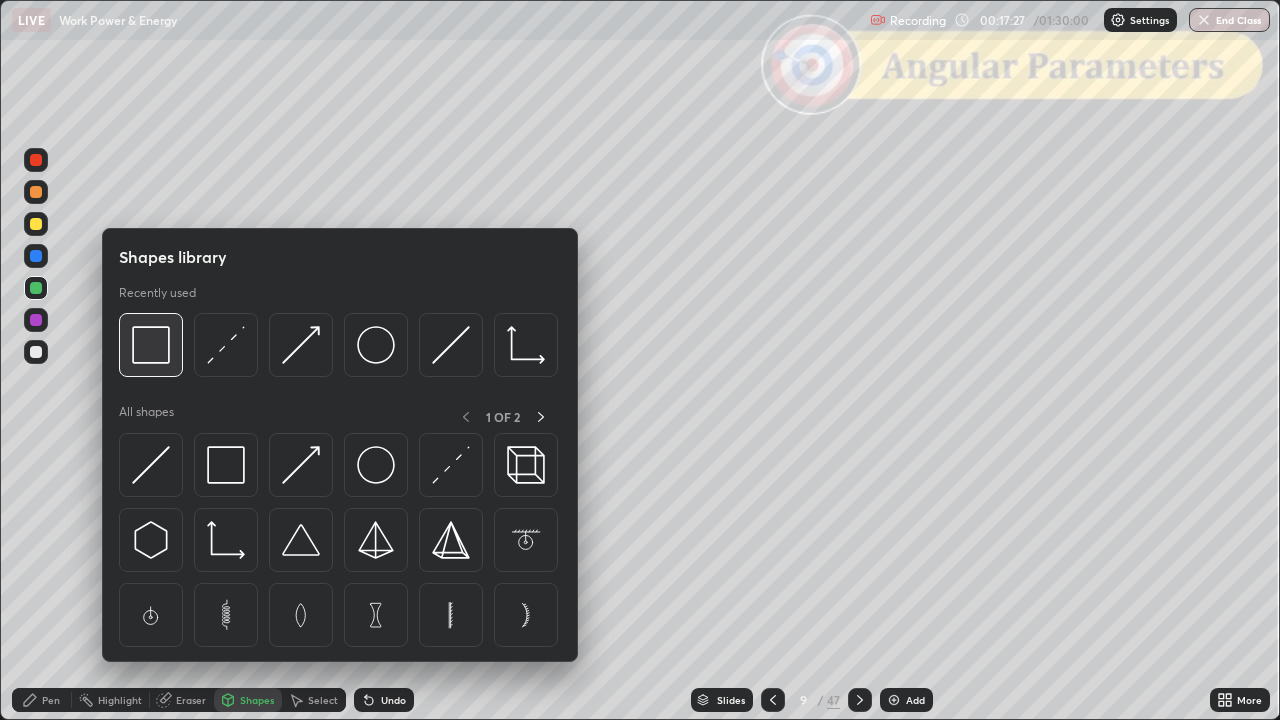 click at bounding box center [151, 345] 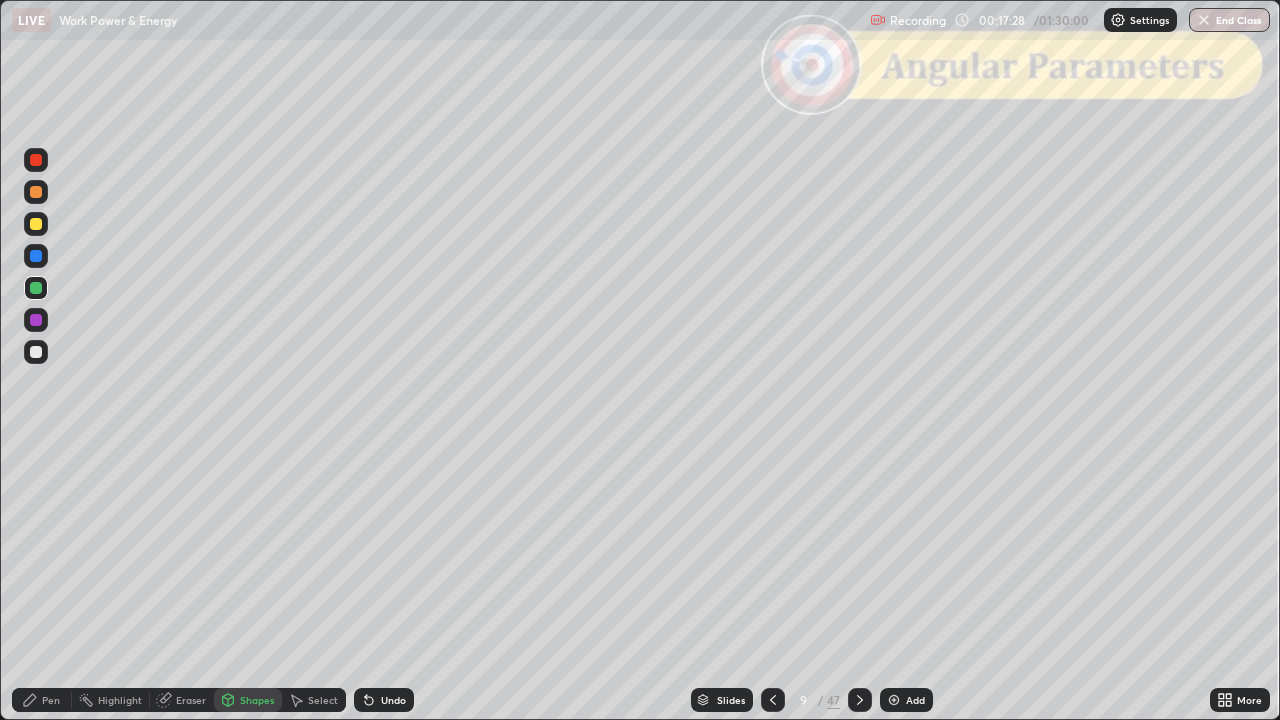 click at bounding box center [36, 160] 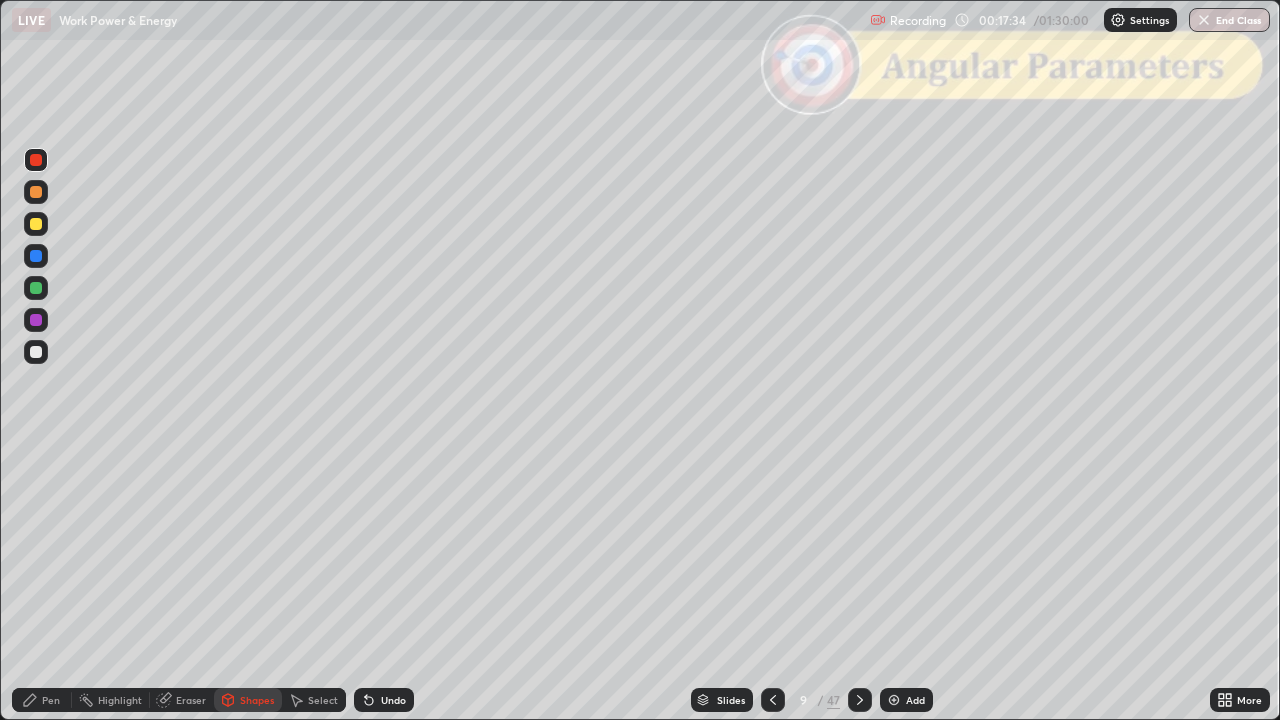 click at bounding box center [36, 288] 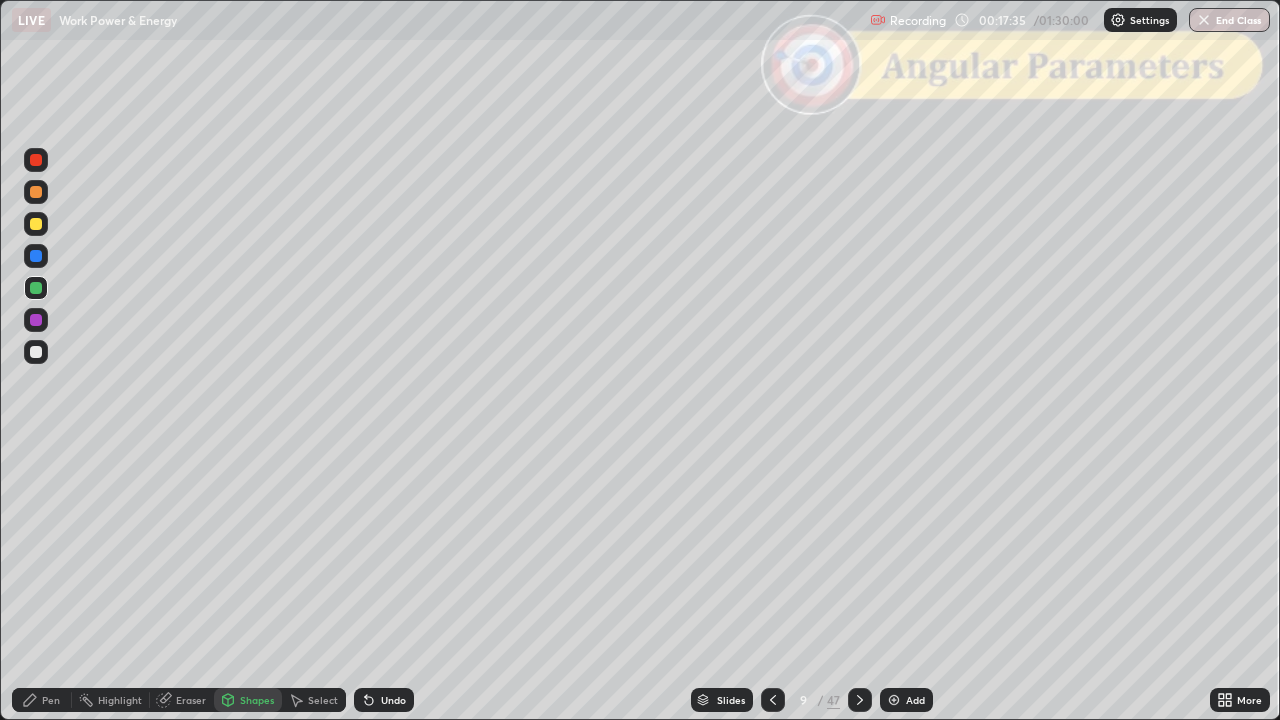 click 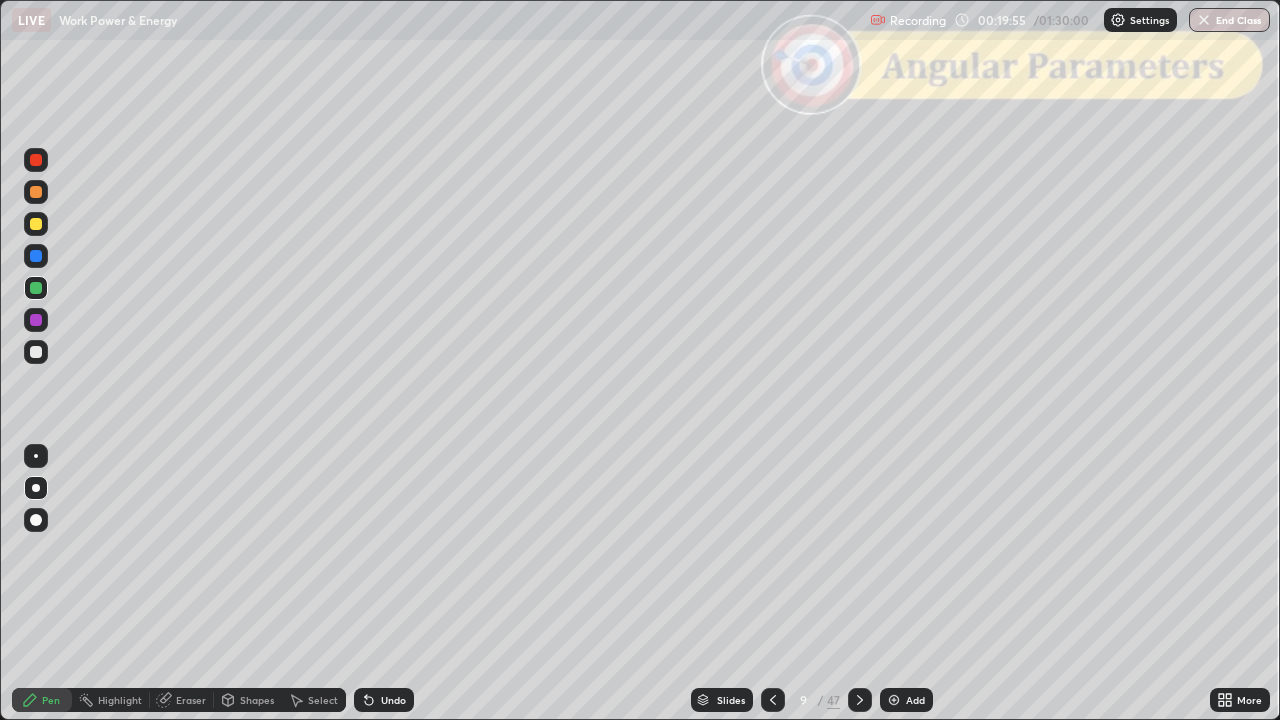 click 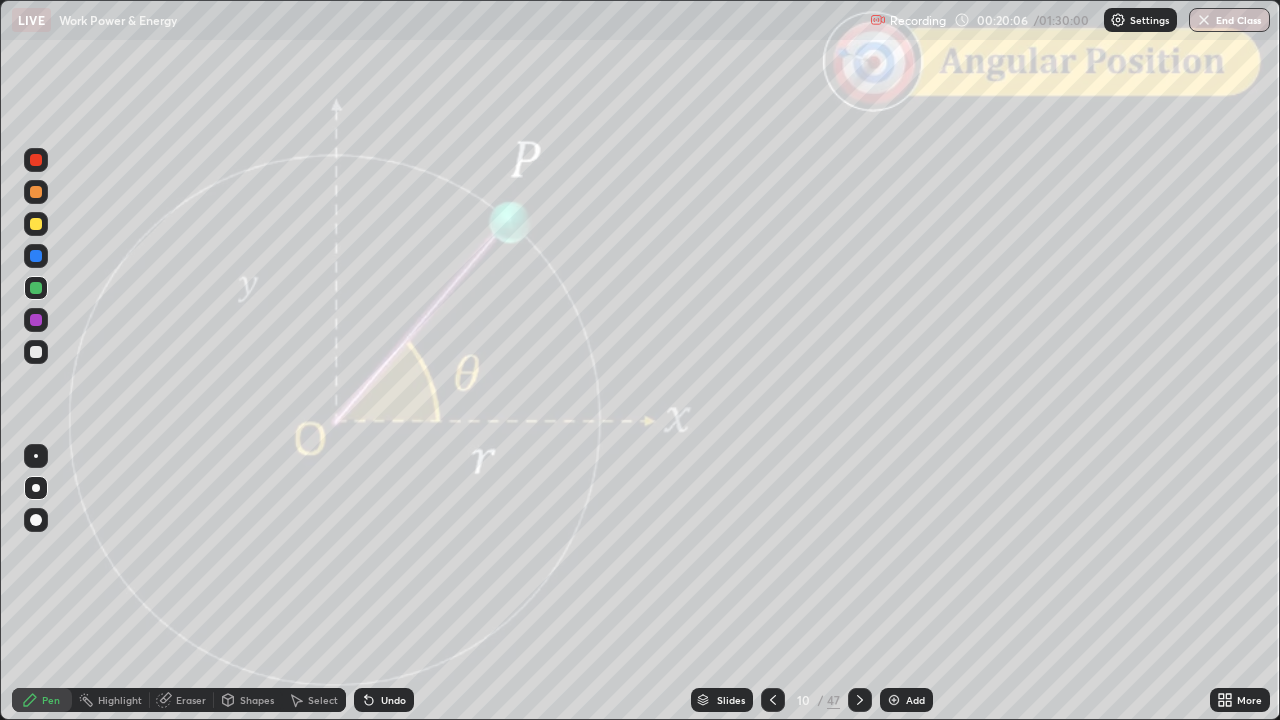 click at bounding box center (36, 352) 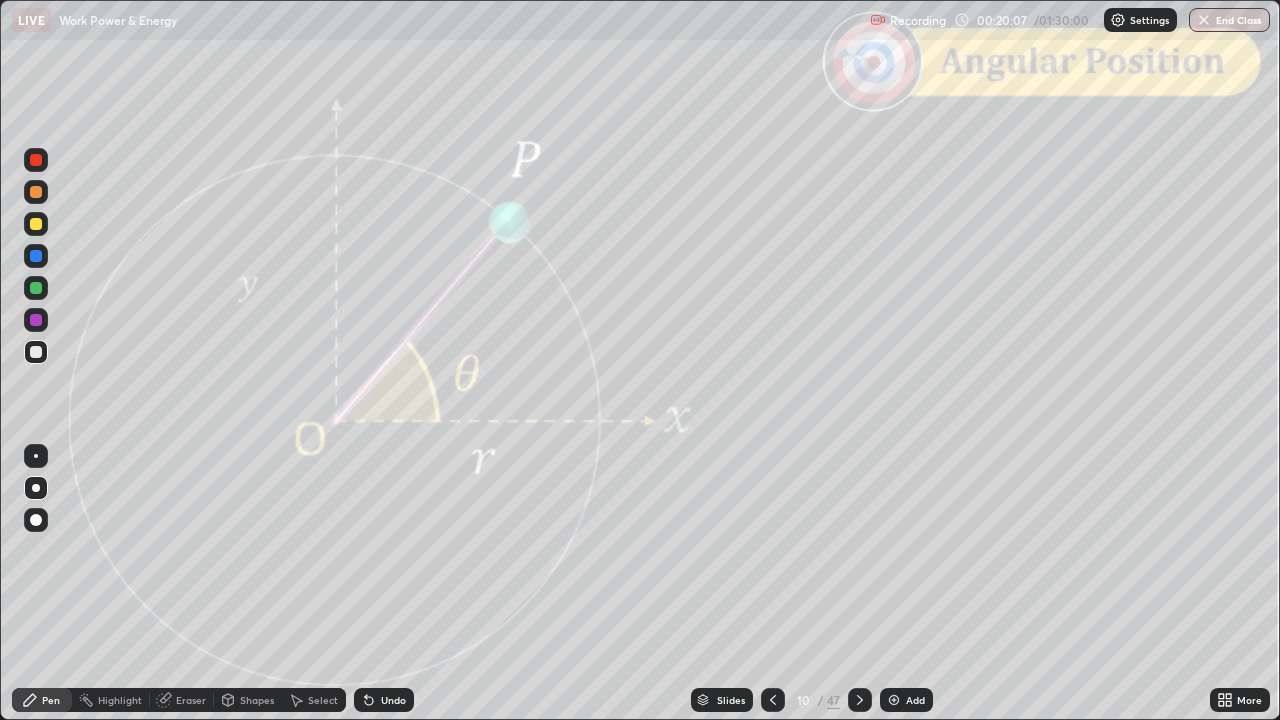 click at bounding box center [36, 160] 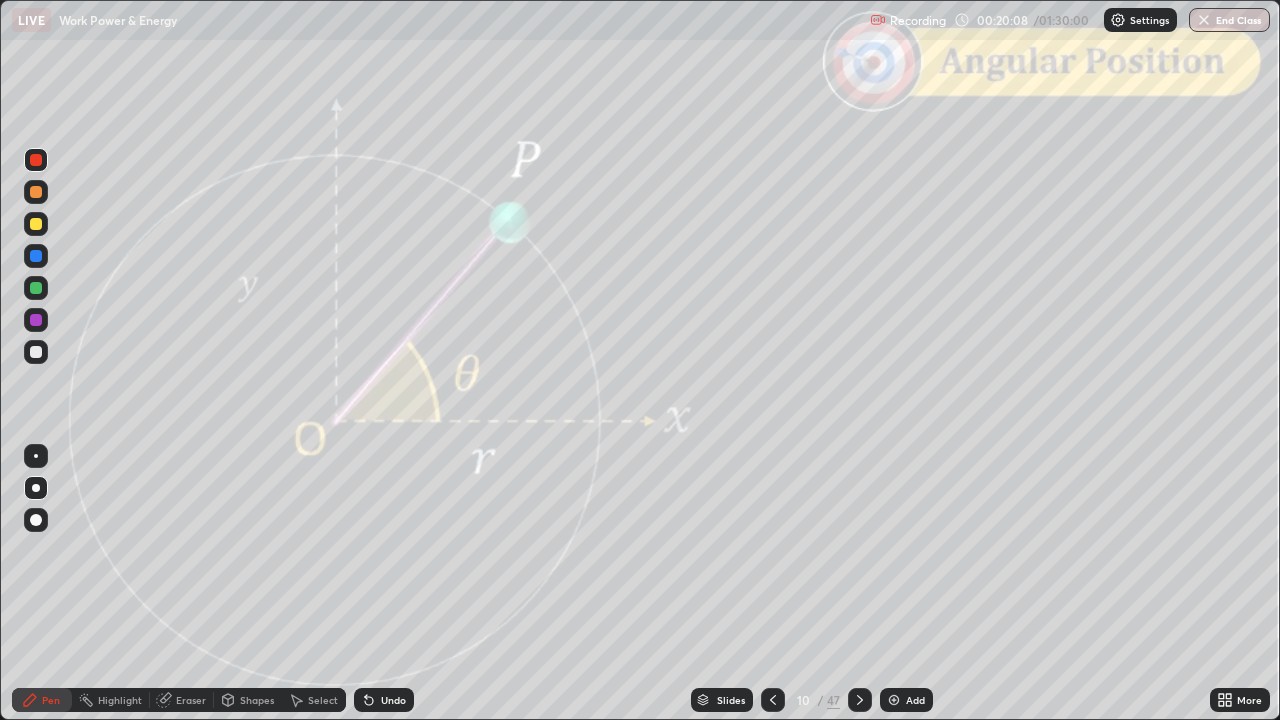 click on "Shapes" at bounding box center (248, 700) 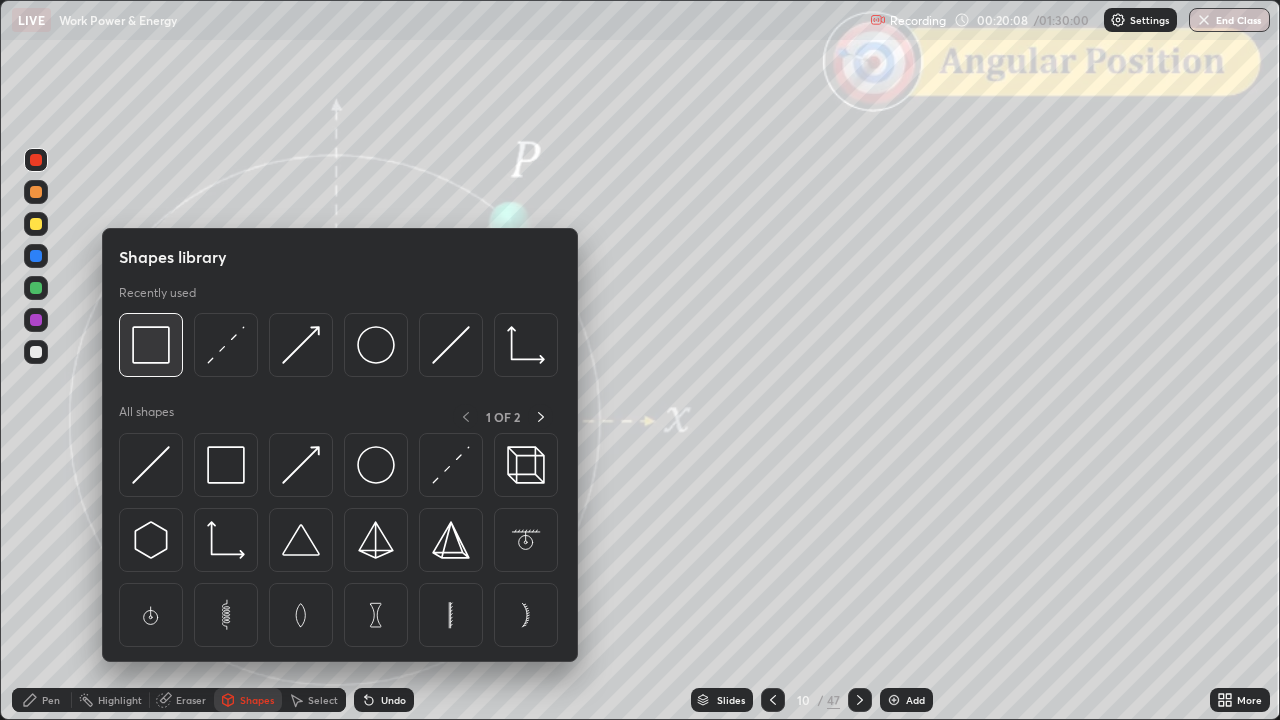 click at bounding box center [151, 345] 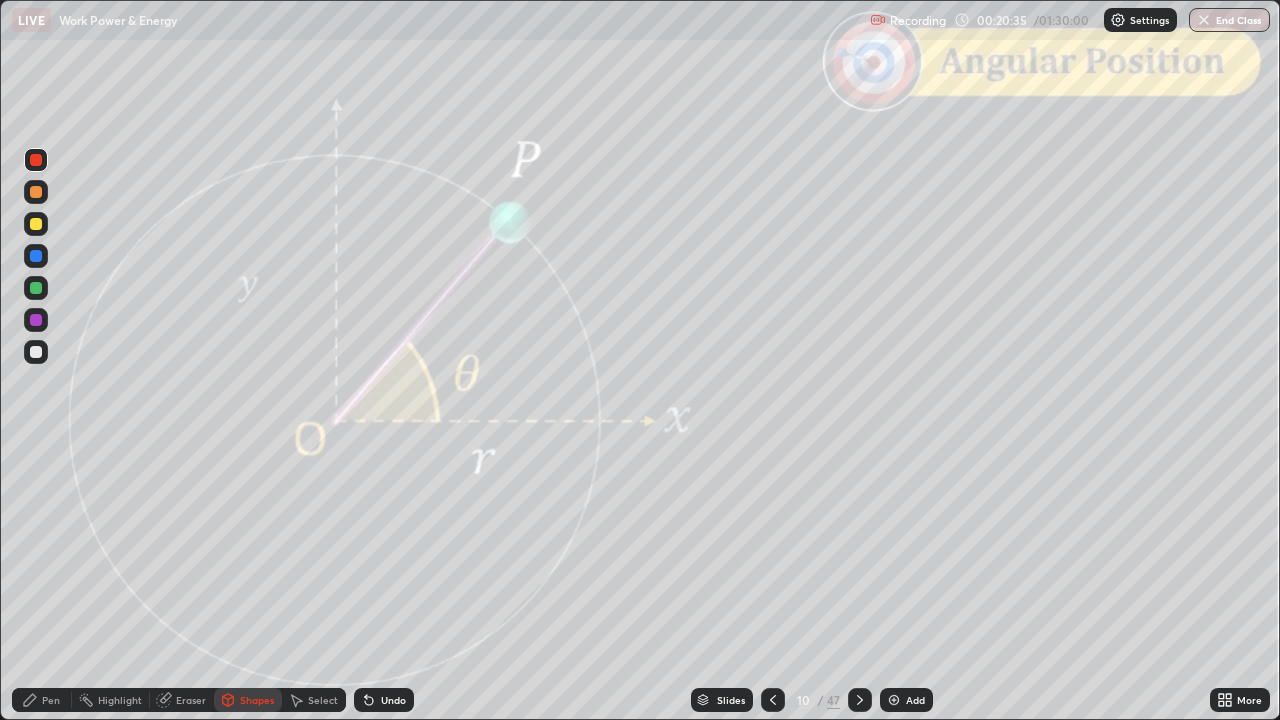 click 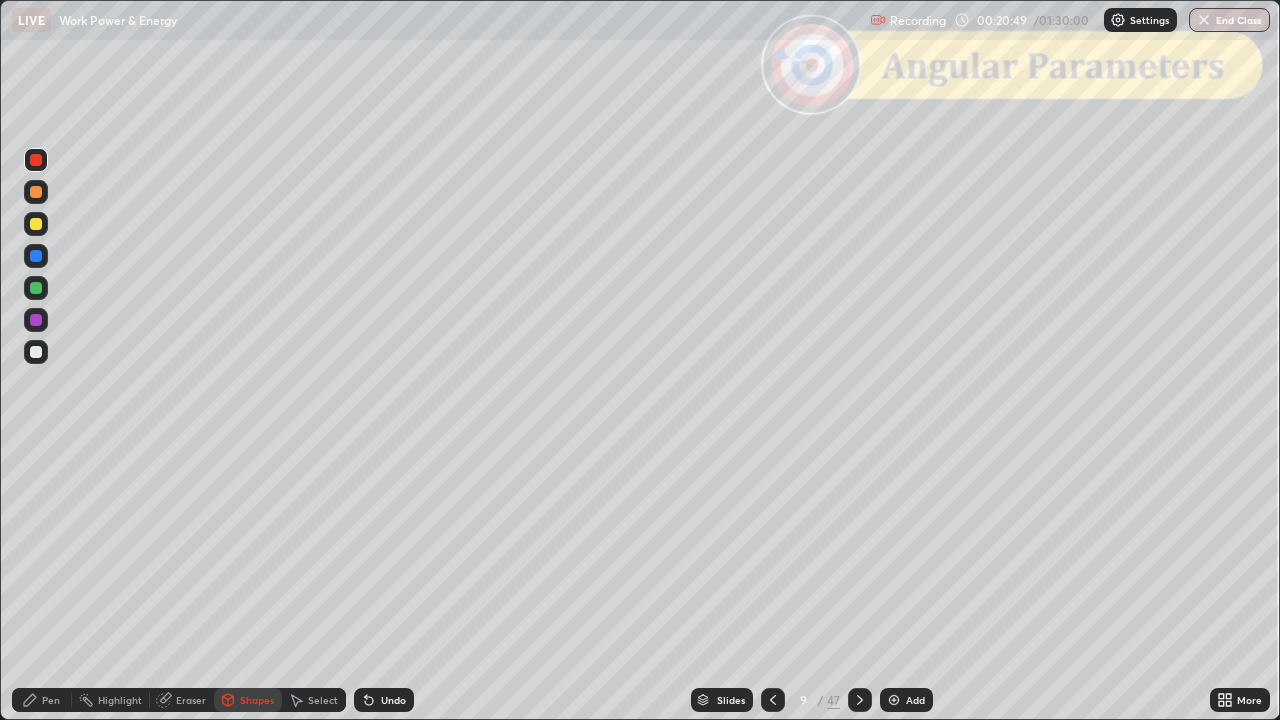 click 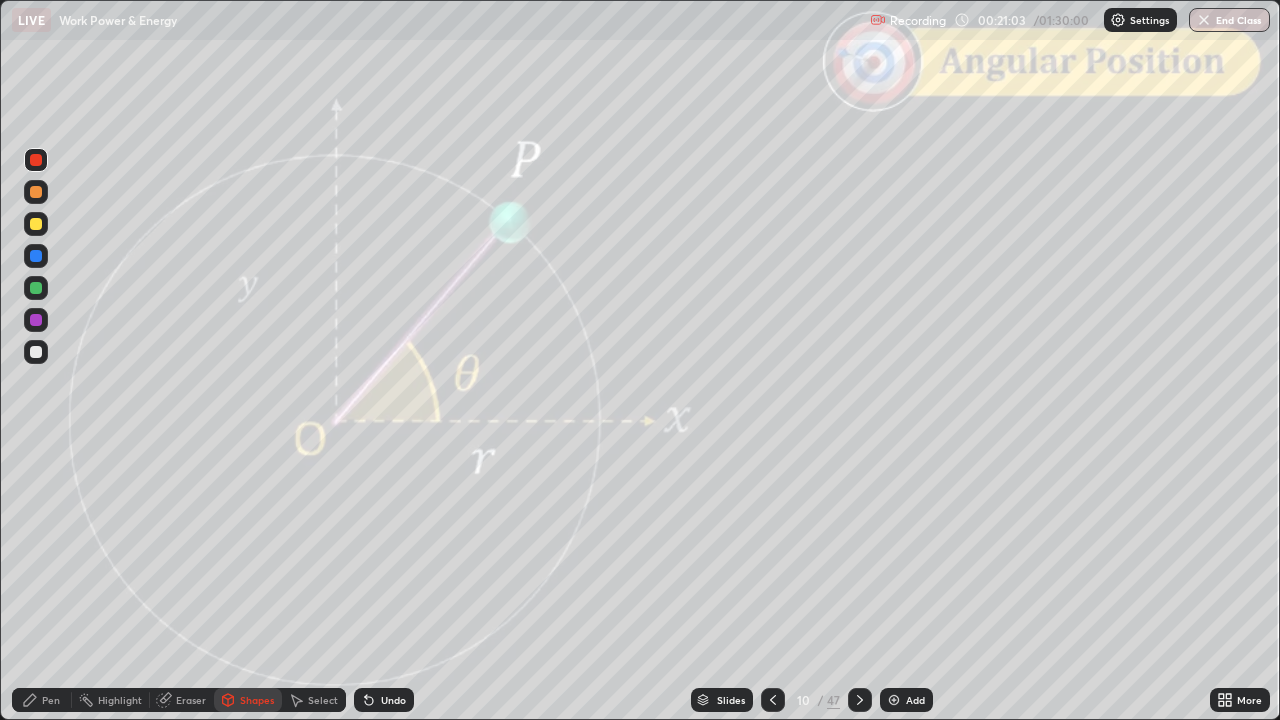 click 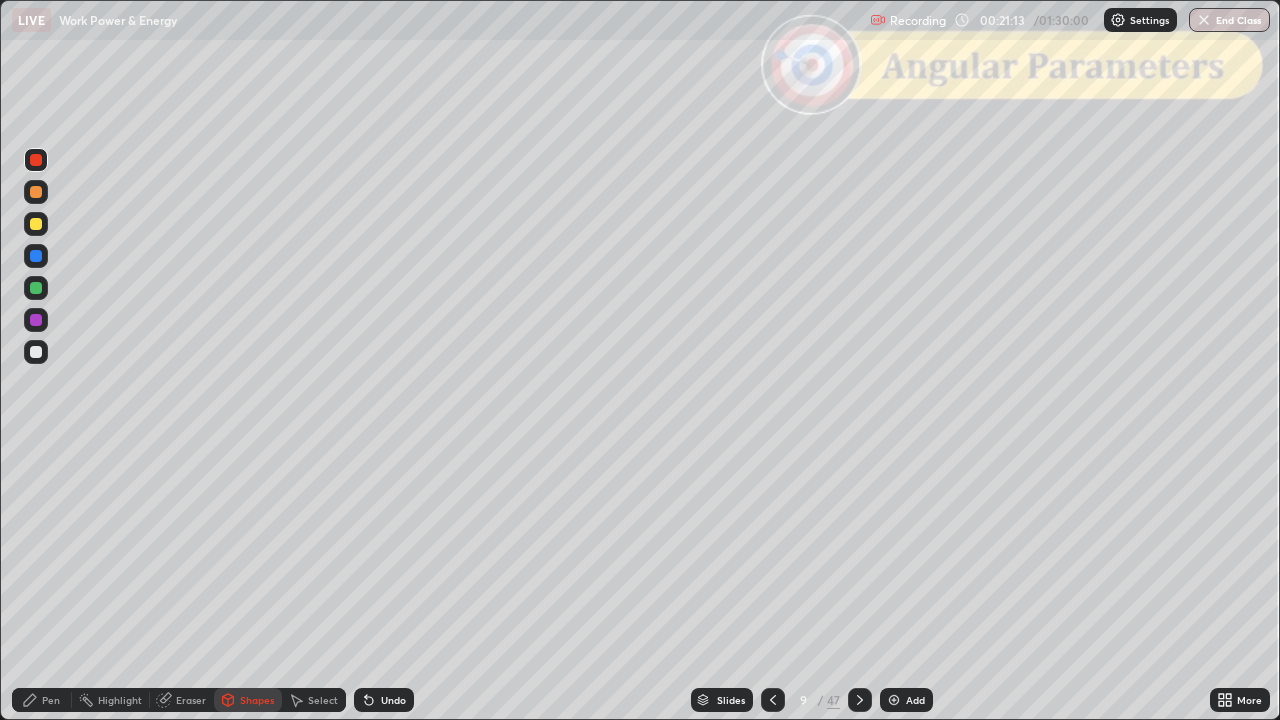 click at bounding box center (860, 700) 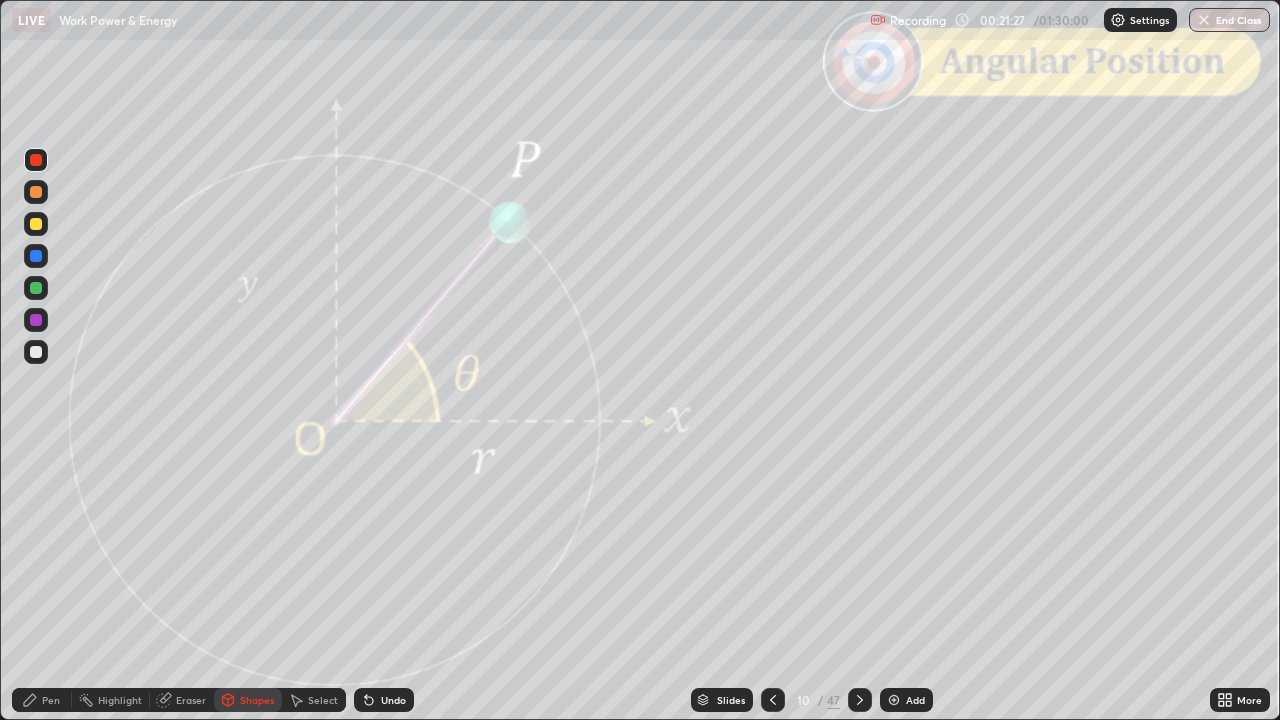 click on "Slides" at bounding box center (722, 700) 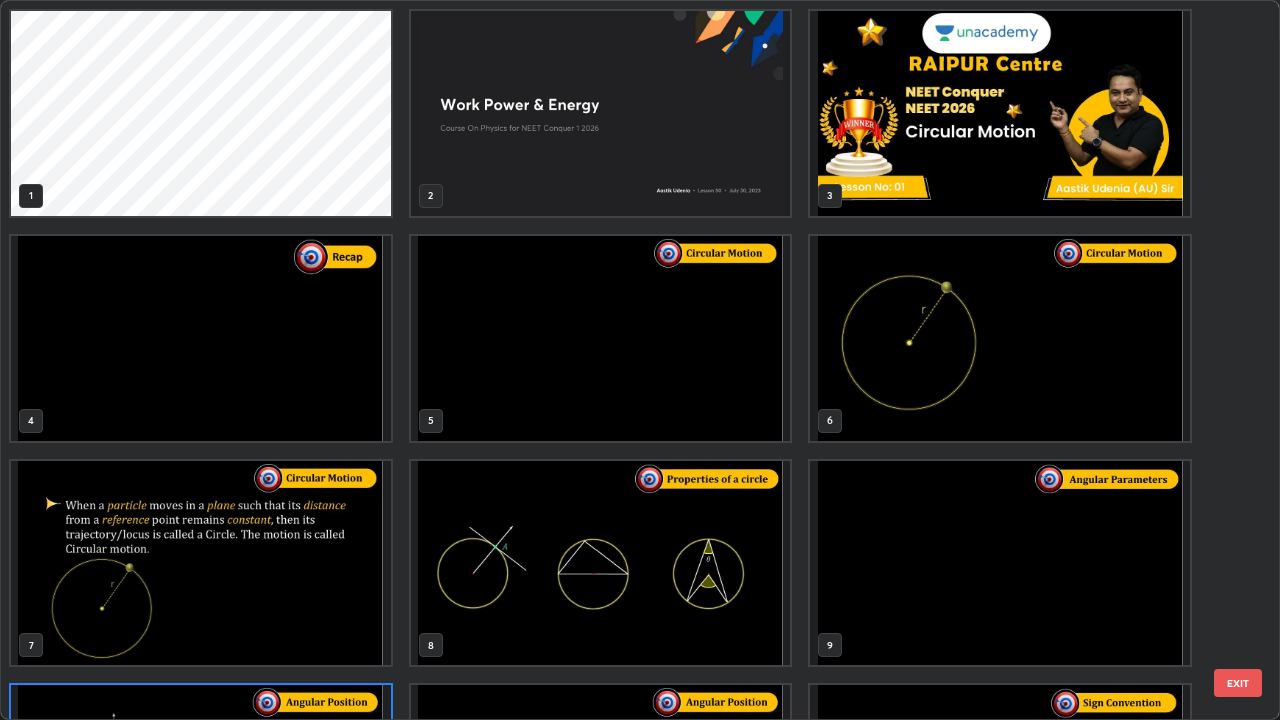scroll, scrollTop: 180, scrollLeft: 0, axis: vertical 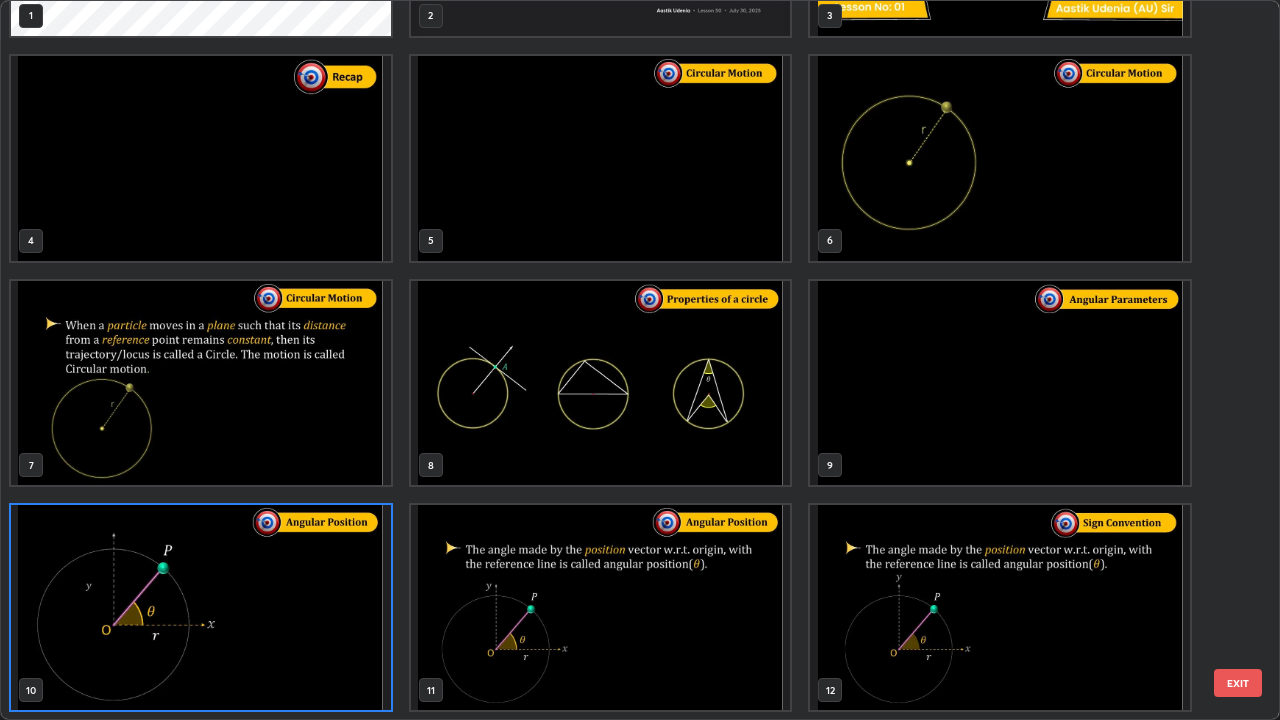 click on "EXIT" at bounding box center (1238, 683) 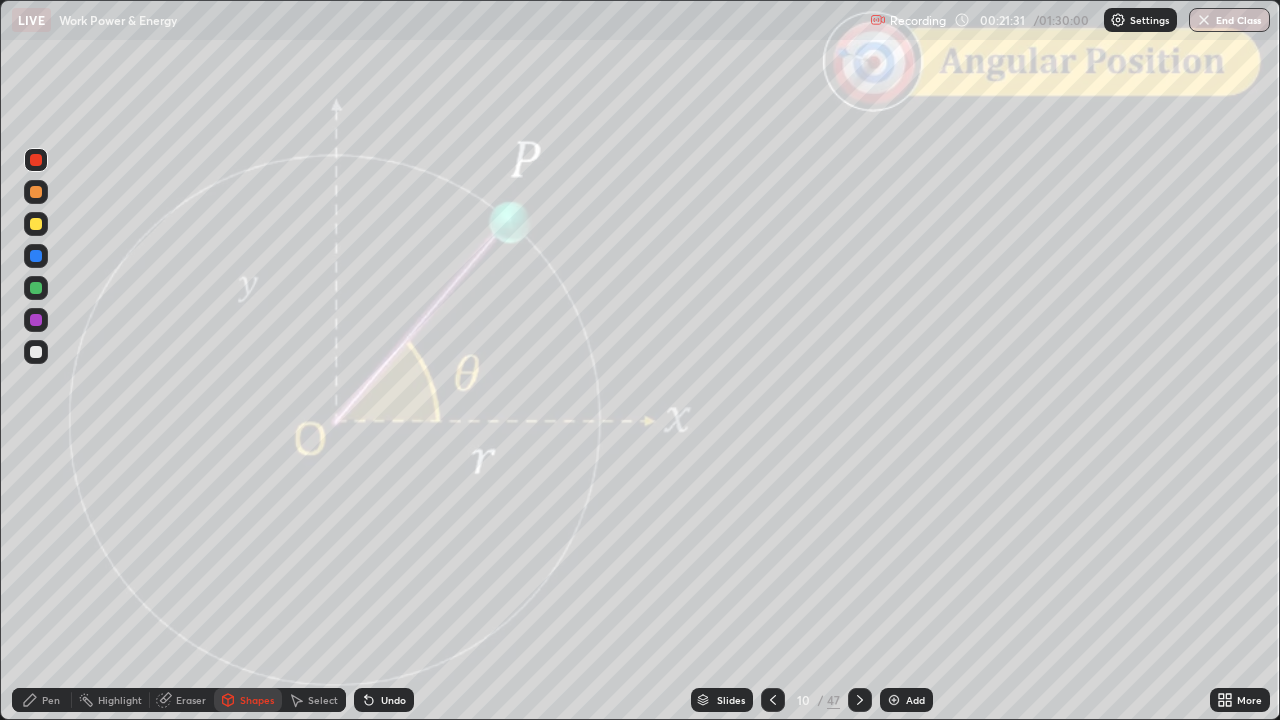 click 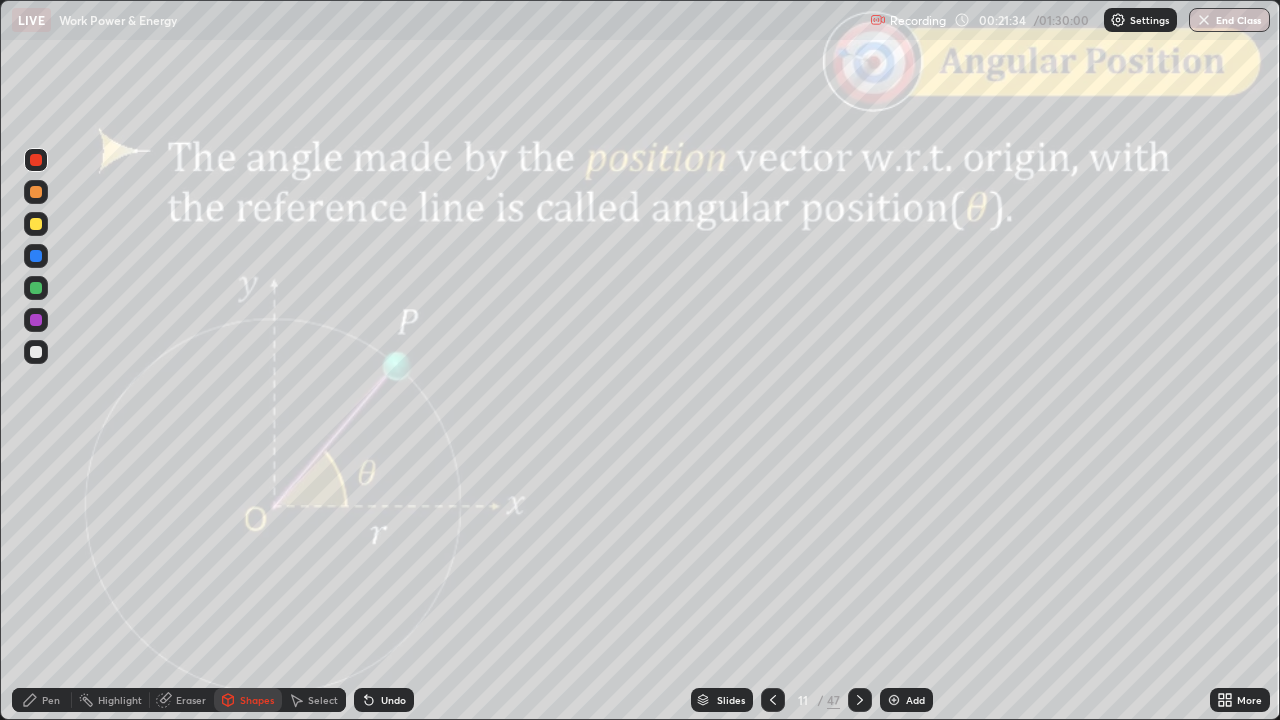 click on "Pen" at bounding box center (51, 700) 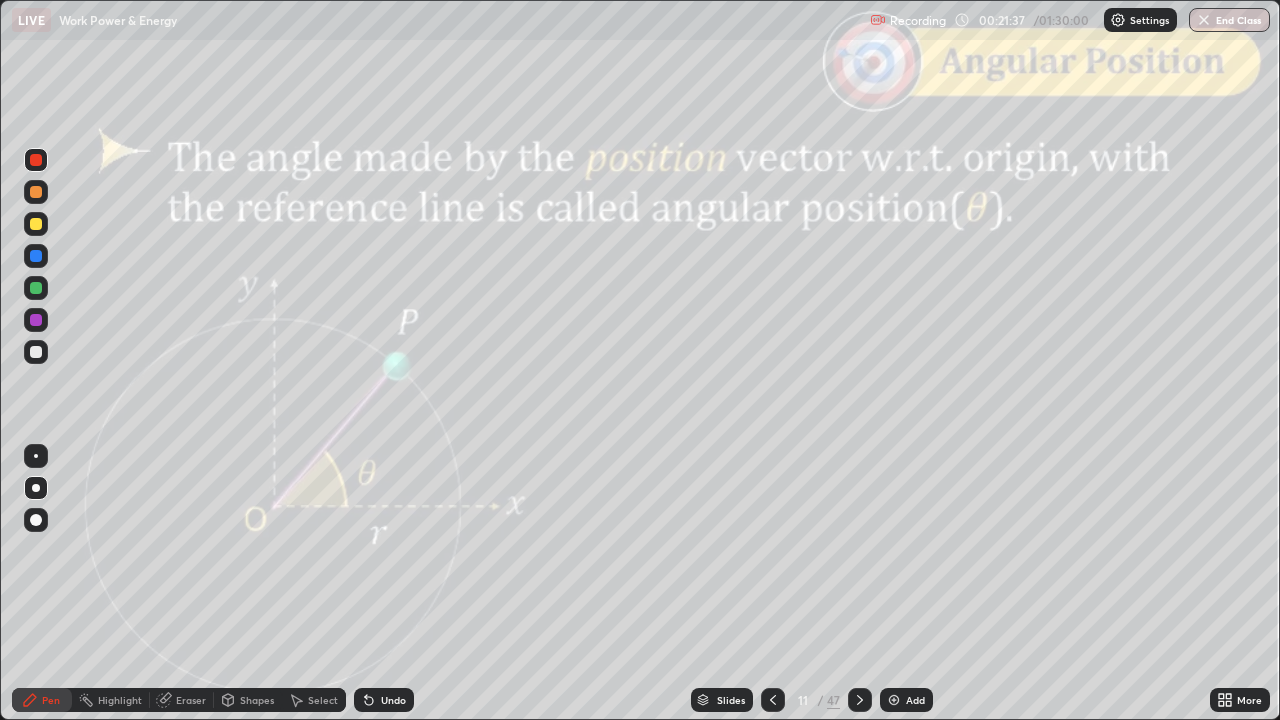 click on "Undo" at bounding box center [384, 700] 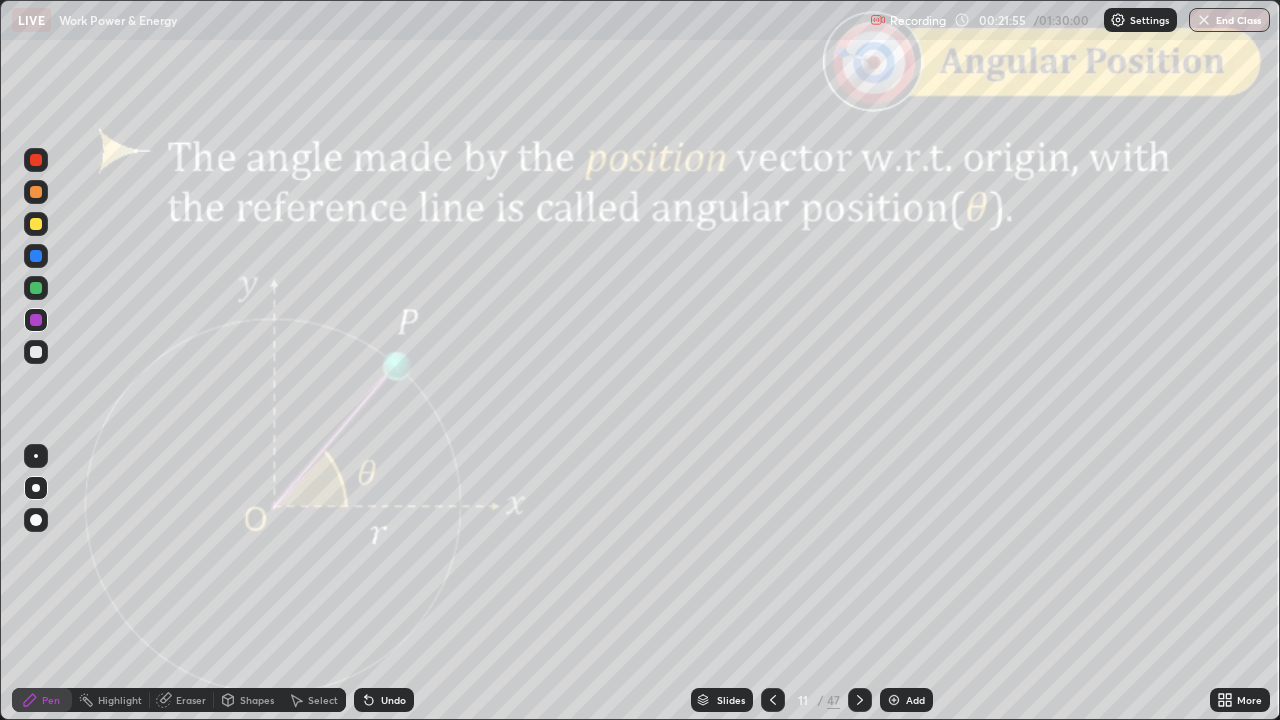 click at bounding box center (36, 192) 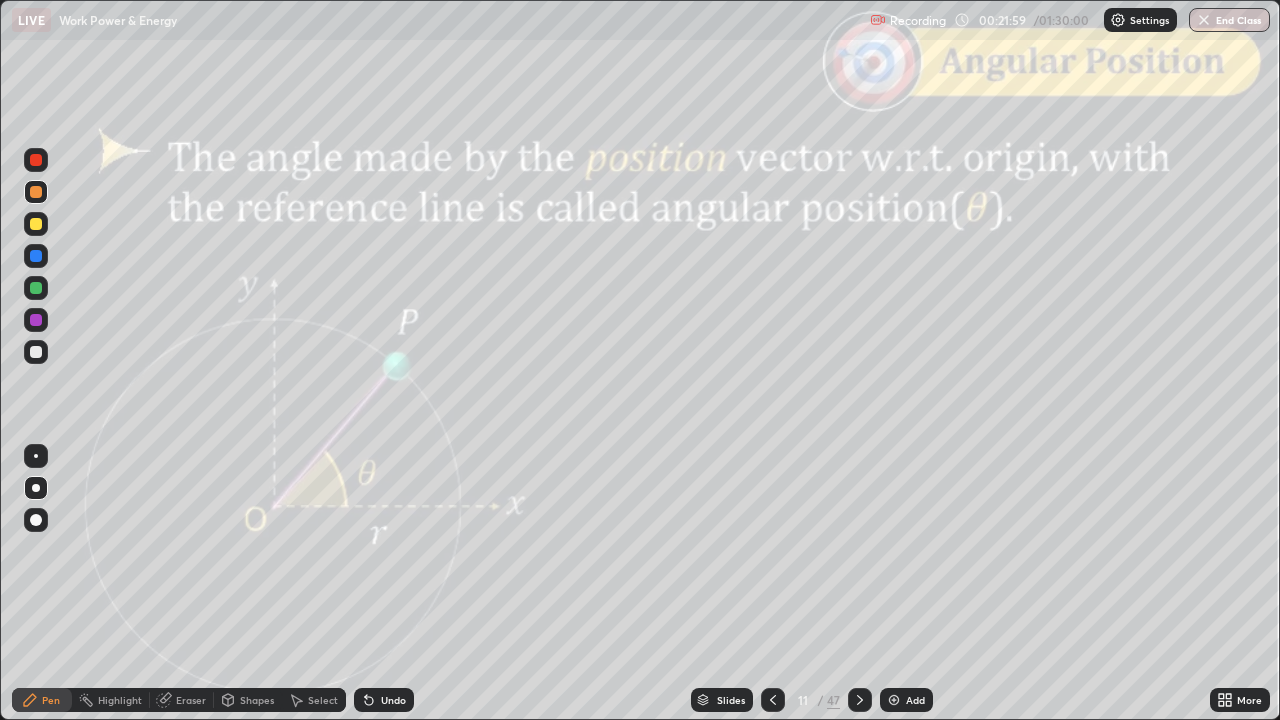 click on "Undo" at bounding box center [393, 700] 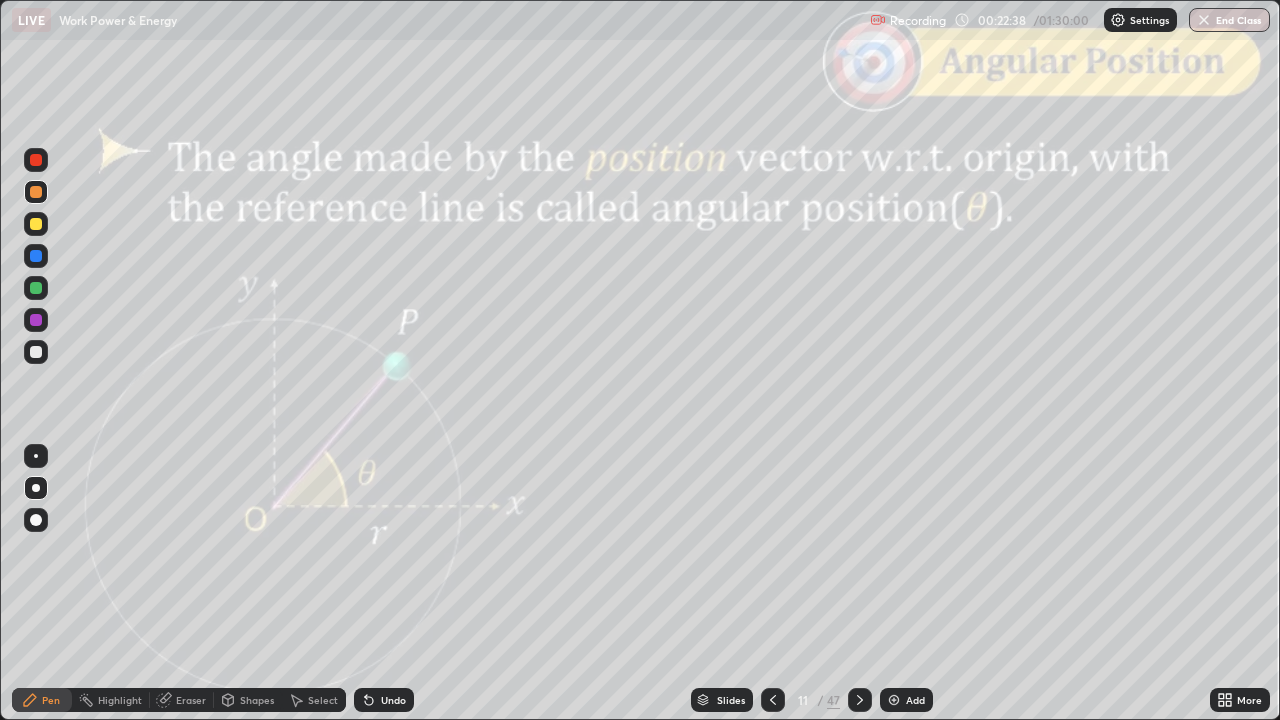 click on "Shapes" at bounding box center (257, 700) 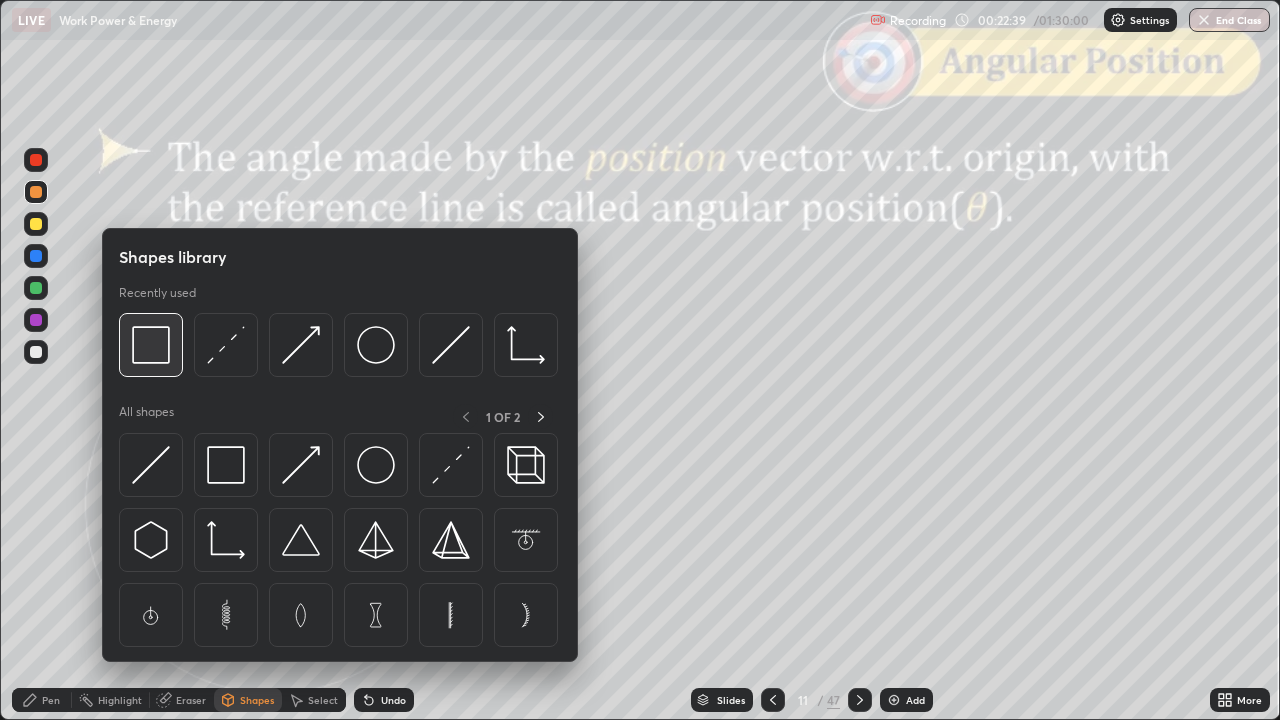 click at bounding box center [151, 345] 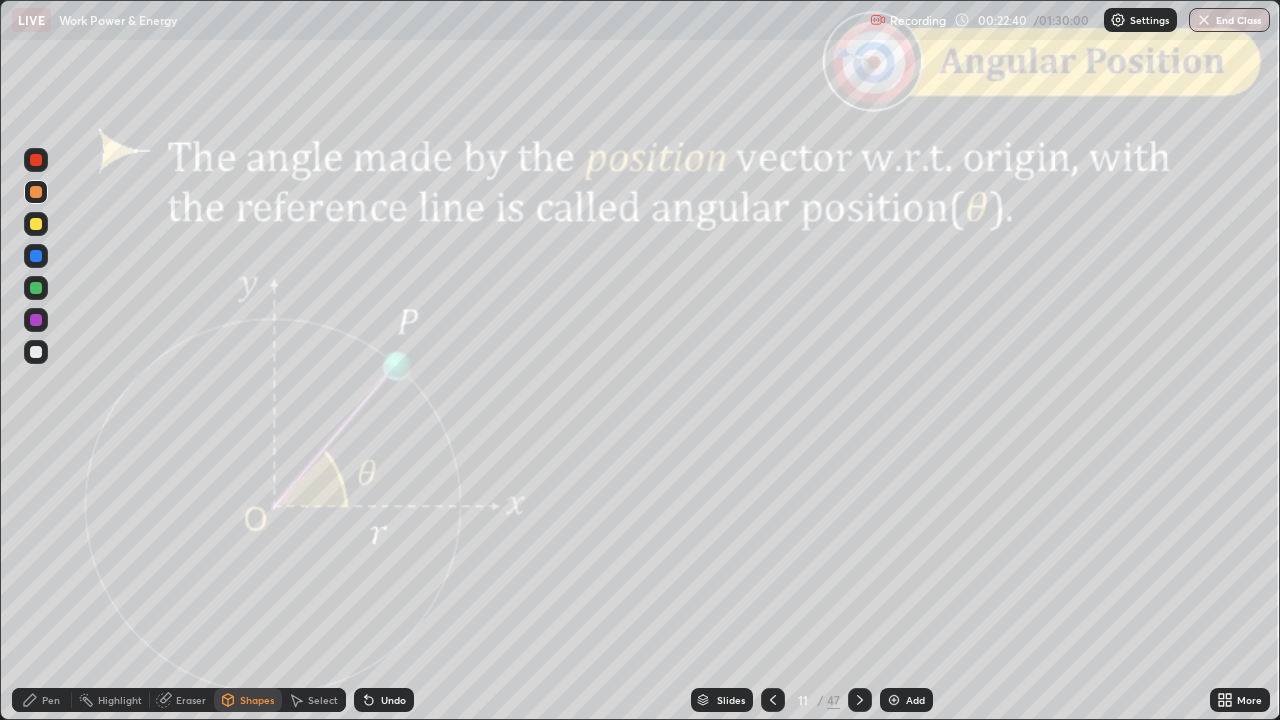 click at bounding box center [36, 160] 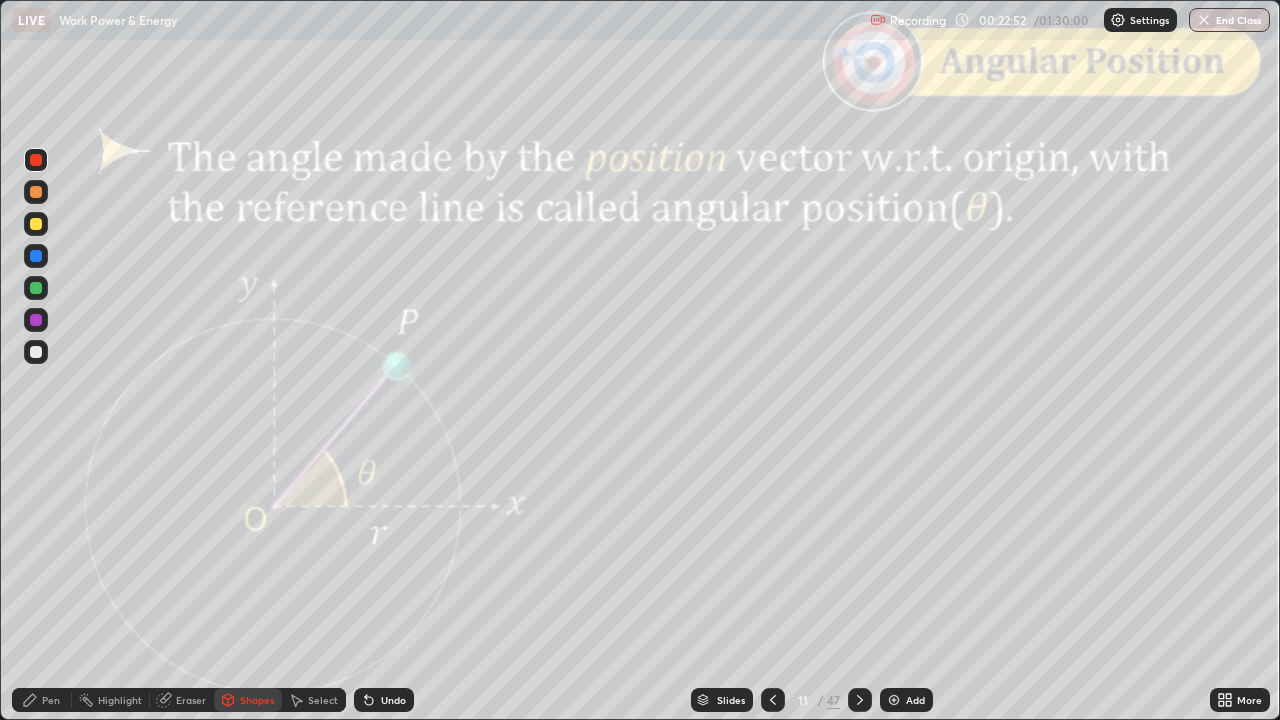click 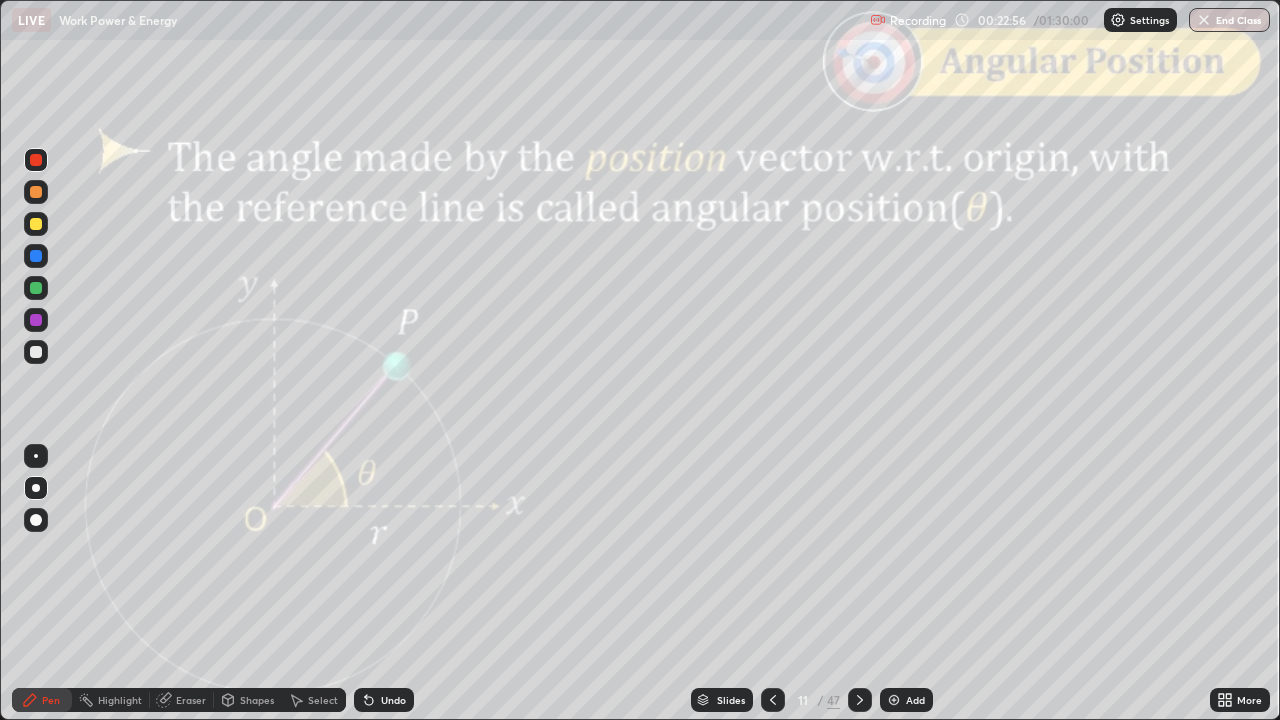 click at bounding box center (36, 352) 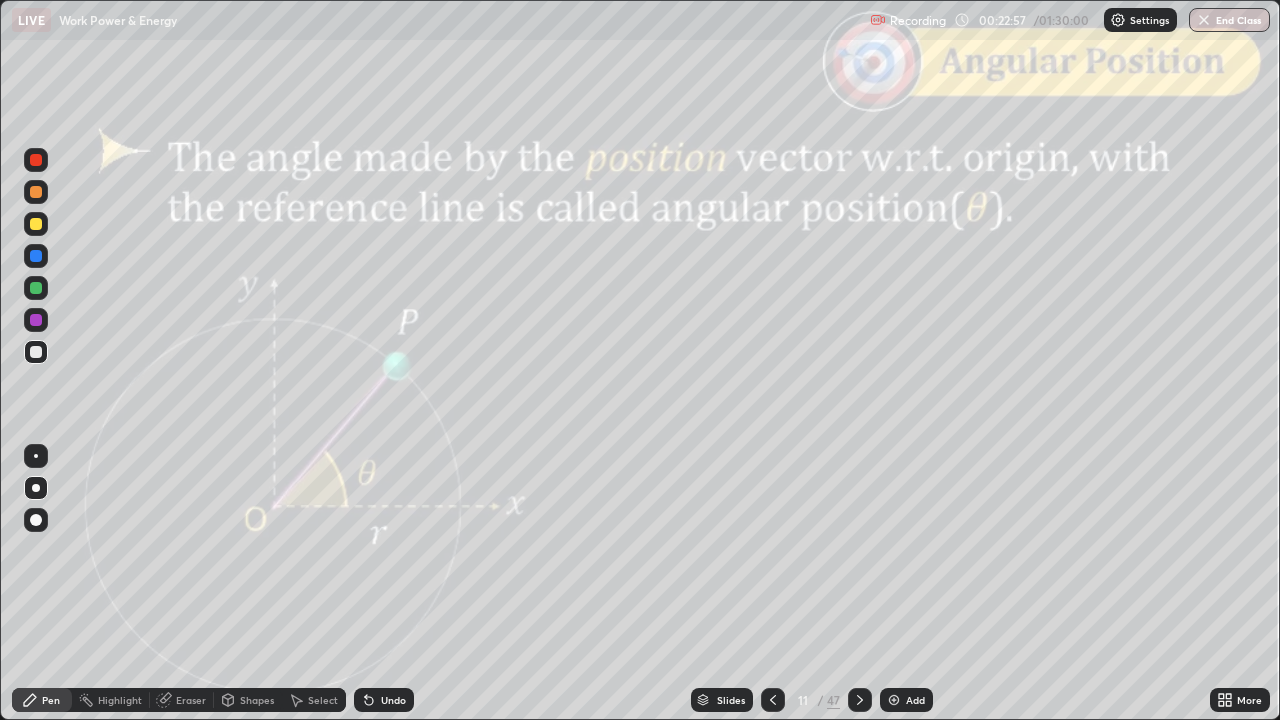 click at bounding box center [36, 192] 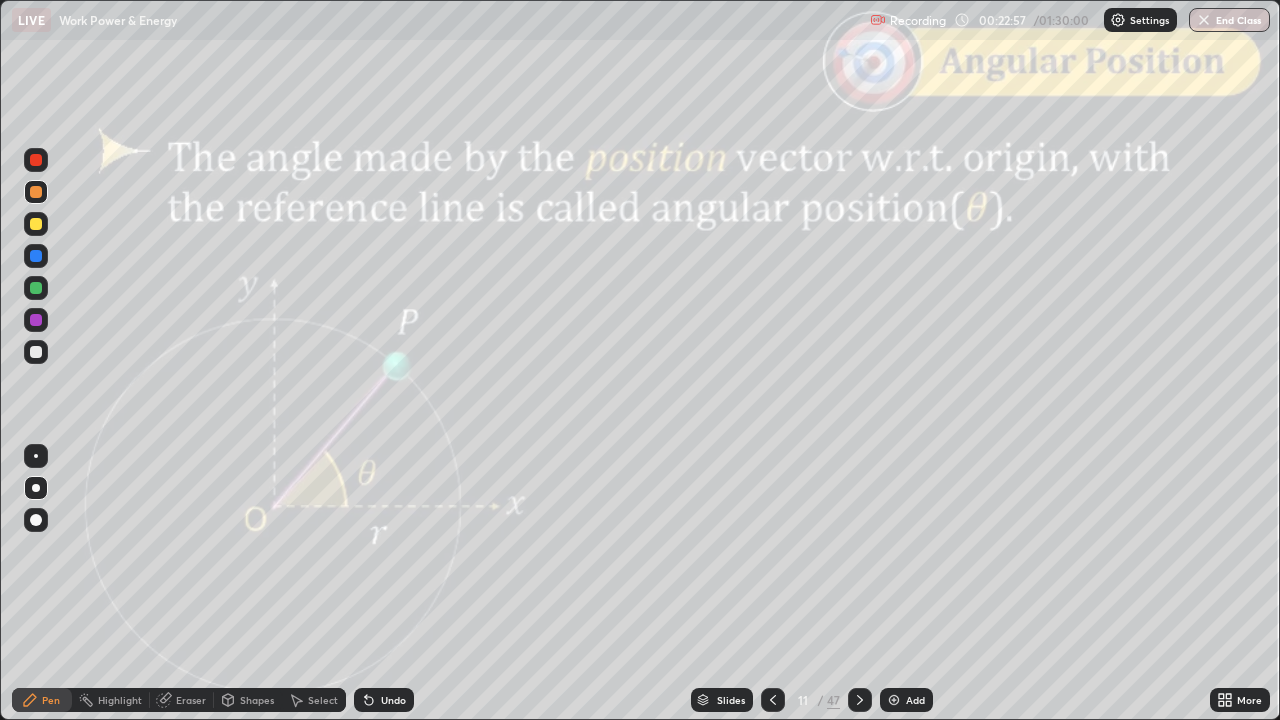 click at bounding box center (36, 224) 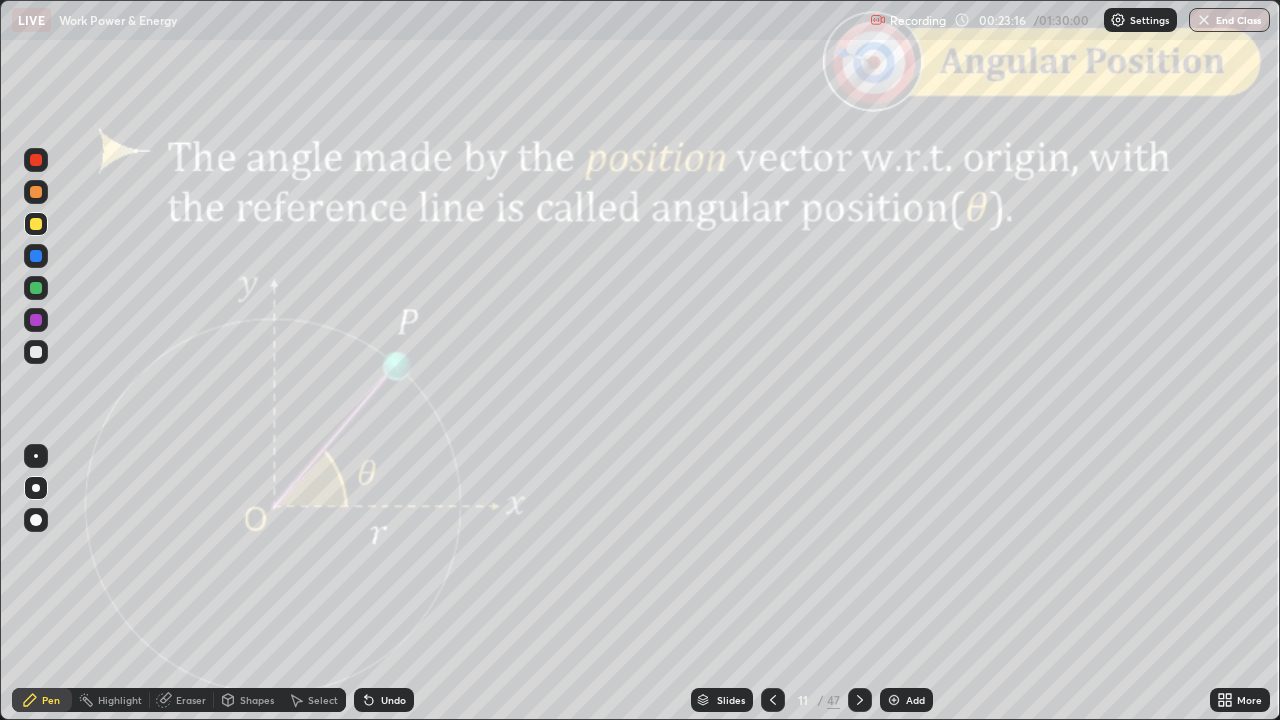 click at bounding box center [36, 288] 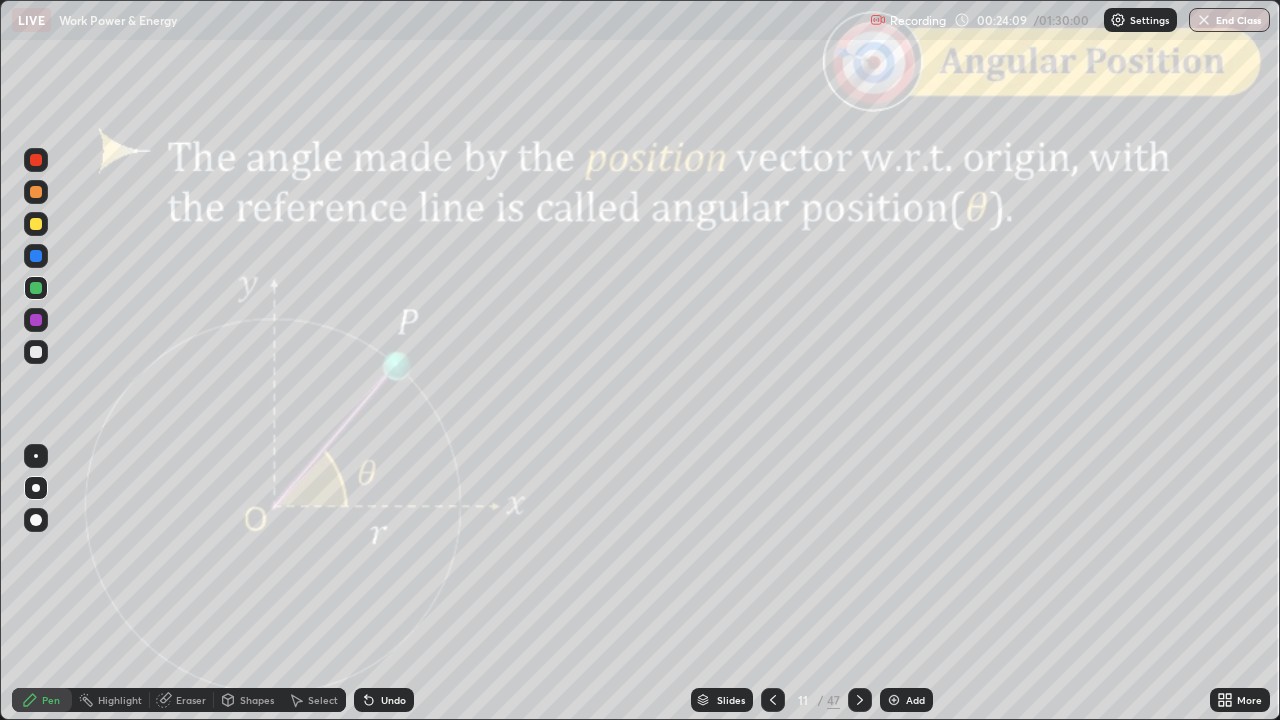 click 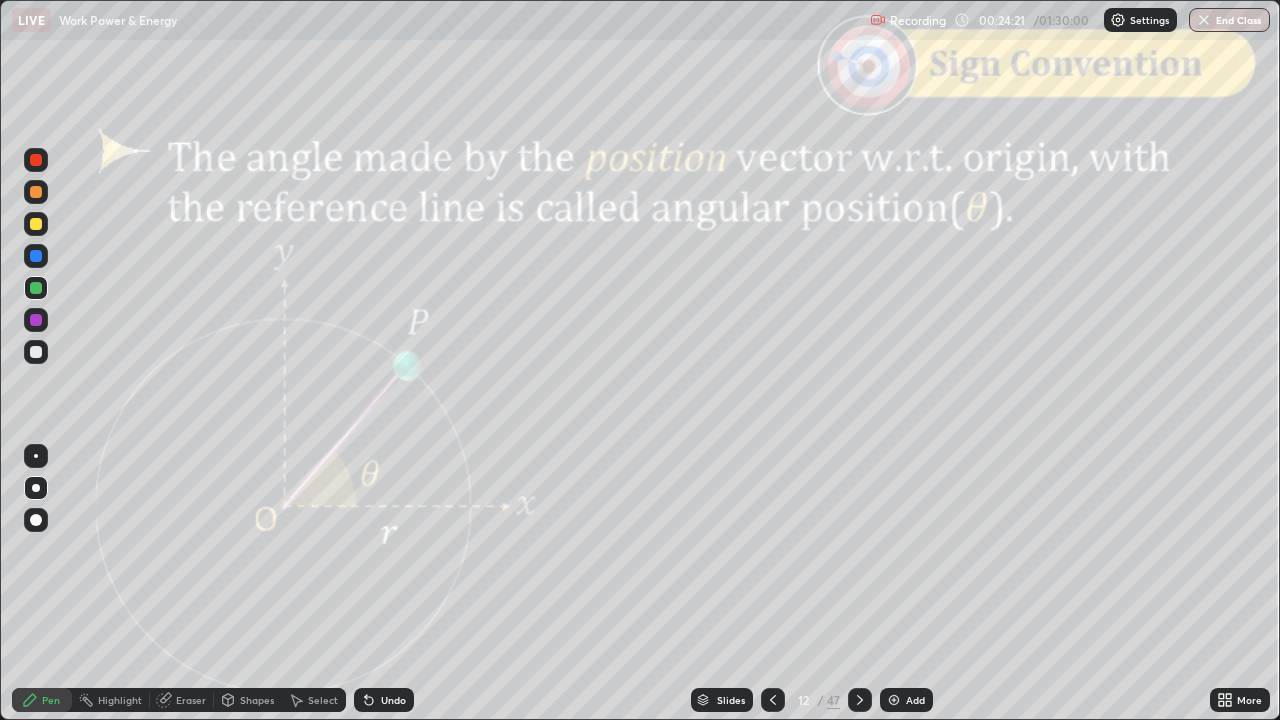 click 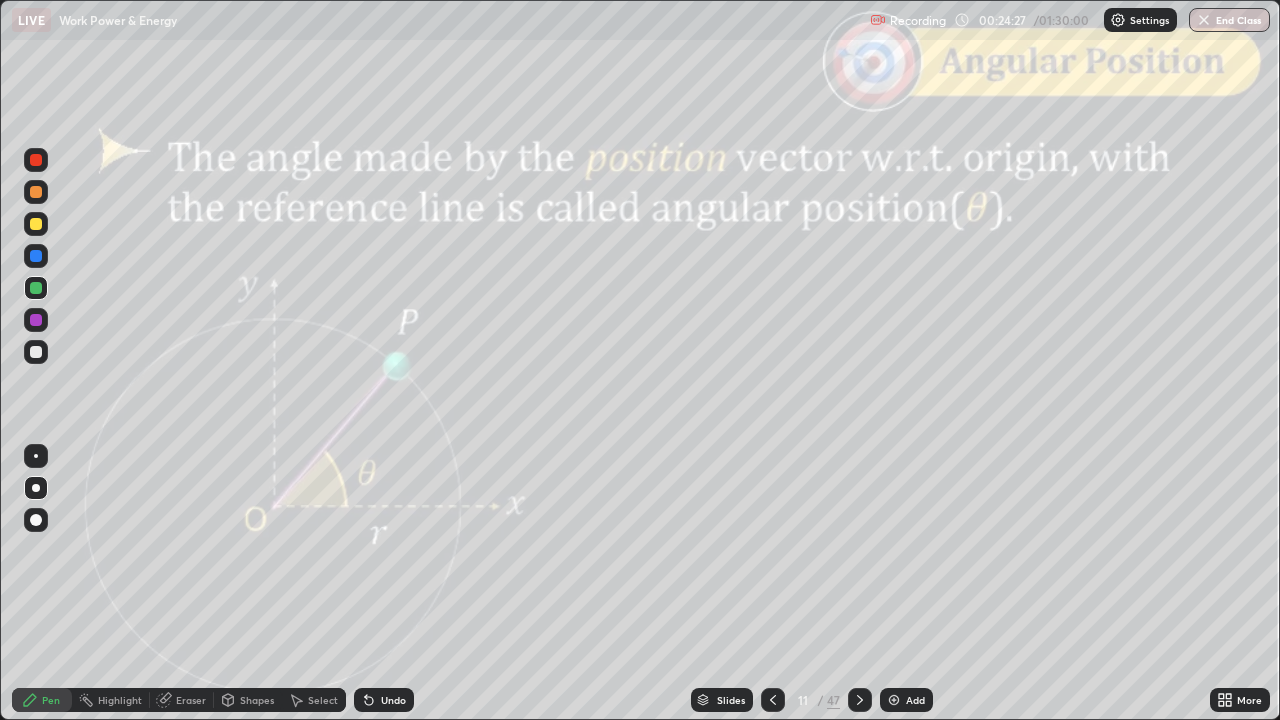 click 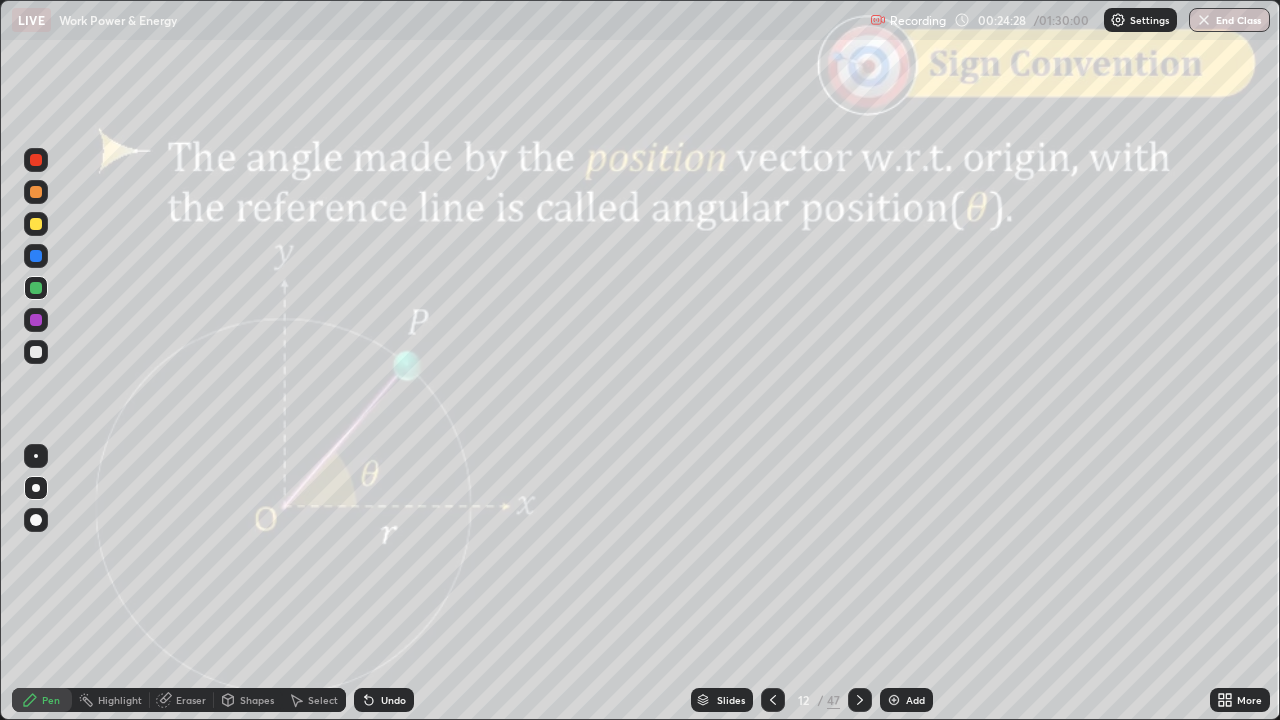 click 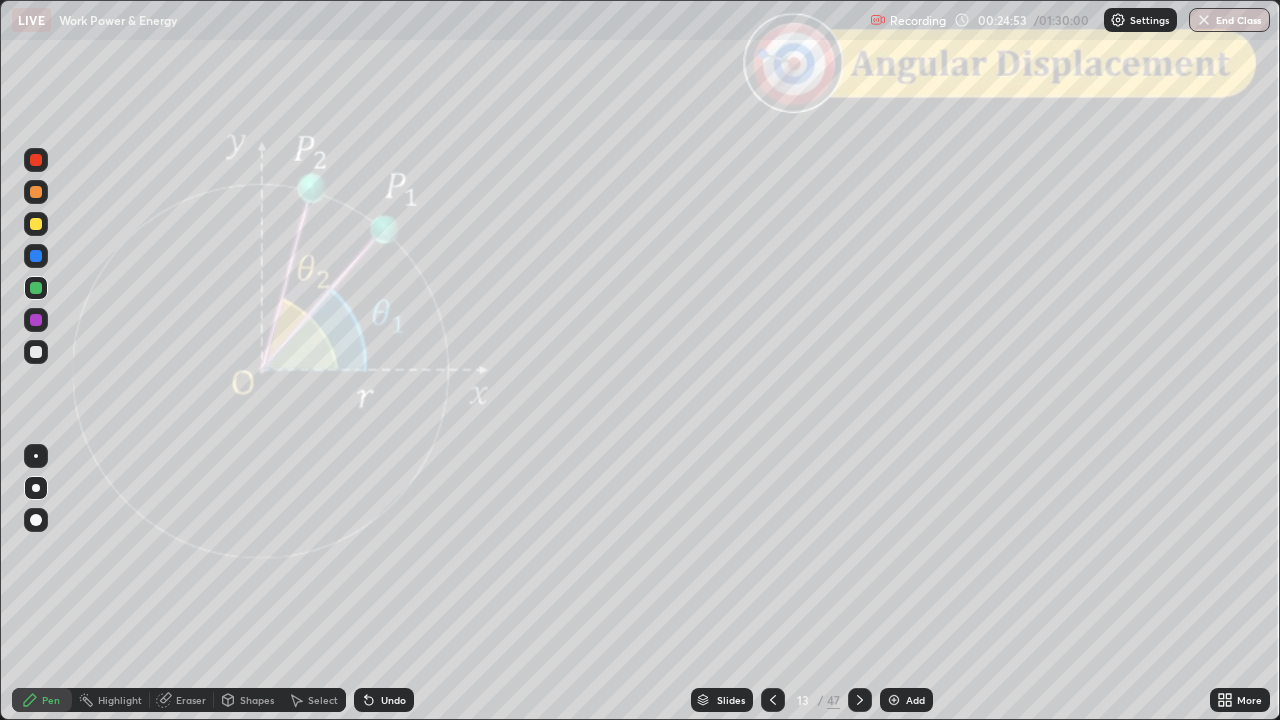 click at bounding box center (36, 192) 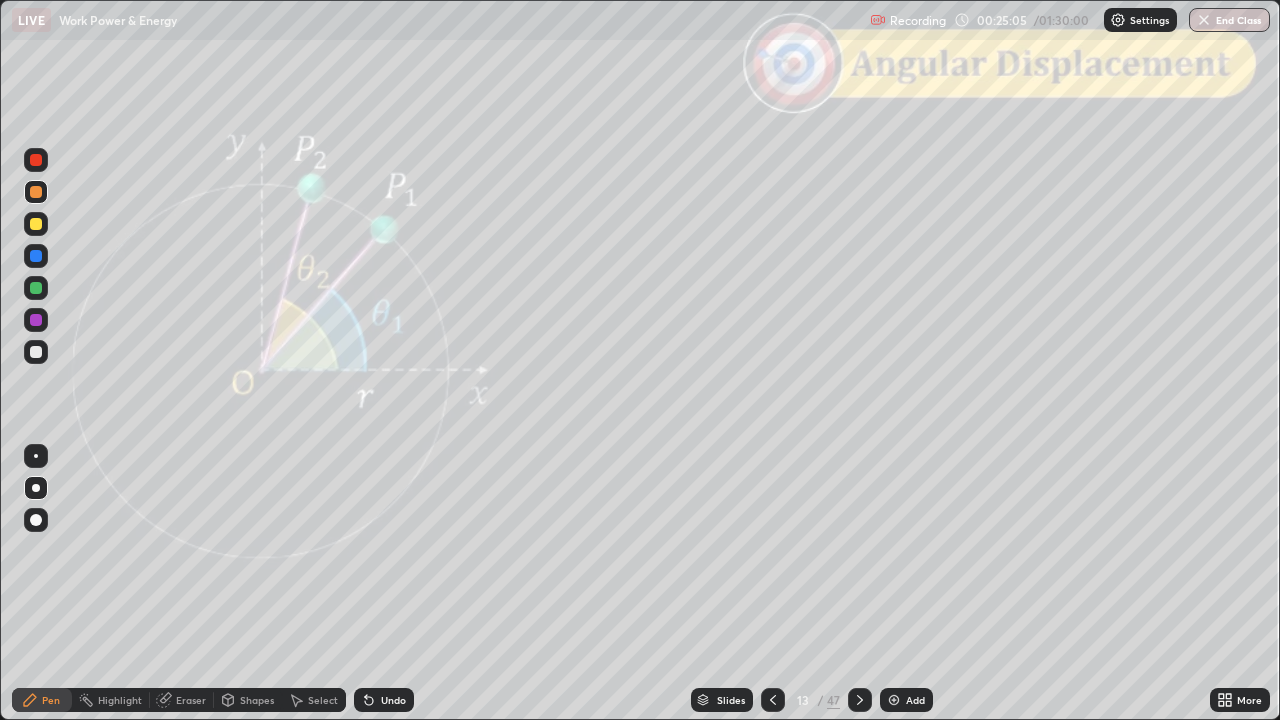 click on "Shapes" at bounding box center [257, 700] 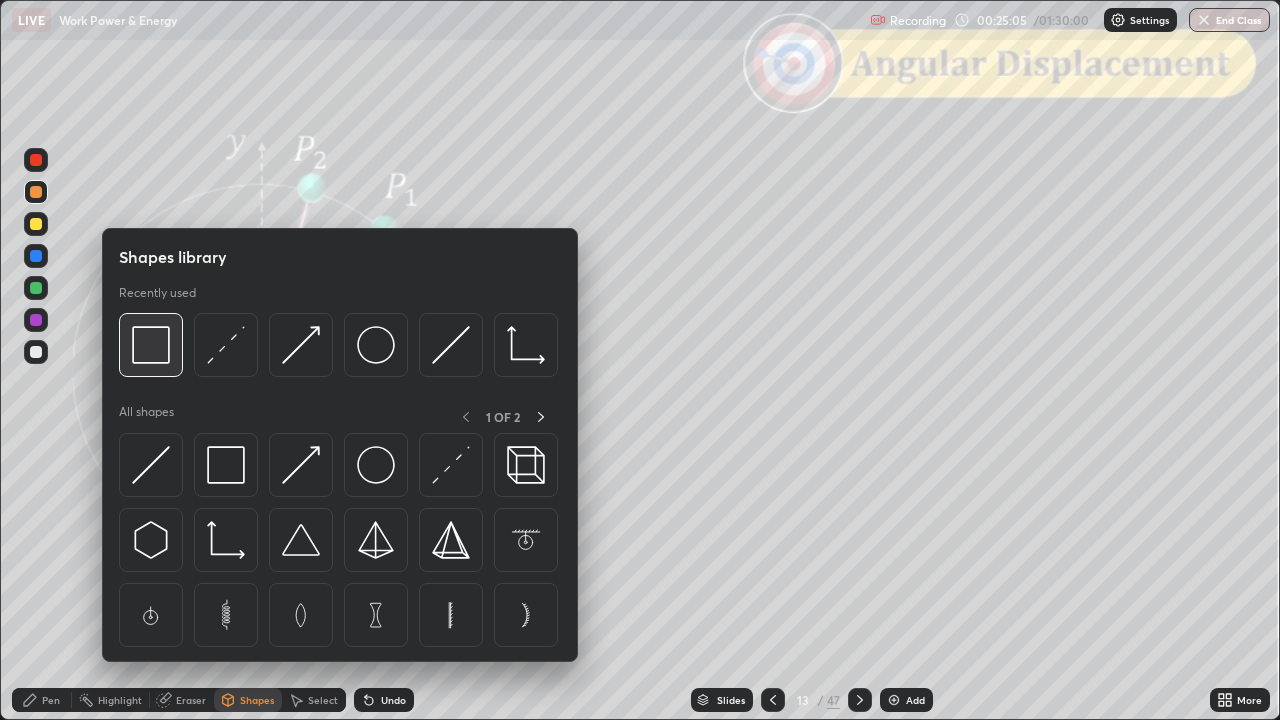 click at bounding box center (151, 345) 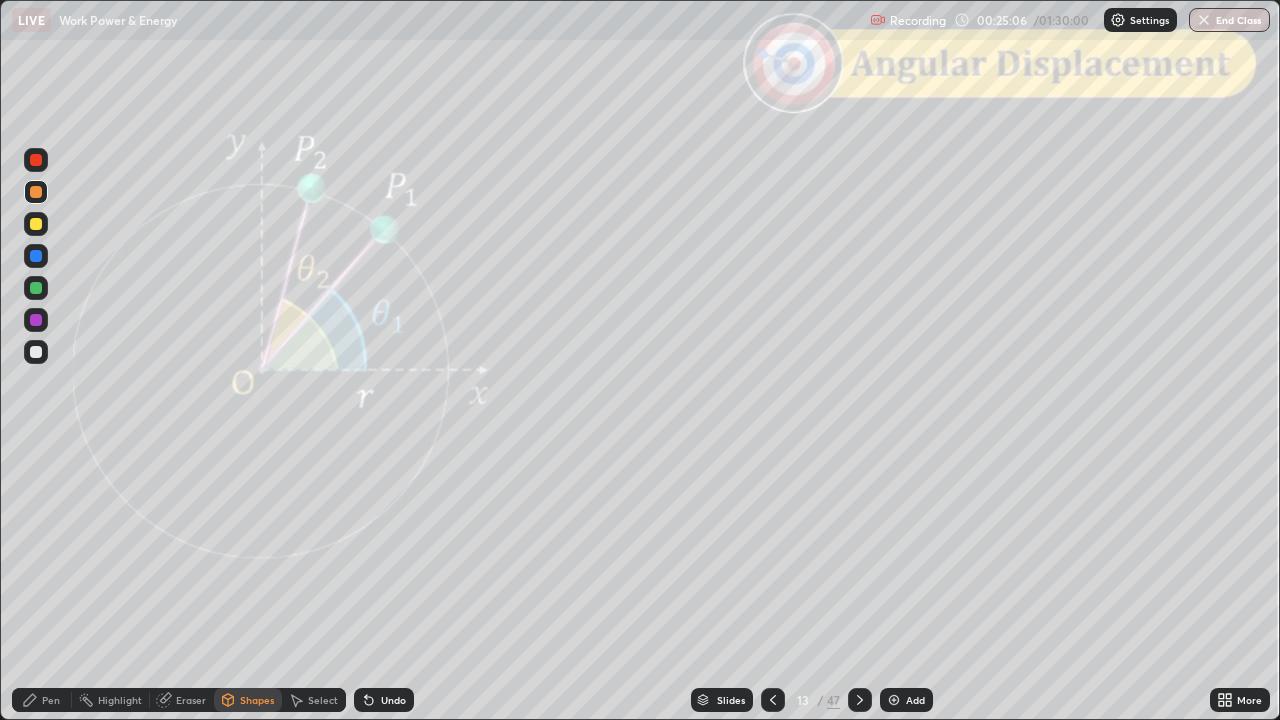 click at bounding box center [36, 160] 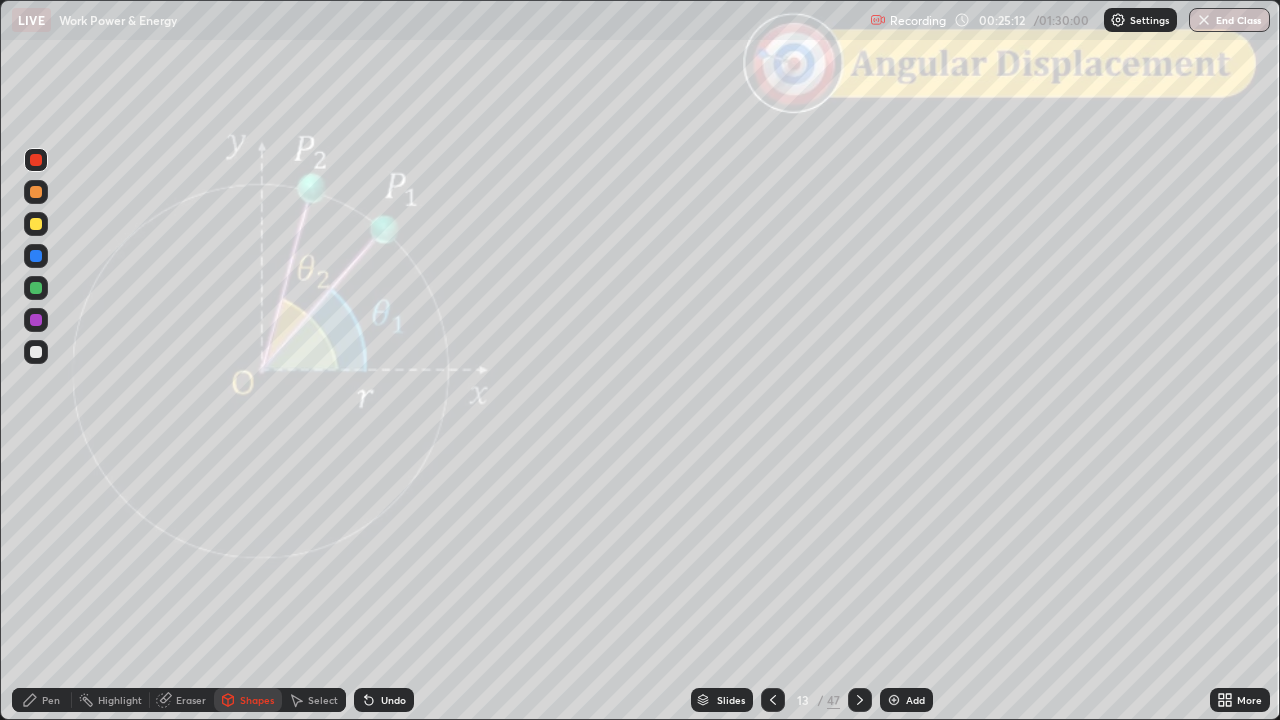 click on "Pen" at bounding box center (51, 700) 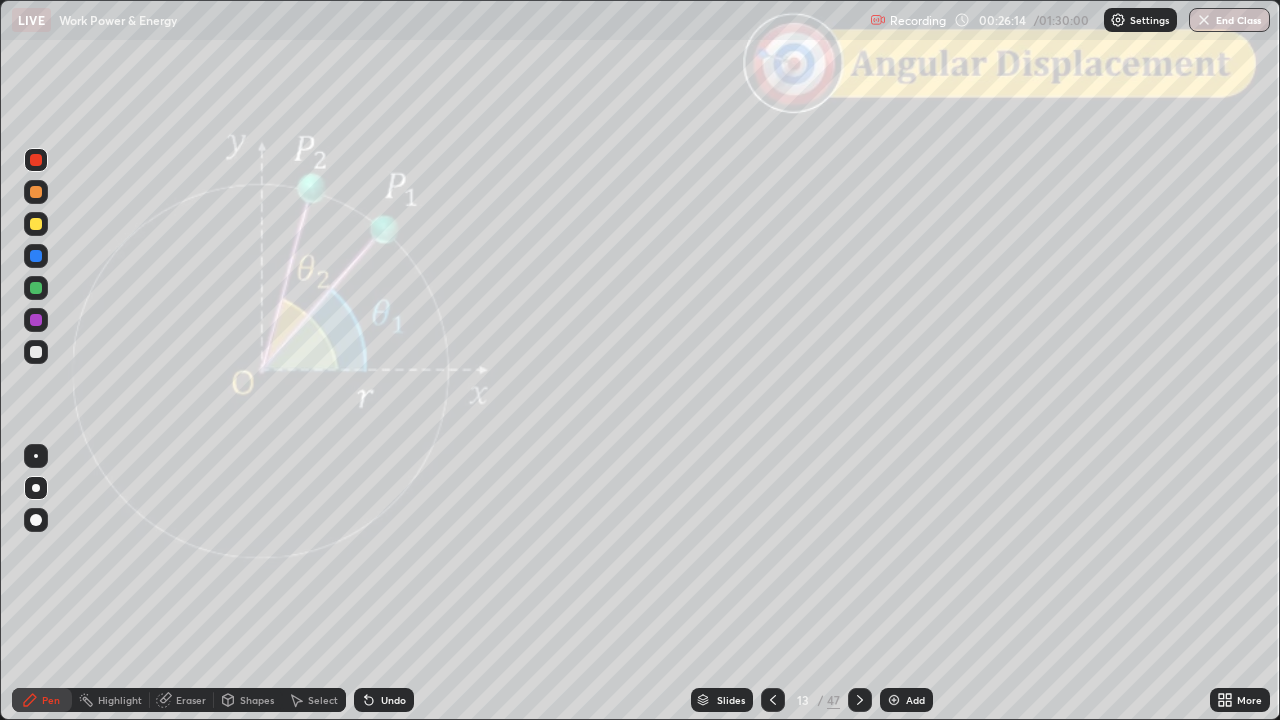click at bounding box center (36, 352) 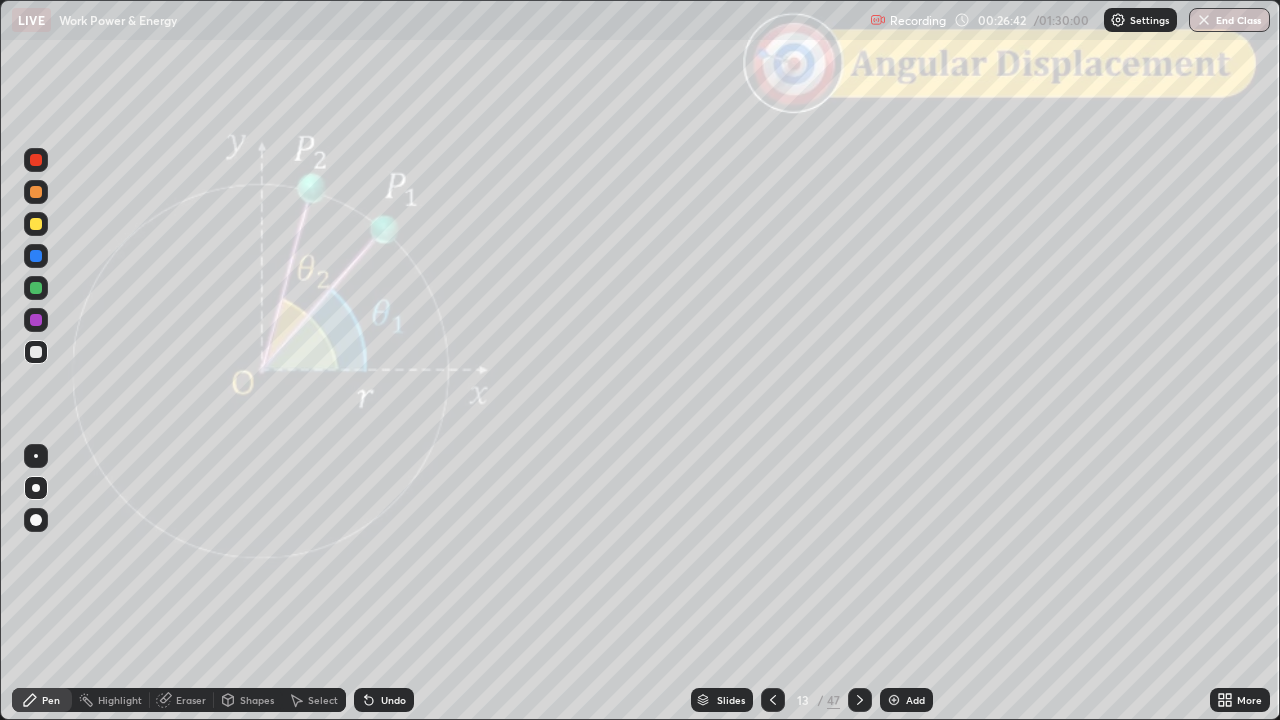 click on "Undo" at bounding box center (393, 700) 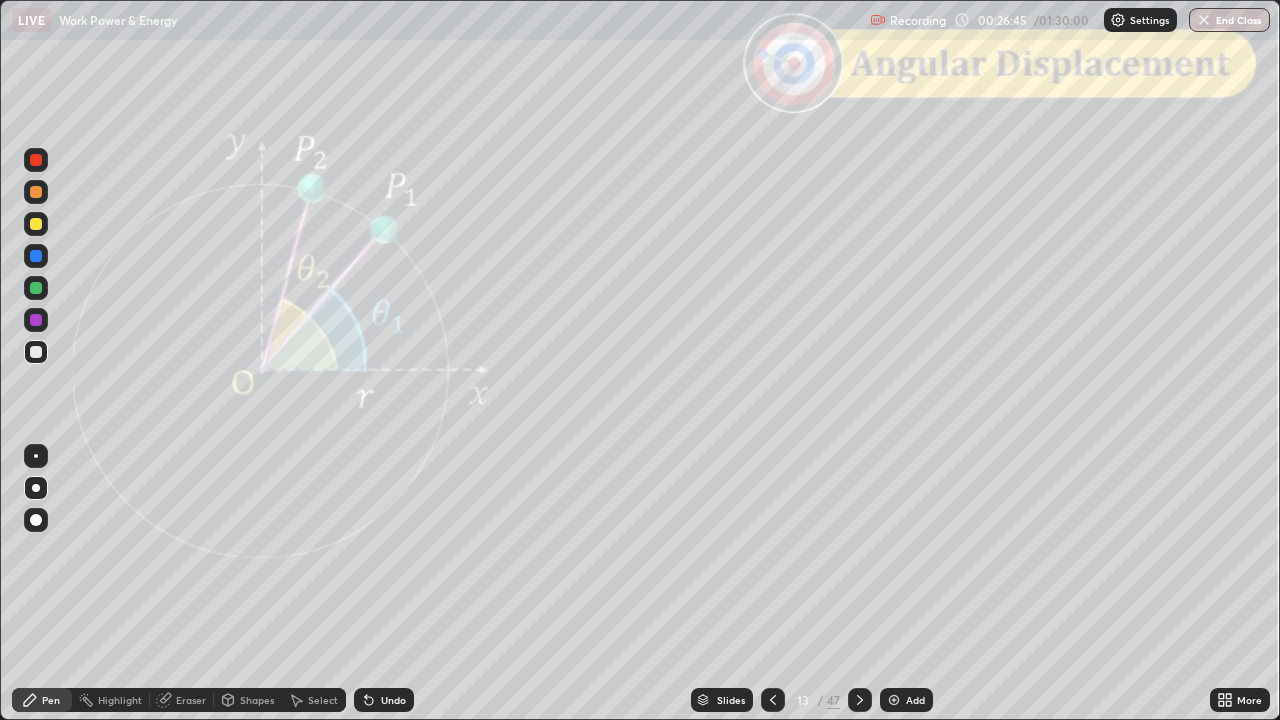 click on "Undo" at bounding box center [393, 700] 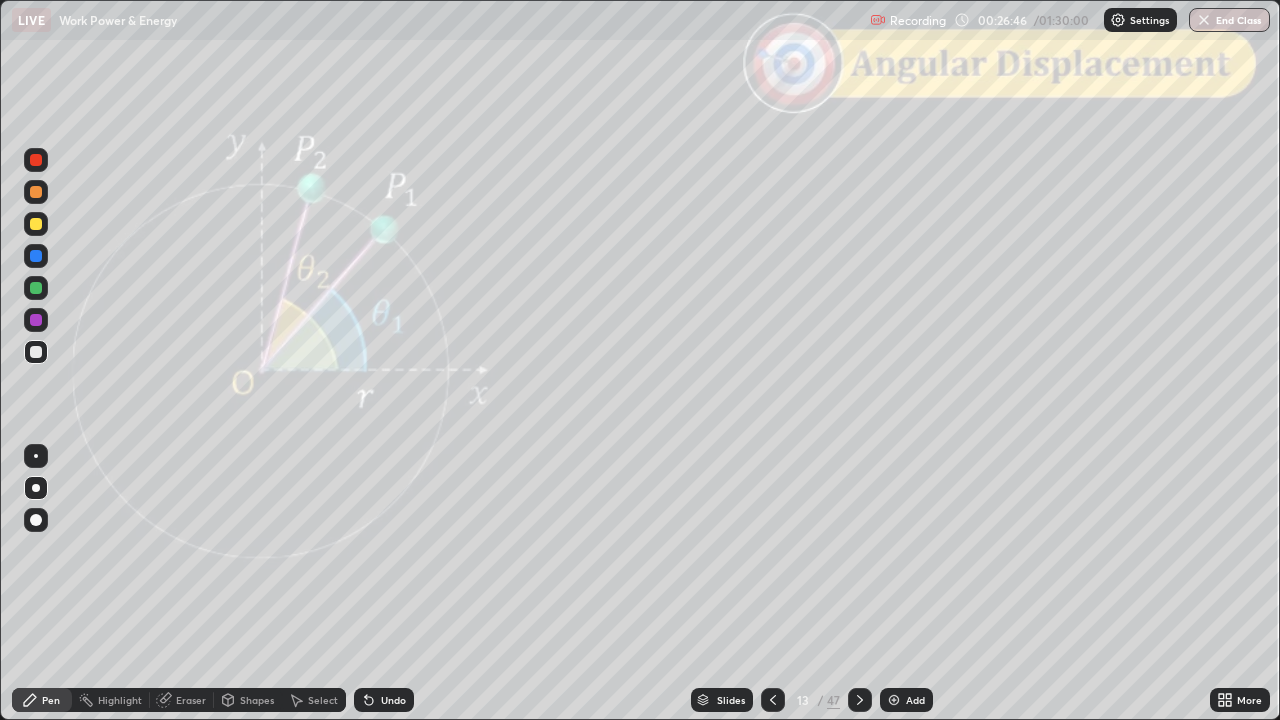click on "Undo" at bounding box center [393, 700] 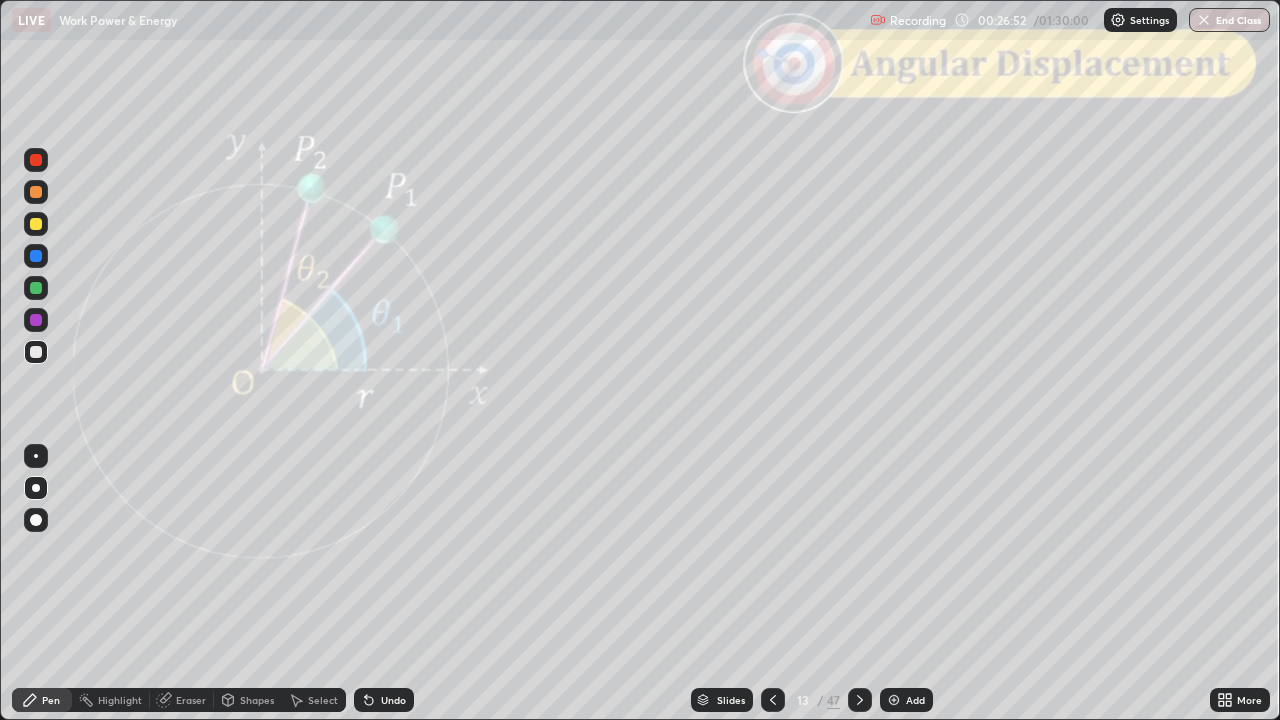 click on "Undo" at bounding box center [393, 700] 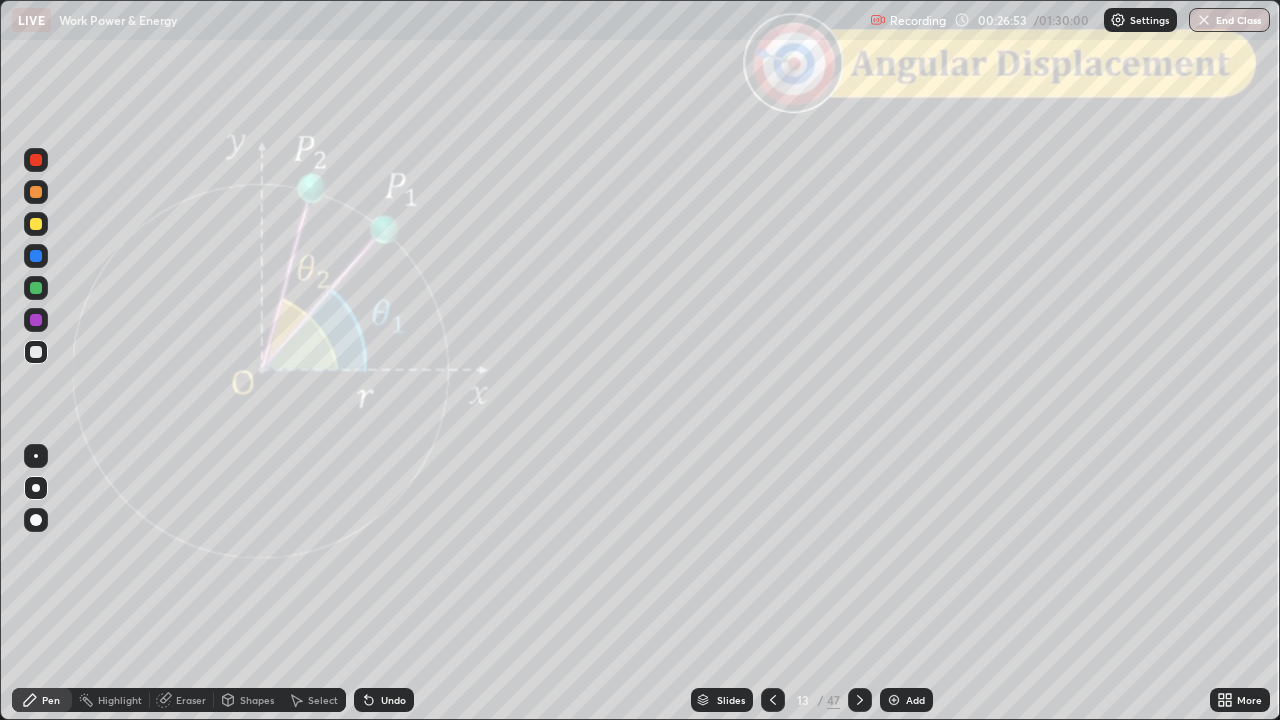 click on "Undo" at bounding box center (384, 700) 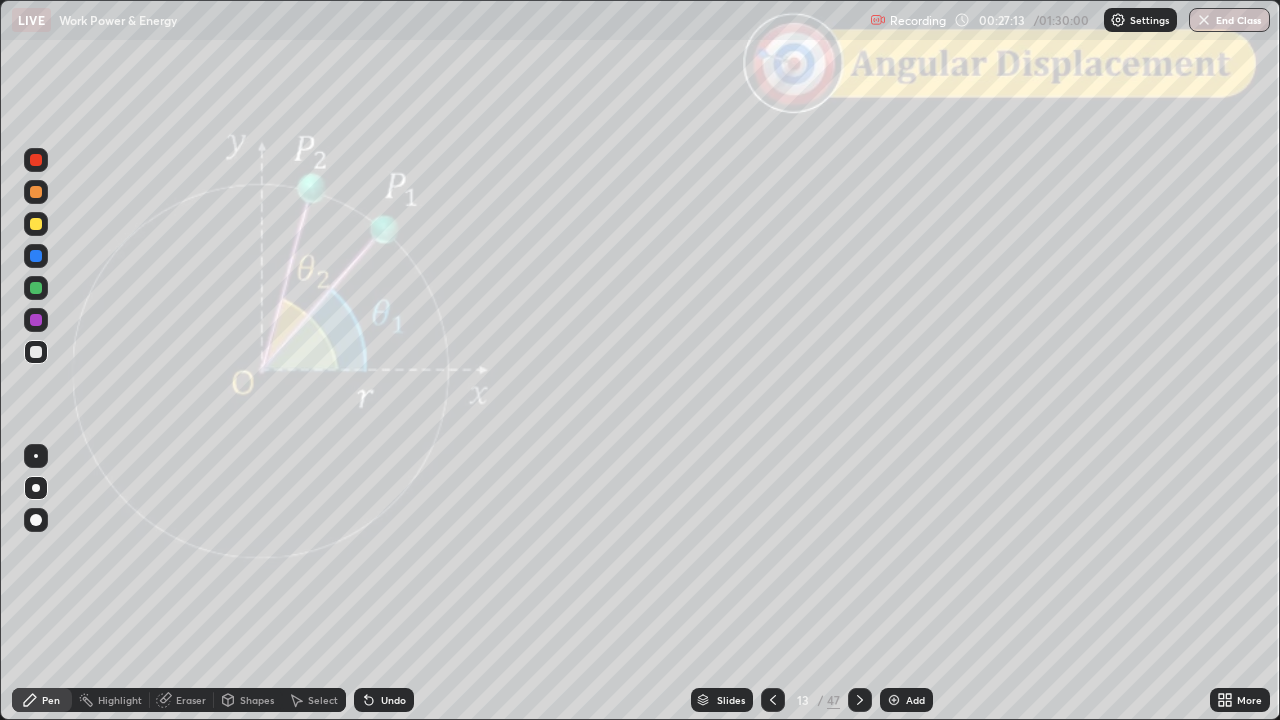 click on "Shapes" at bounding box center [257, 700] 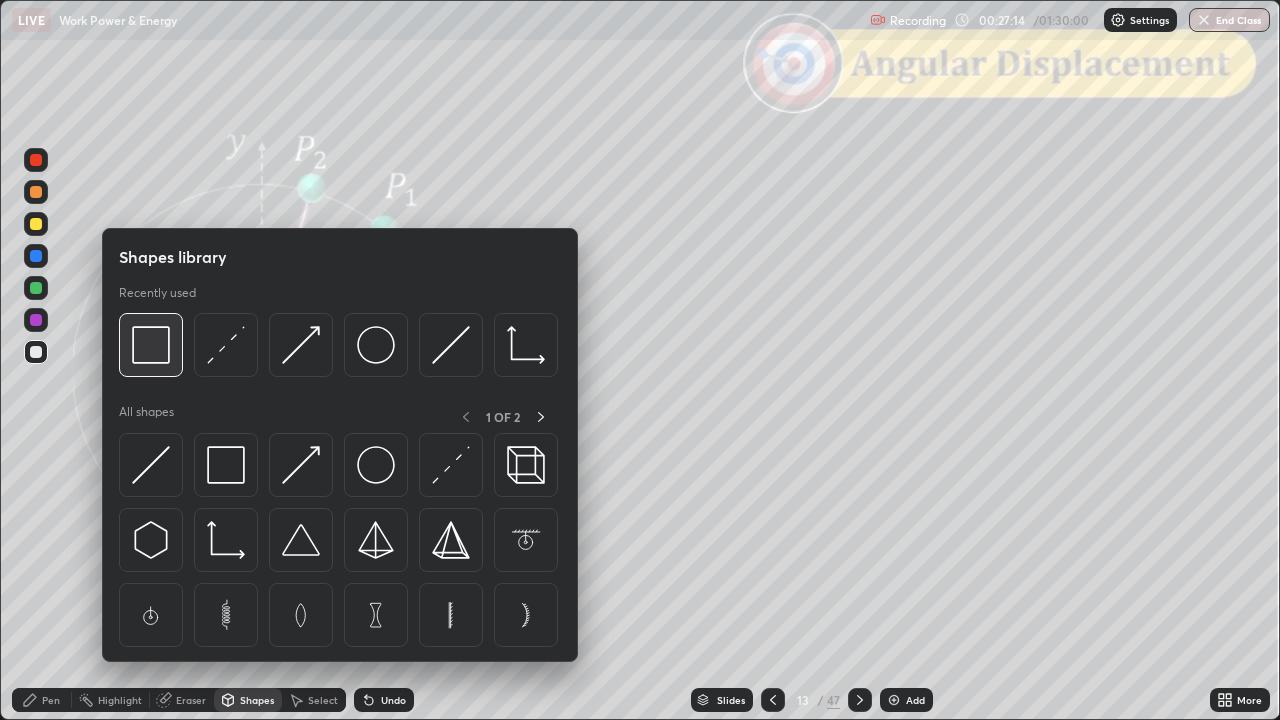 click at bounding box center (151, 345) 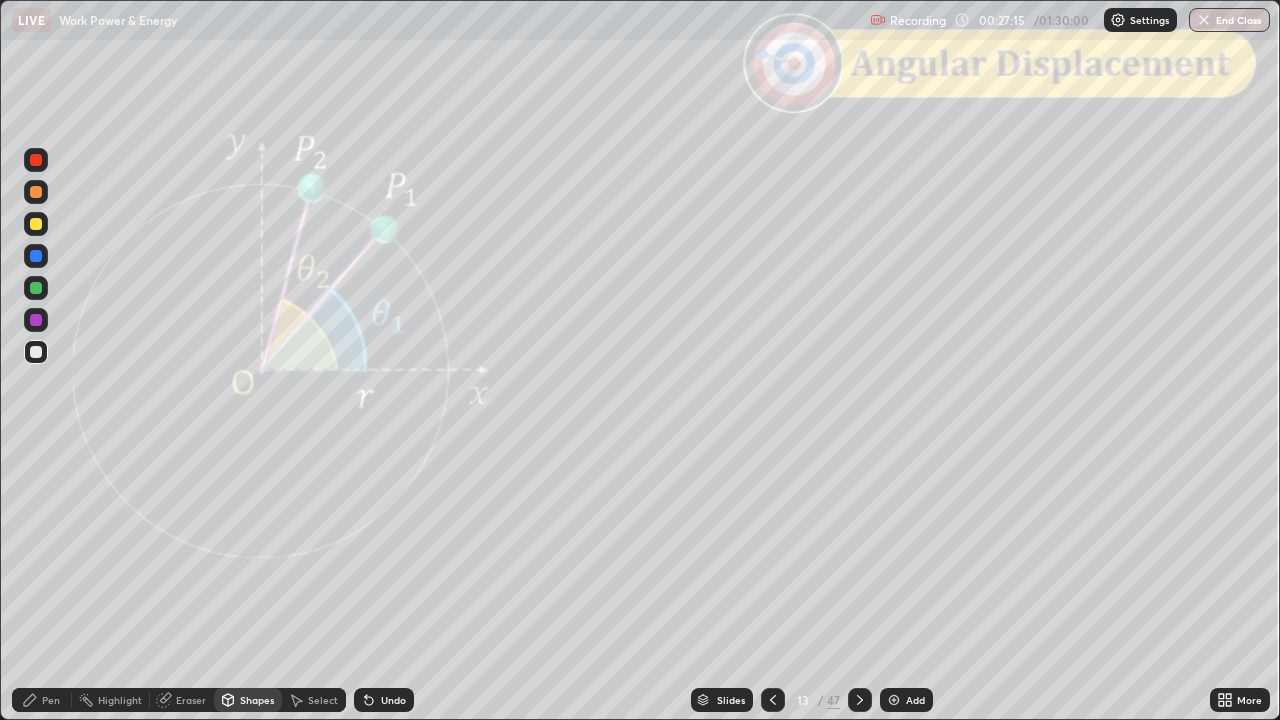 click at bounding box center [36, 160] 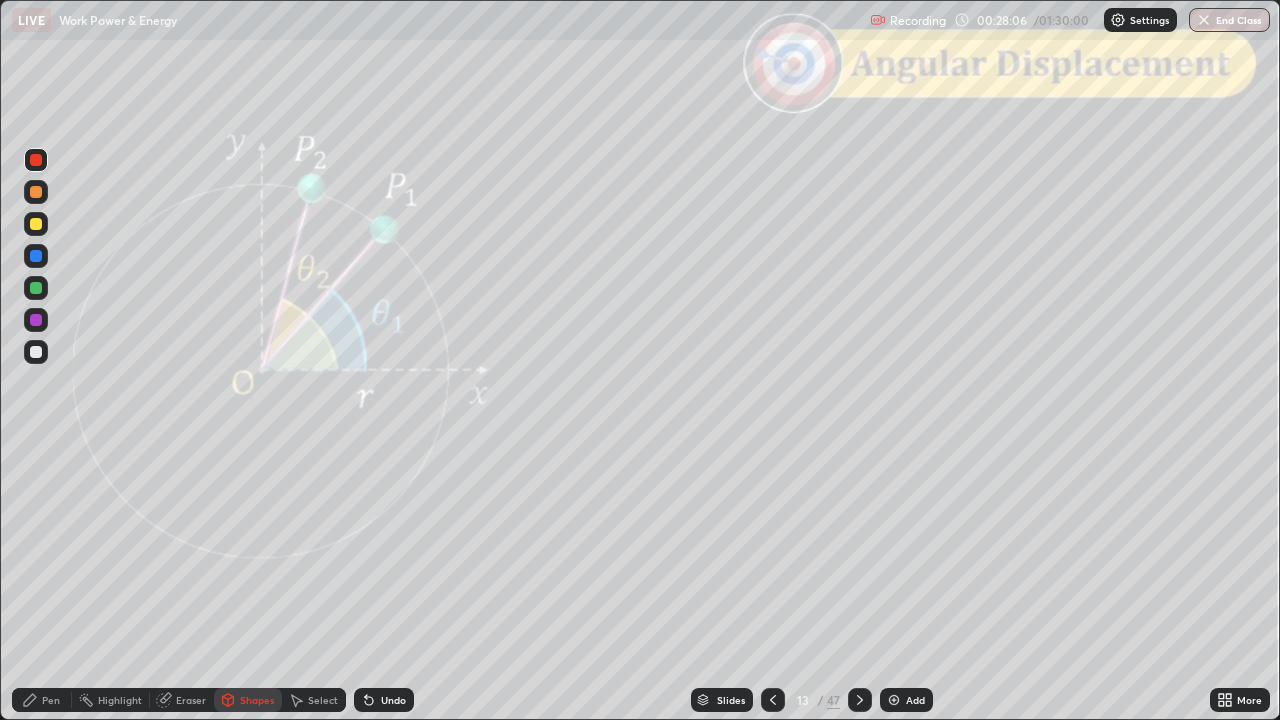 click on "Pen" at bounding box center [51, 700] 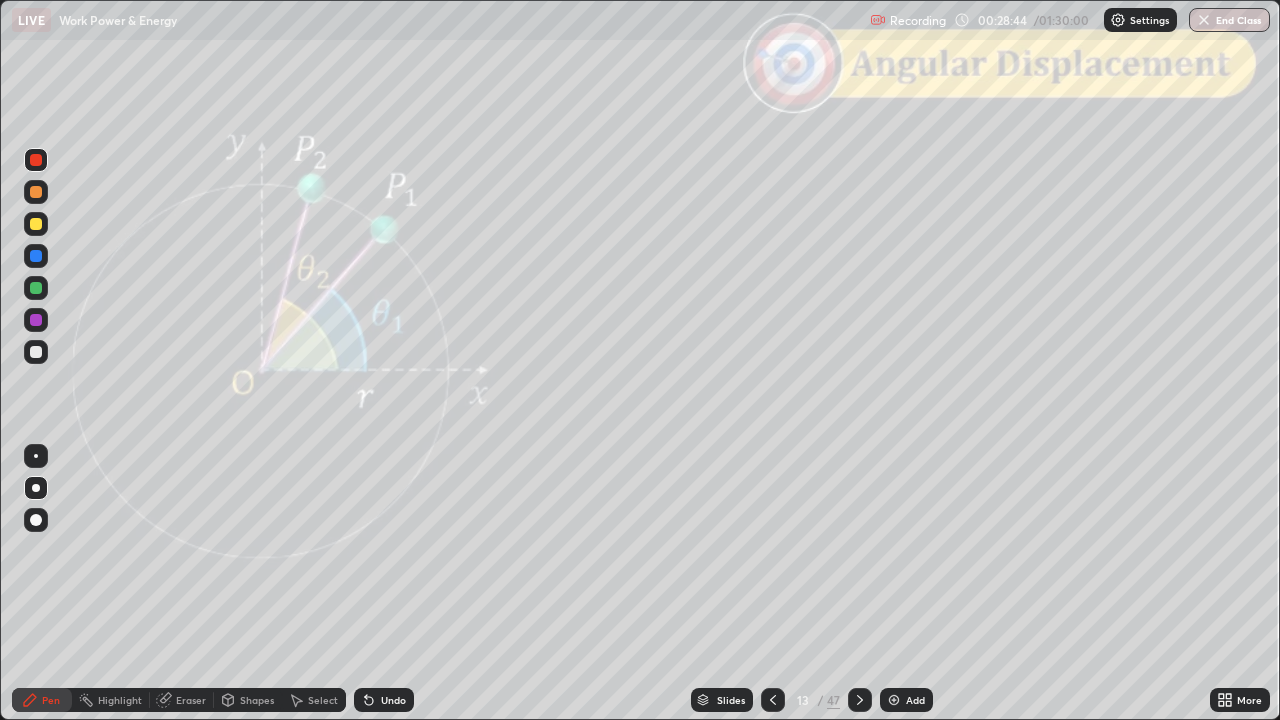 click 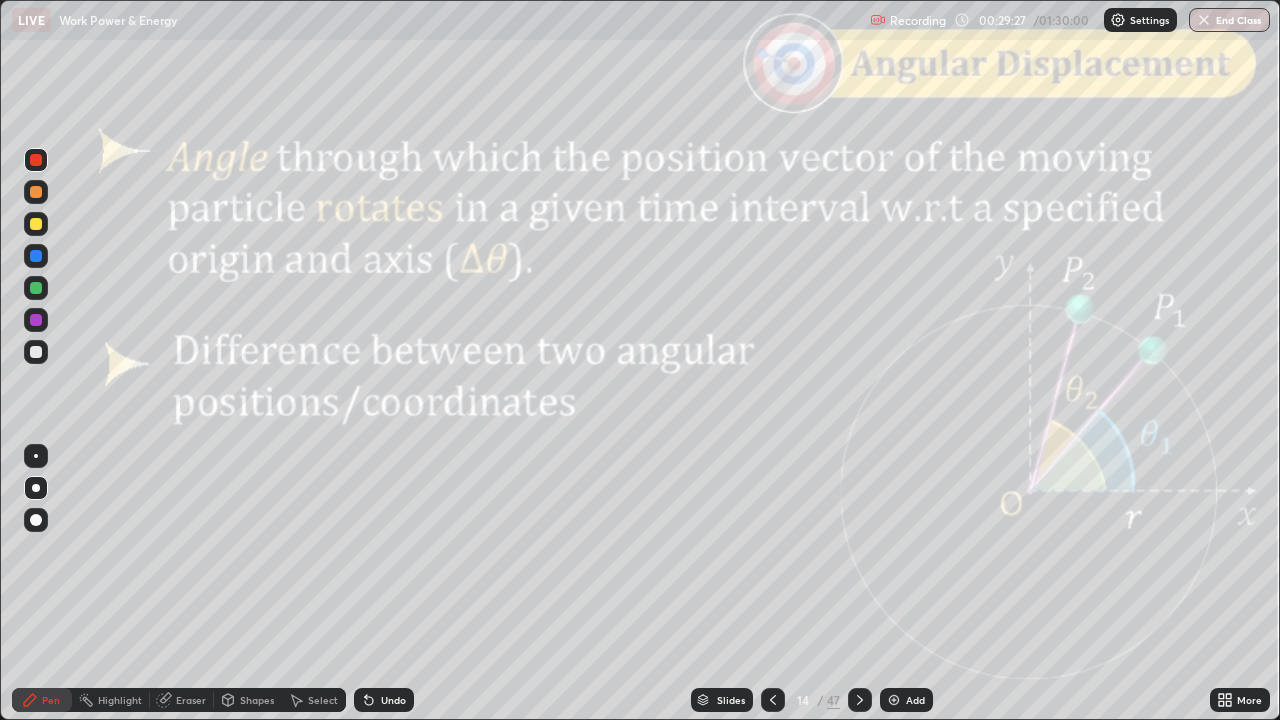 click 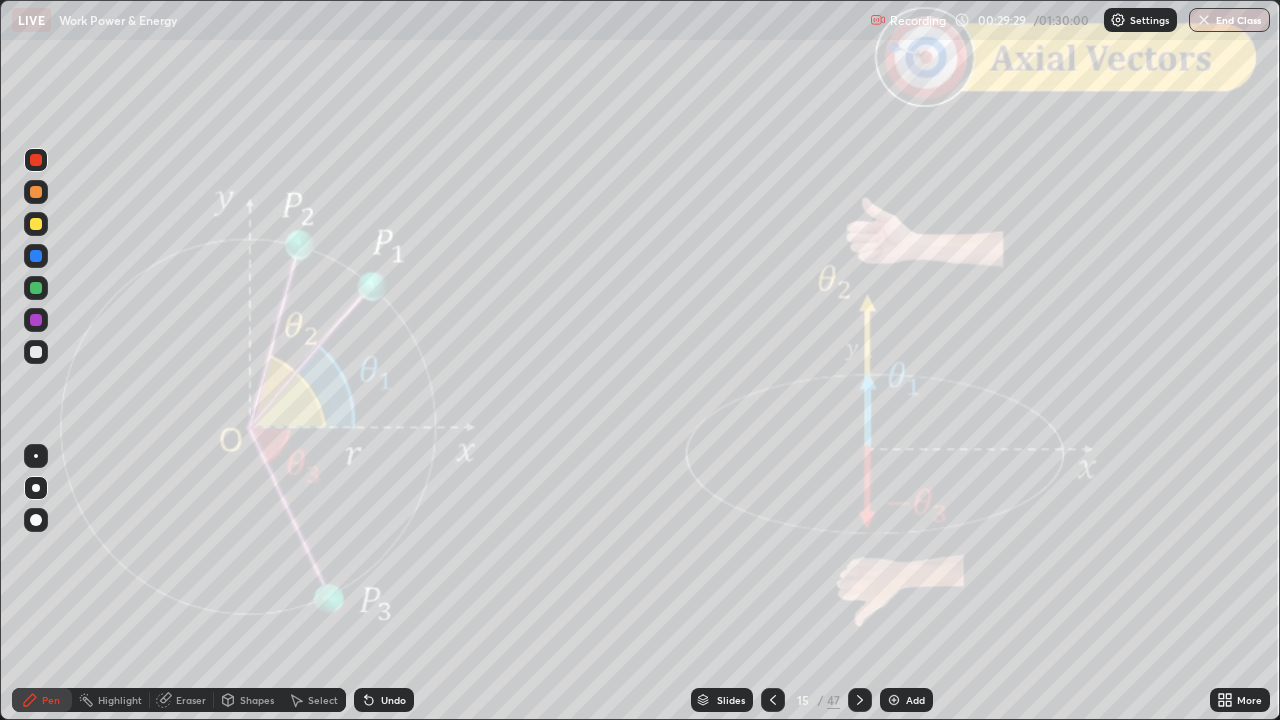 click 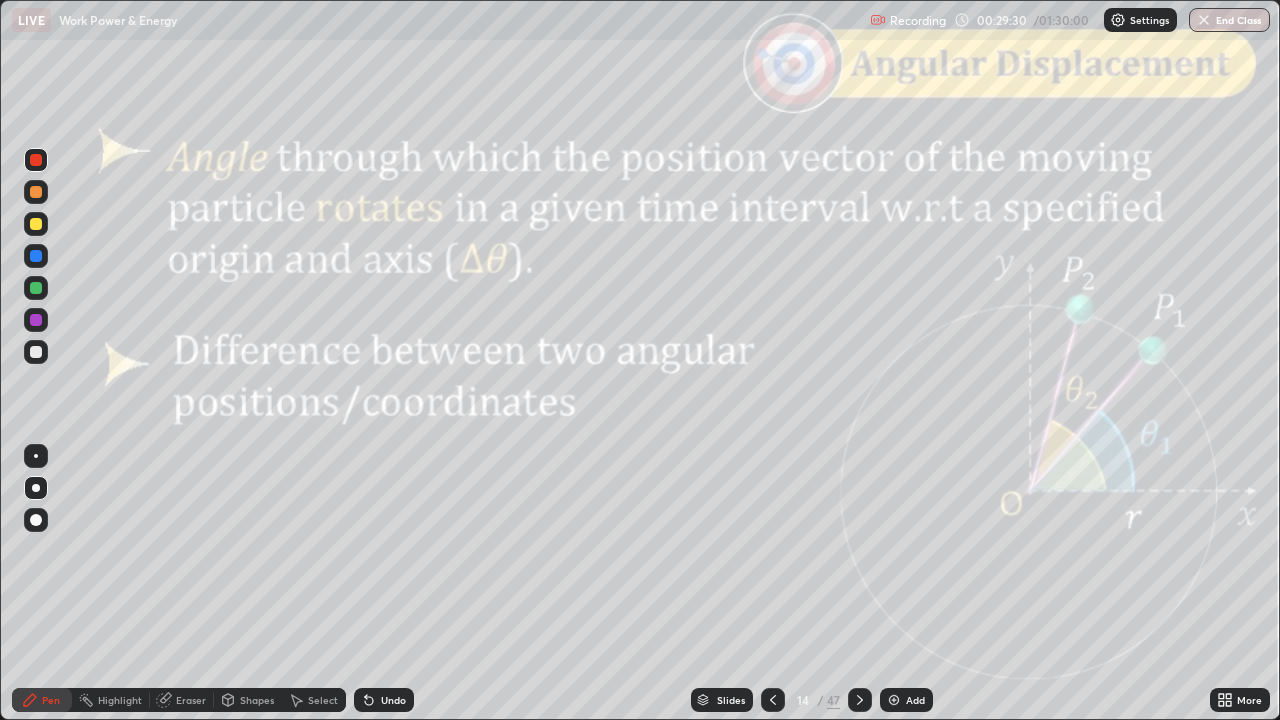 click on "Slides" at bounding box center [731, 700] 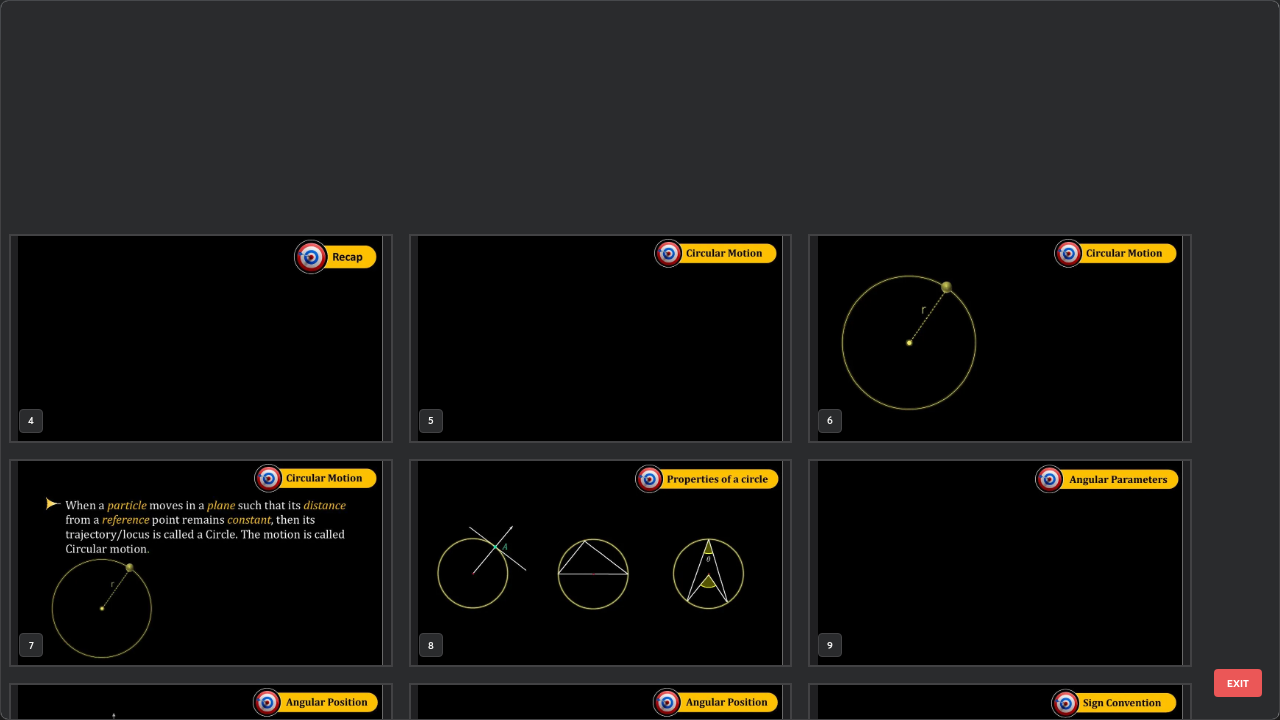 scroll, scrollTop: 405, scrollLeft: 0, axis: vertical 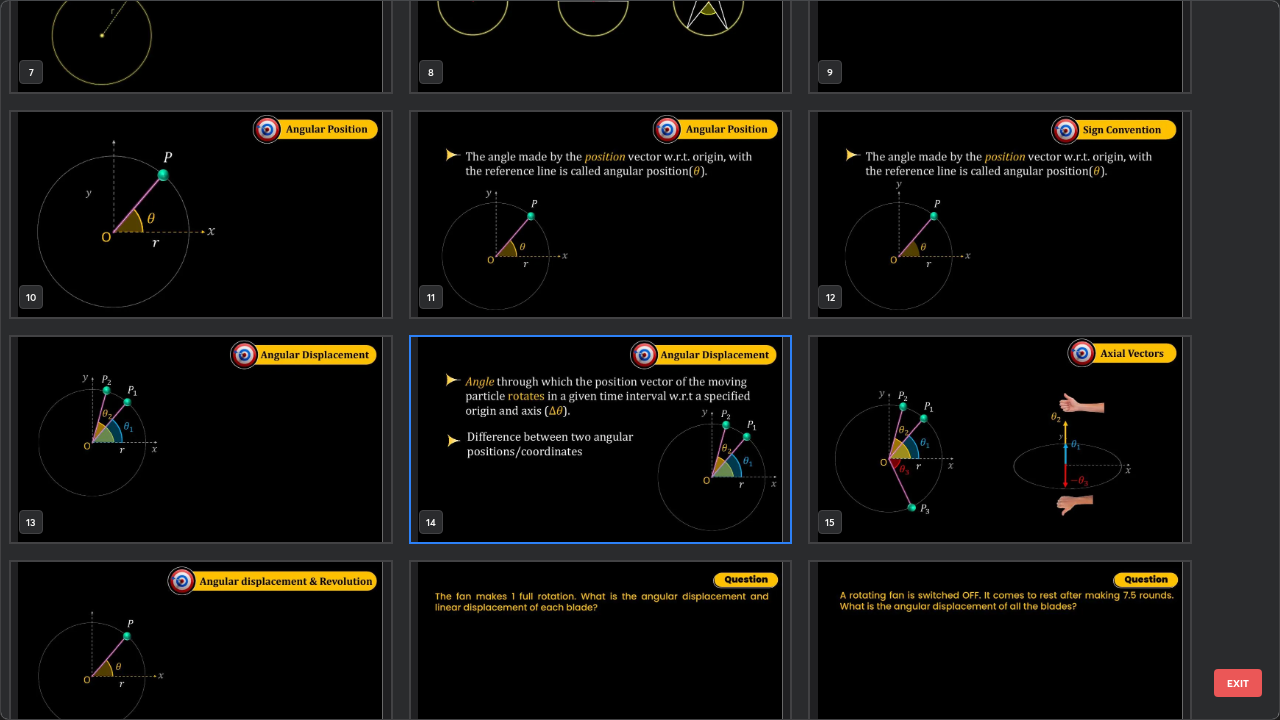 click on "EXIT" at bounding box center (1238, 683) 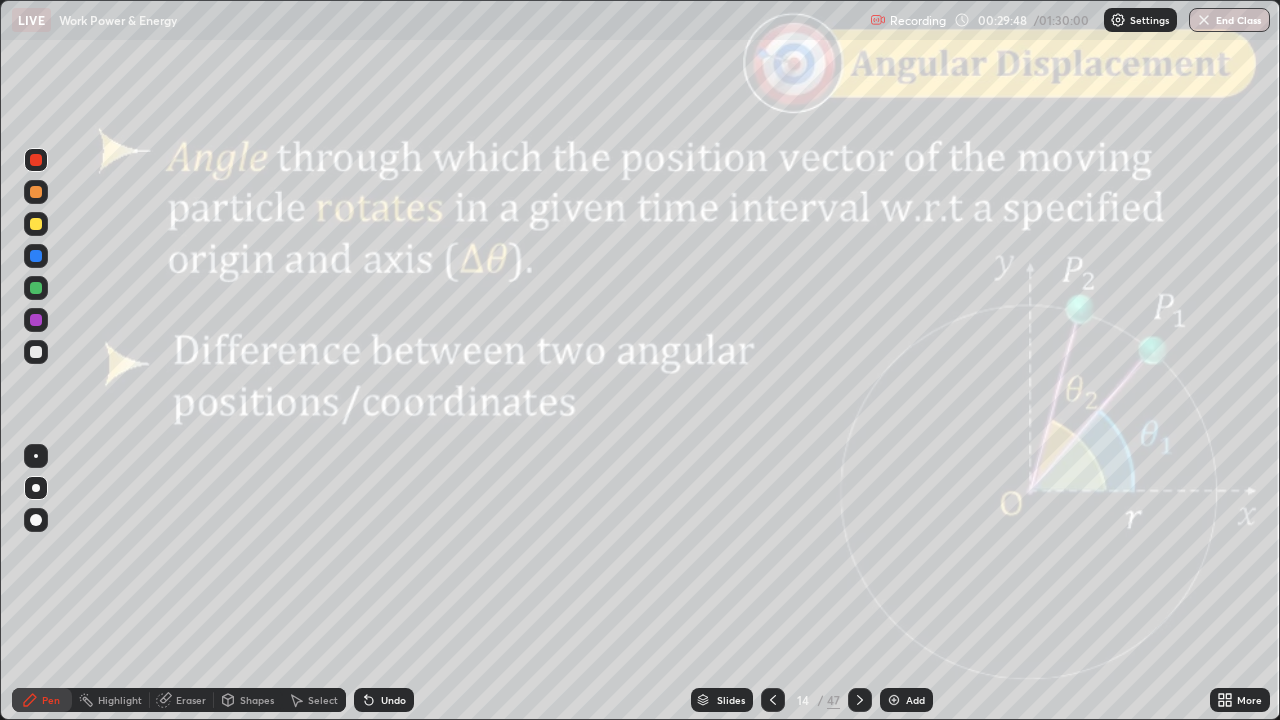 click 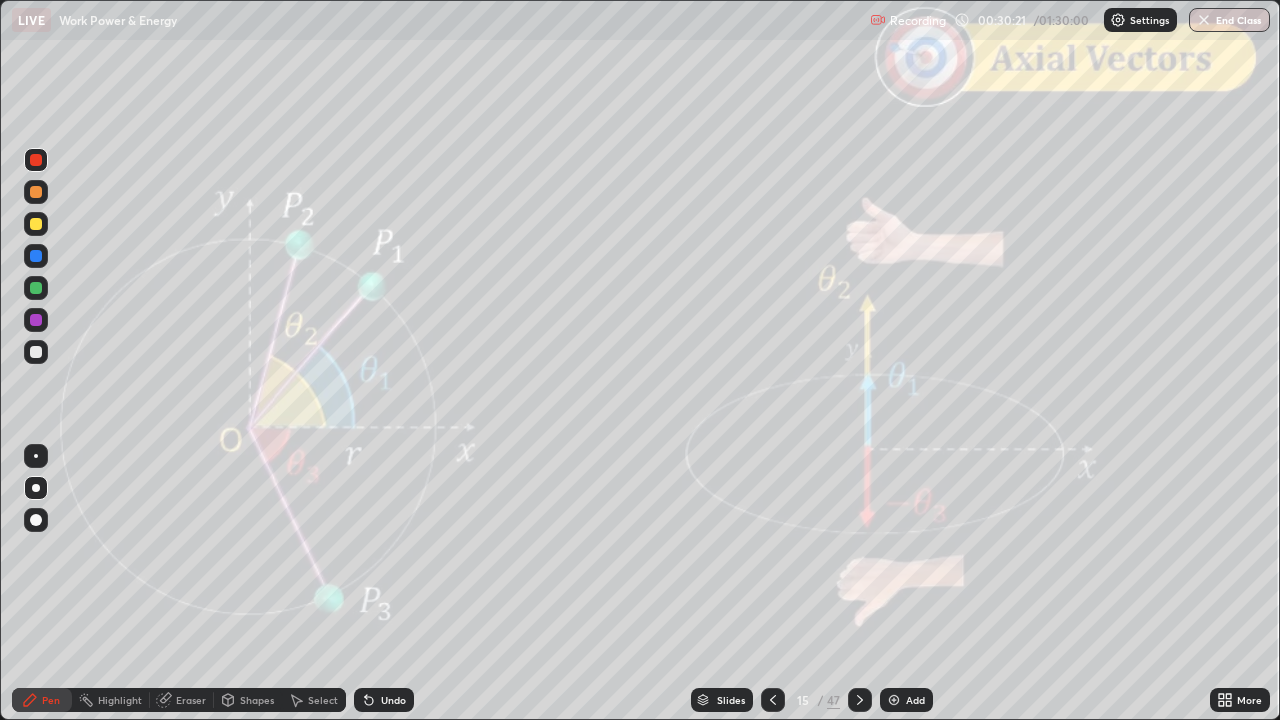 click on "Slides" at bounding box center [731, 700] 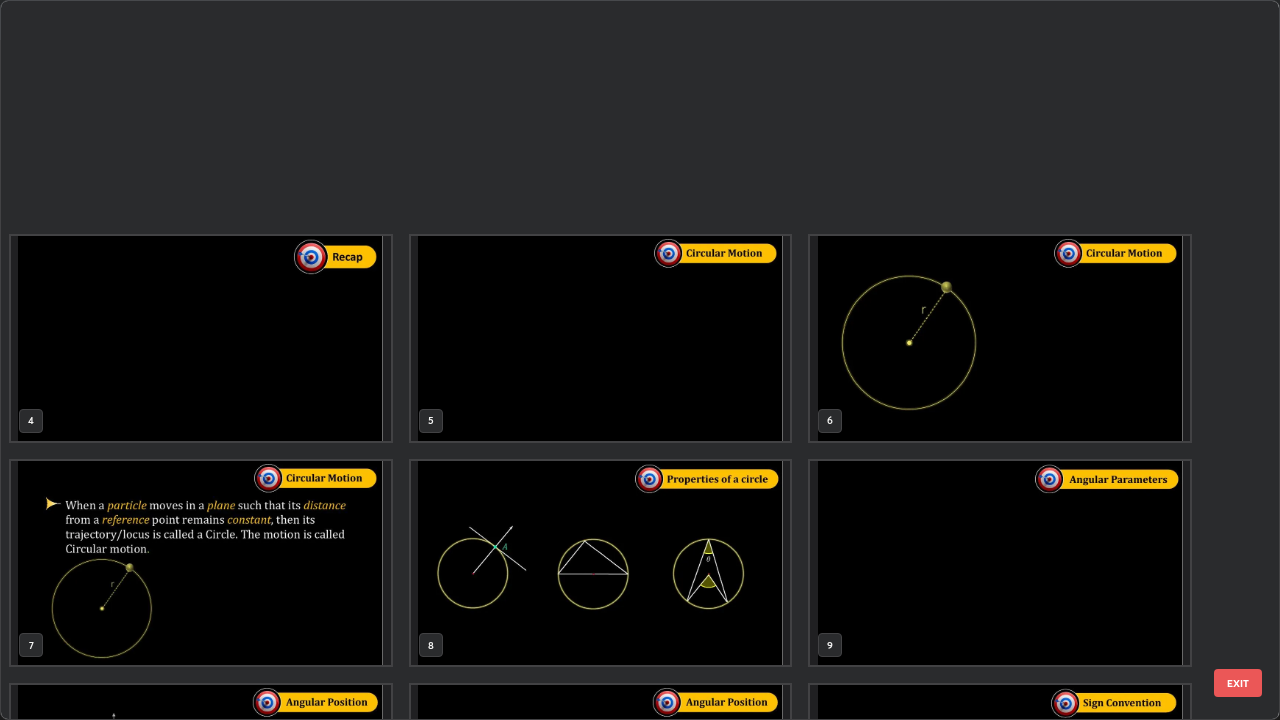 scroll, scrollTop: 405, scrollLeft: 0, axis: vertical 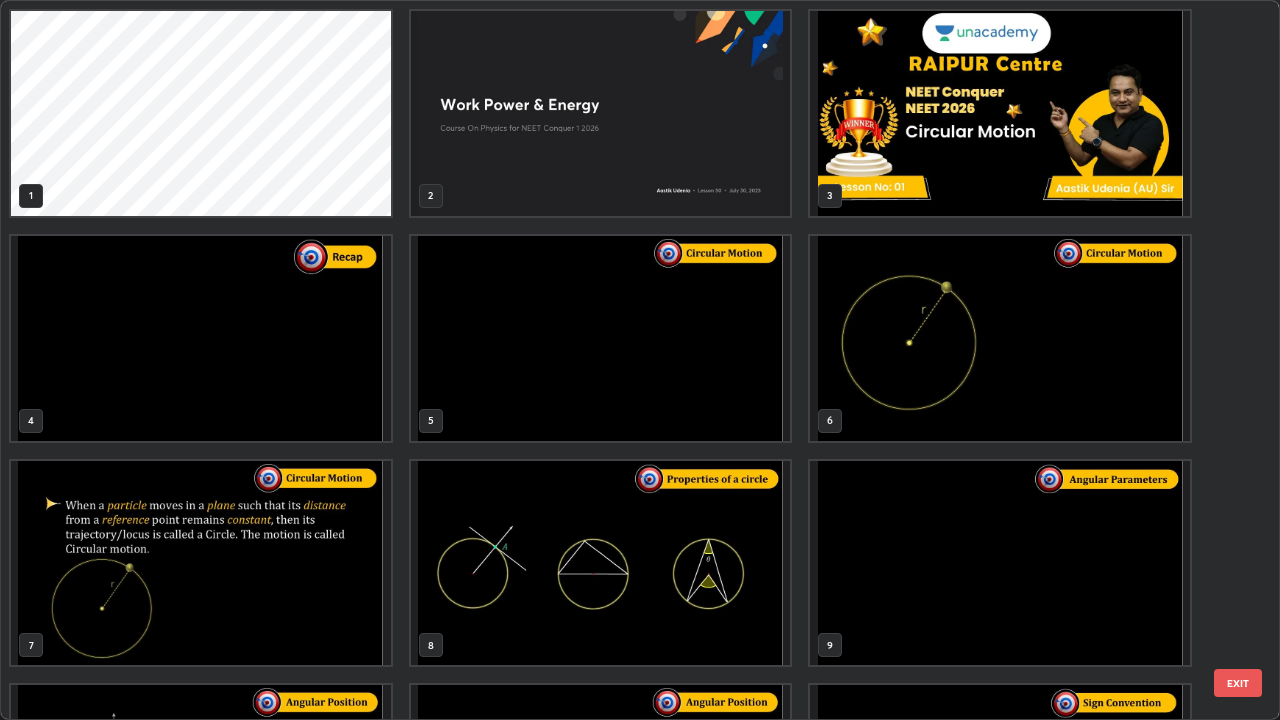 click at bounding box center [601, 338] 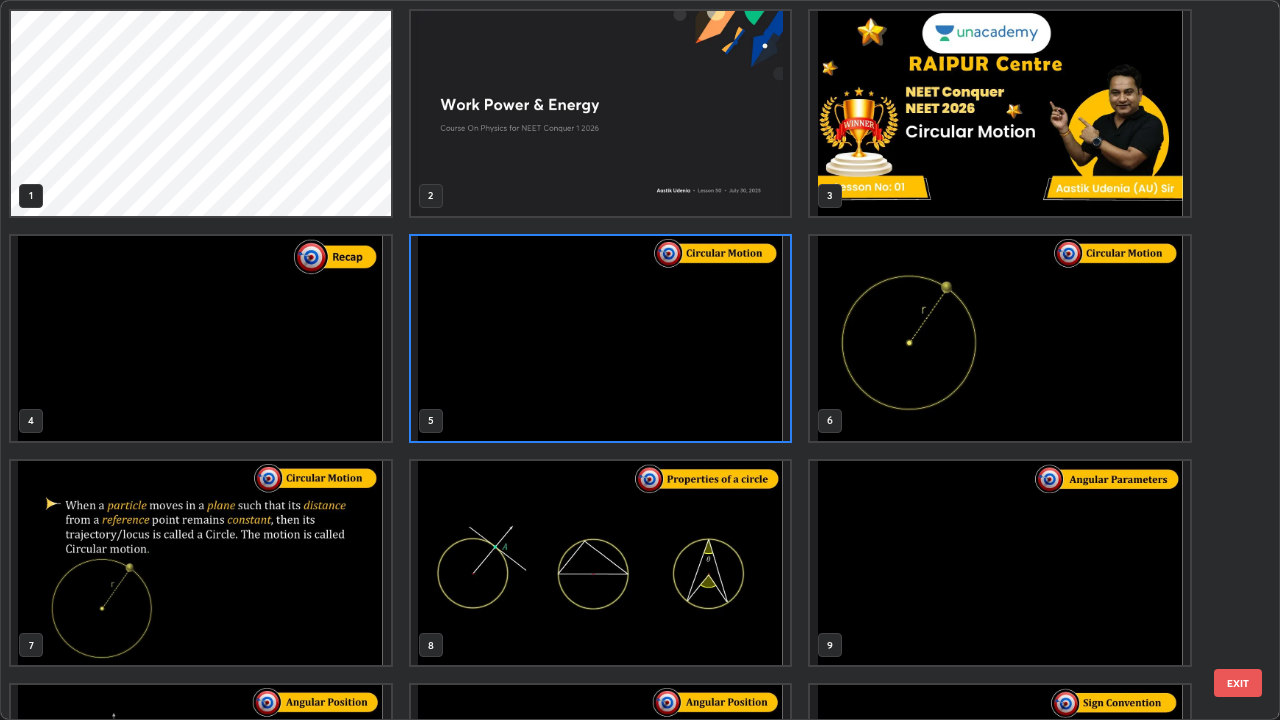 click on "EXIT" at bounding box center [1238, 683] 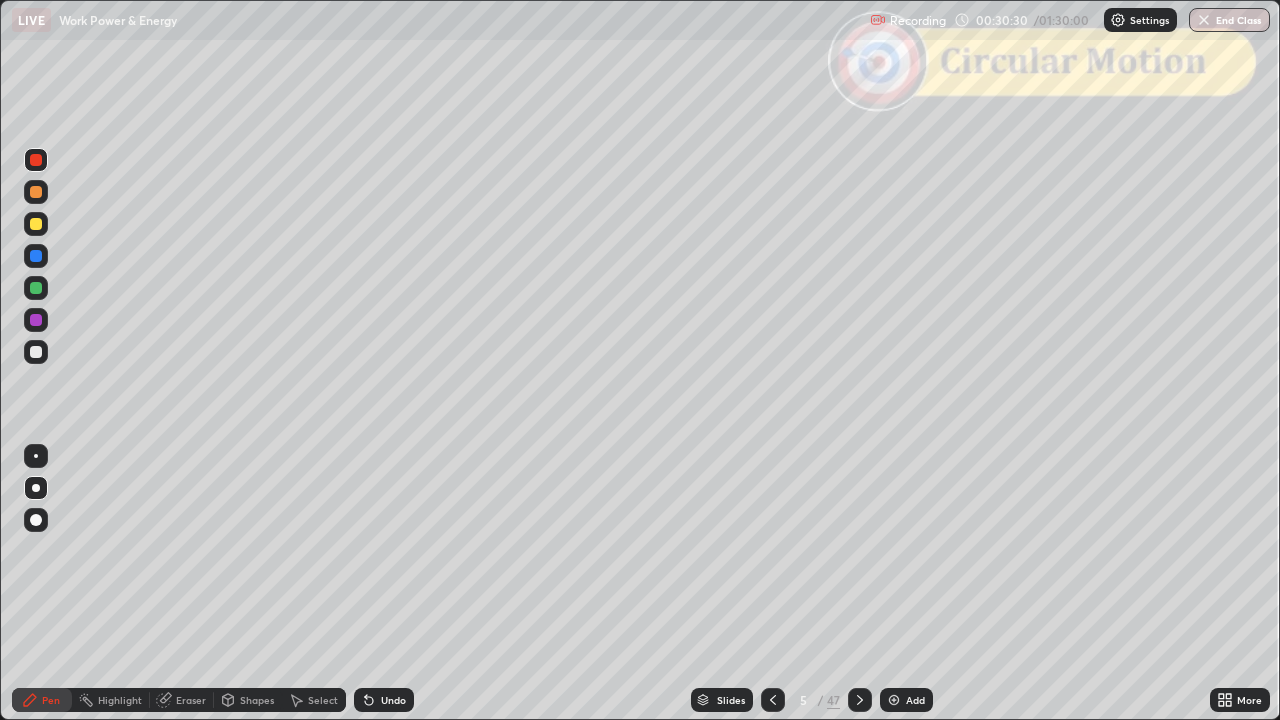 click at bounding box center (860, 700) 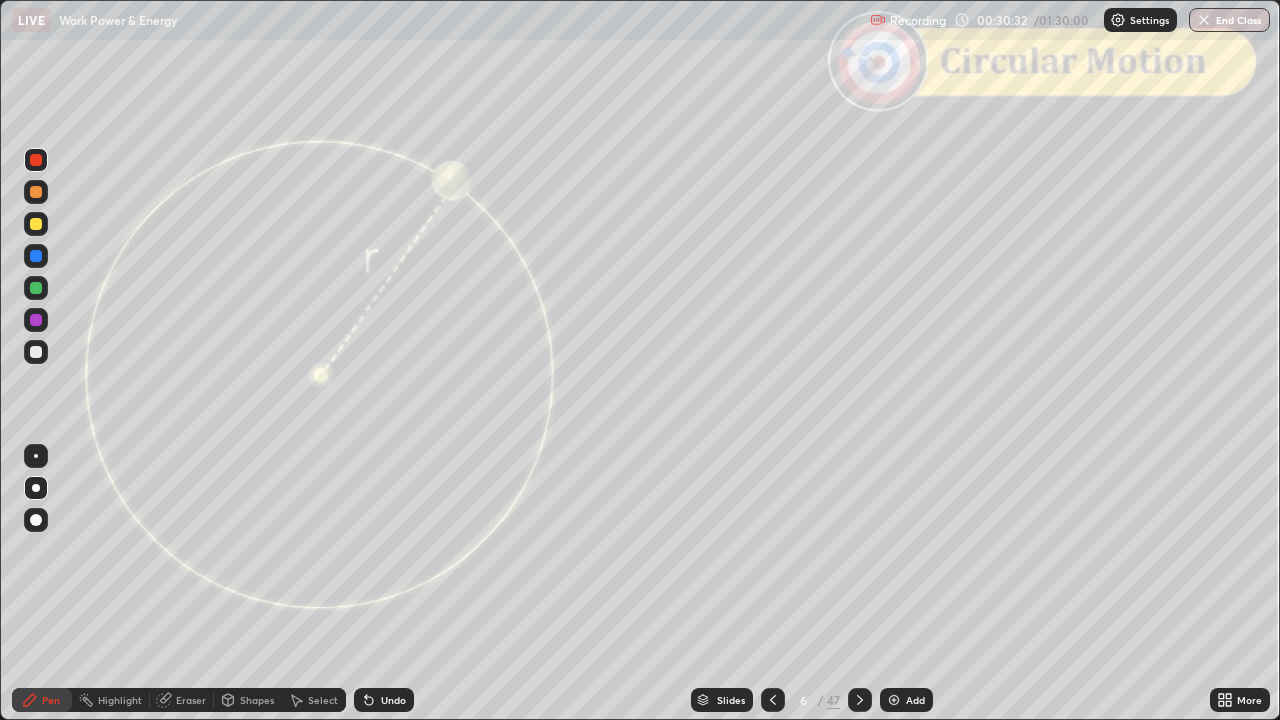click 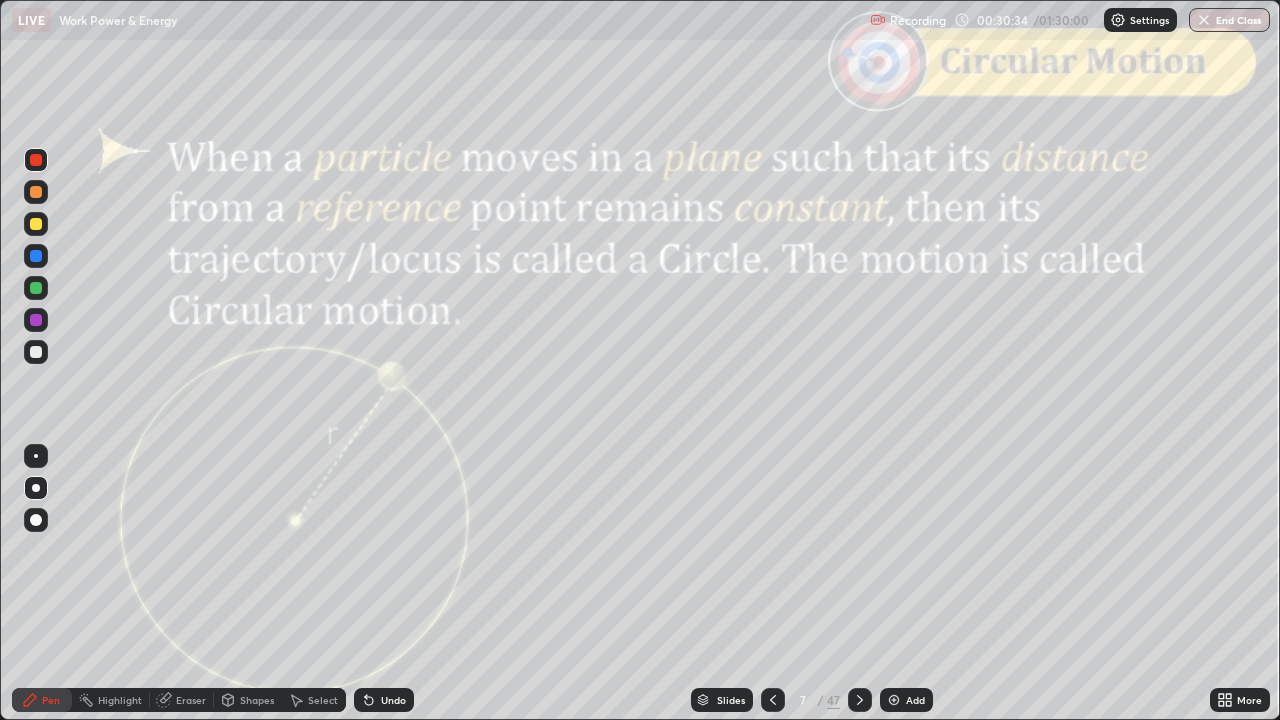 click 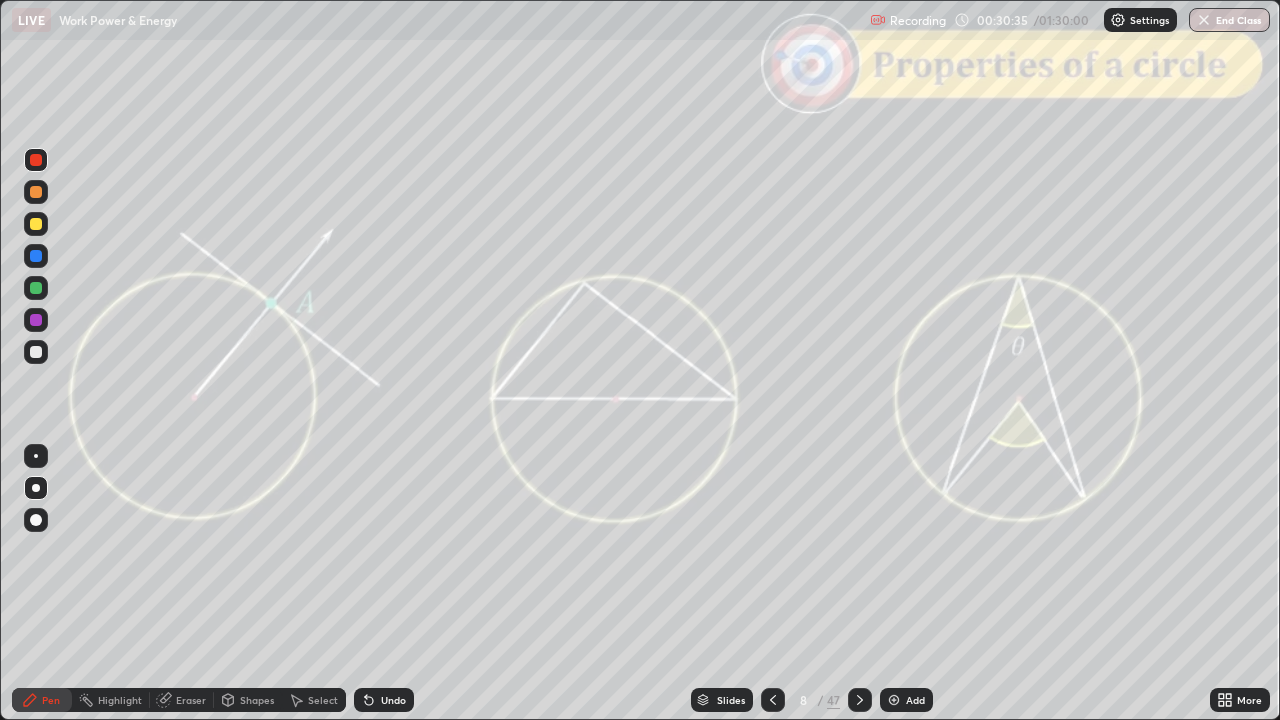 click 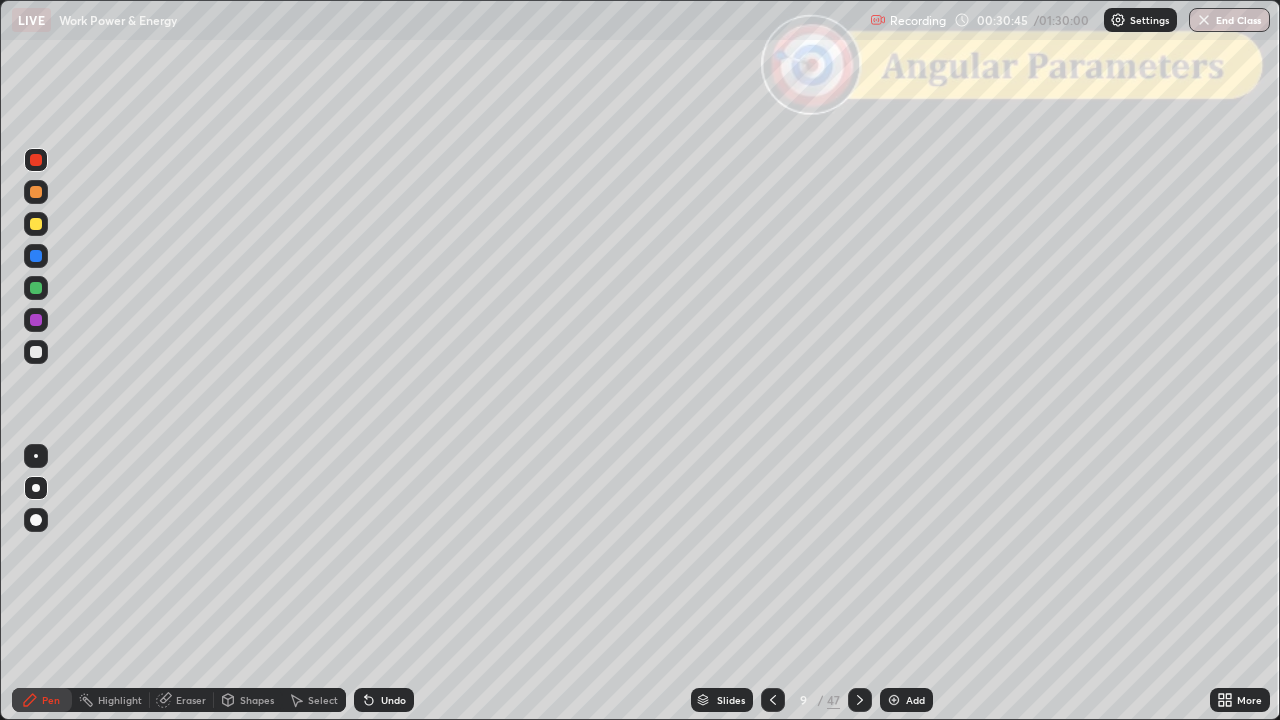 click on "Slides" at bounding box center [722, 700] 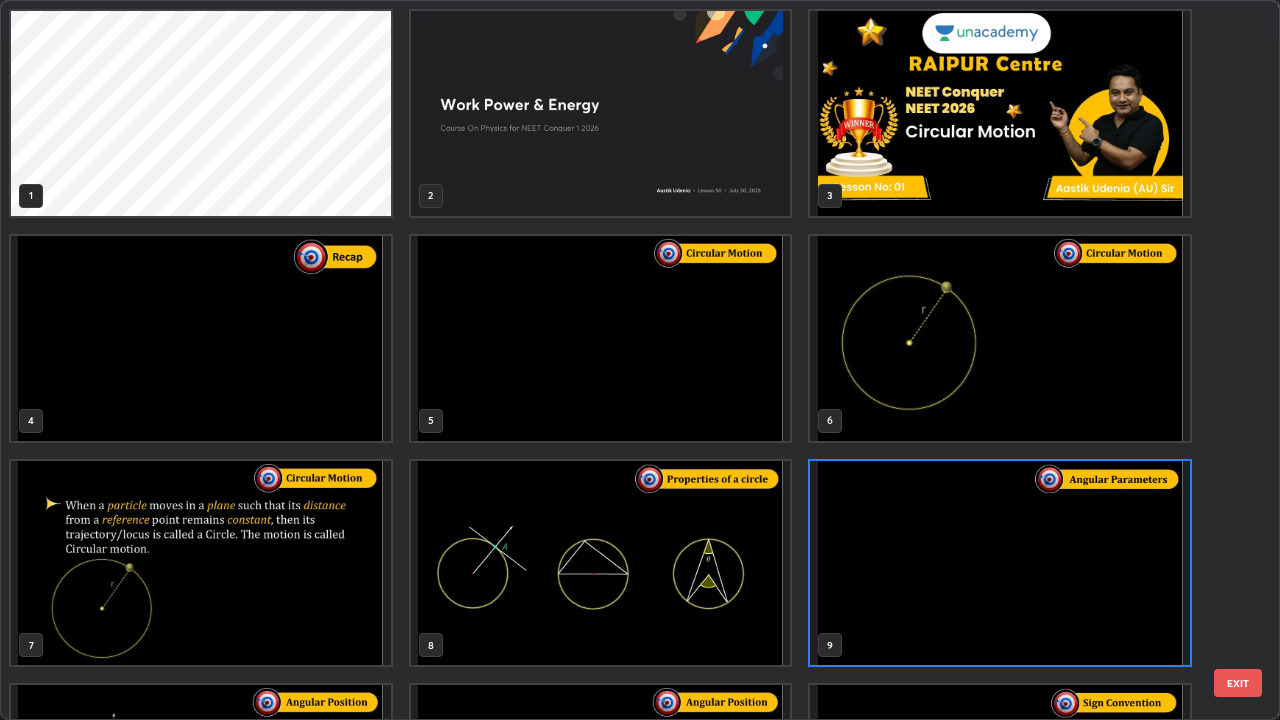 scroll, scrollTop: 7, scrollLeft: 11, axis: both 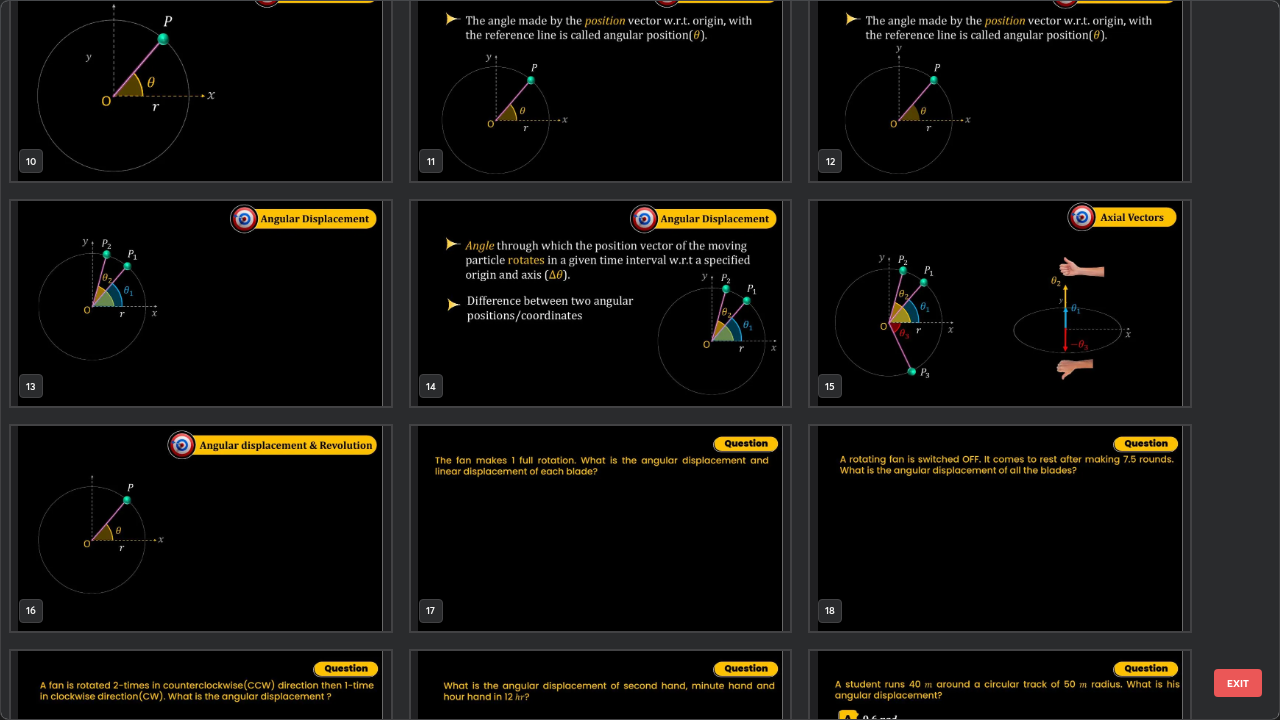 click at bounding box center (1000, 303) 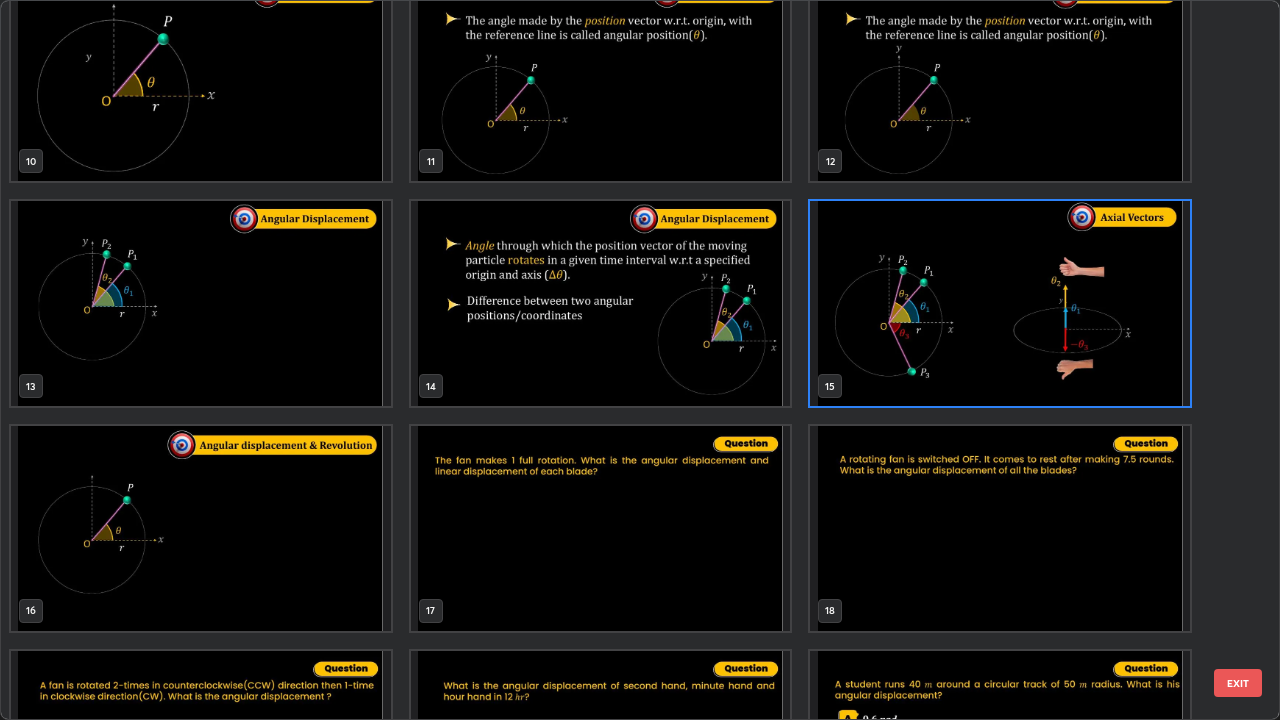 click on "EXIT" at bounding box center [1238, 683] 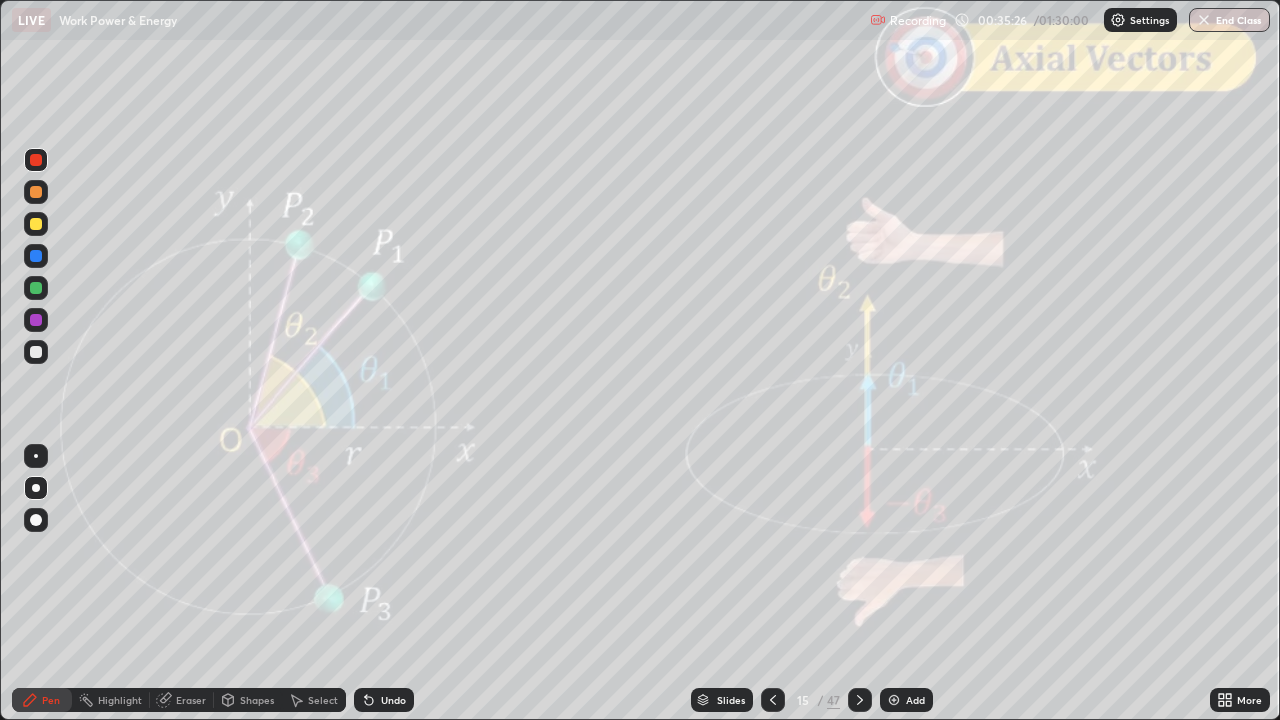 click 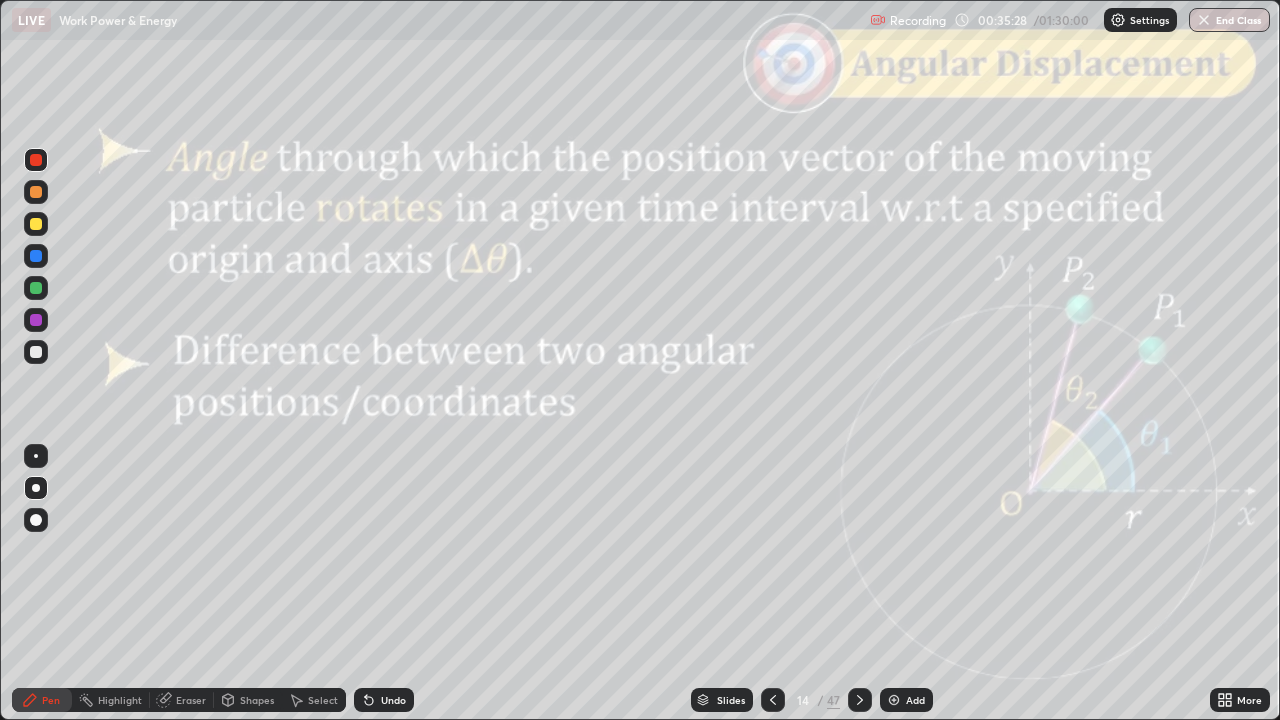 click 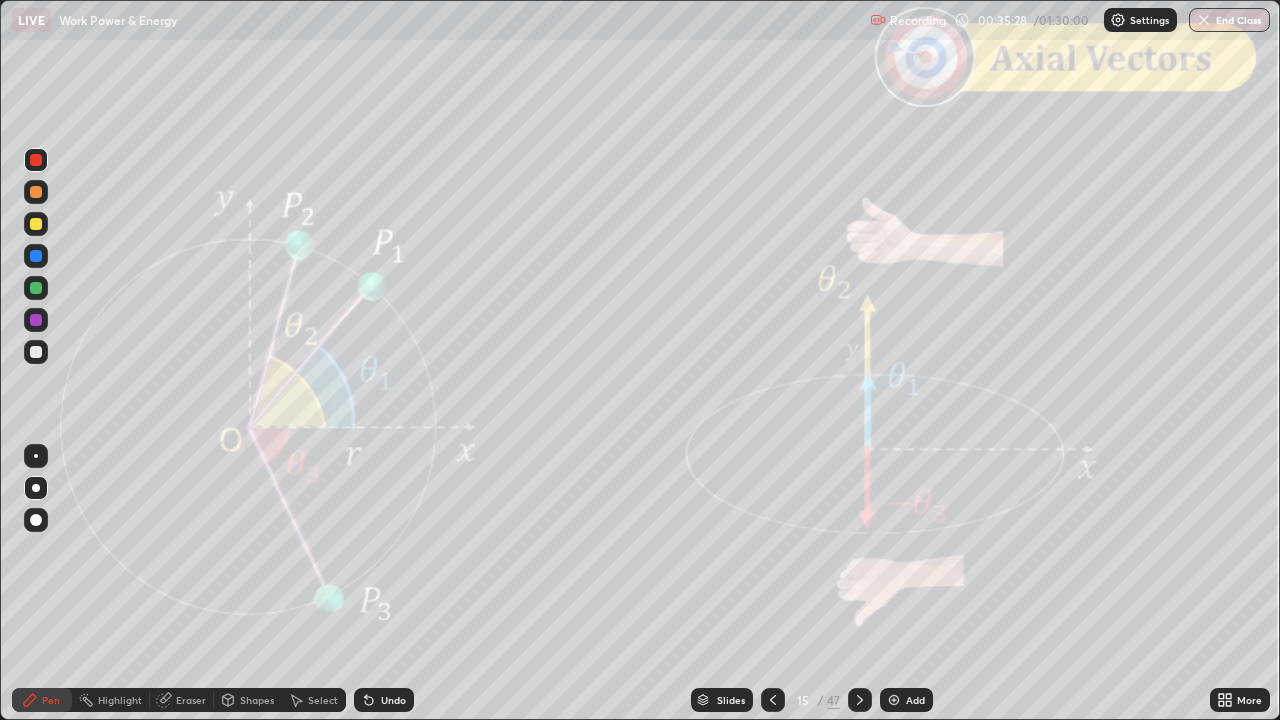 click 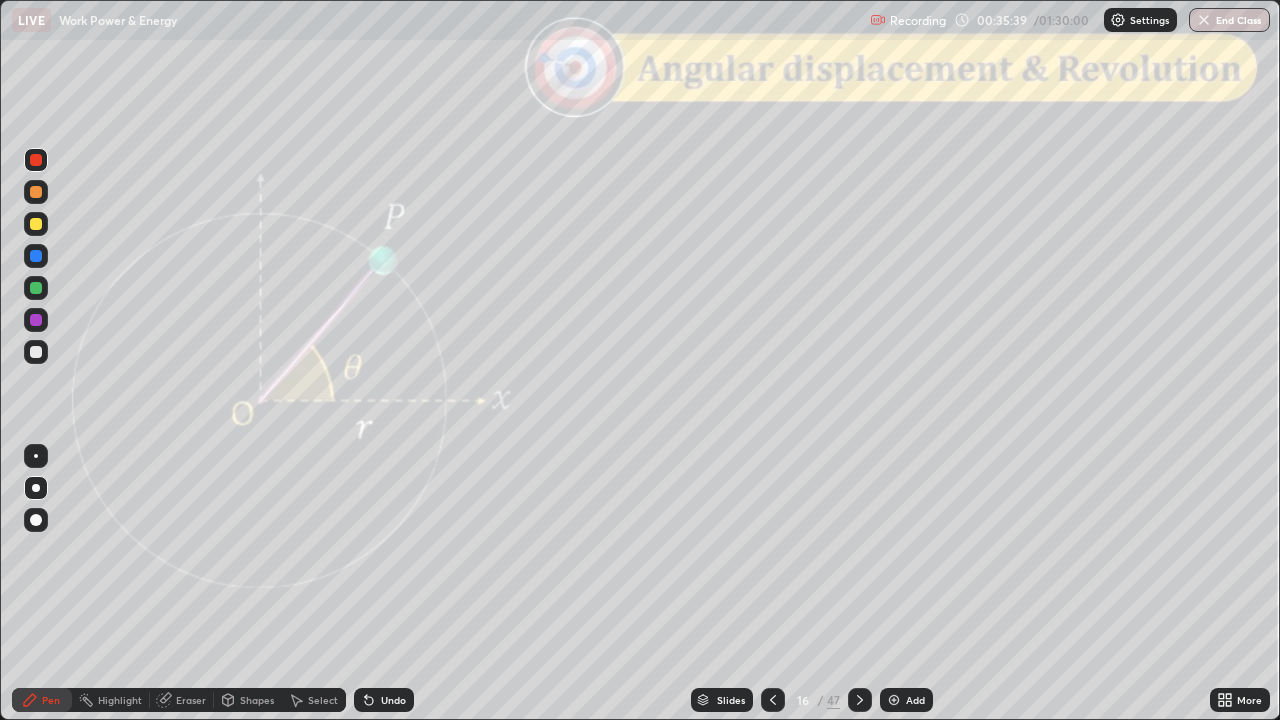 click at bounding box center (36, 192) 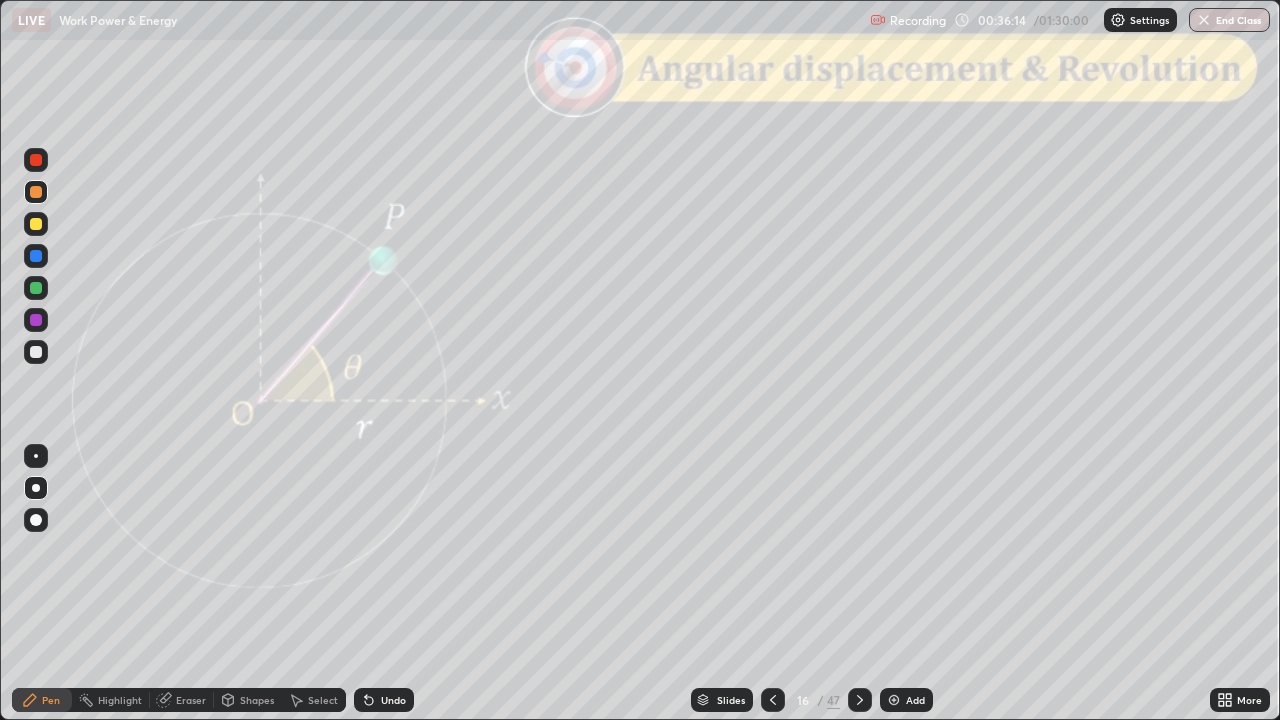 click on "Shapes" at bounding box center [257, 700] 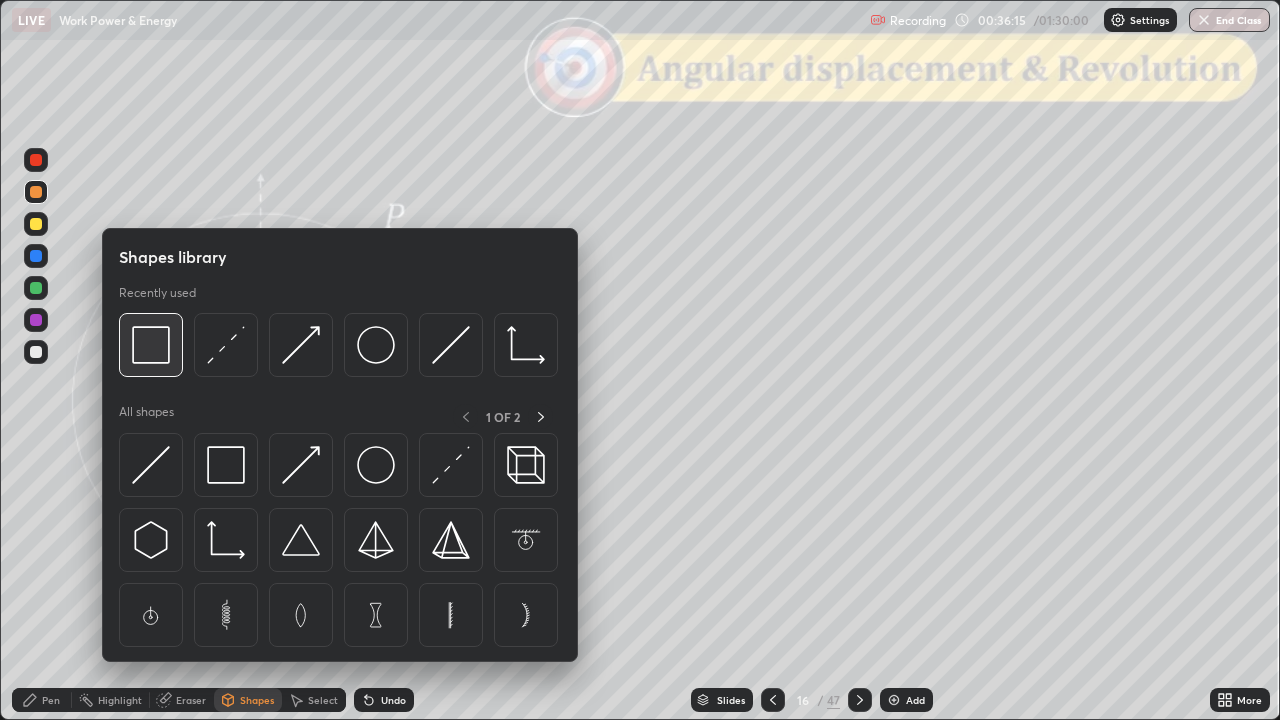 click at bounding box center (151, 345) 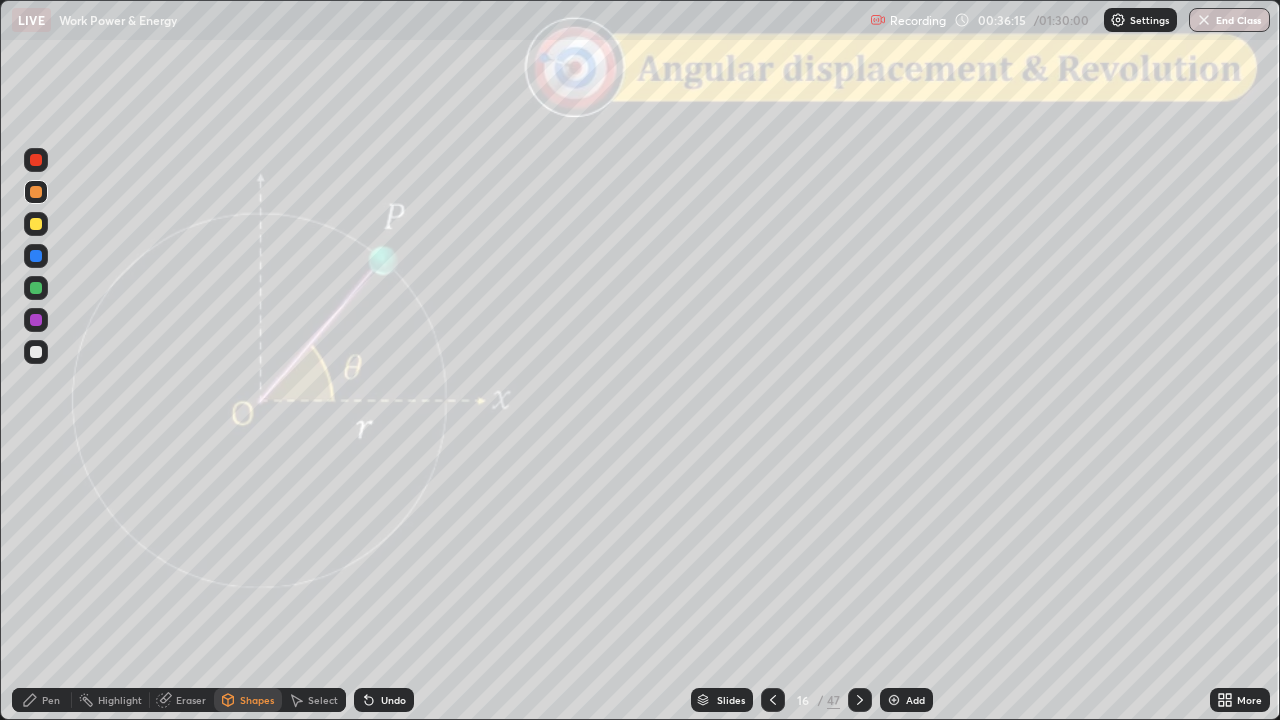 click at bounding box center (36, 160) 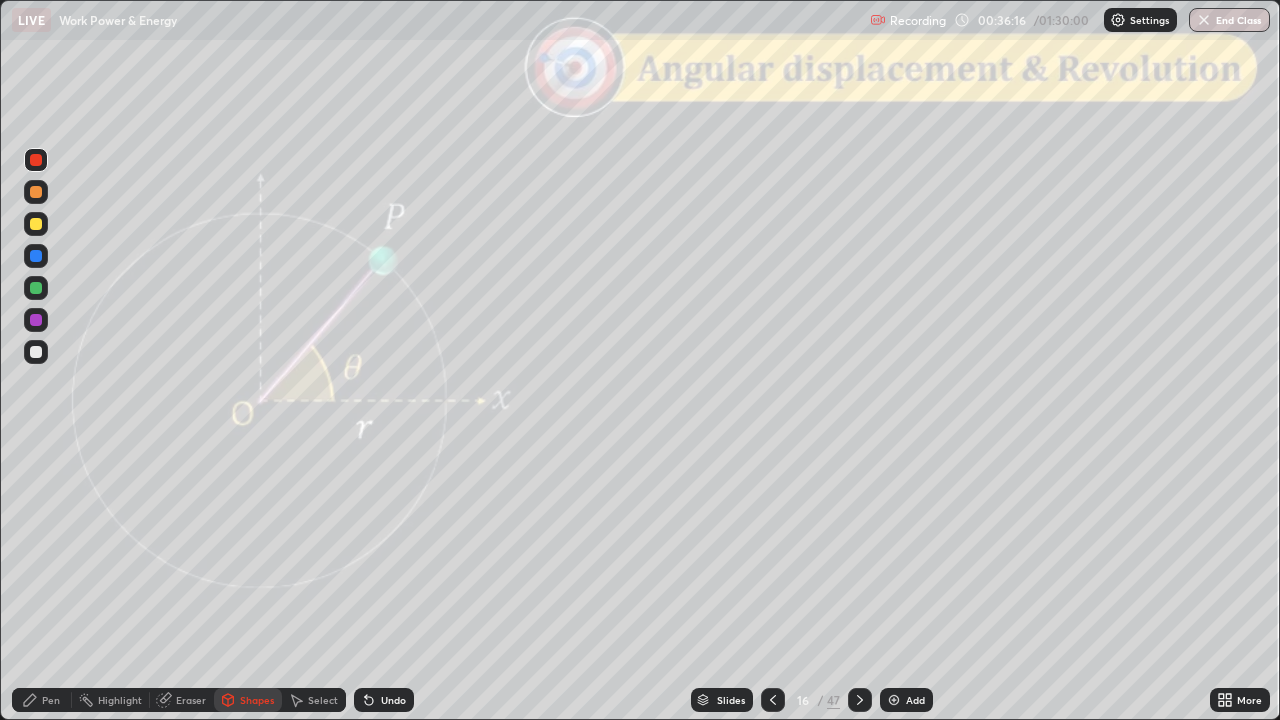 click on "Shapes" at bounding box center [257, 700] 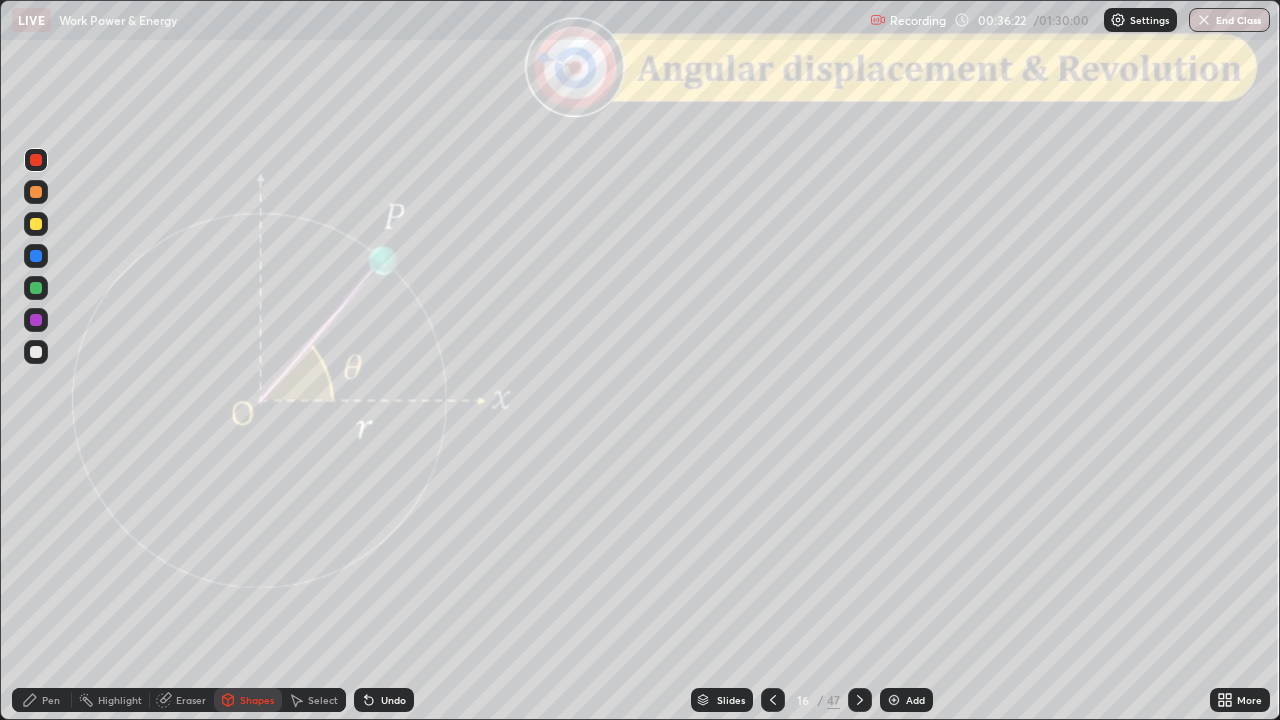 click at bounding box center [36, 288] 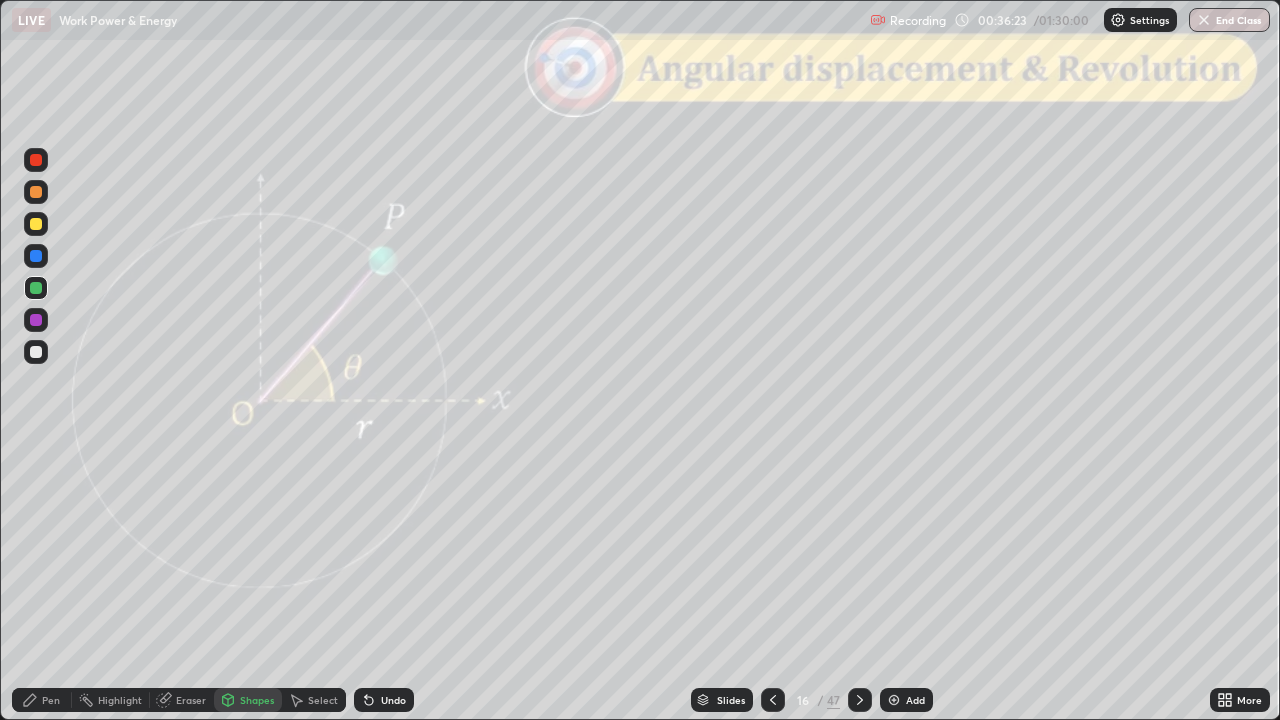 click 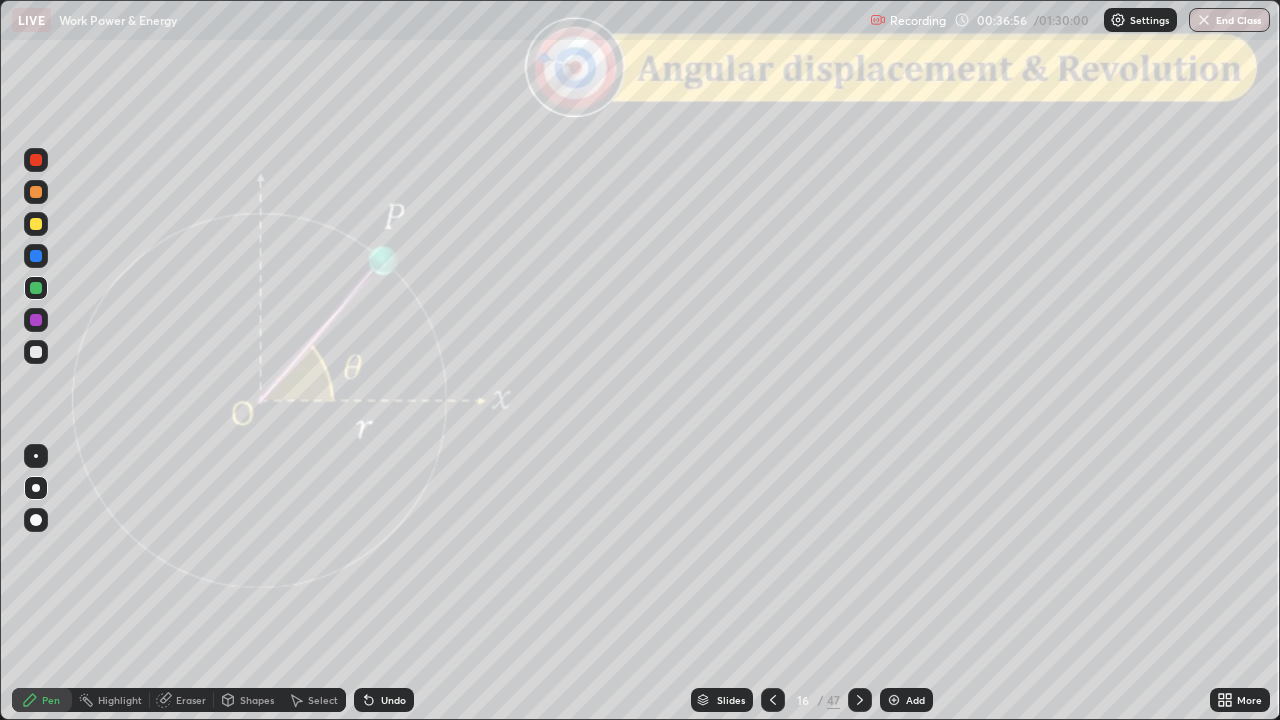 click on "Shapes" at bounding box center [257, 700] 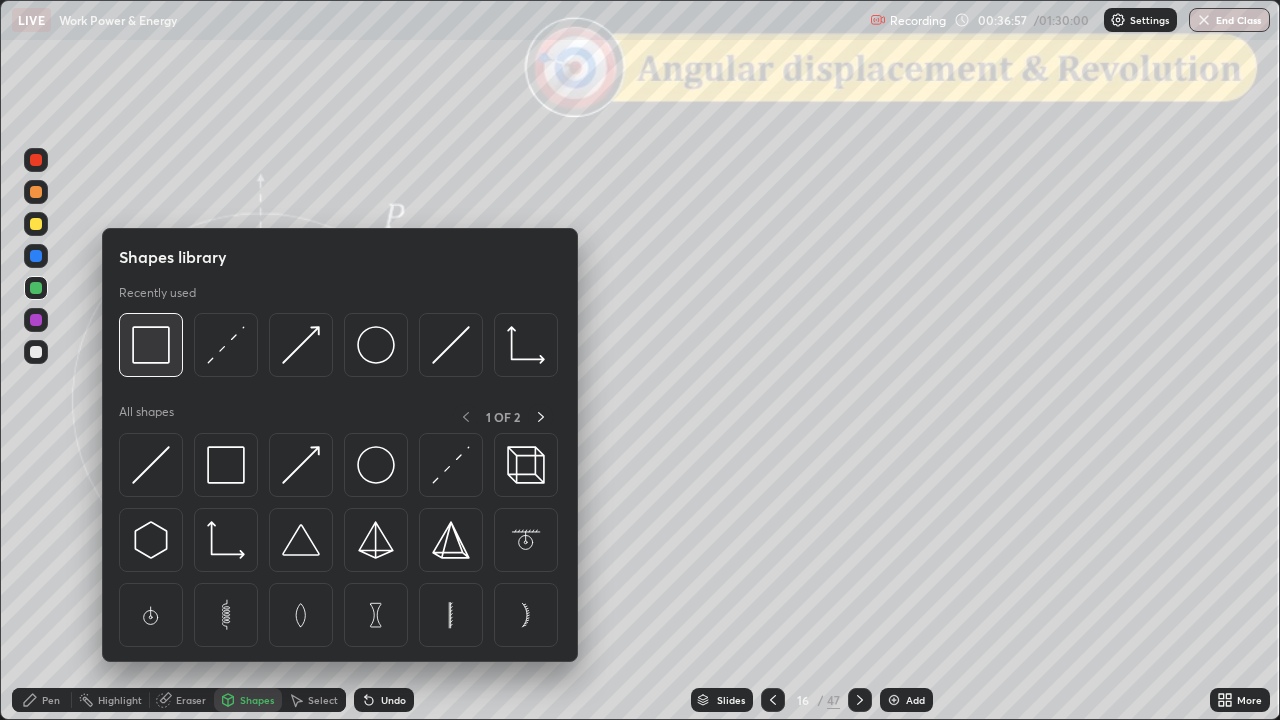 click at bounding box center [151, 345] 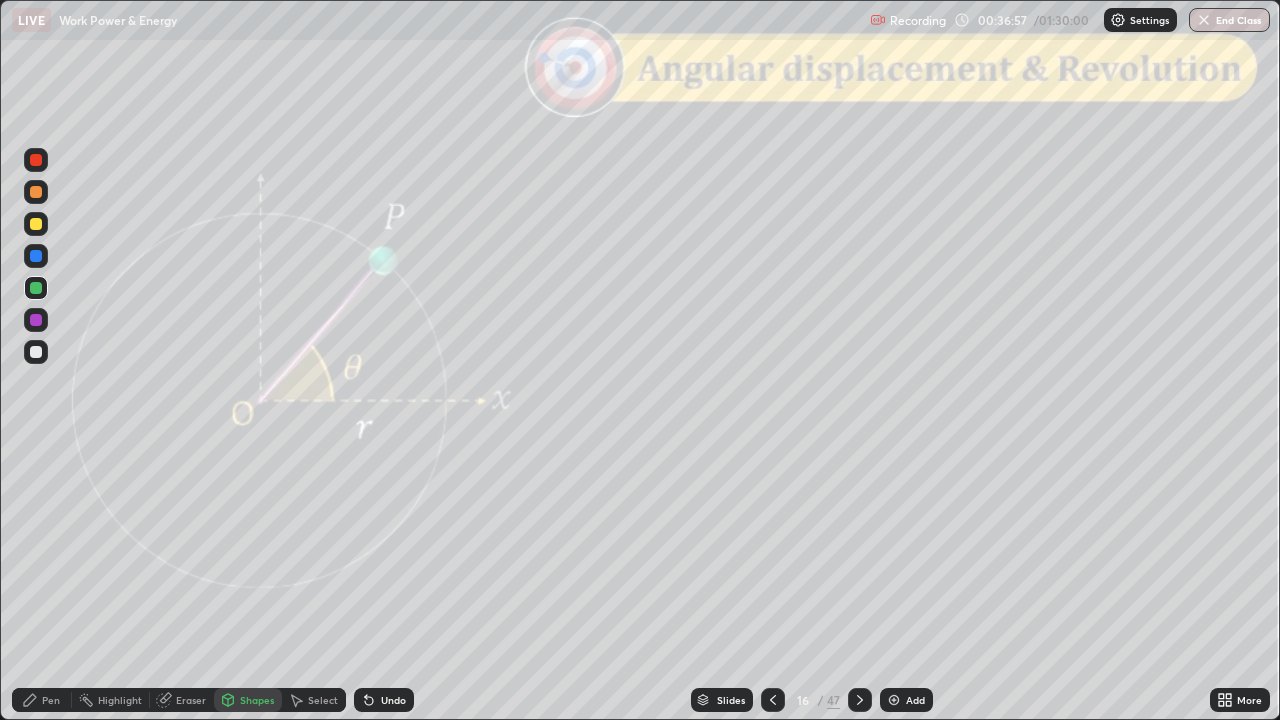 click at bounding box center (36, 160) 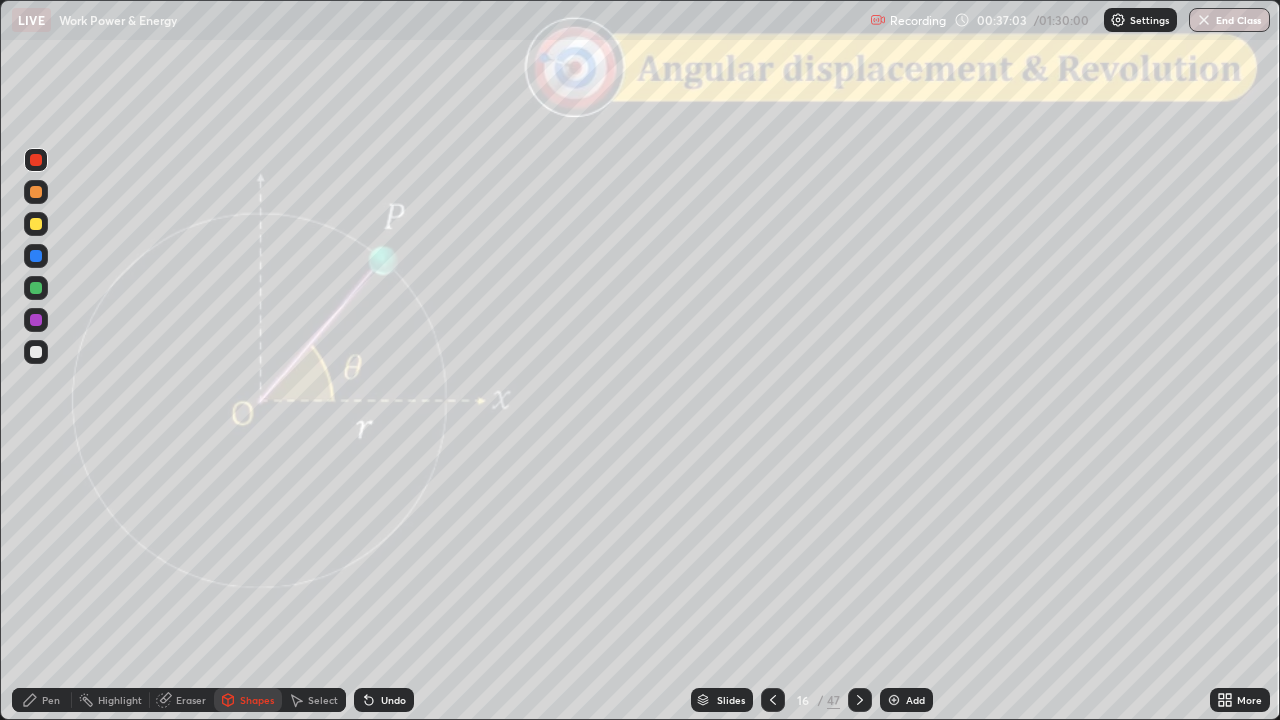 click on "Pen" at bounding box center (51, 700) 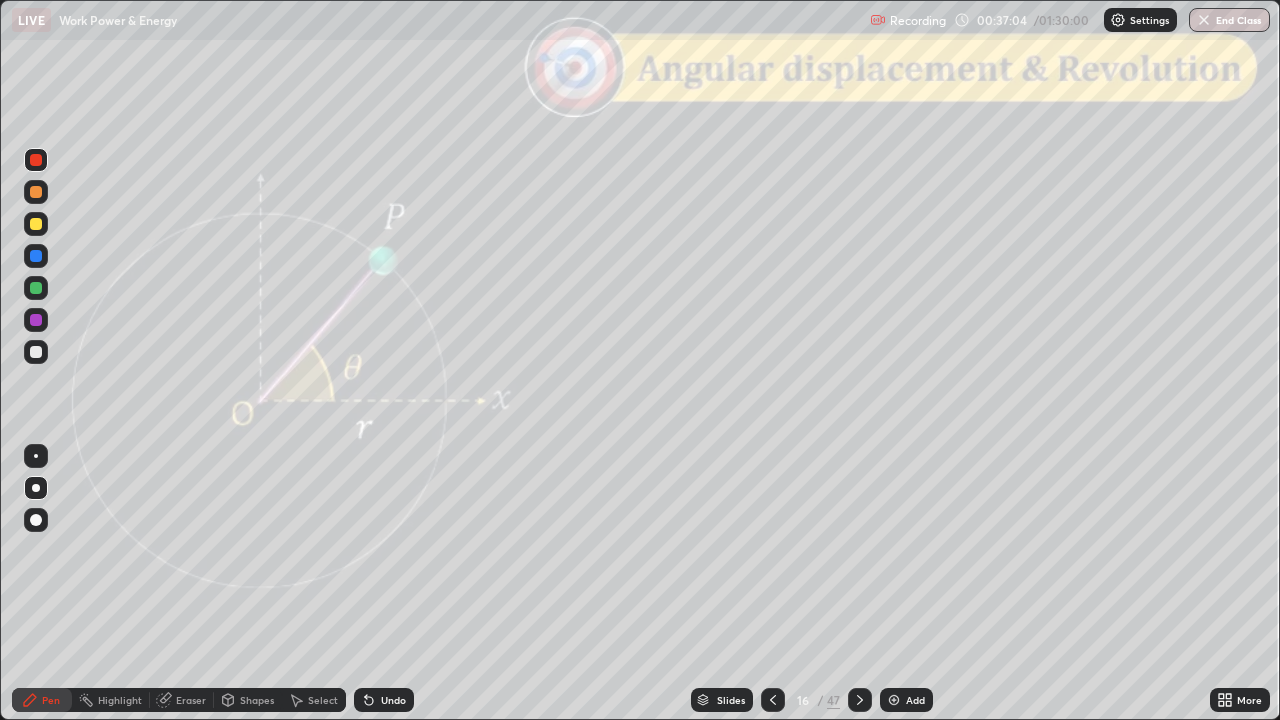 click at bounding box center [36, 192] 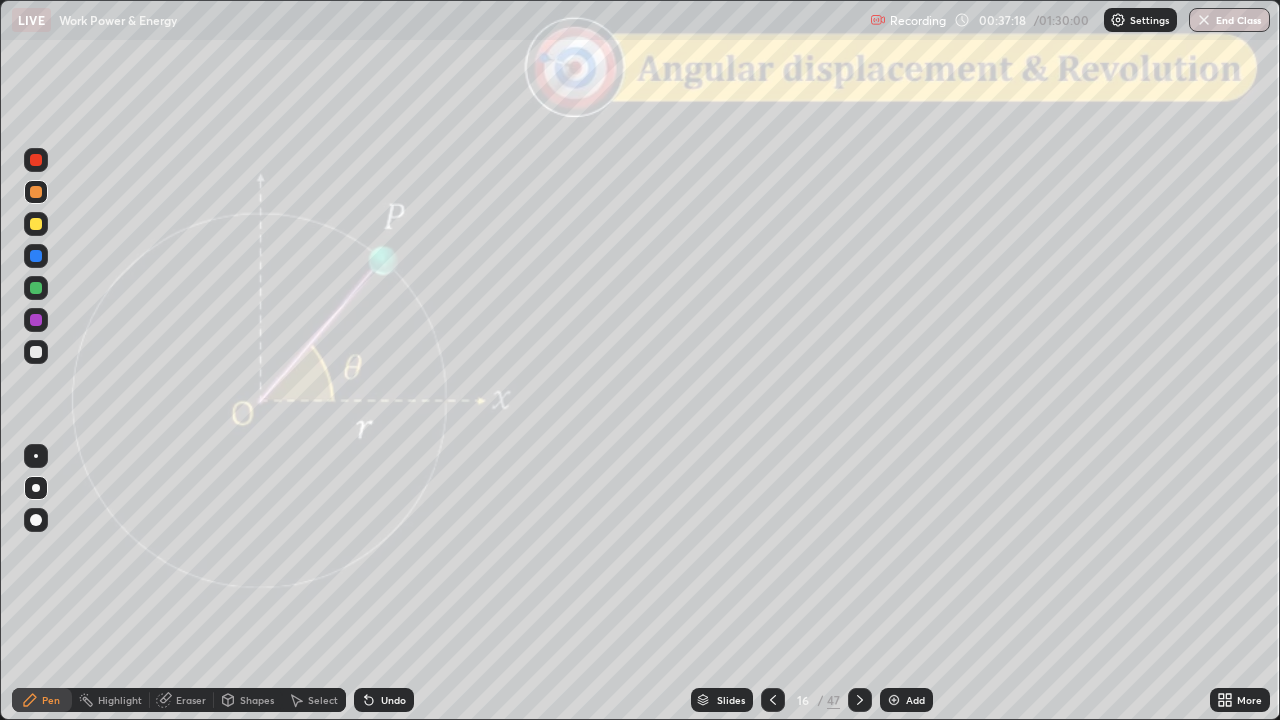 click at bounding box center (36, 288) 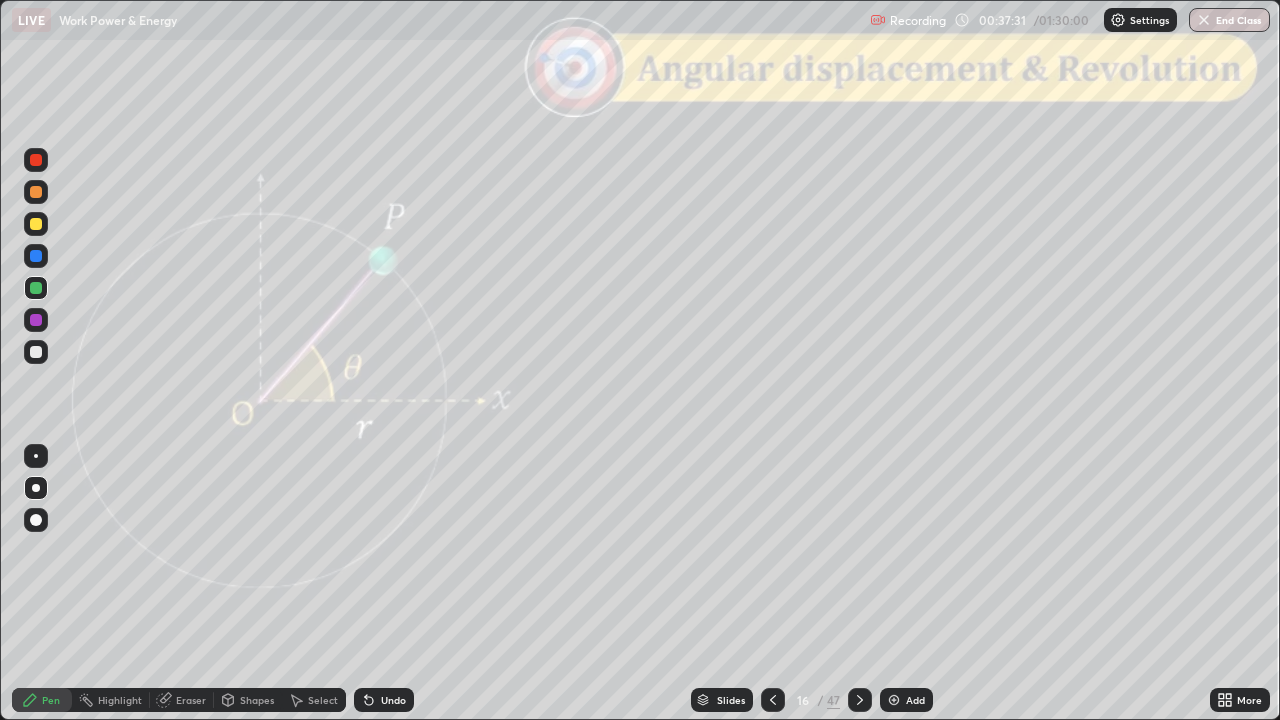 click on "Shapes" at bounding box center [248, 700] 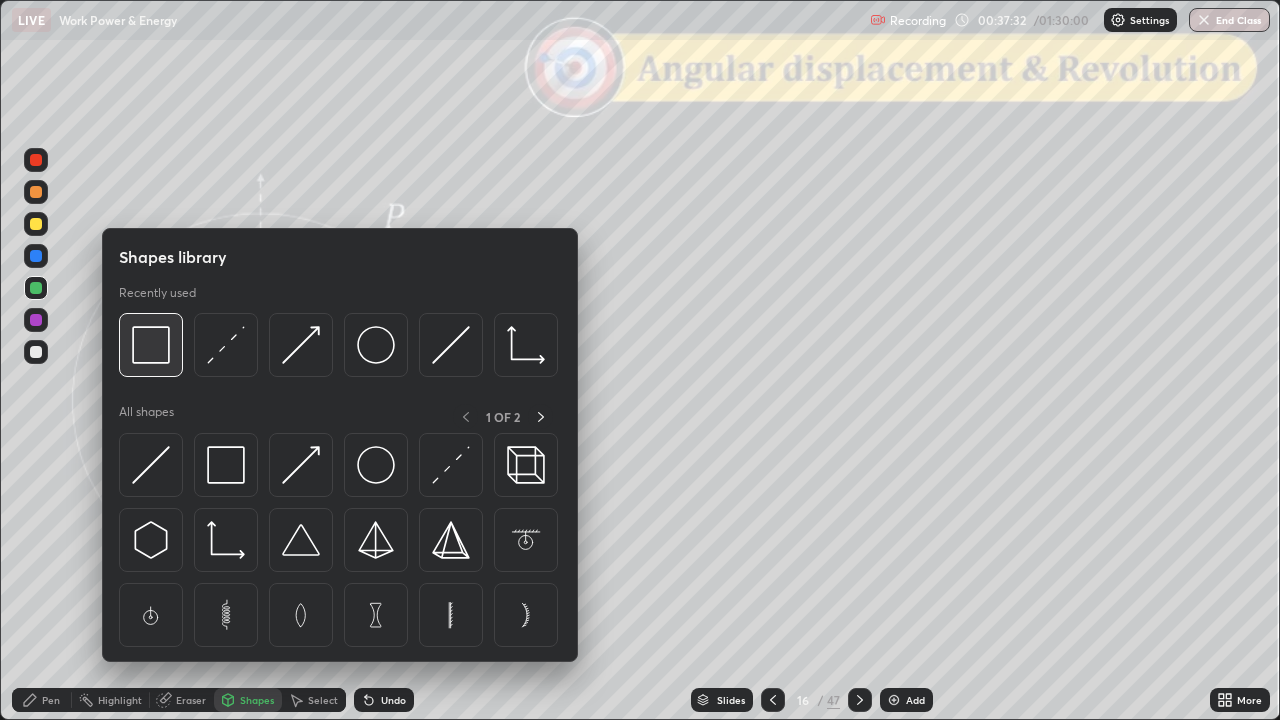 click at bounding box center (151, 345) 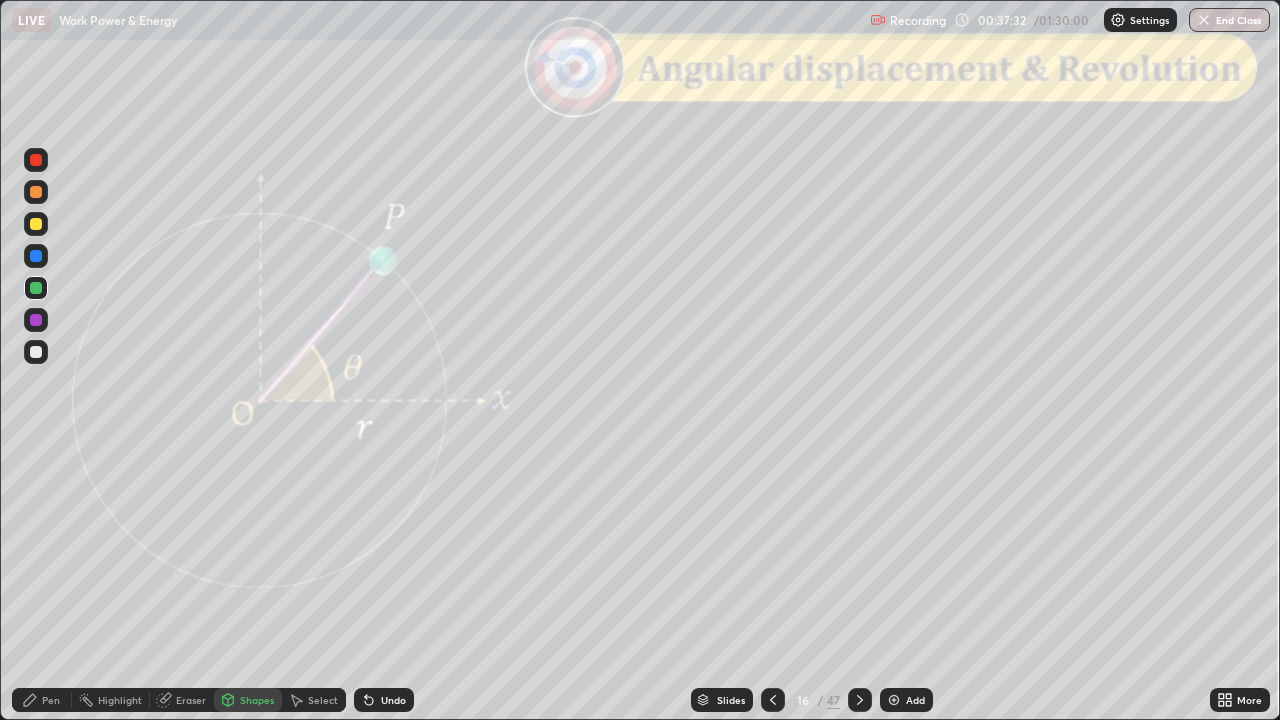 click at bounding box center [36, 160] 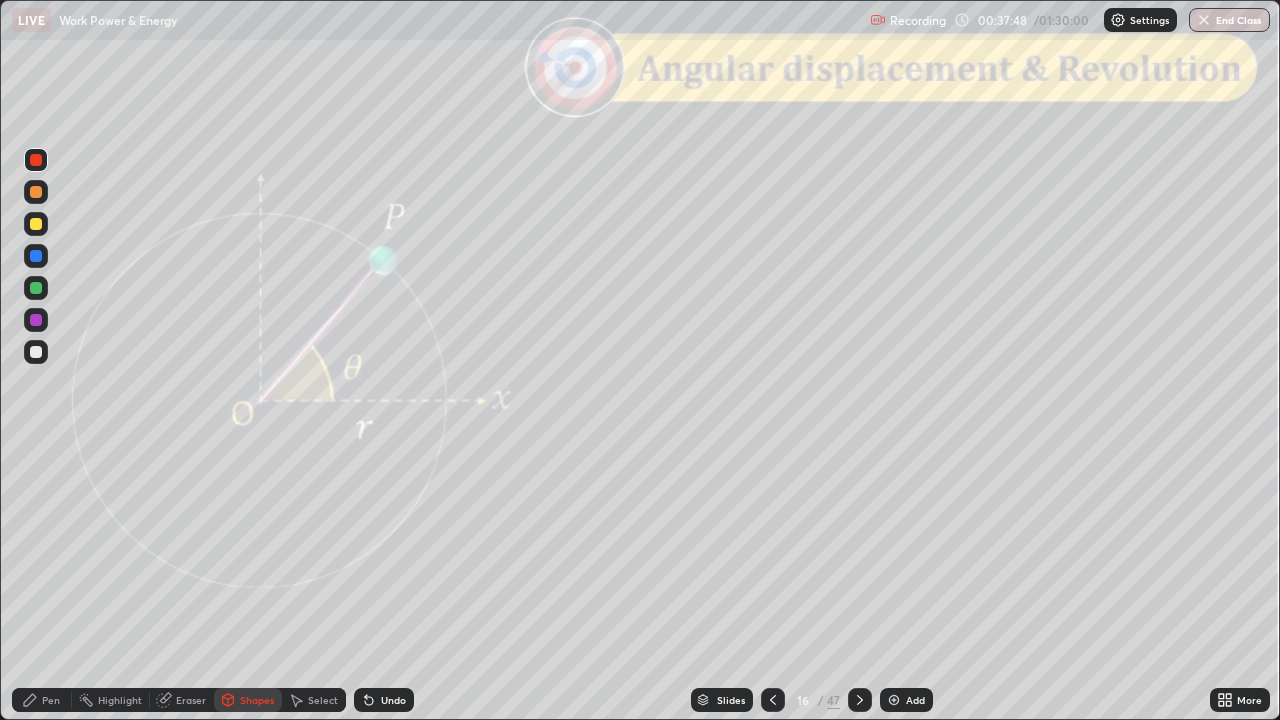 click at bounding box center [36, 288] 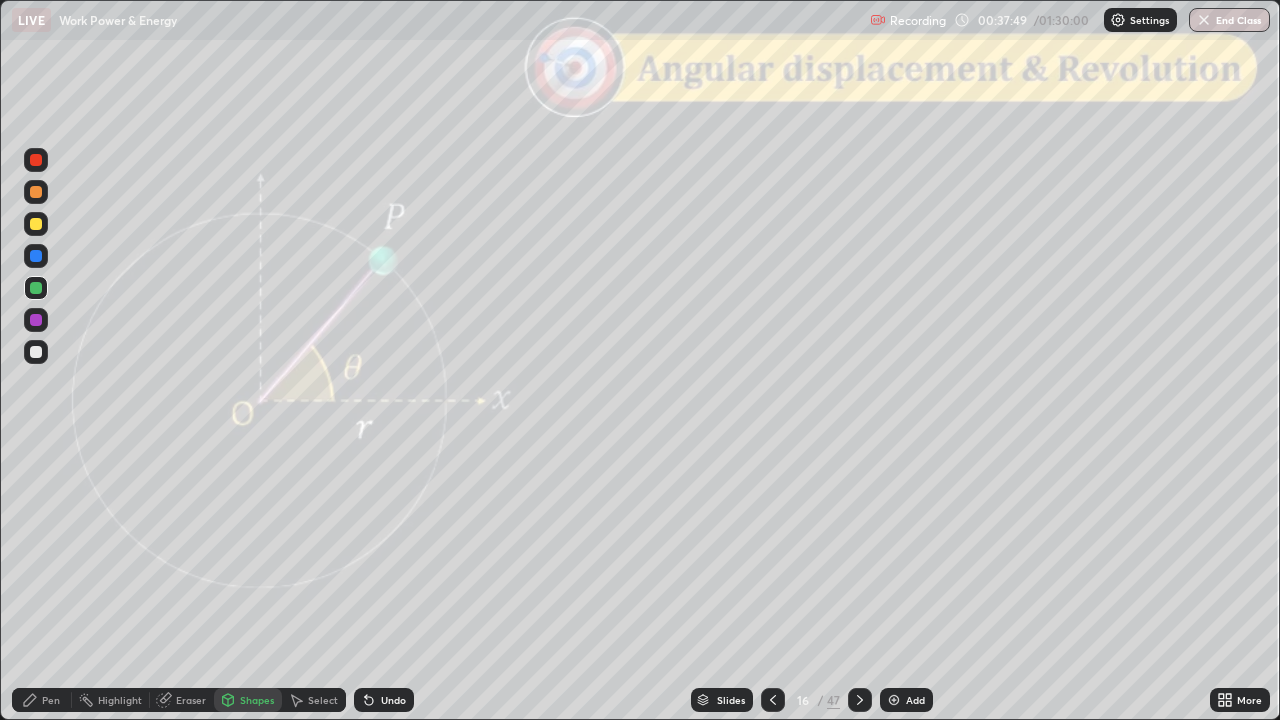 click on "Pen" at bounding box center (51, 700) 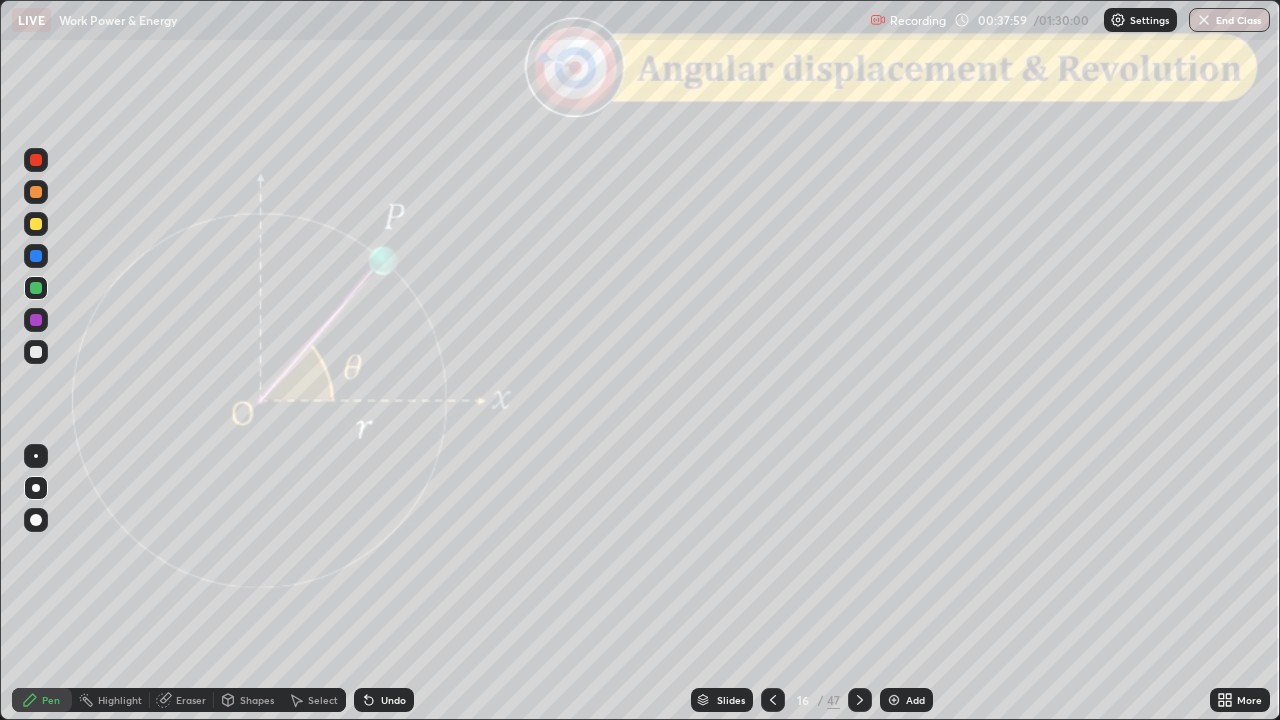 click on "Shapes" at bounding box center [257, 700] 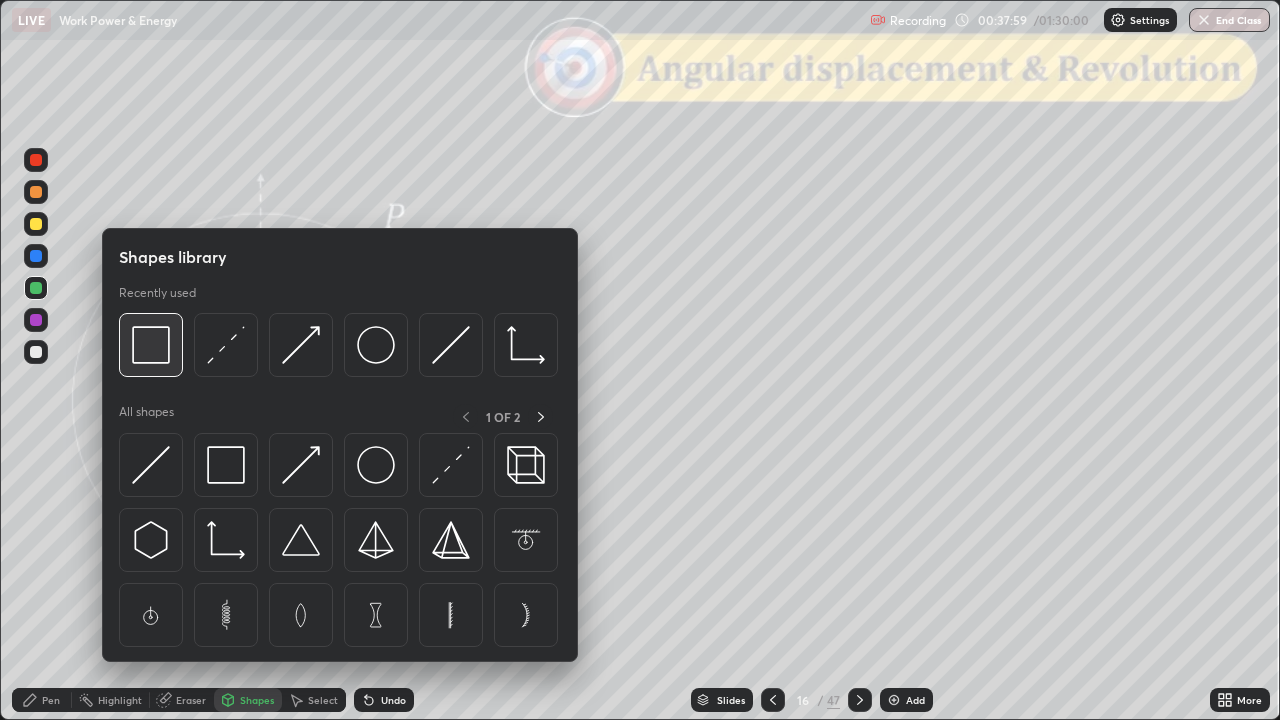 click at bounding box center [151, 345] 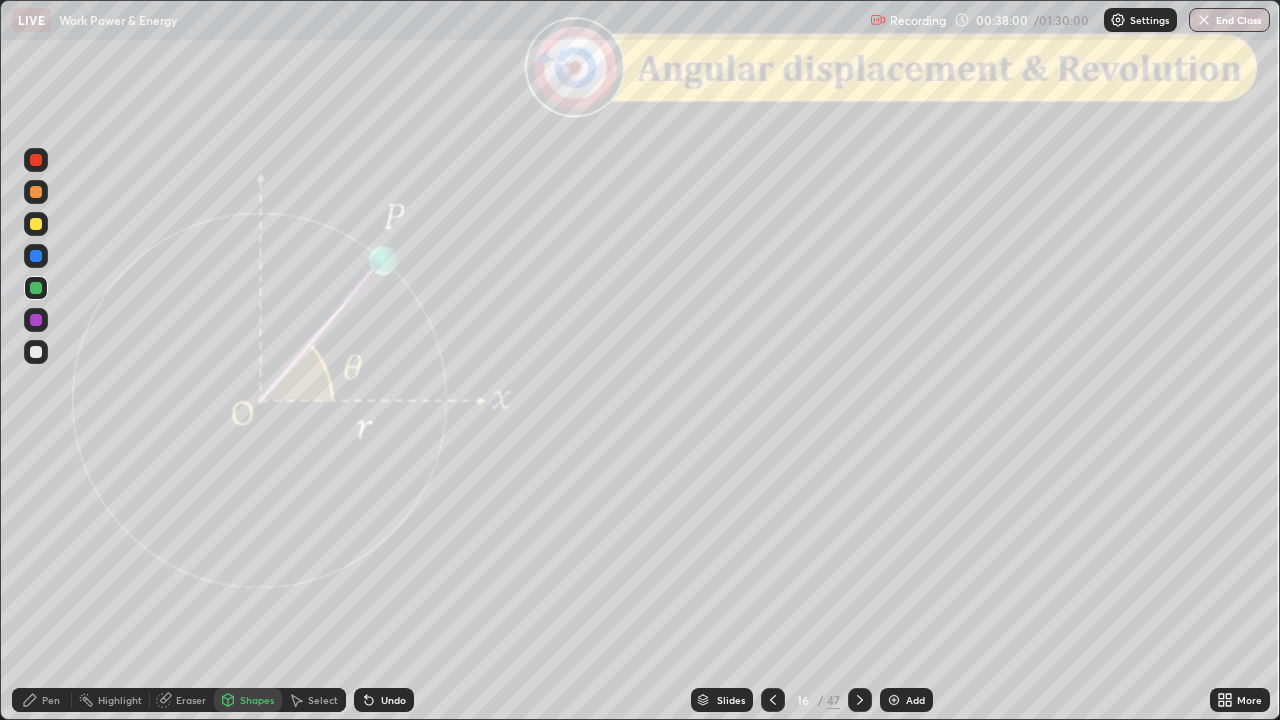 click at bounding box center (36, 160) 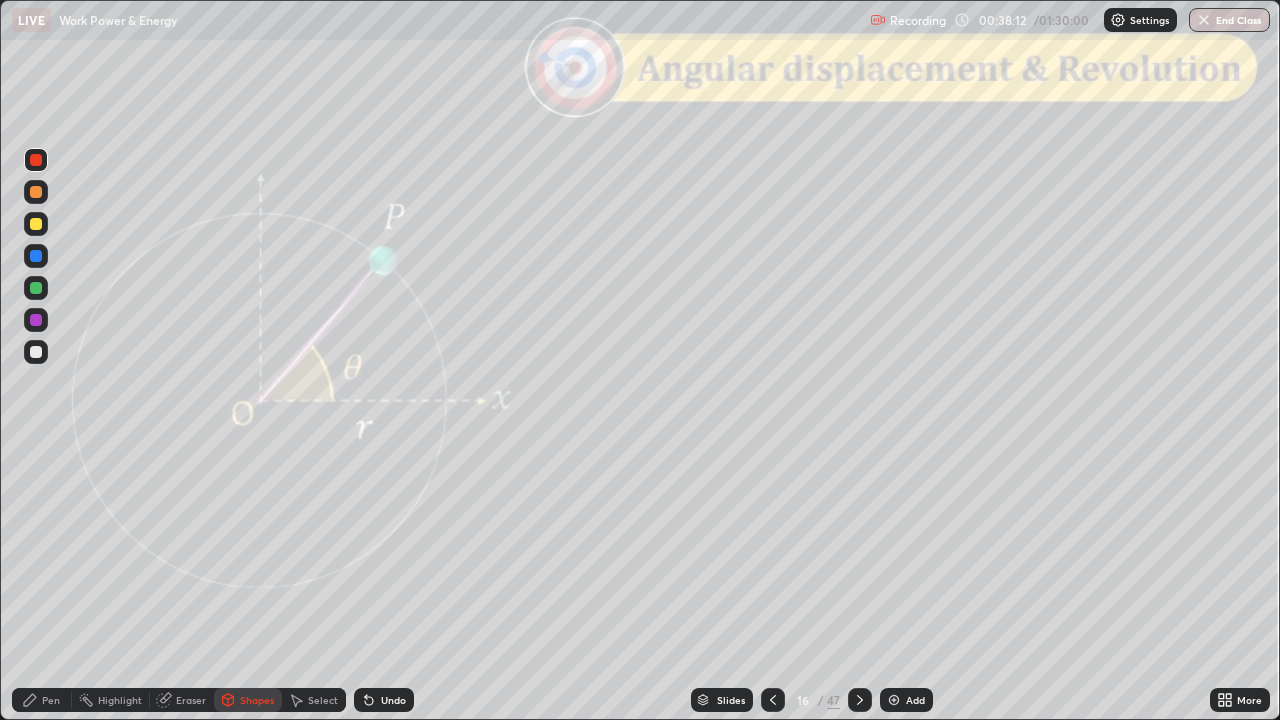 click at bounding box center (36, 352) 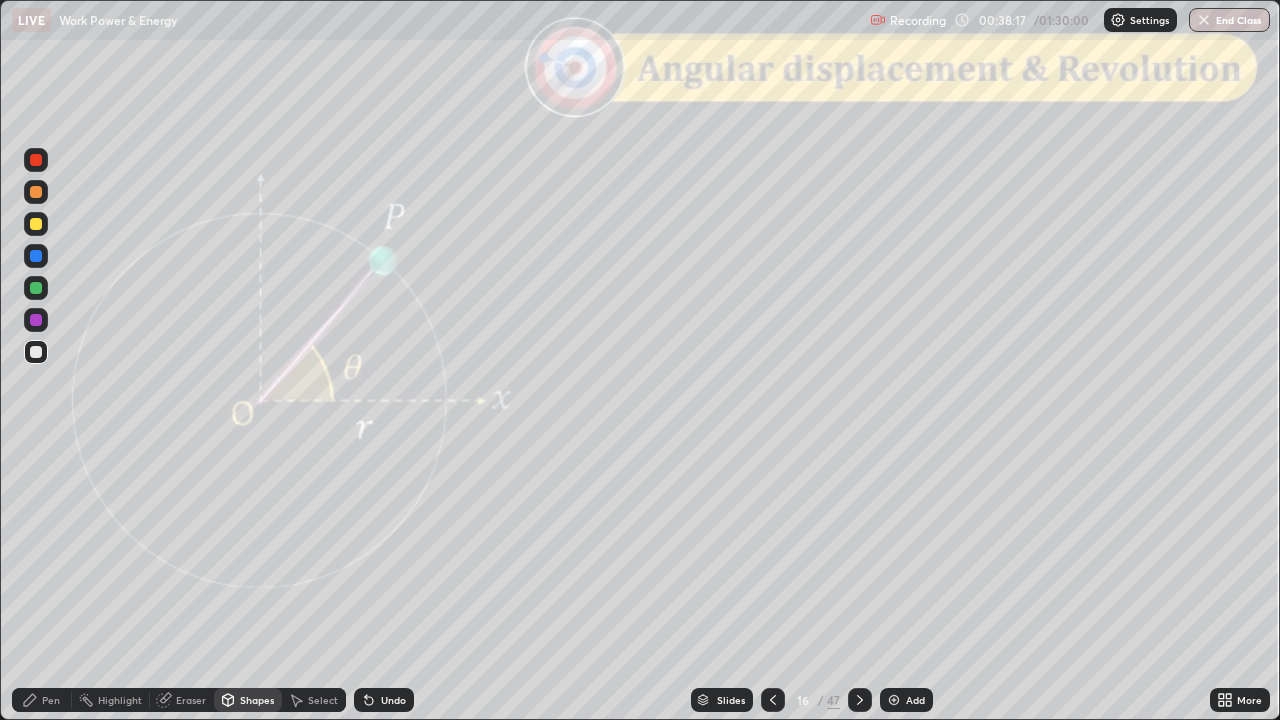 click on "Undo" at bounding box center (393, 700) 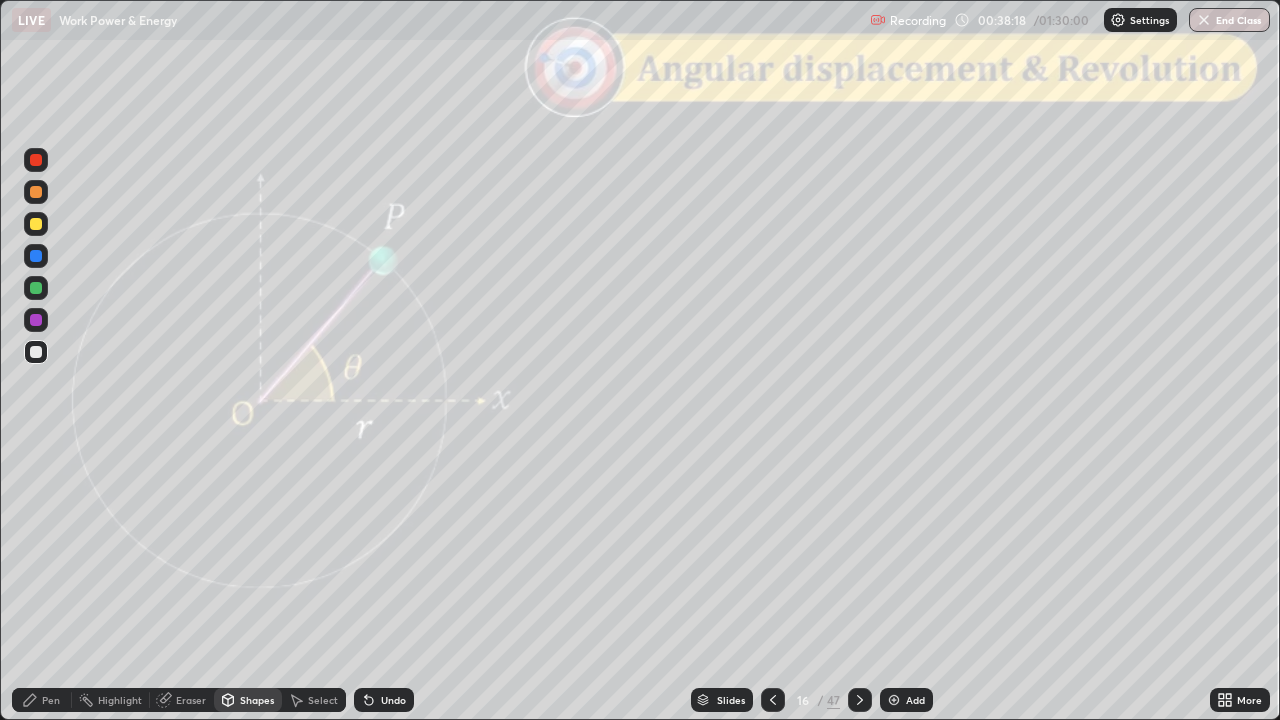 click 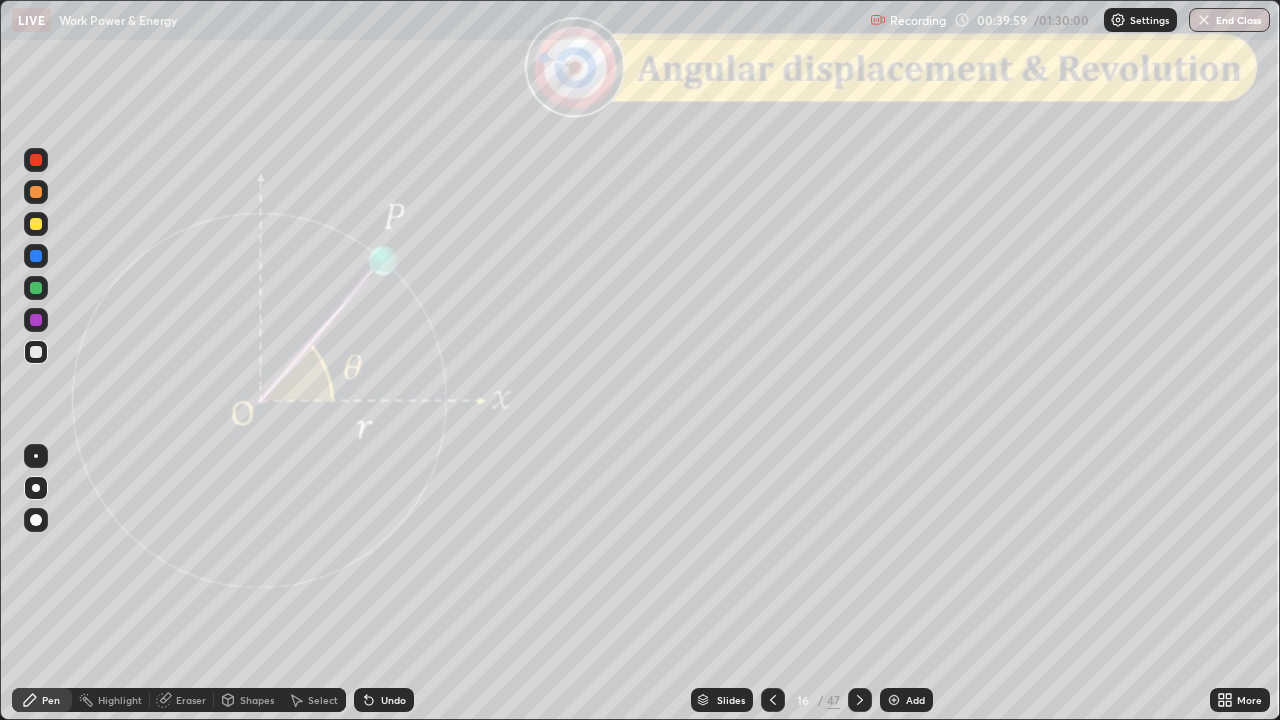 click on "Eraser" at bounding box center (191, 700) 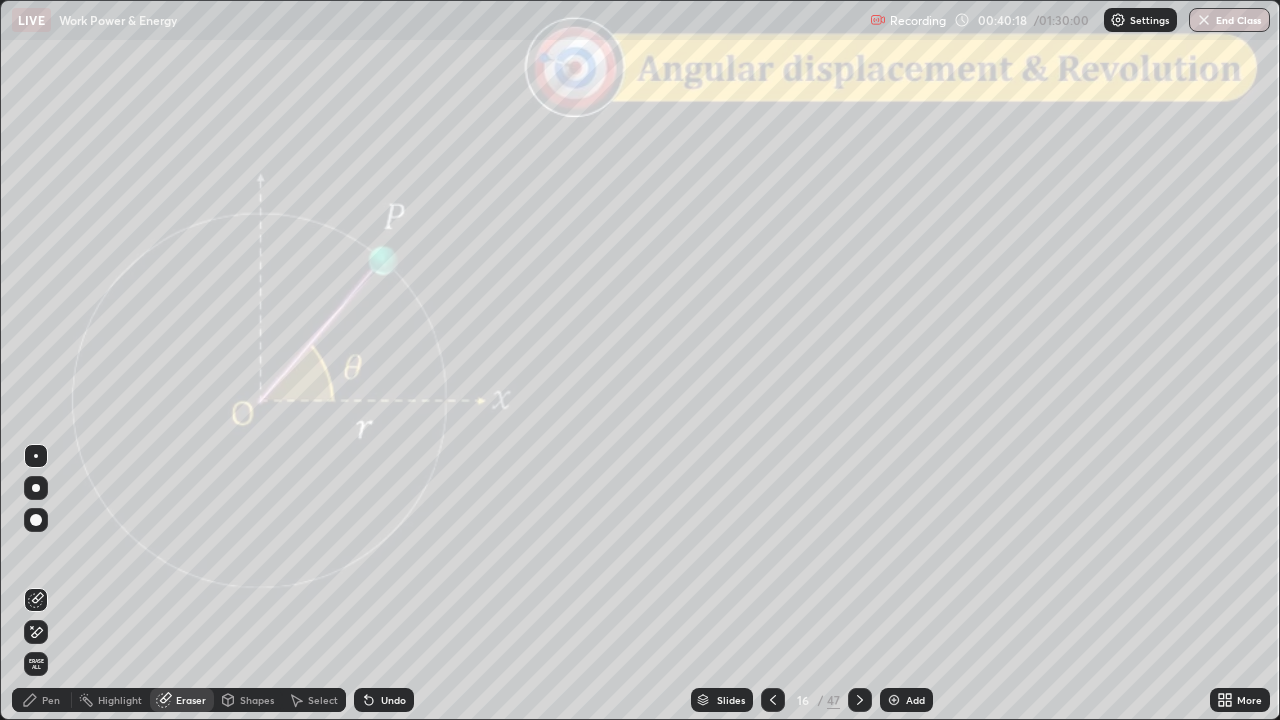 click 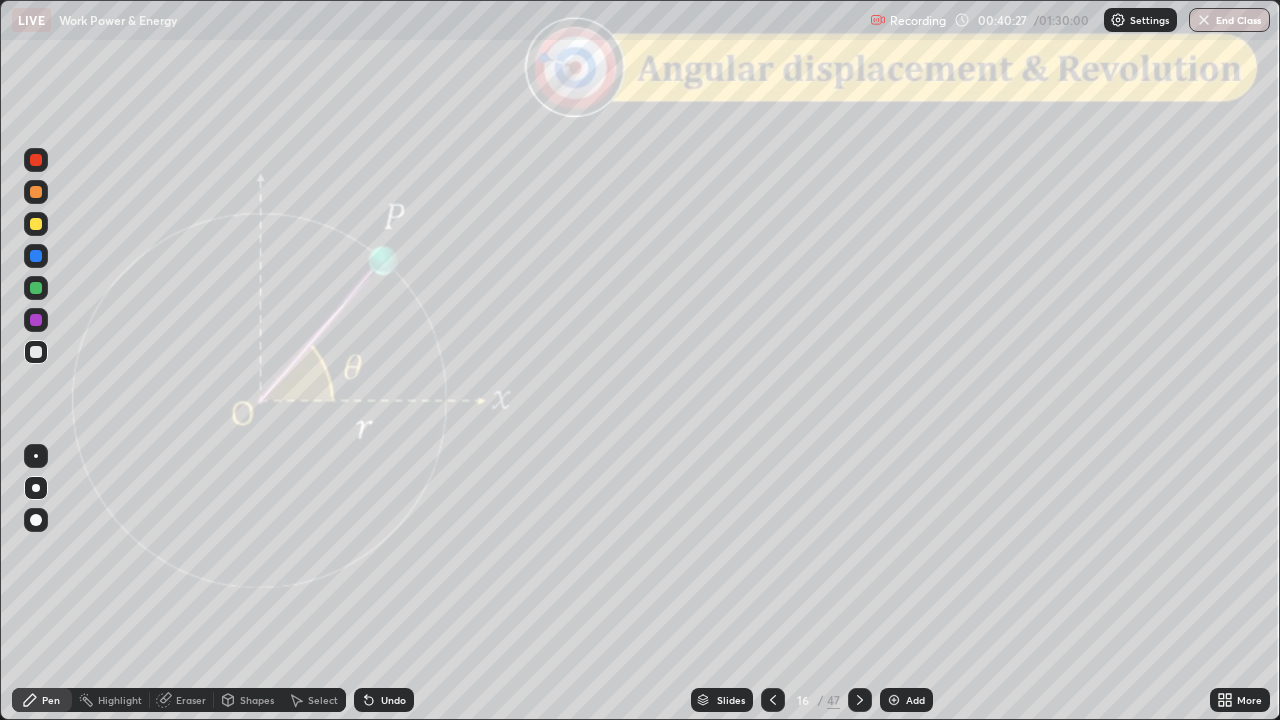 click on "Shapes" at bounding box center (248, 700) 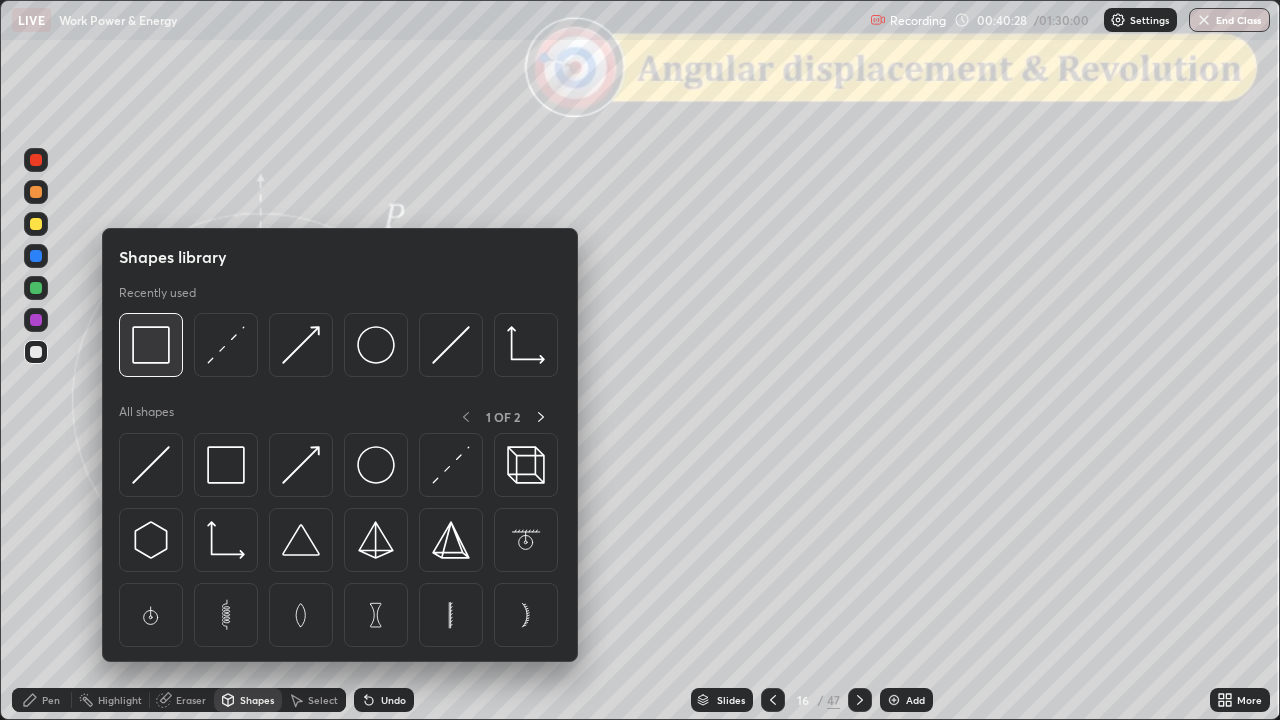 click at bounding box center (151, 345) 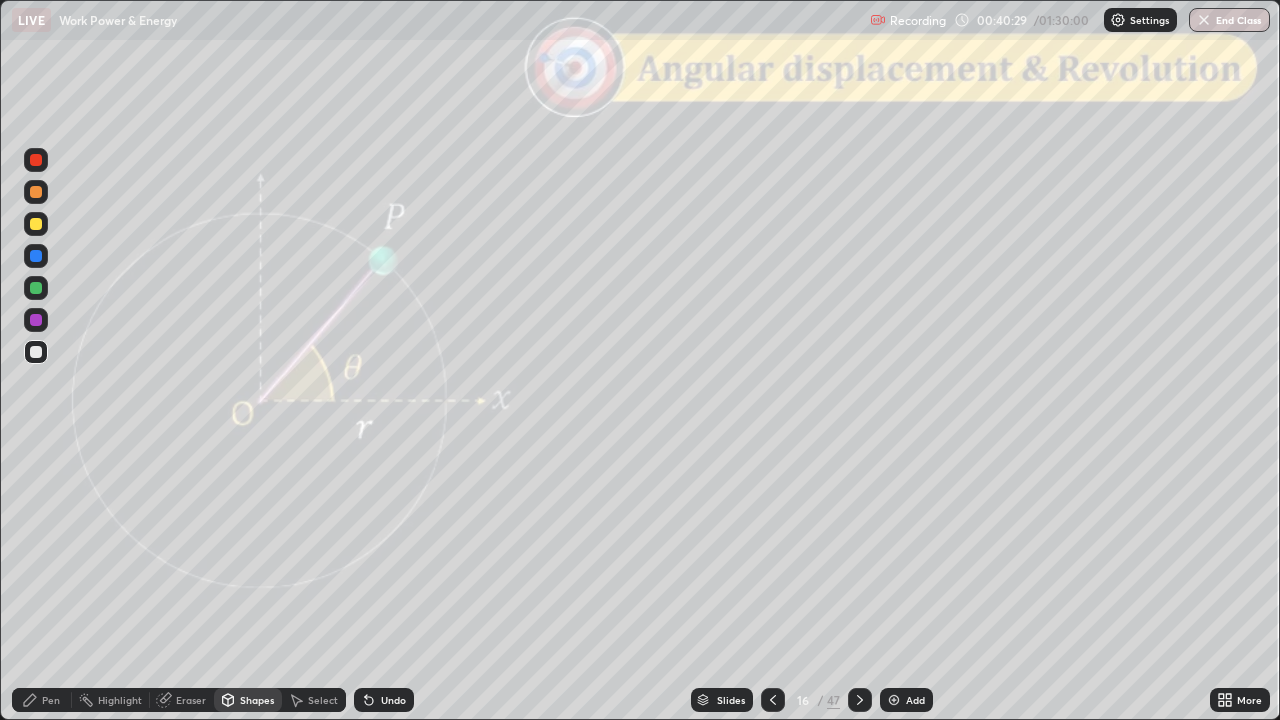 click at bounding box center (36, 160) 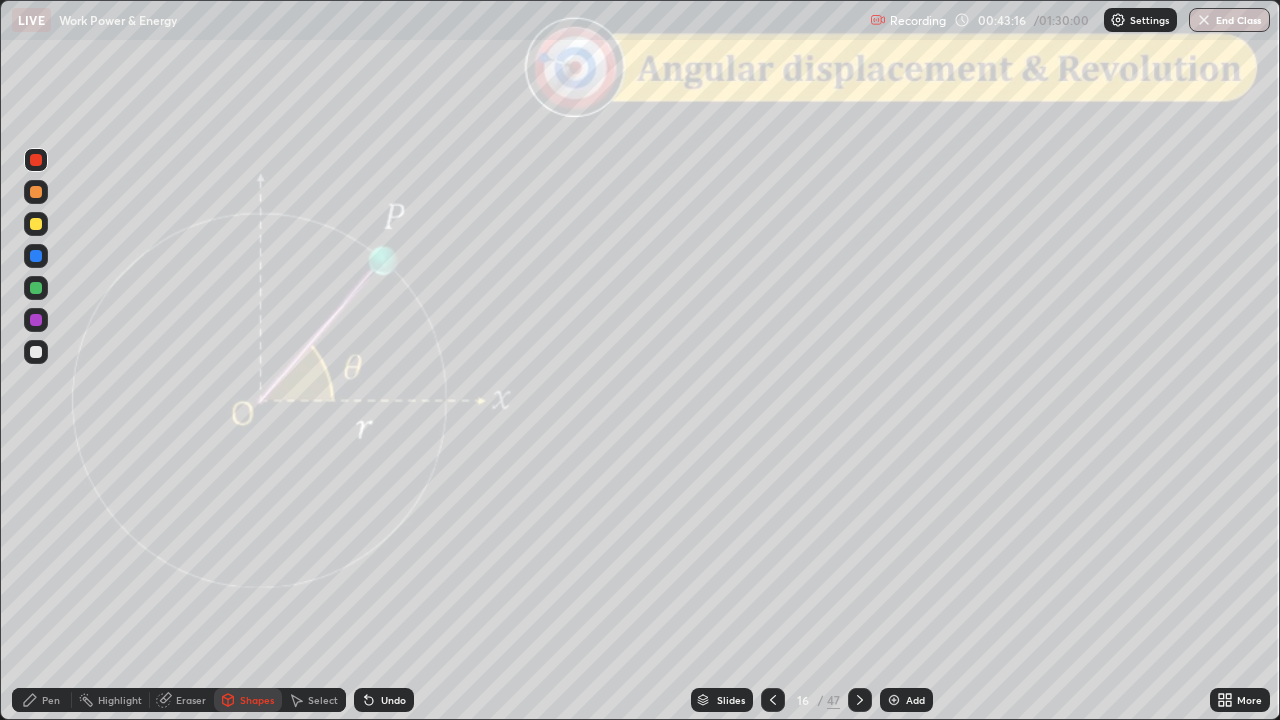 click at bounding box center (860, 700) 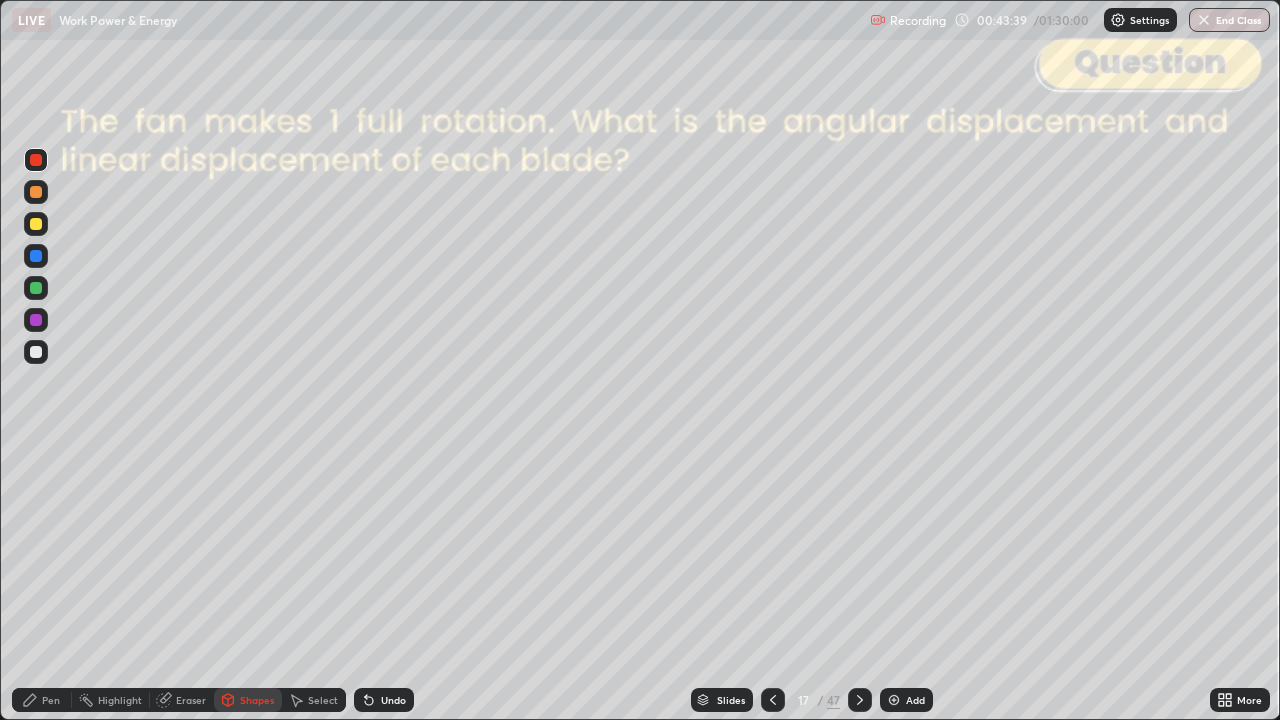 click on "Pen" at bounding box center [42, 700] 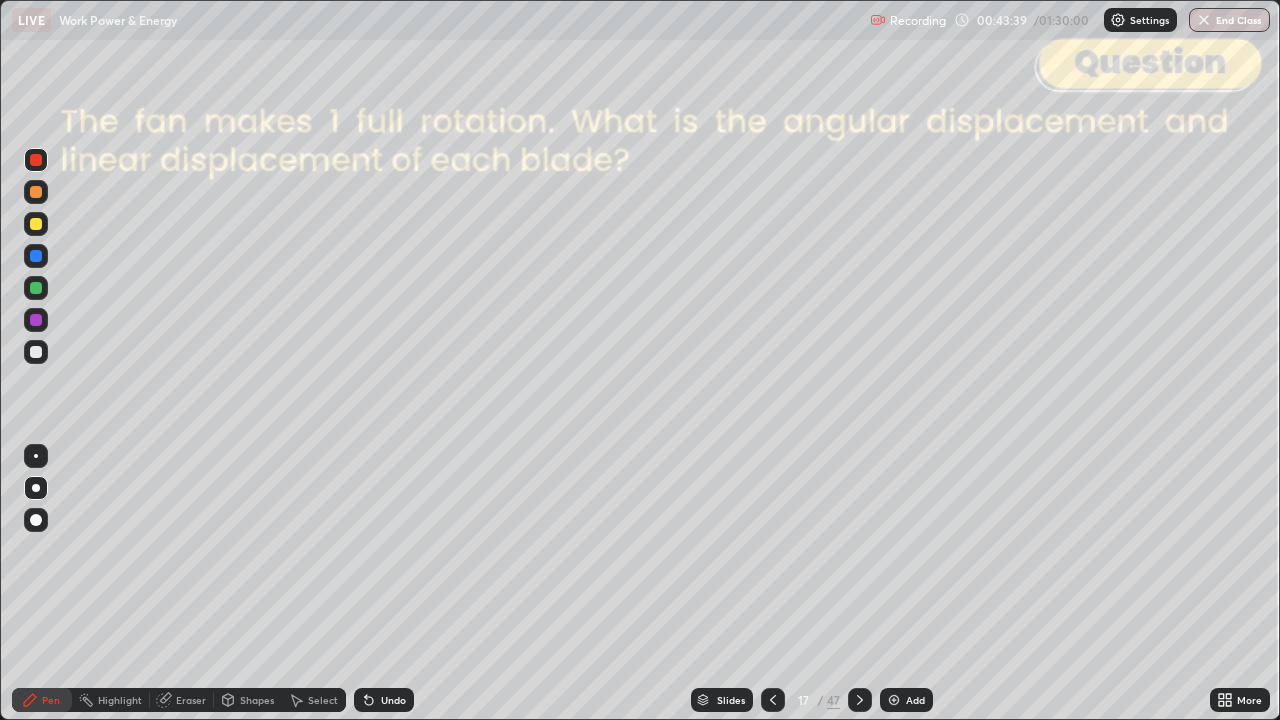 click at bounding box center (36, 352) 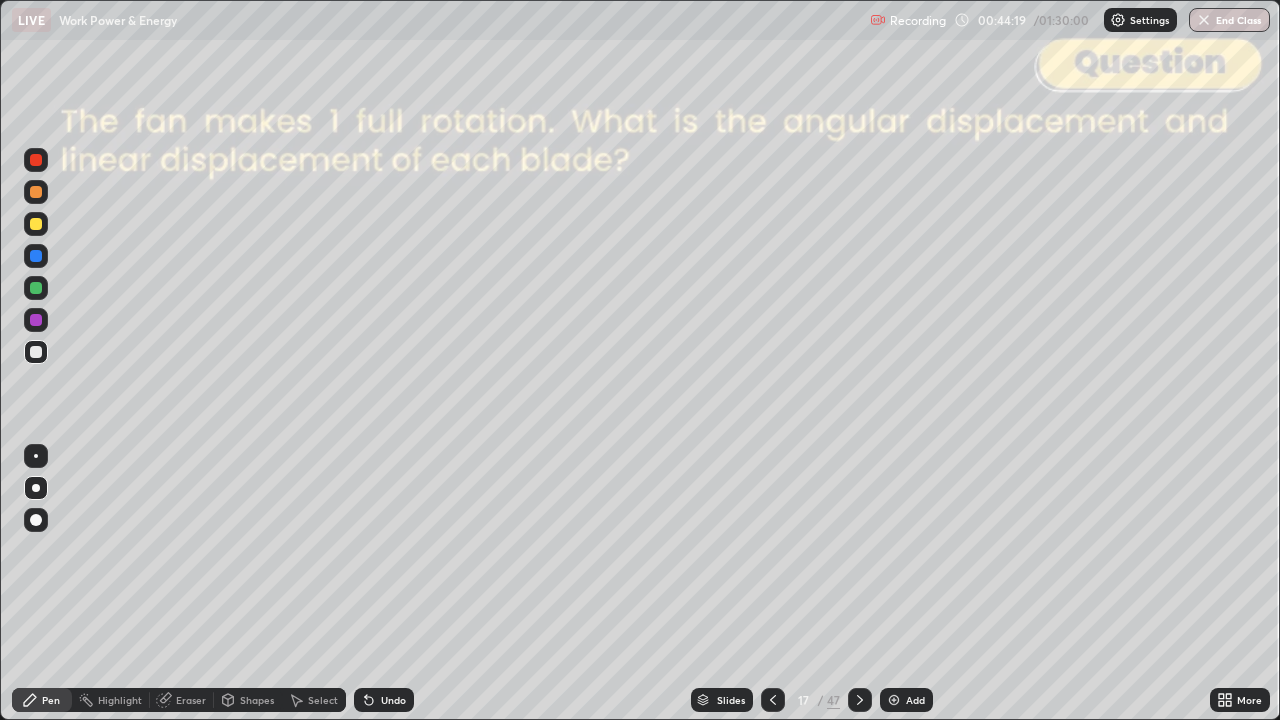 click 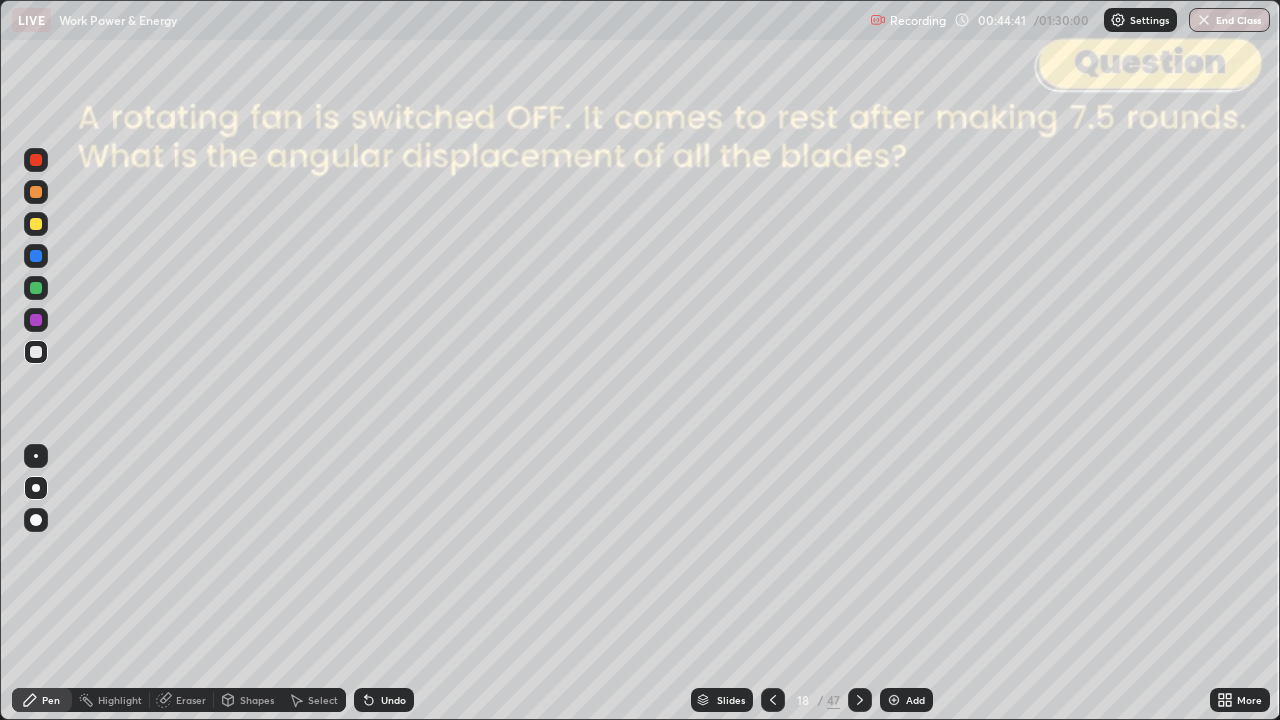click at bounding box center [36, 352] 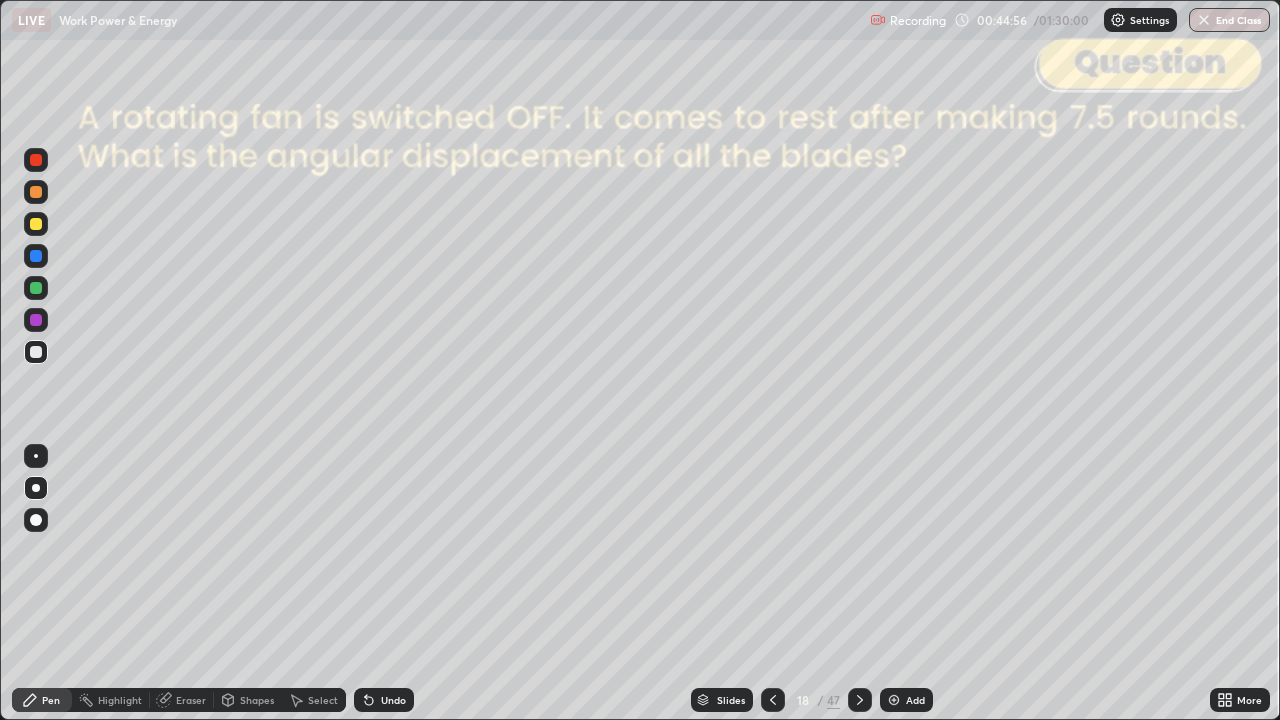click on "Shapes" at bounding box center (257, 700) 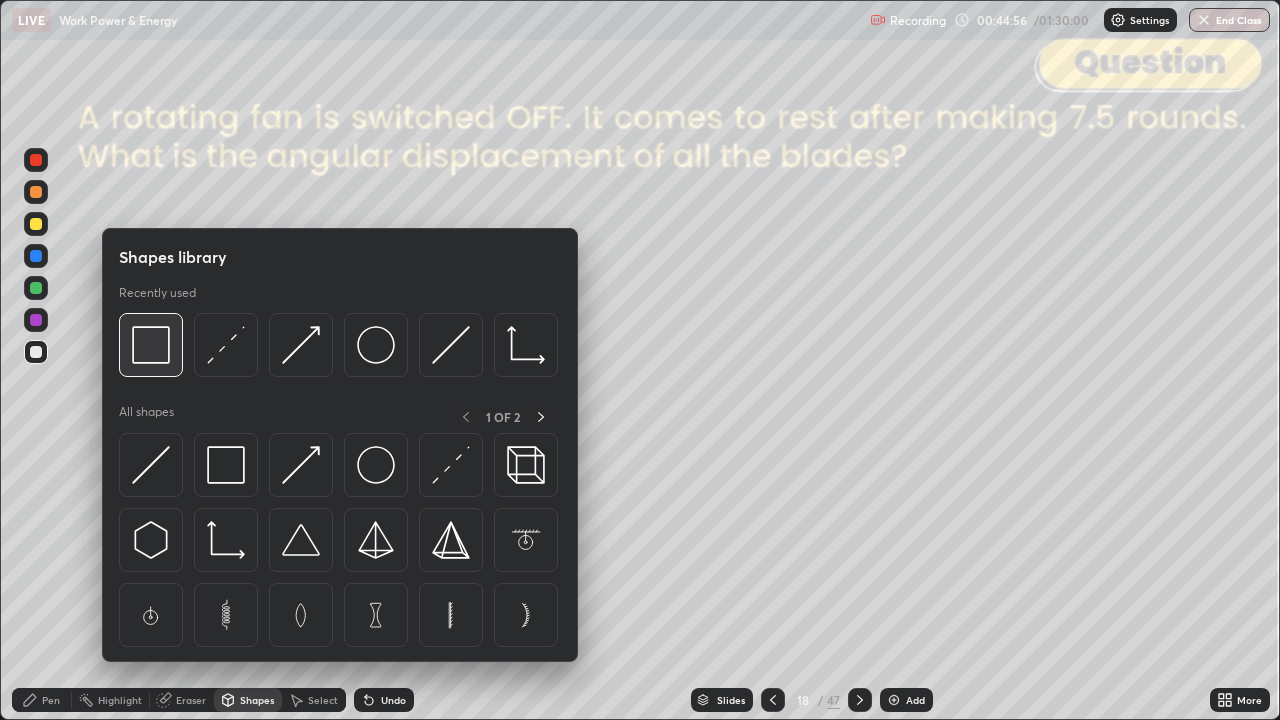click at bounding box center (151, 345) 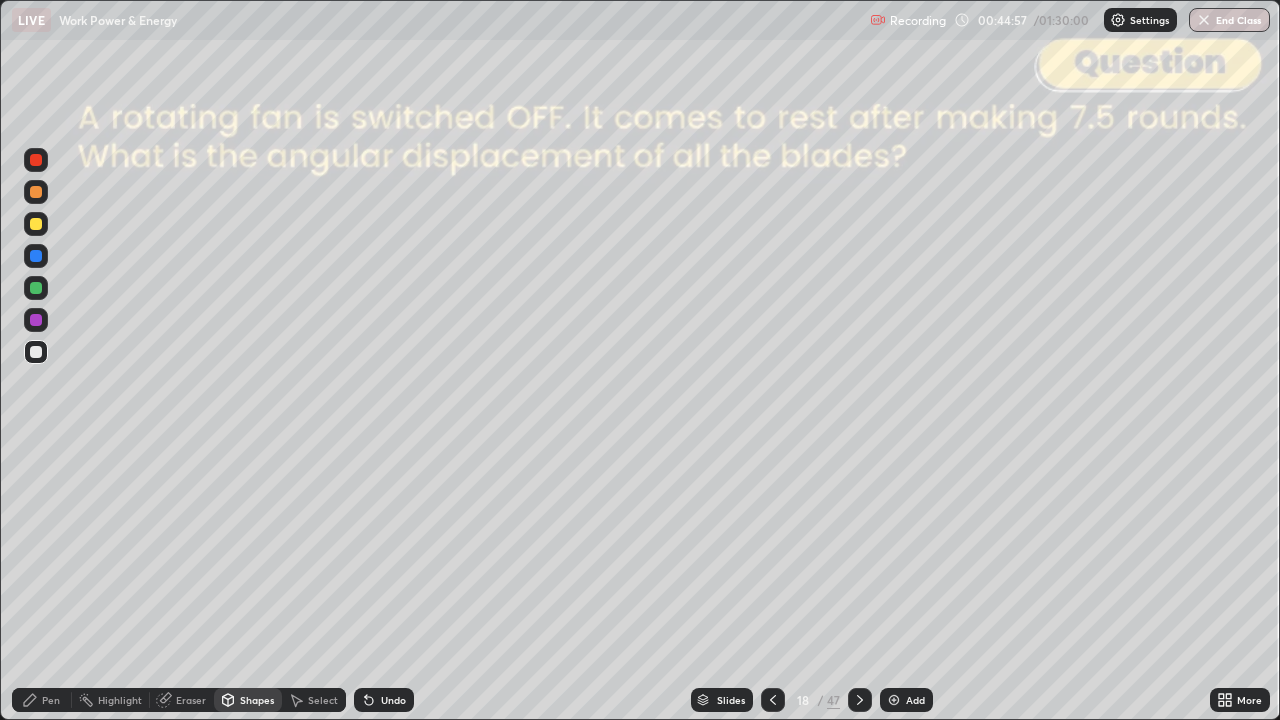 click at bounding box center (36, 160) 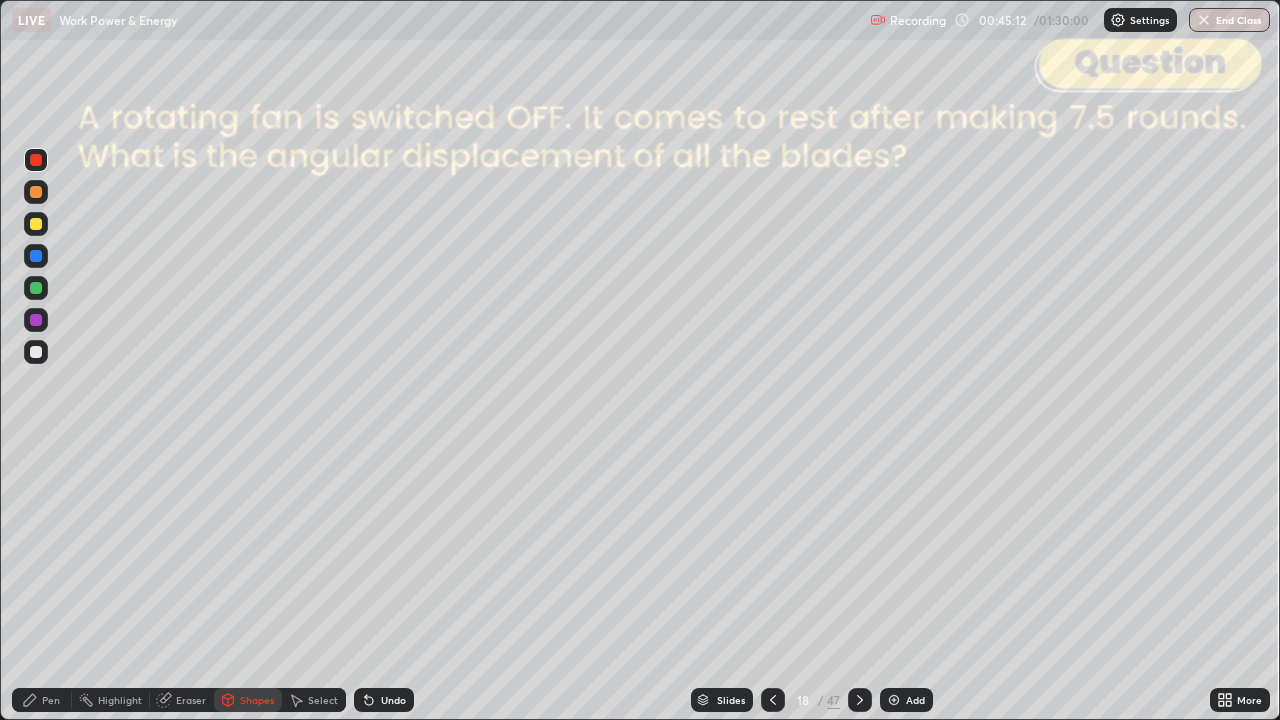 click on "Pen" at bounding box center [51, 700] 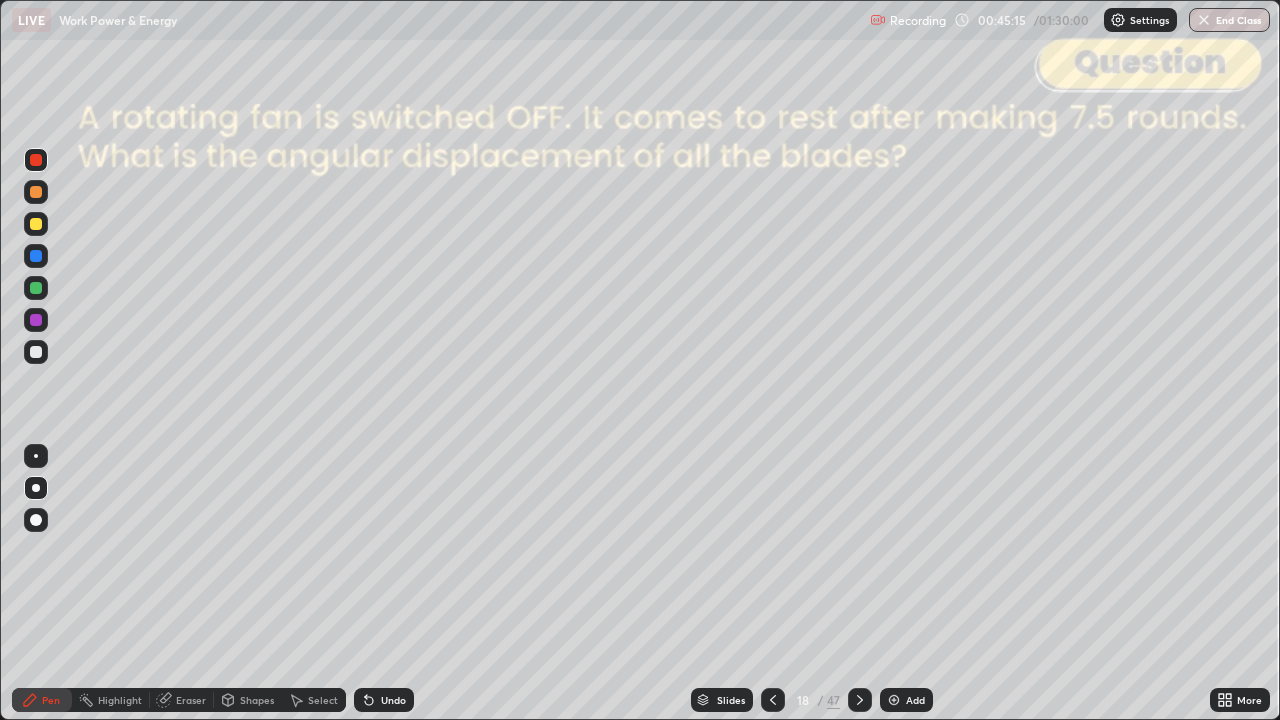 click 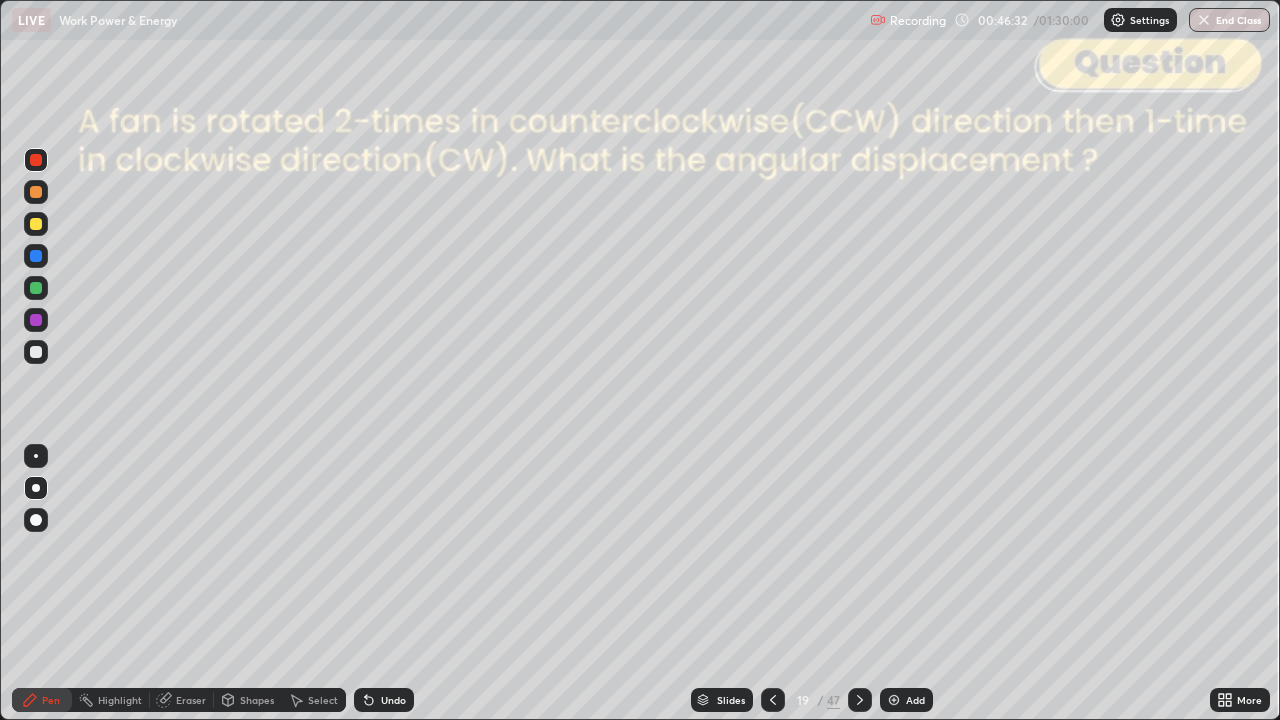 click 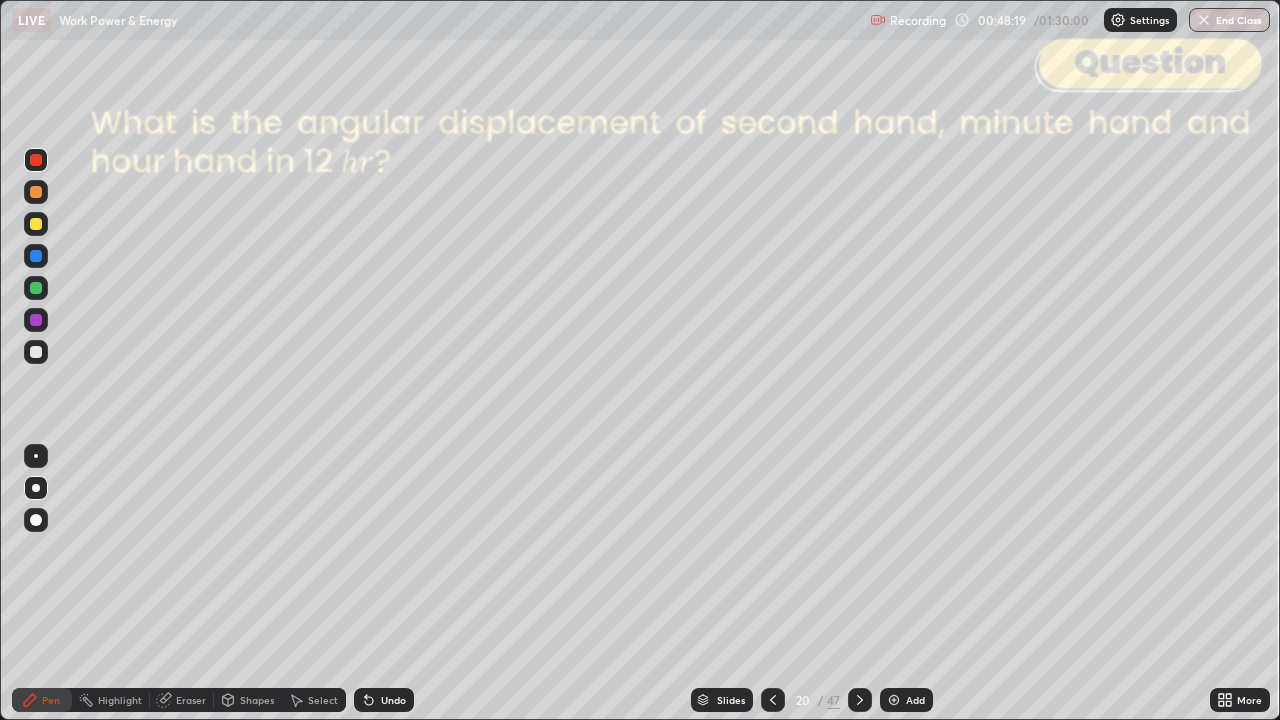 click at bounding box center (36, 352) 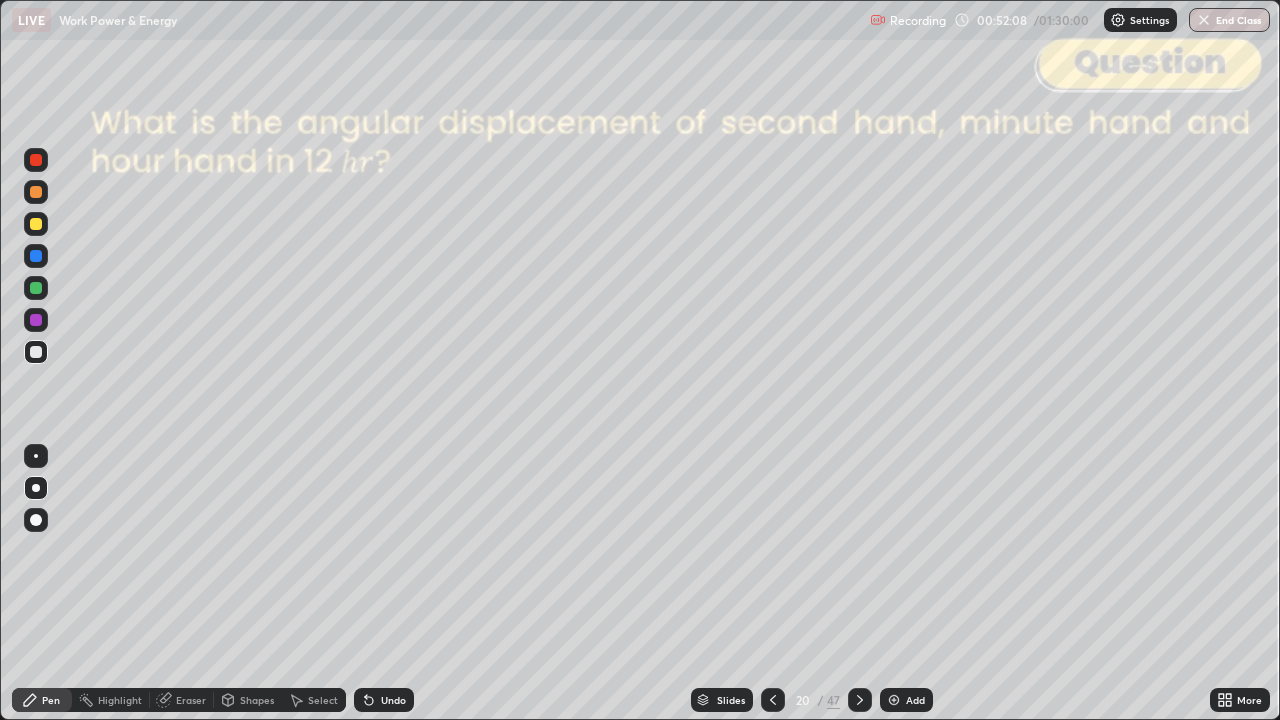 click at bounding box center (860, 700) 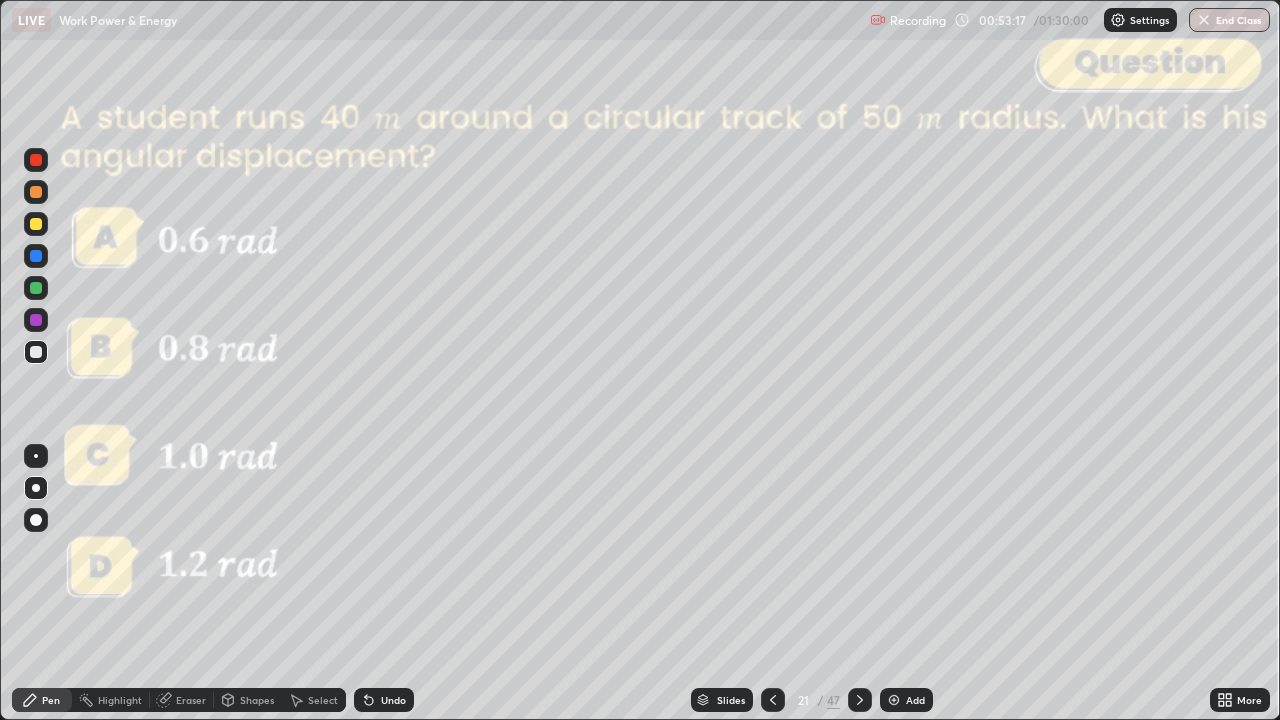 click on "Shapes" at bounding box center (257, 700) 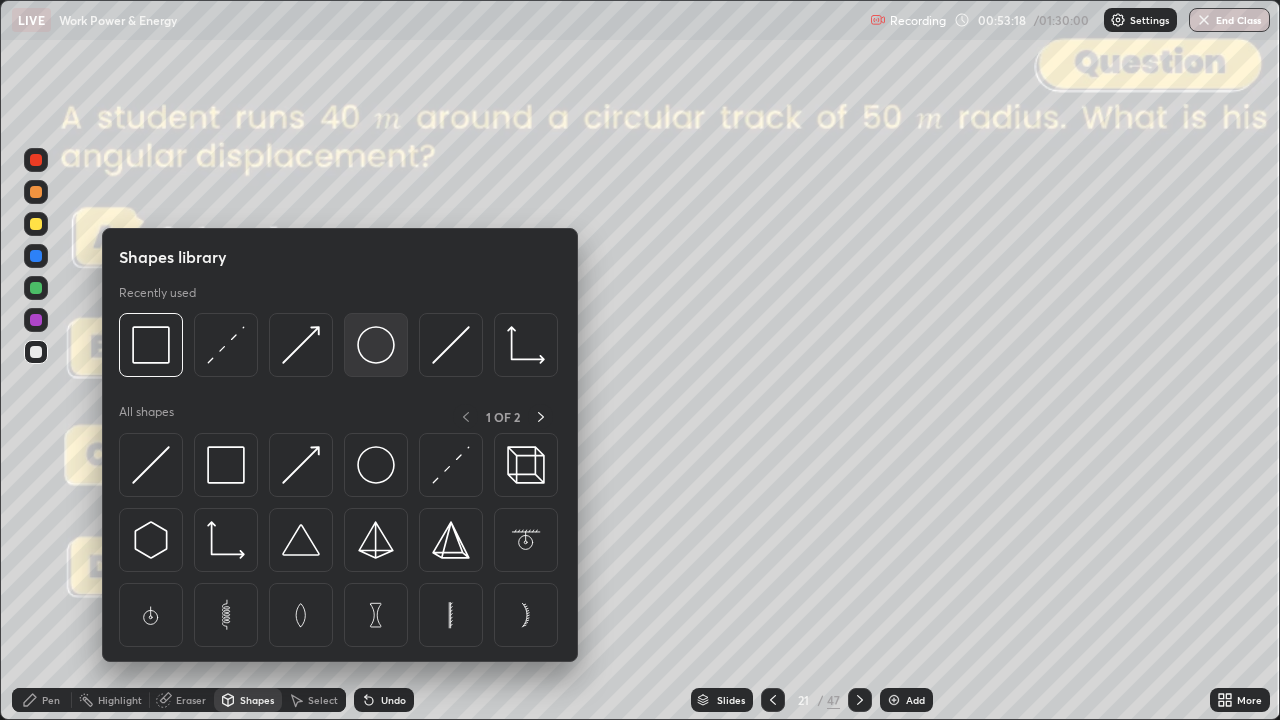 click at bounding box center (376, 345) 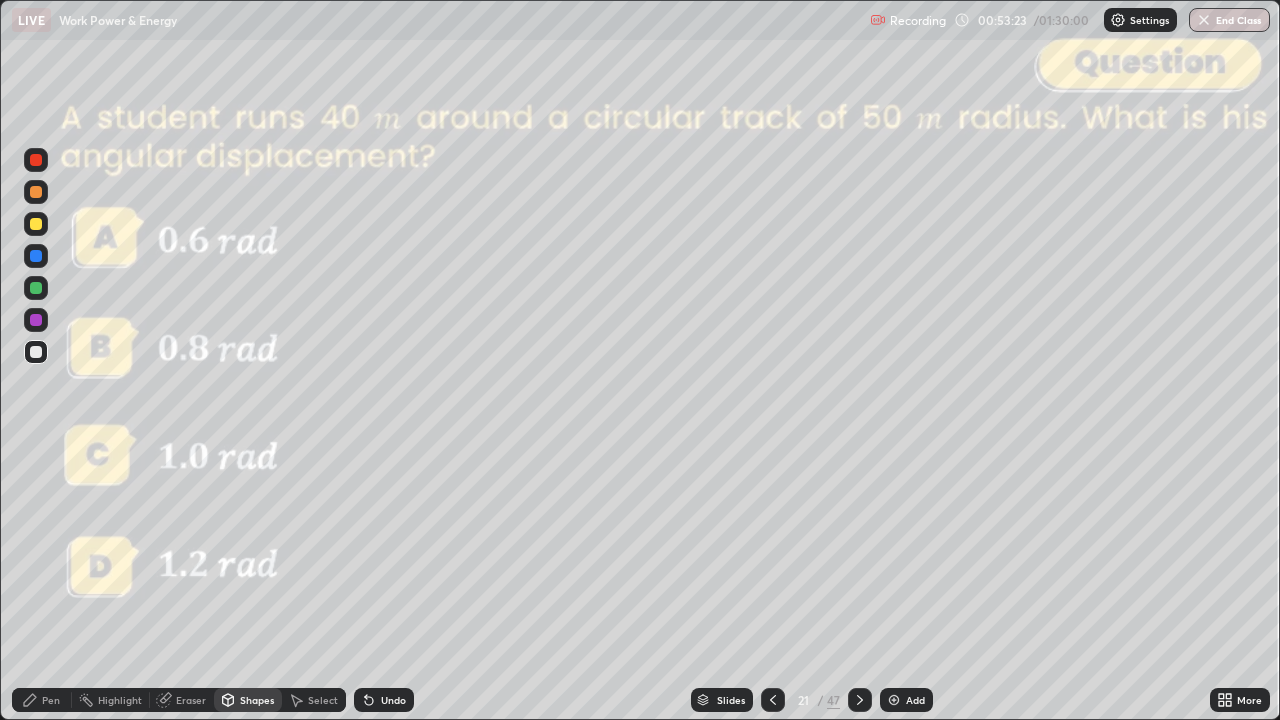 click on "Shapes" at bounding box center (257, 700) 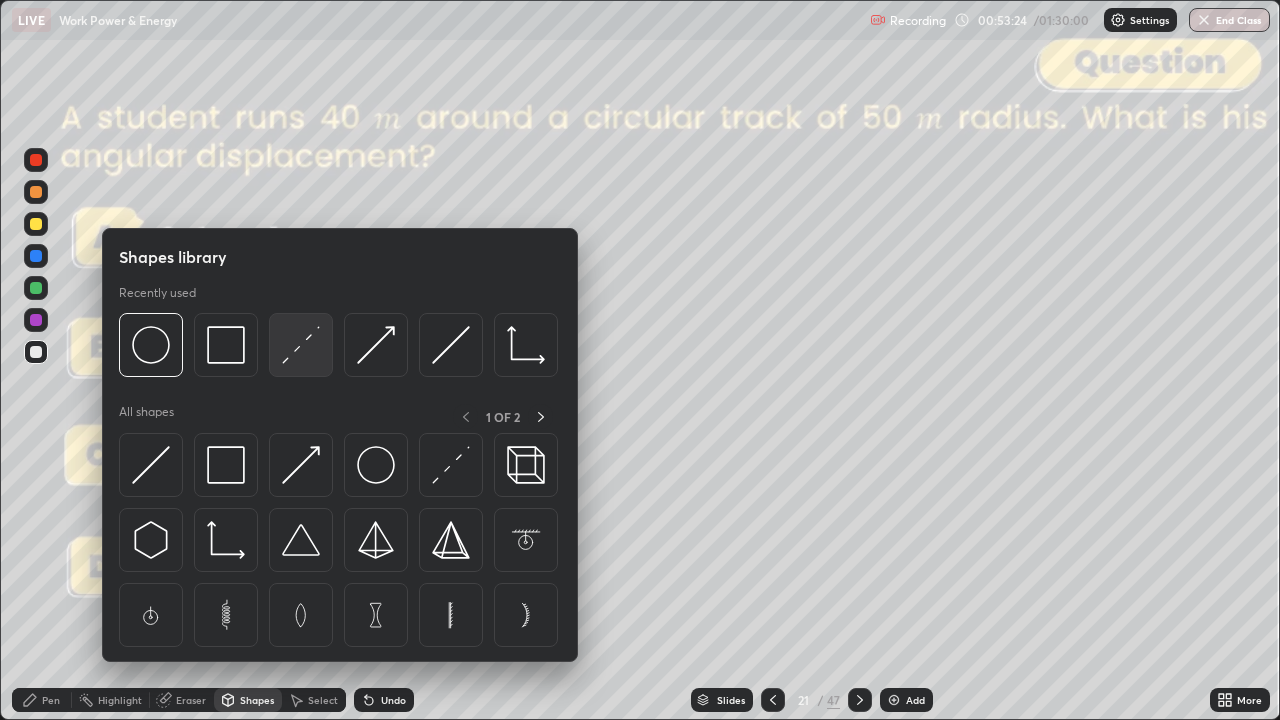 click at bounding box center [301, 345] 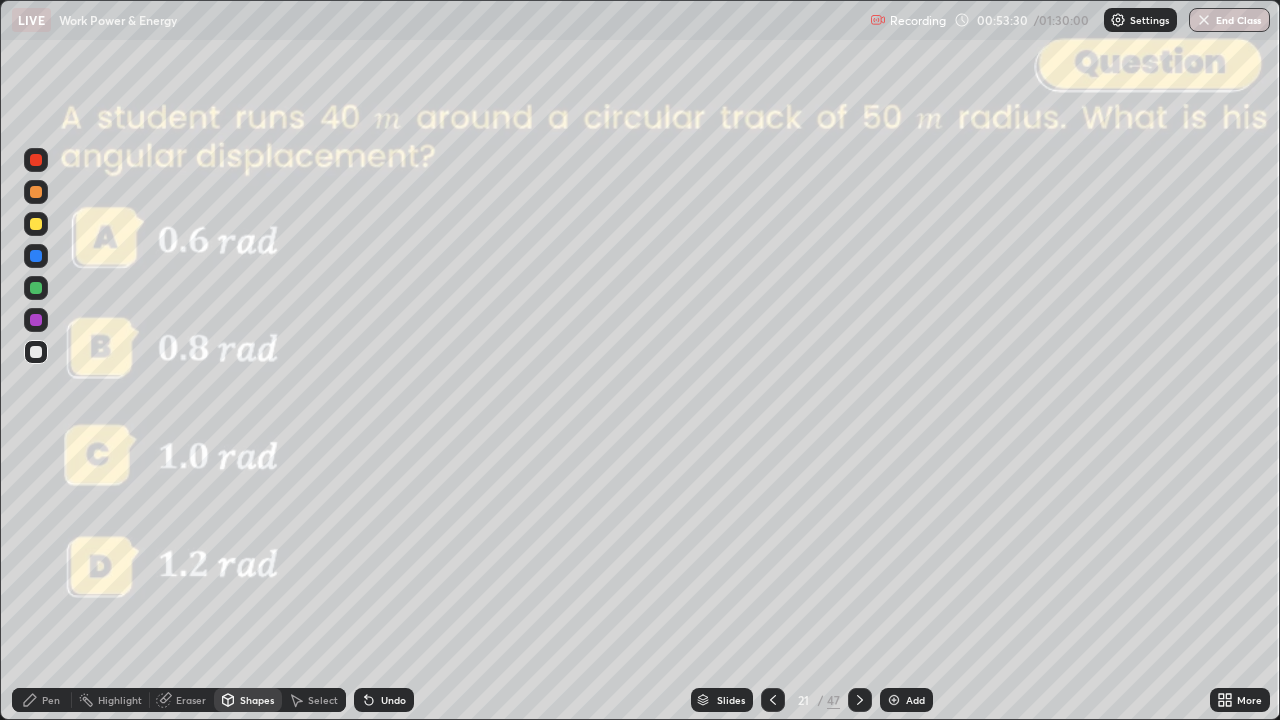 click on "Pen" at bounding box center [51, 700] 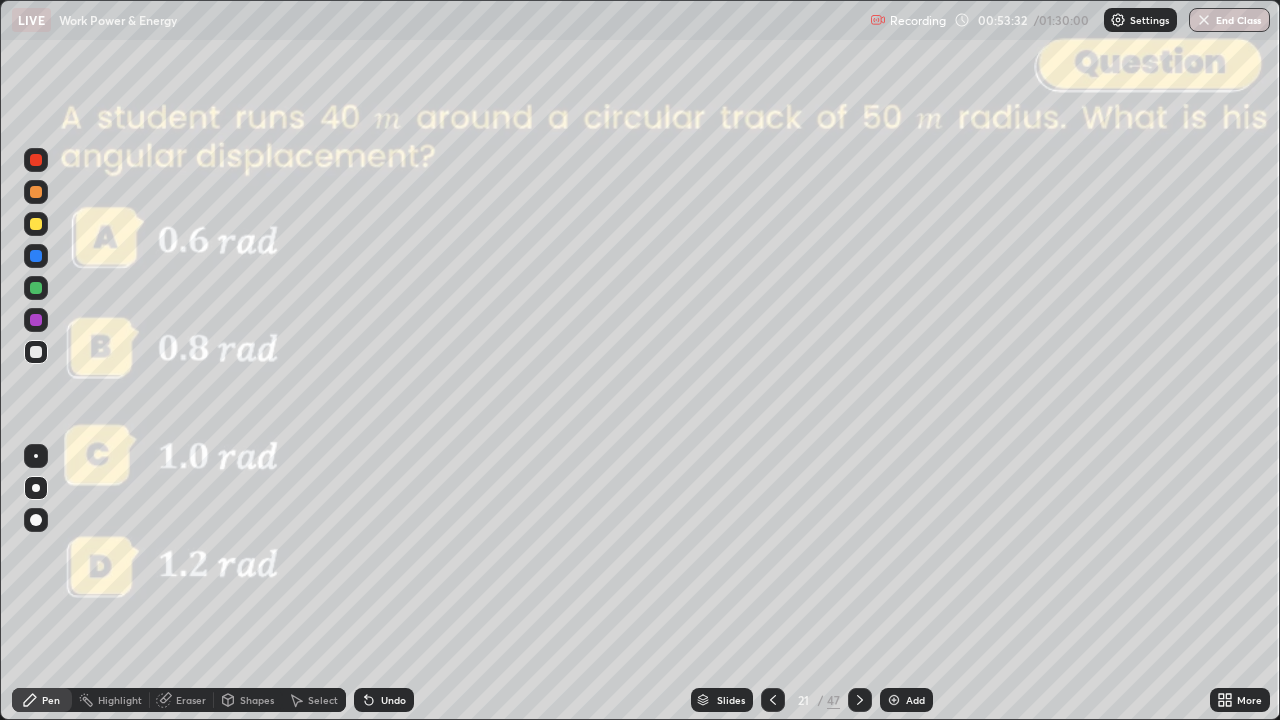 click on "Shapes" at bounding box center [257, 700] 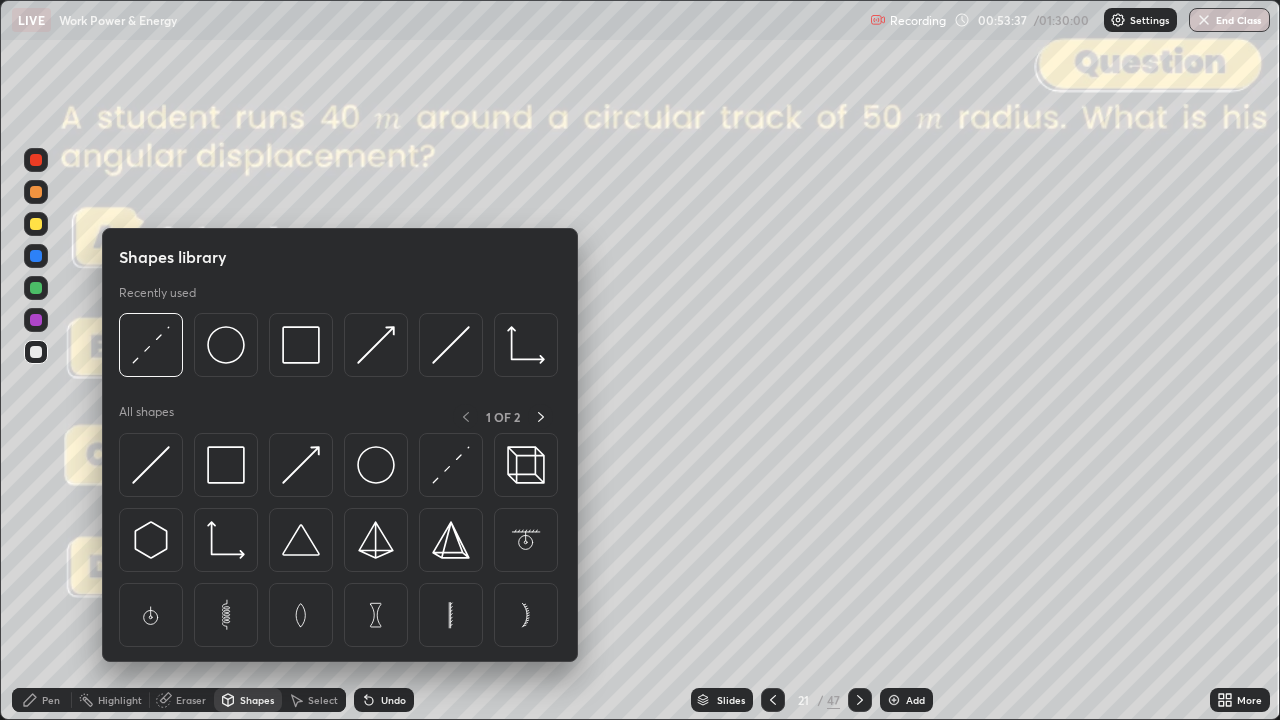 click at bounding box center [36, 192] 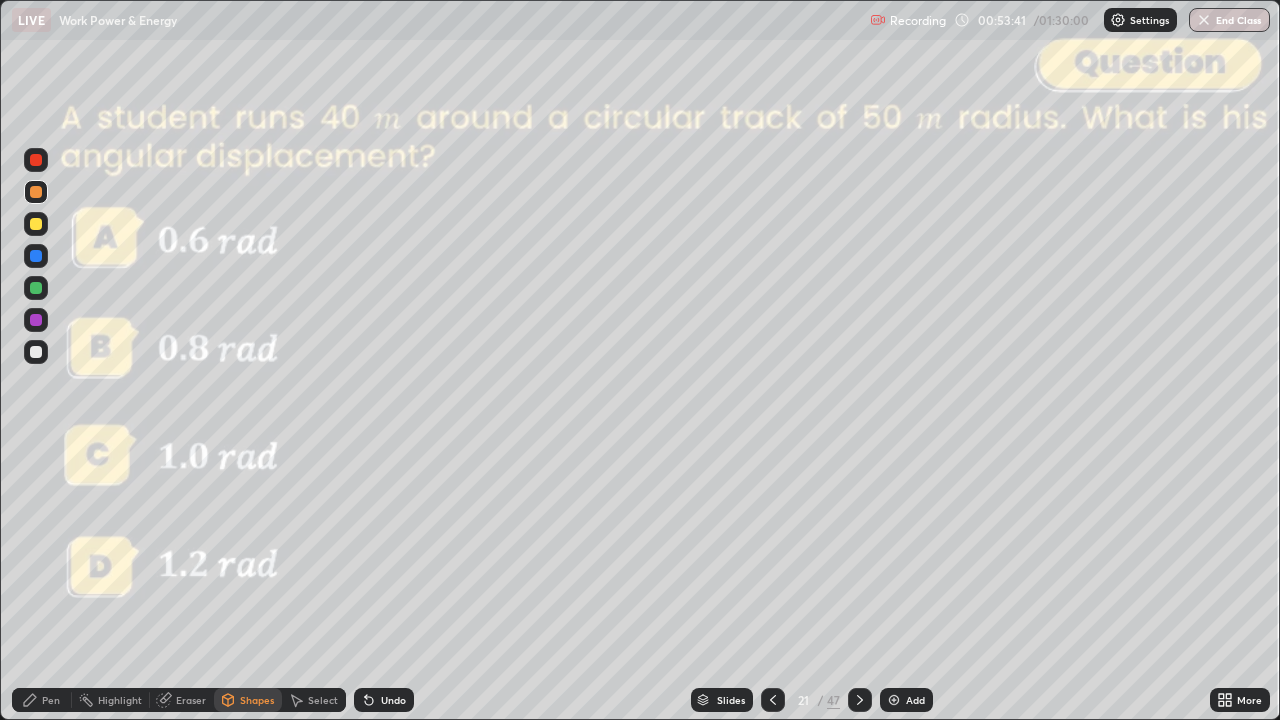 click 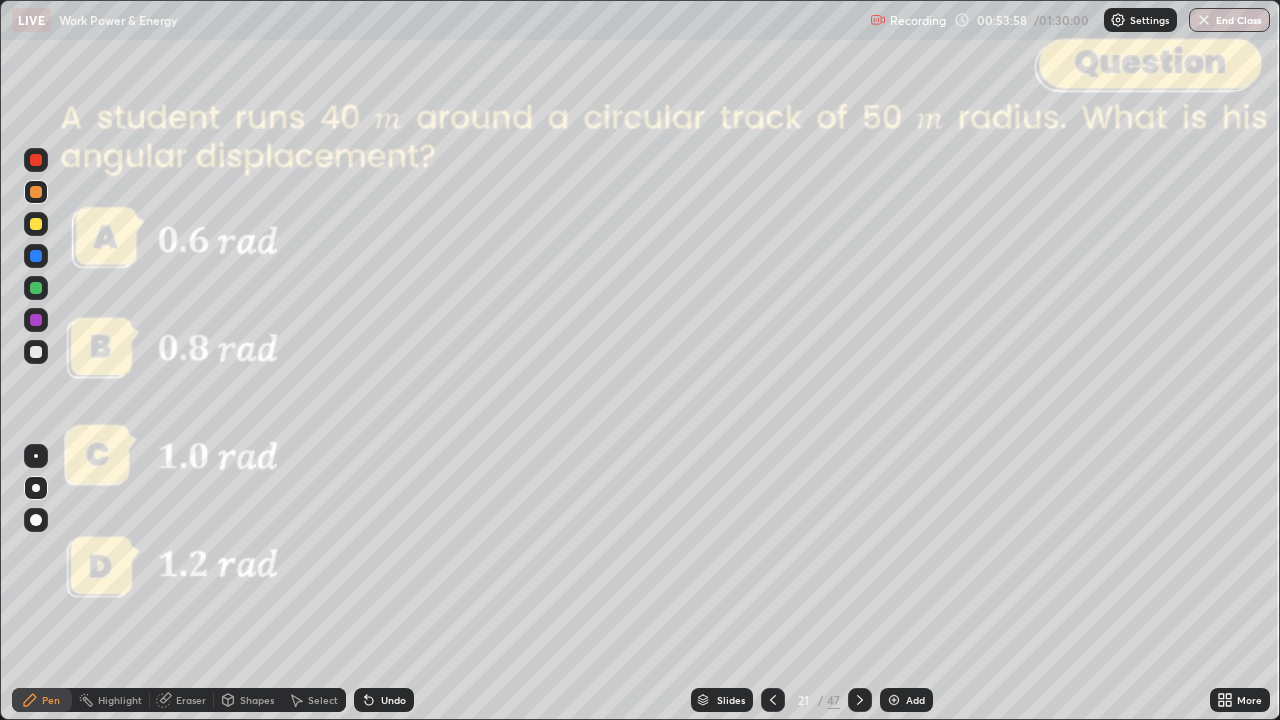 click at bounding box center (36, 352) 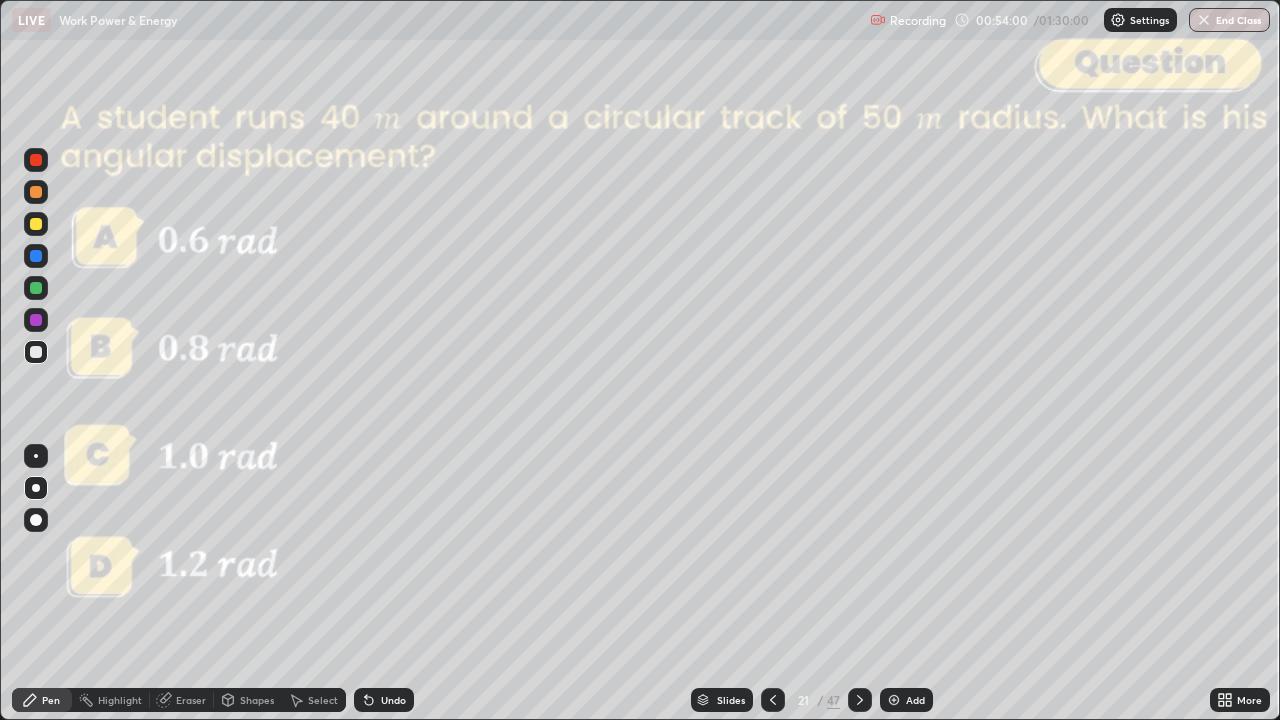 click at bounding box center (36, 192) 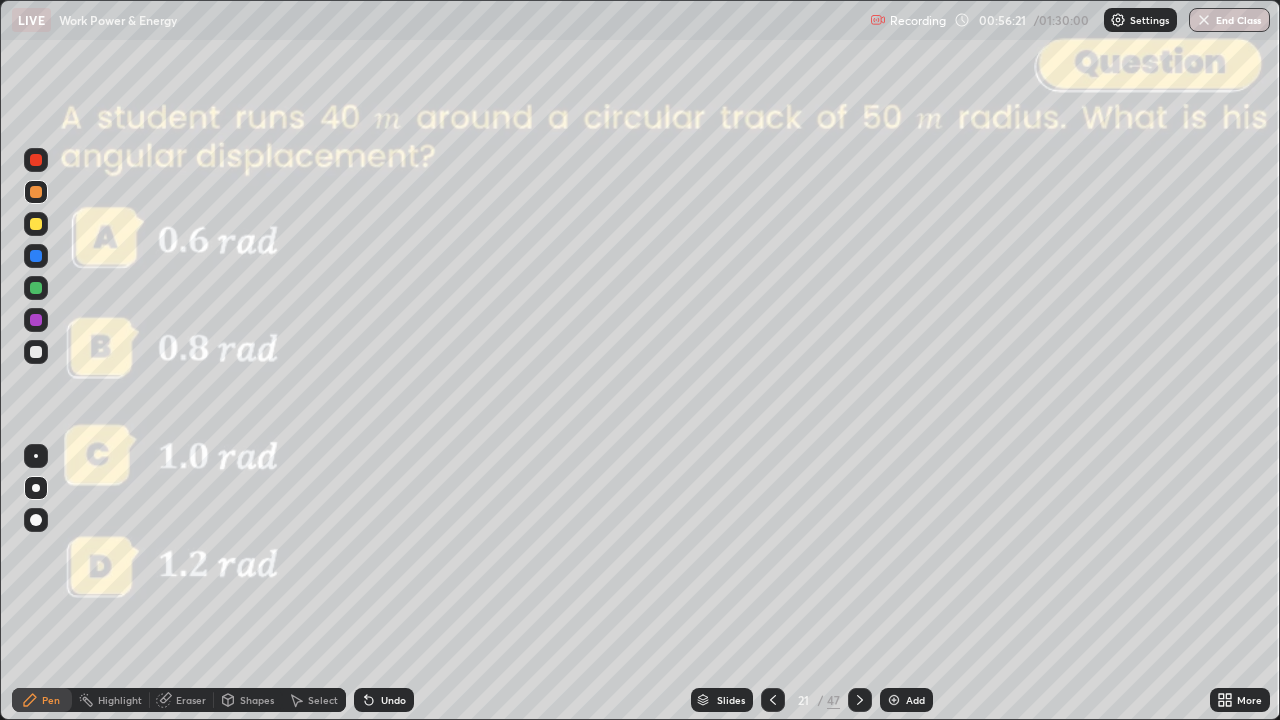 click 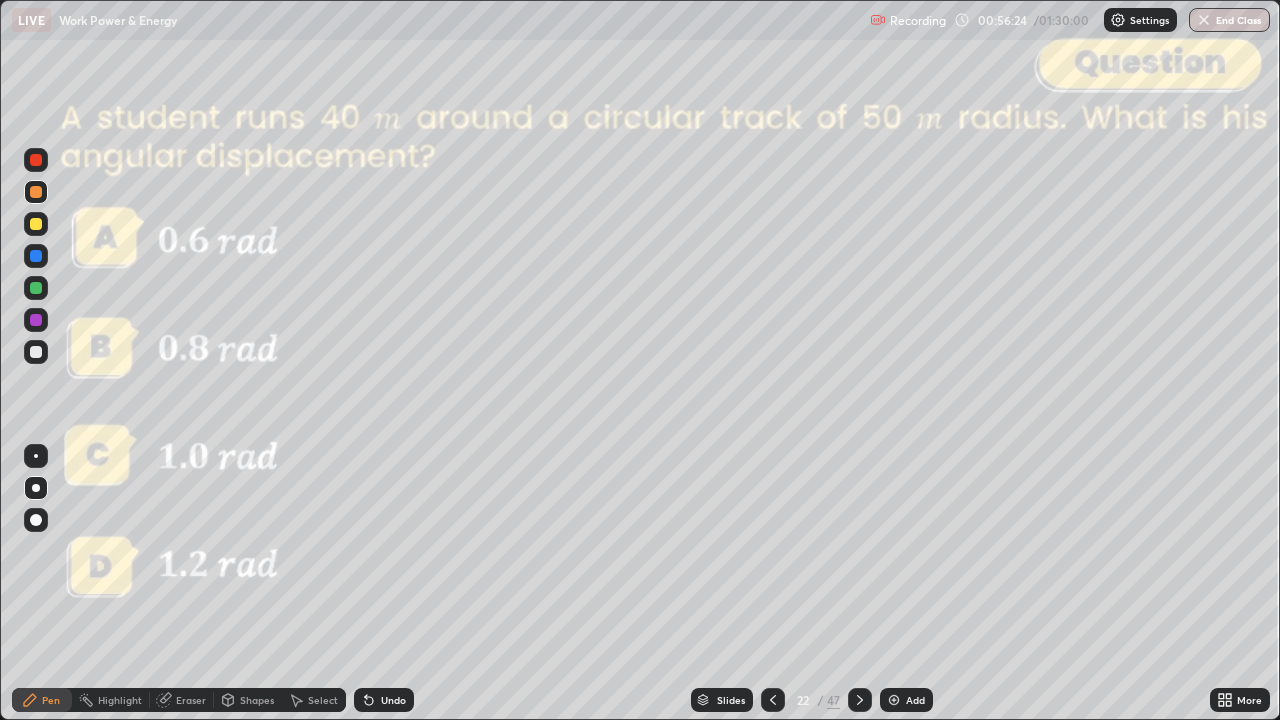 click 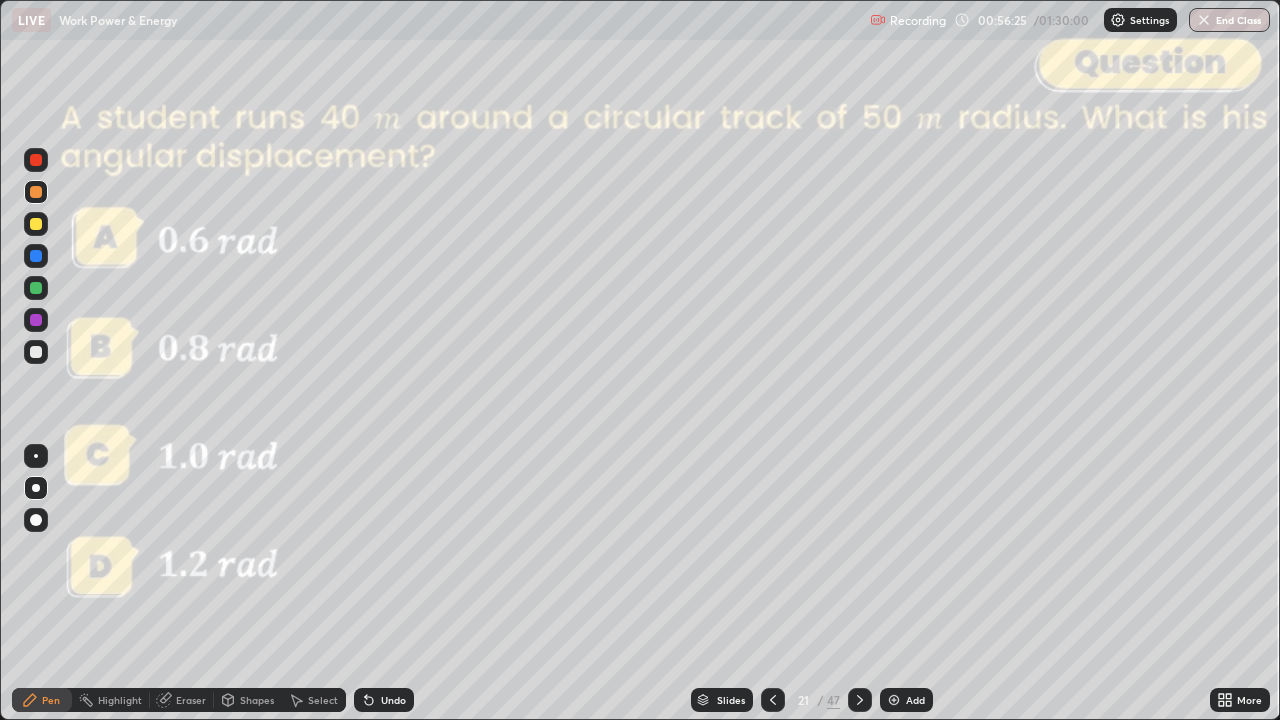 click 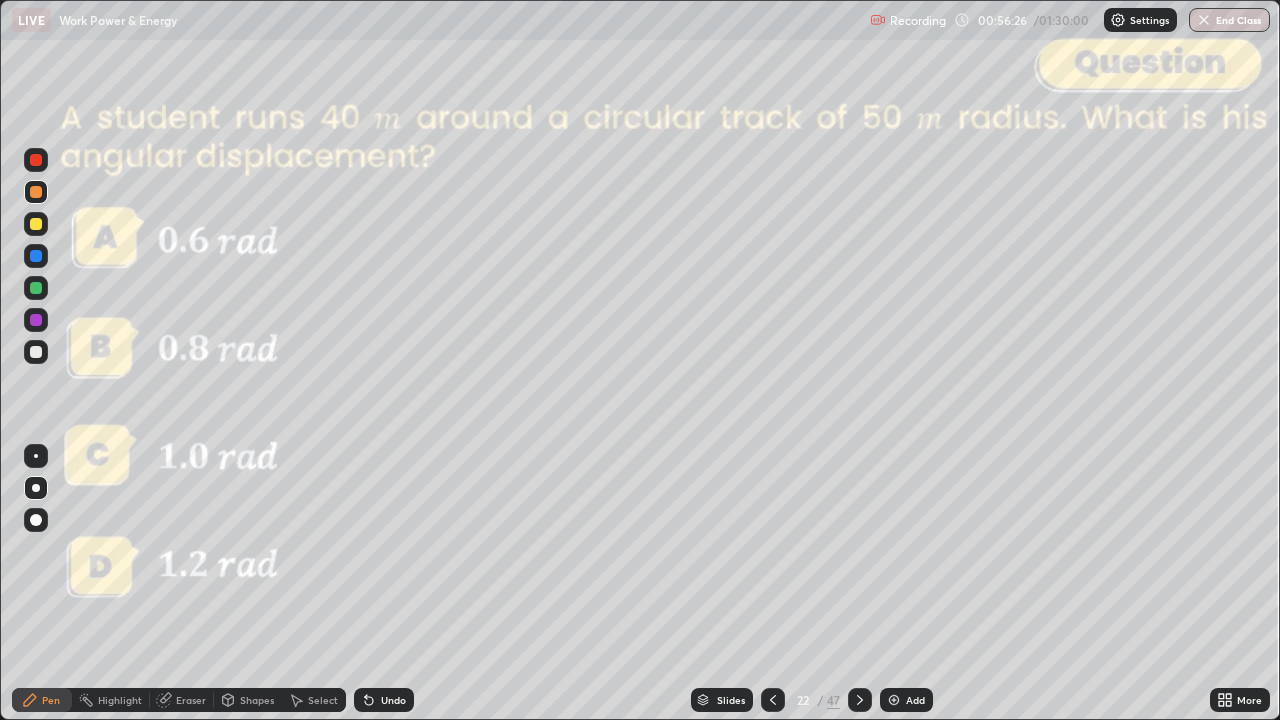 click at bounding box center (860, 700) 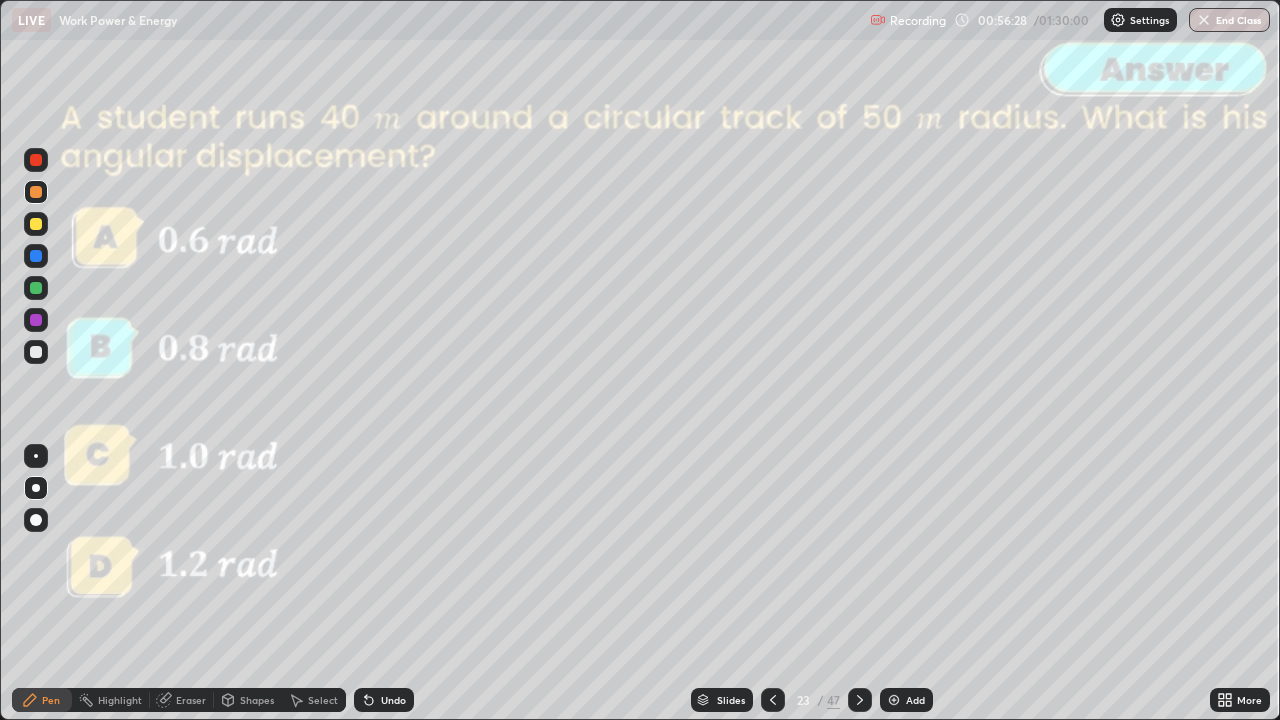 click 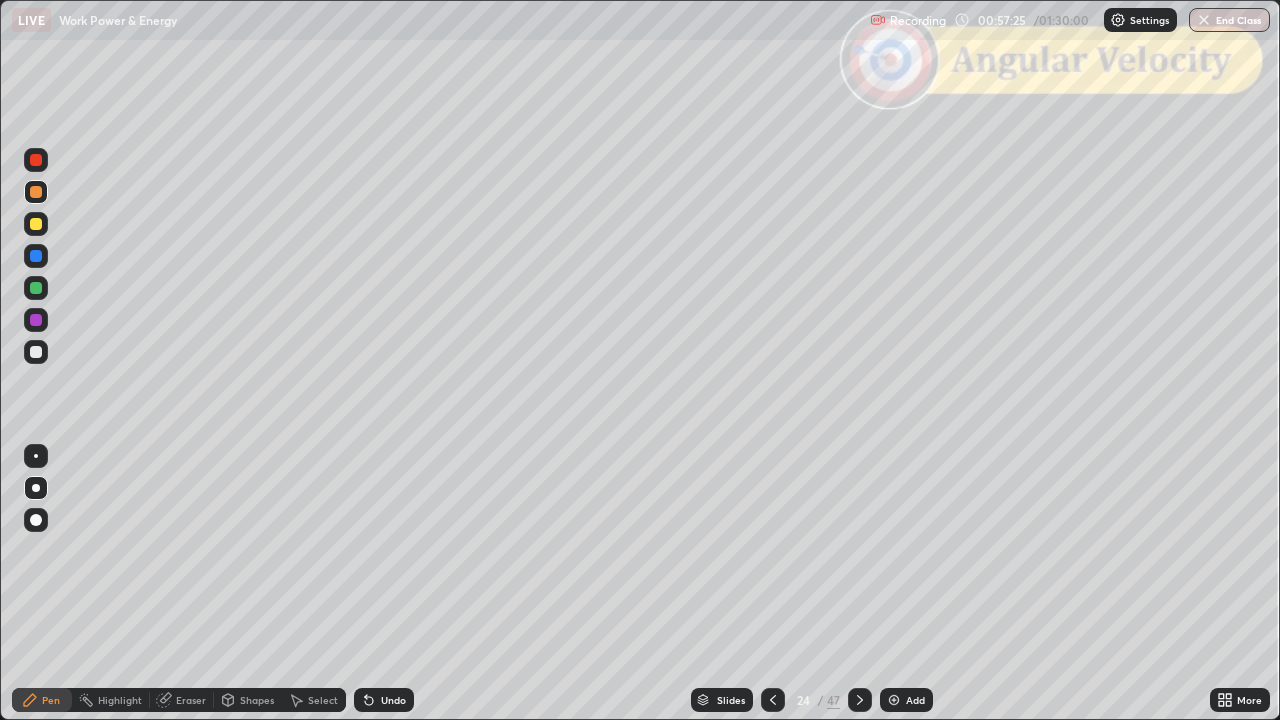 click 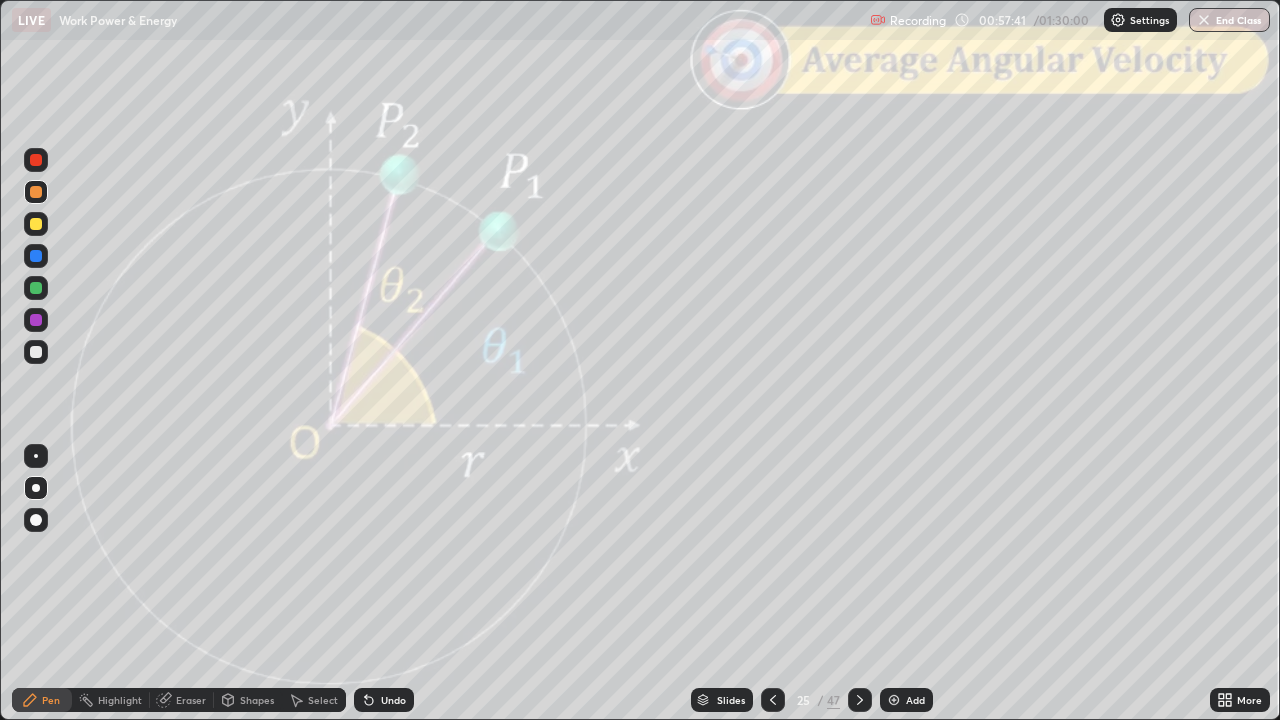 click at bounding box center (36, 352) 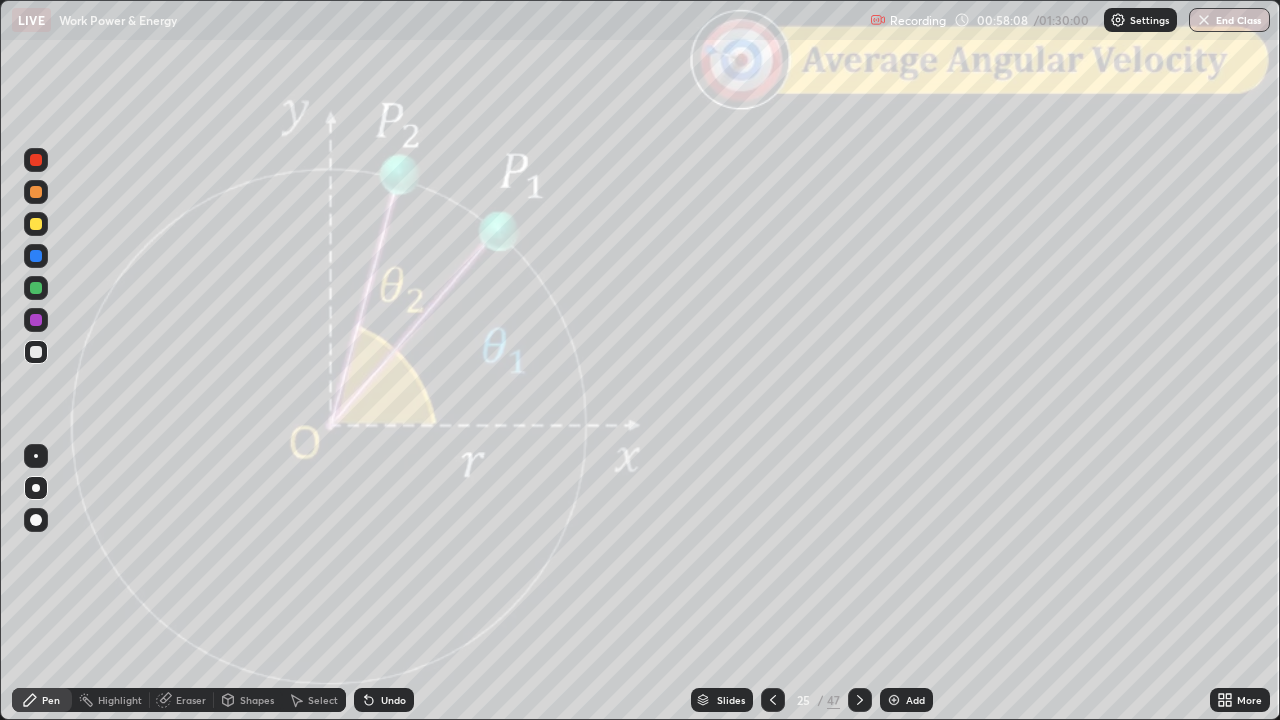 click on "Shapes" at bounding box center (257, 700) 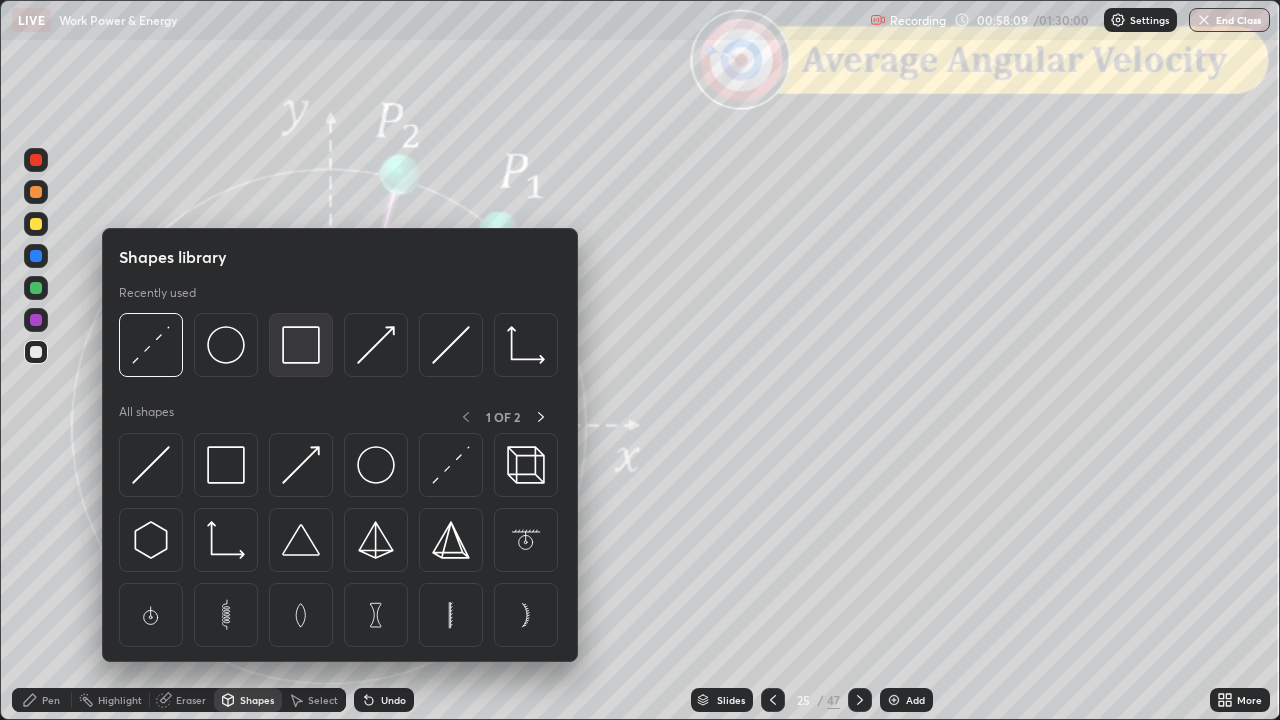 click at bounding box center [301, 345] 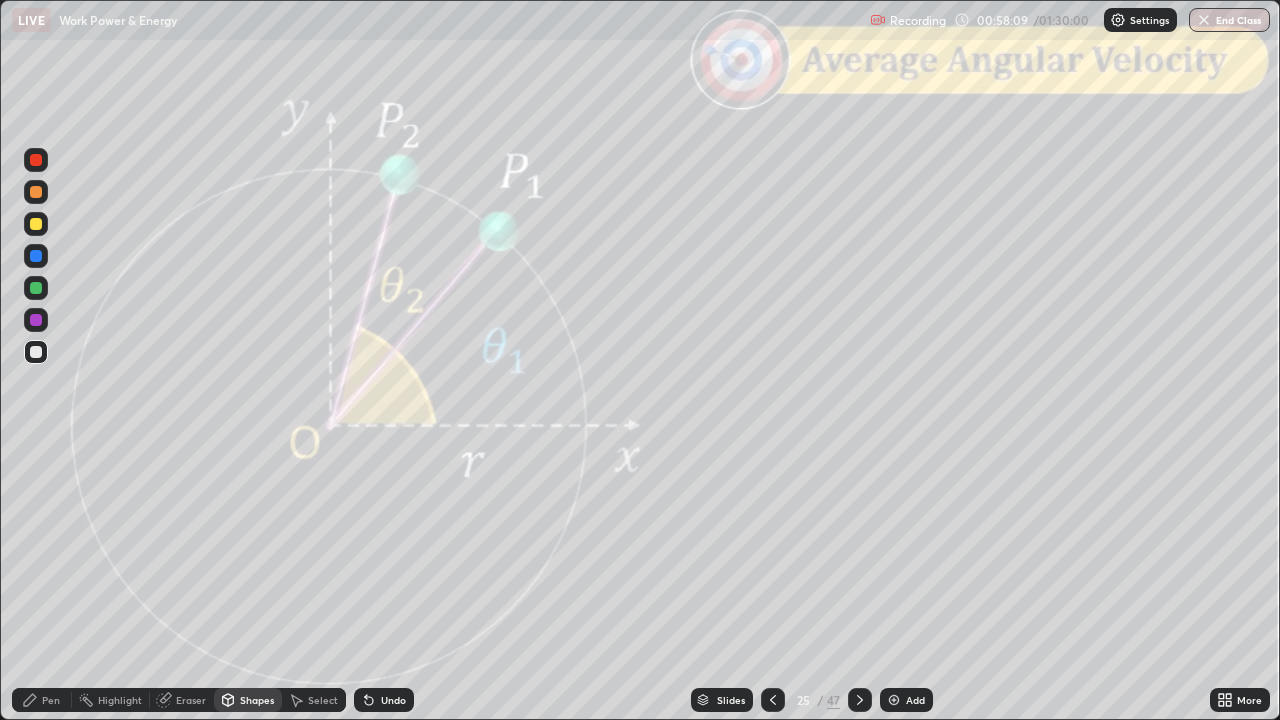 click at bounding box center (36, 160) 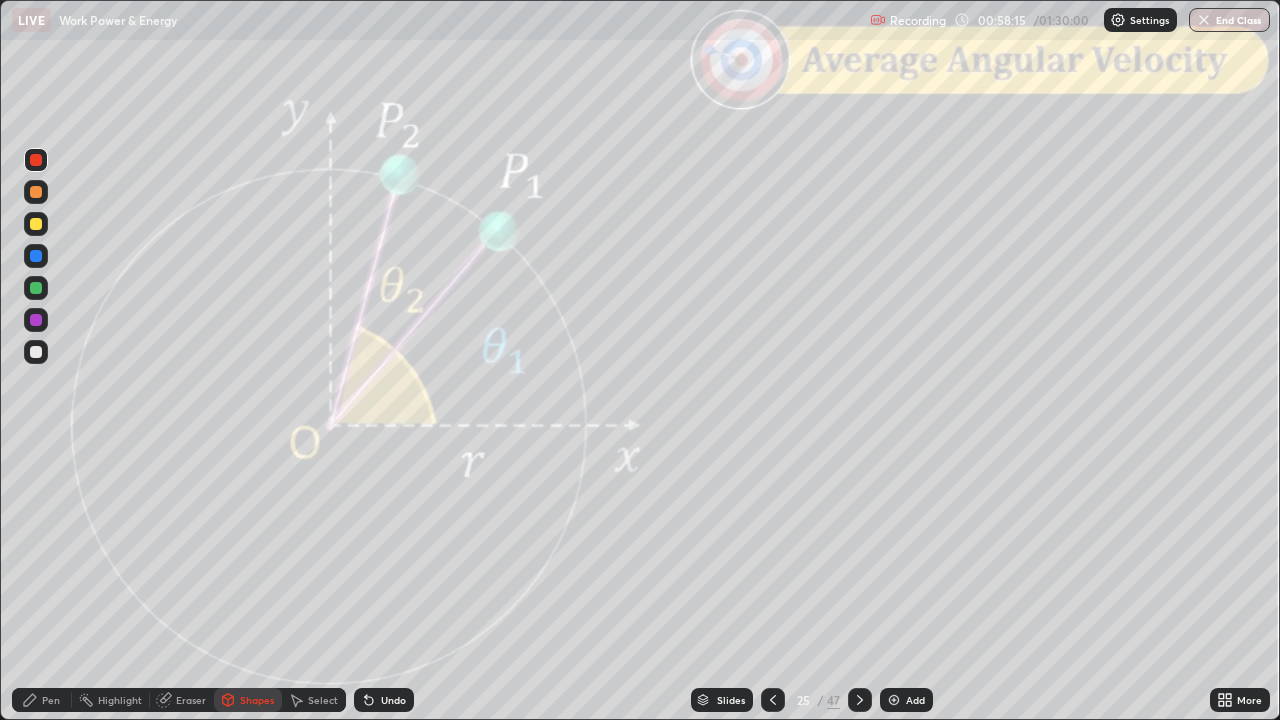 click on "Pen" at bounding box center [51, 700] 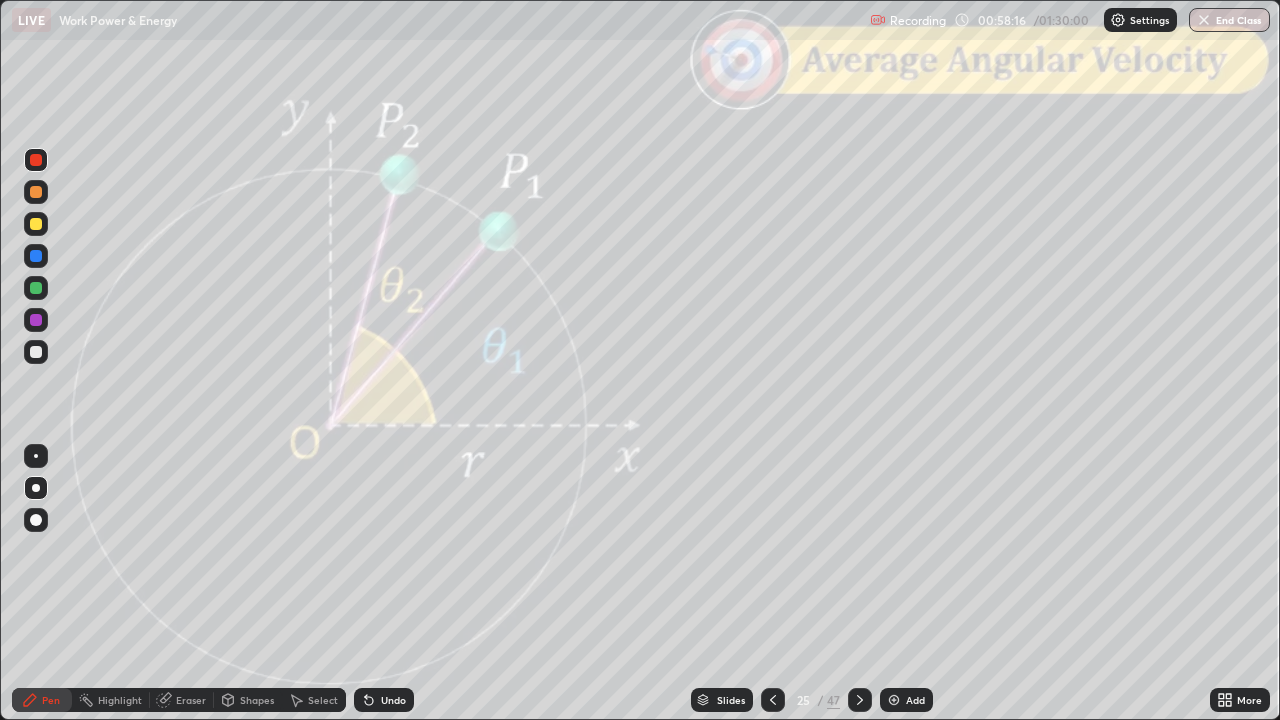 click at bounding box center [36, 192] 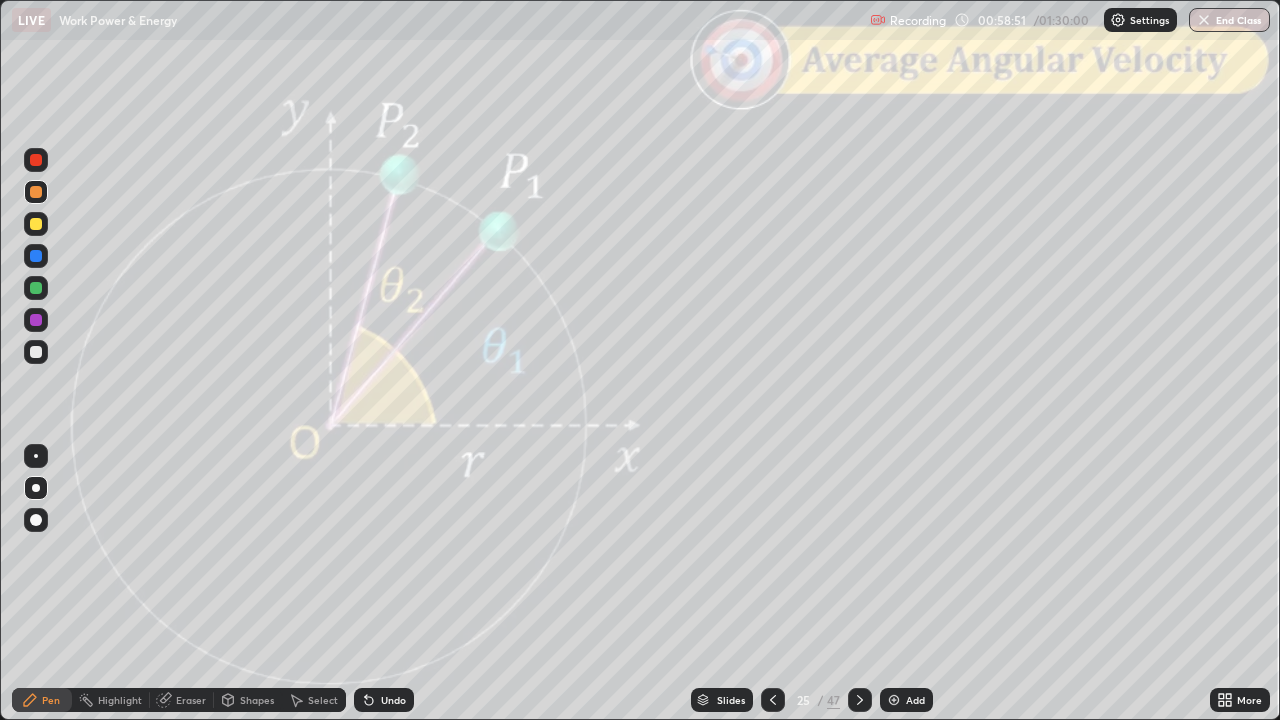 click on "Shapes" at bounding box center [257, 700] 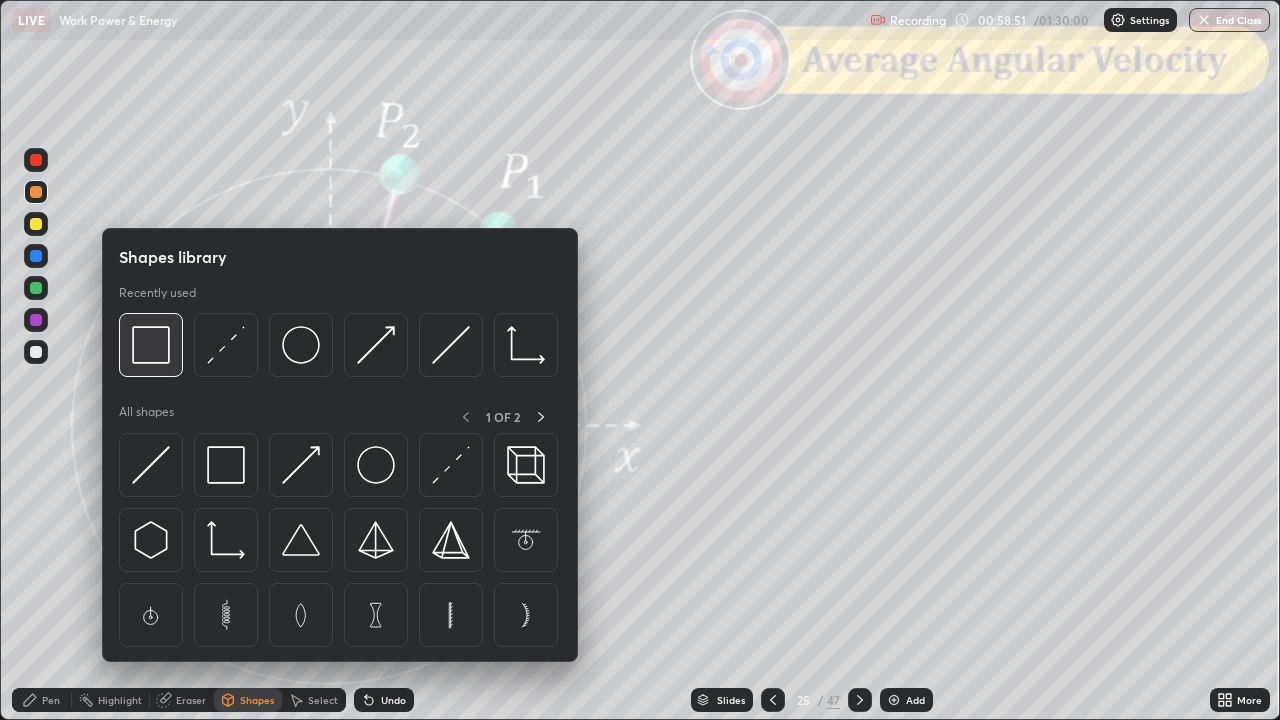 click at bounding box center [151, 345] 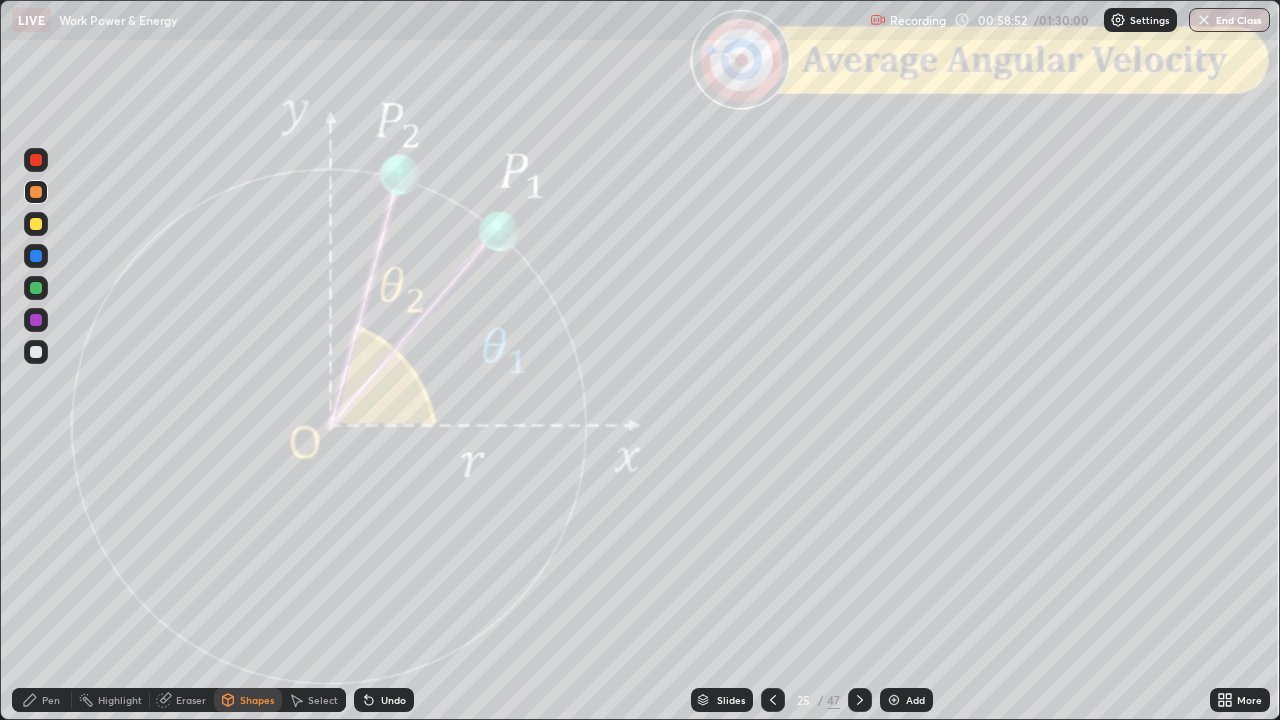 click at bounding box center [36, 160] 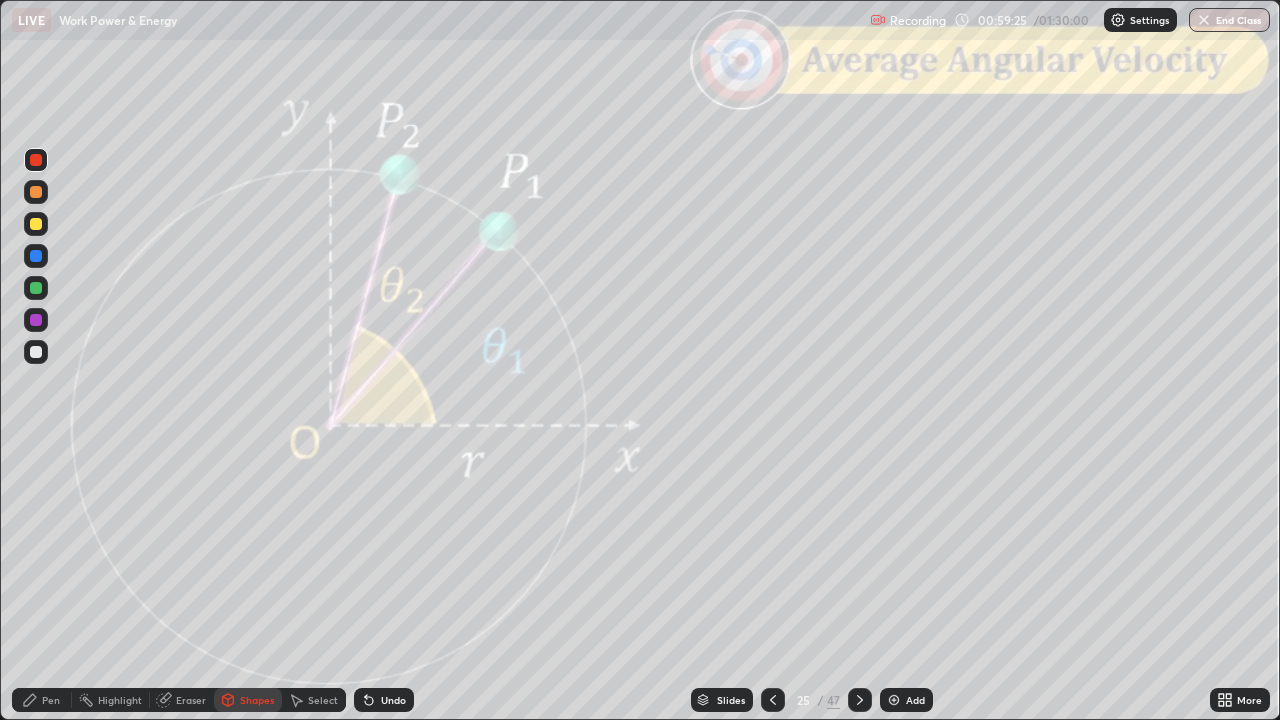 click on "Pen" at bounding box center [51, 700] 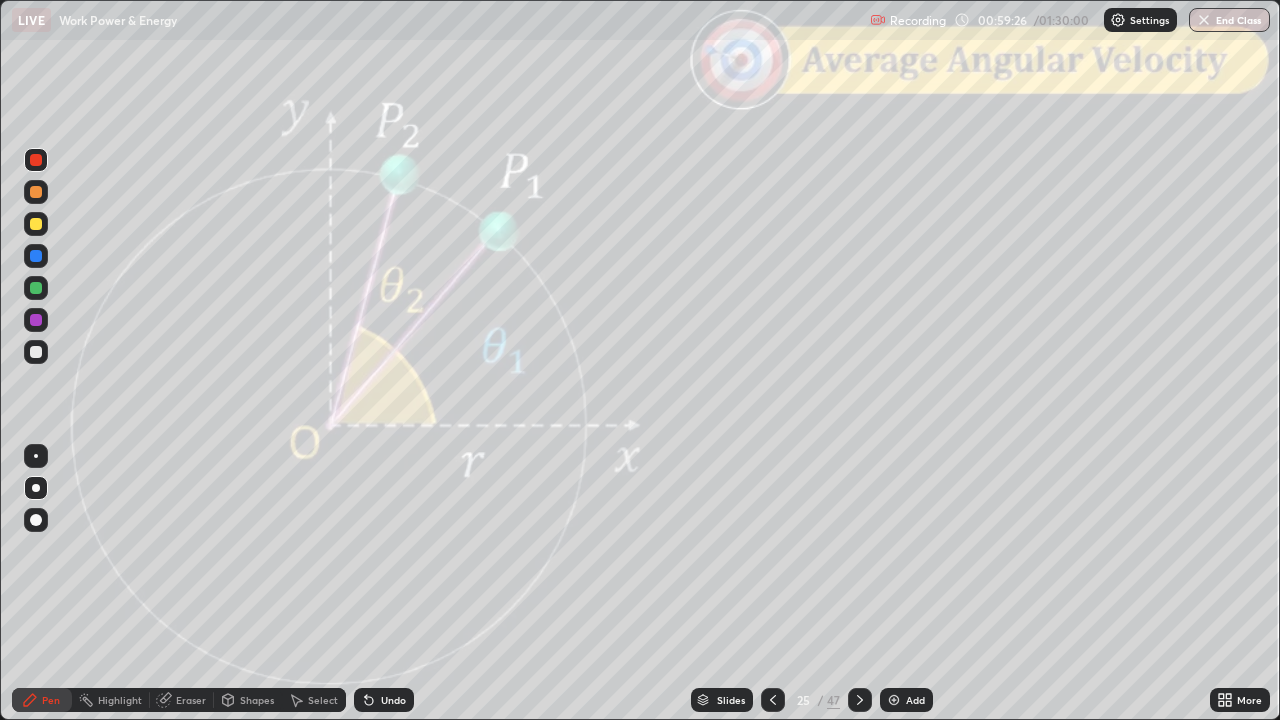 click at bounding box center [36, 224] 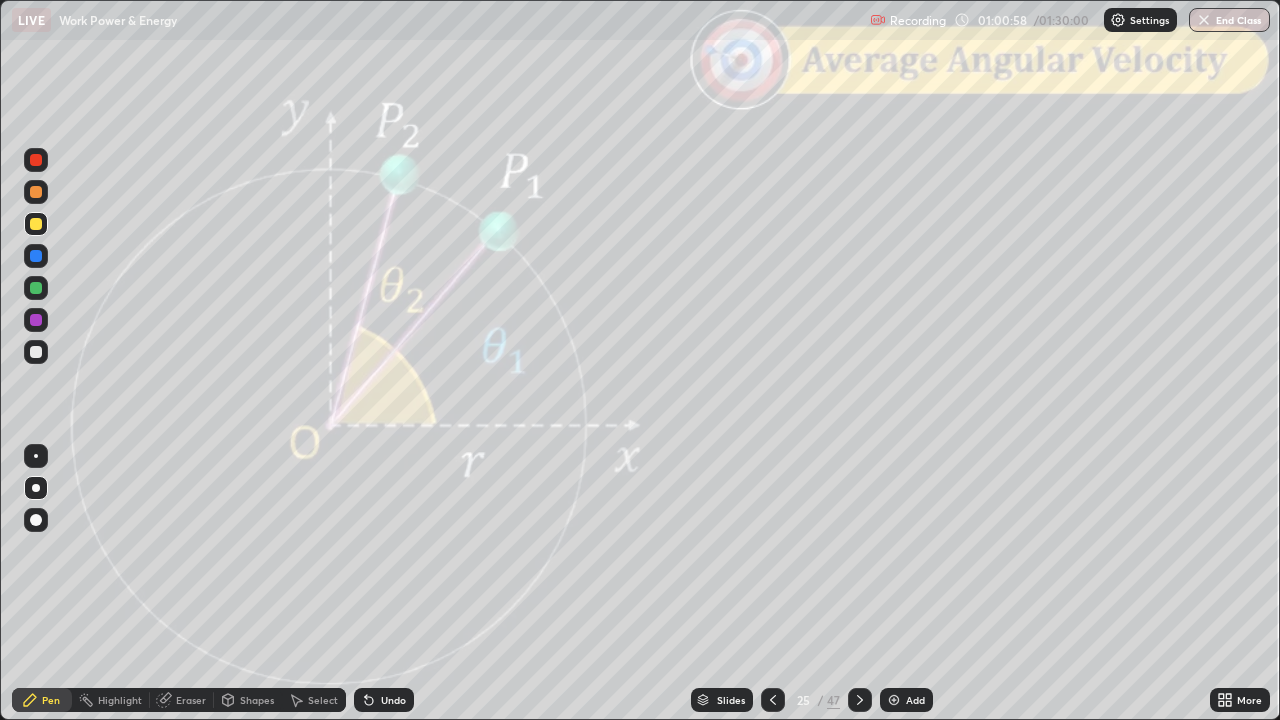 click 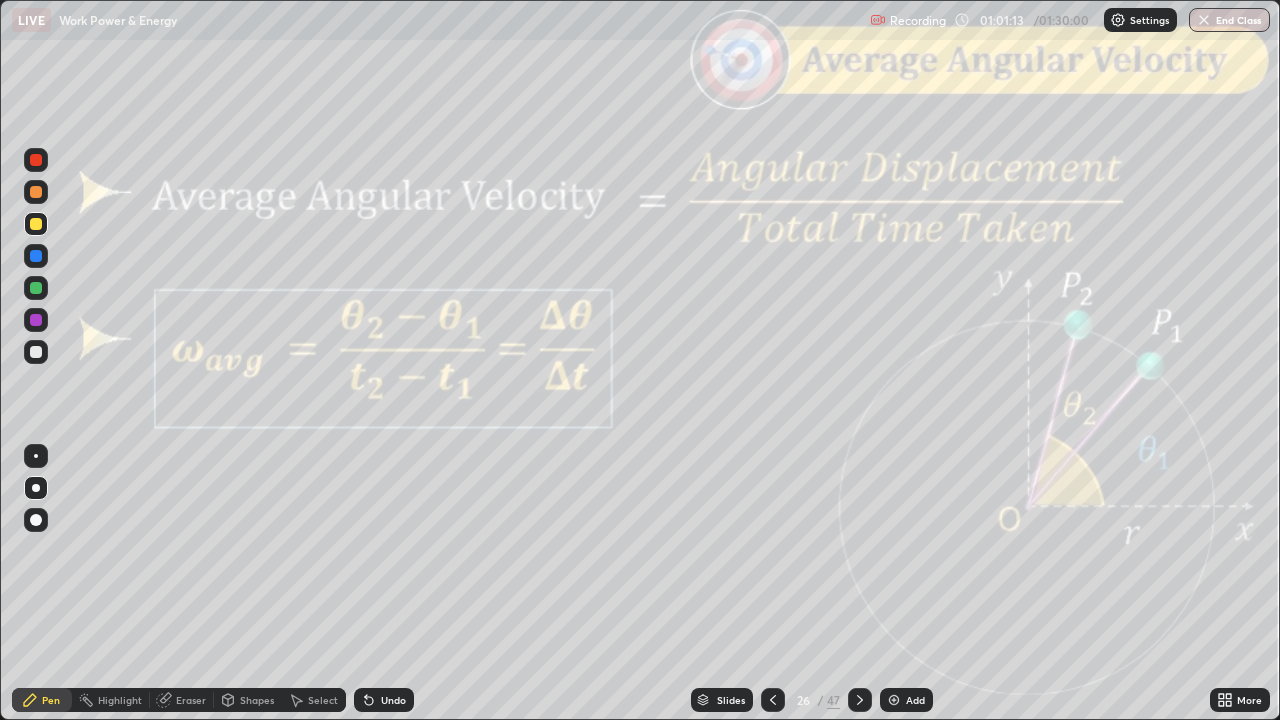 click 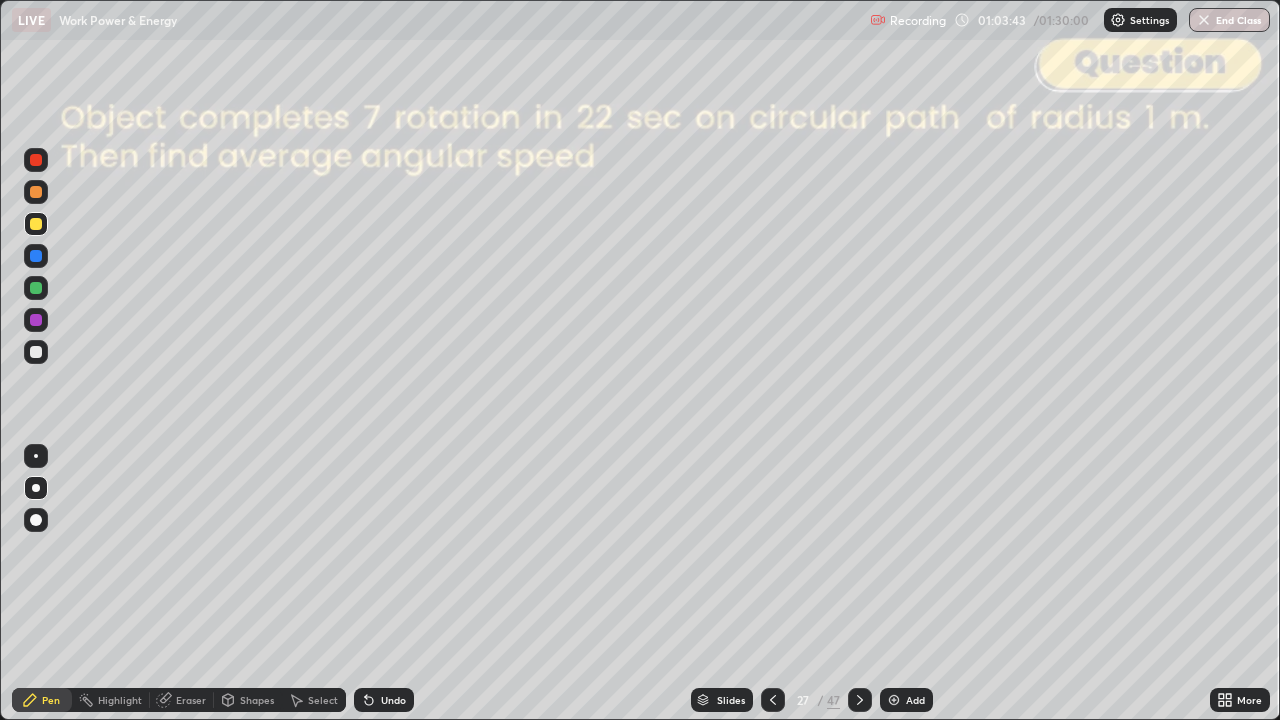 click on "Shapes" at bounding box center (257, 700) 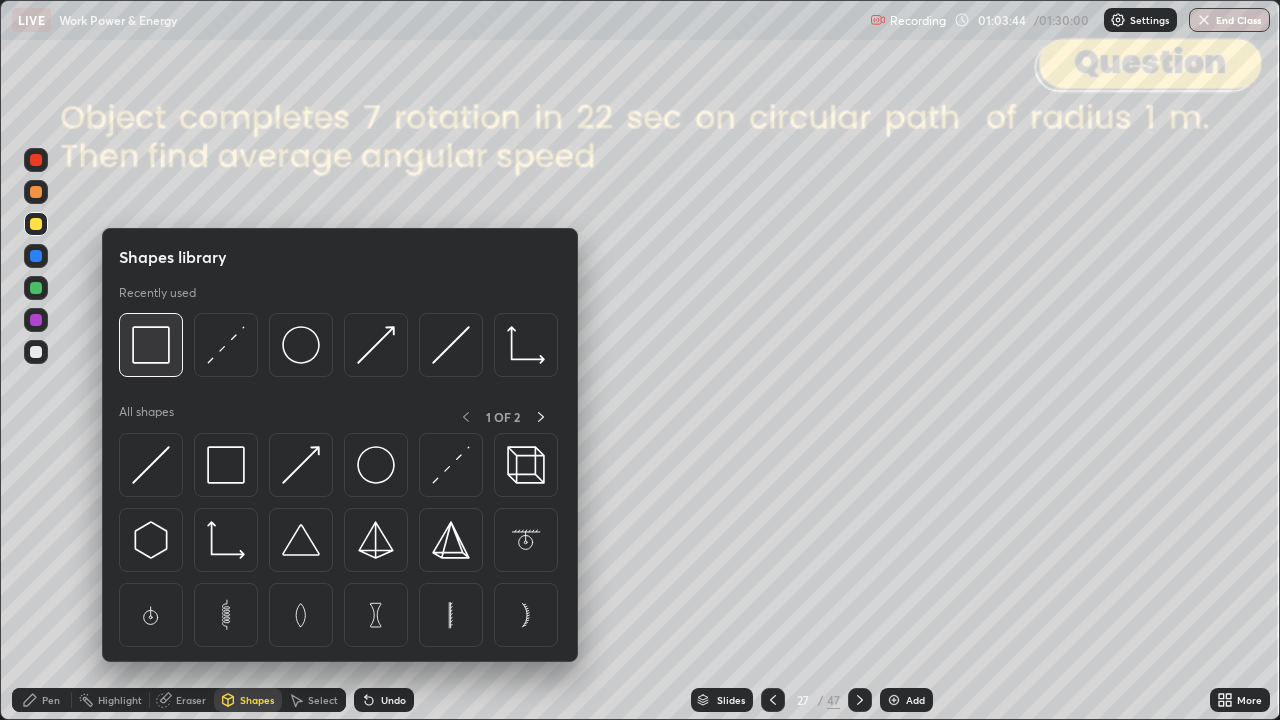 click at bounding box center [151, 345] 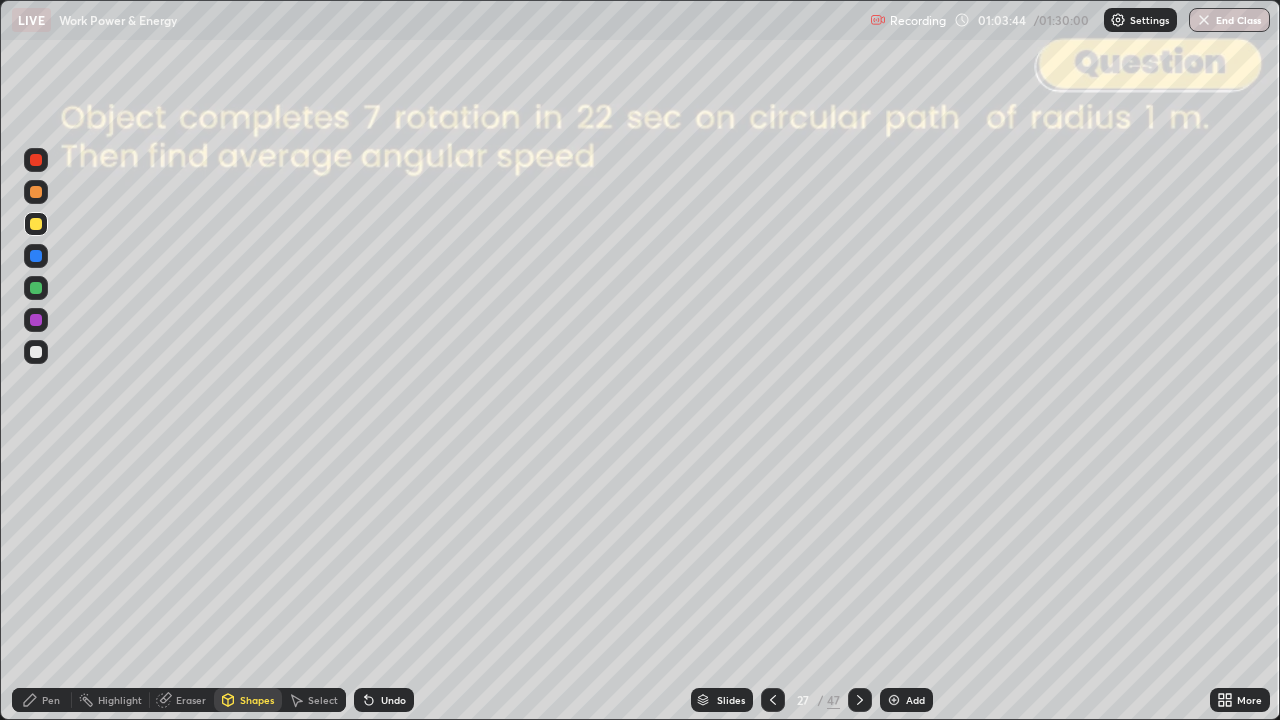click at bounding box center [36, 160] 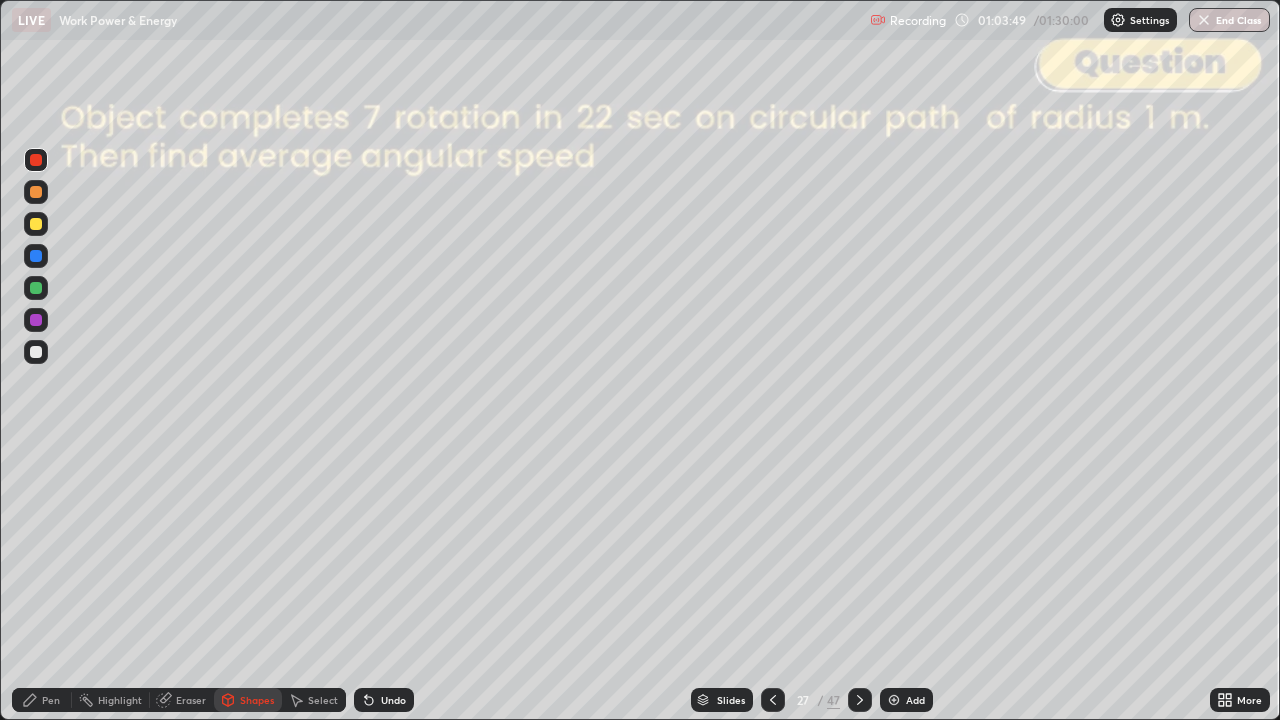 click on "Pen" at bounding box center (51, 700) 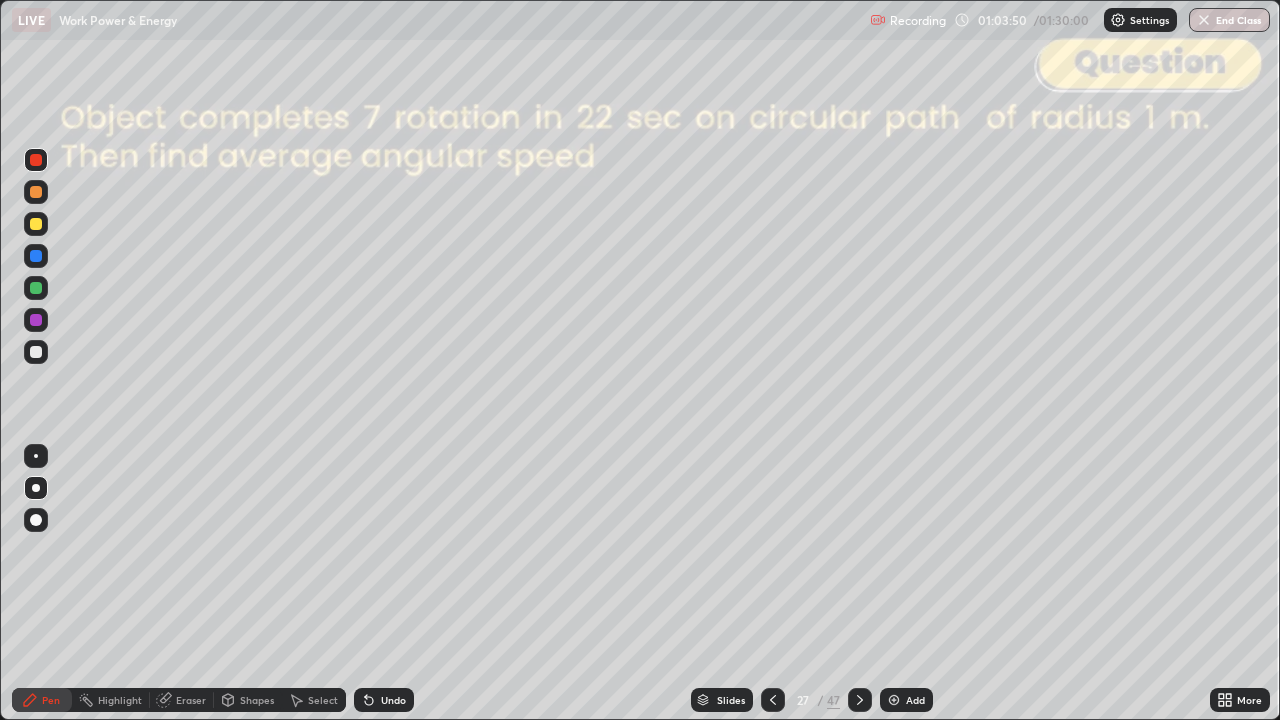click at bounding box center [36, 224] 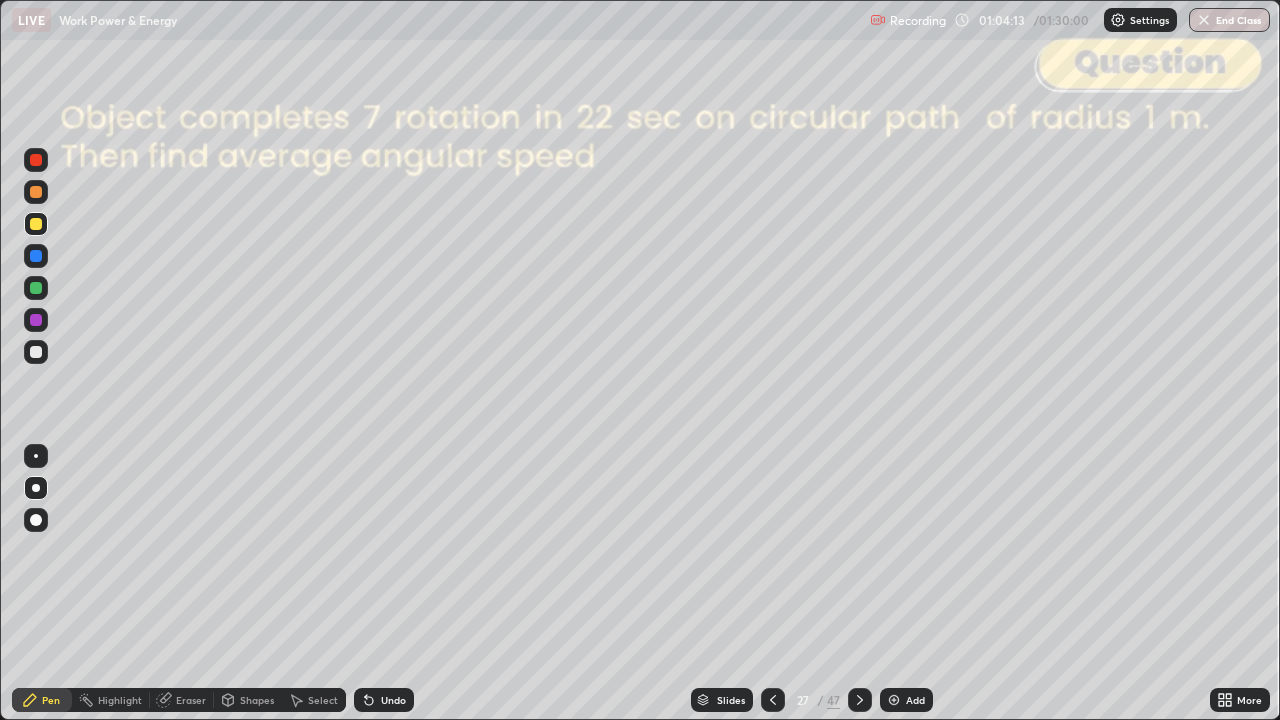 click on "Shapes" at bounding box center [248, 700] 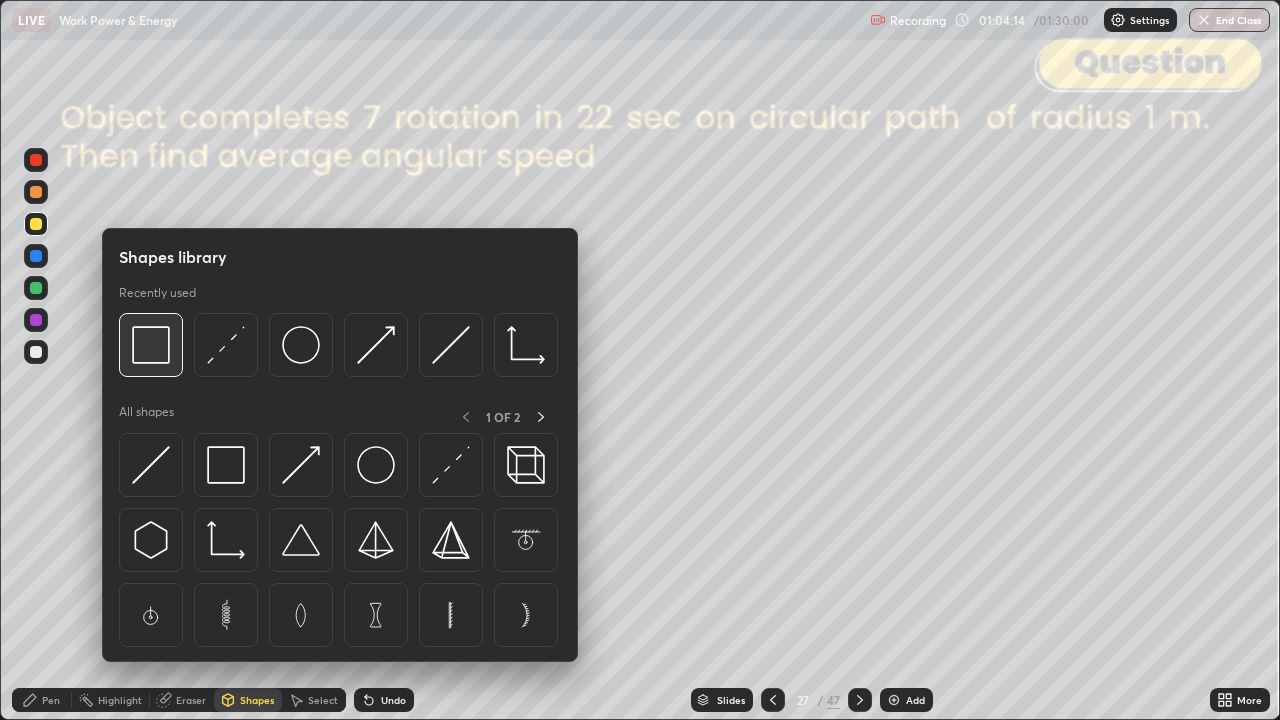 click at bounding box center (151, 345) 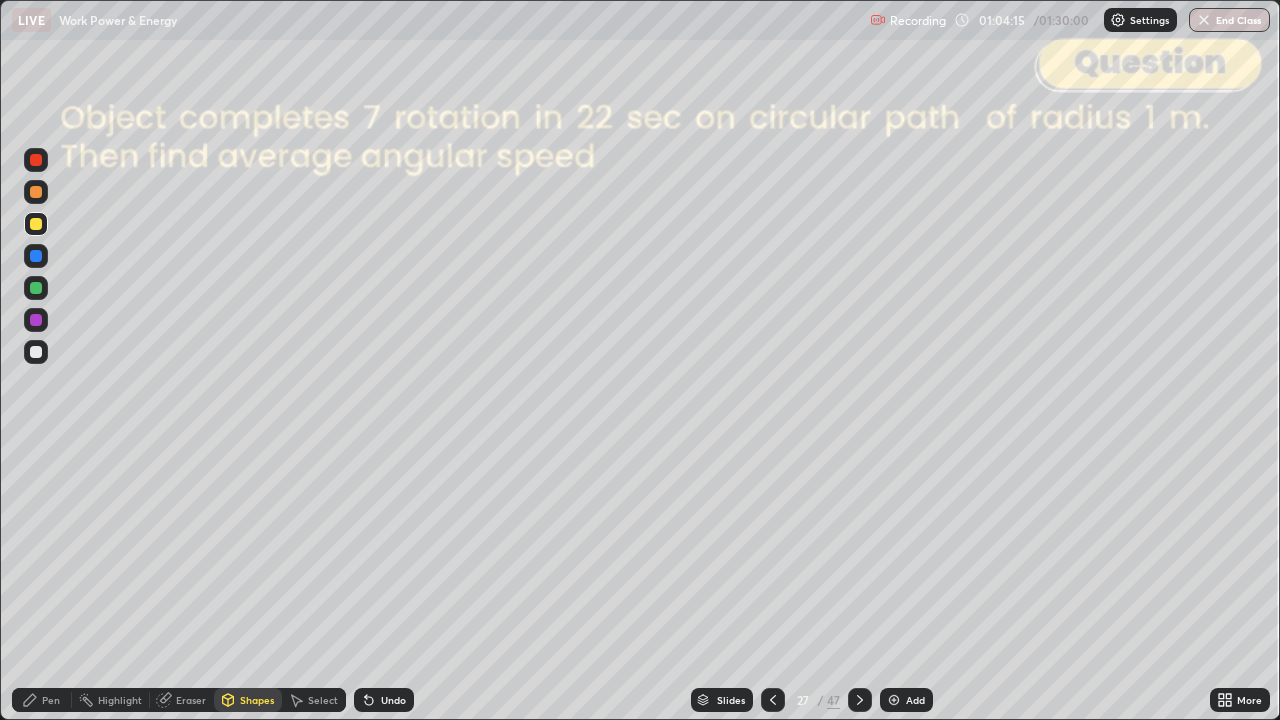 click at bounding box center (36, 160) 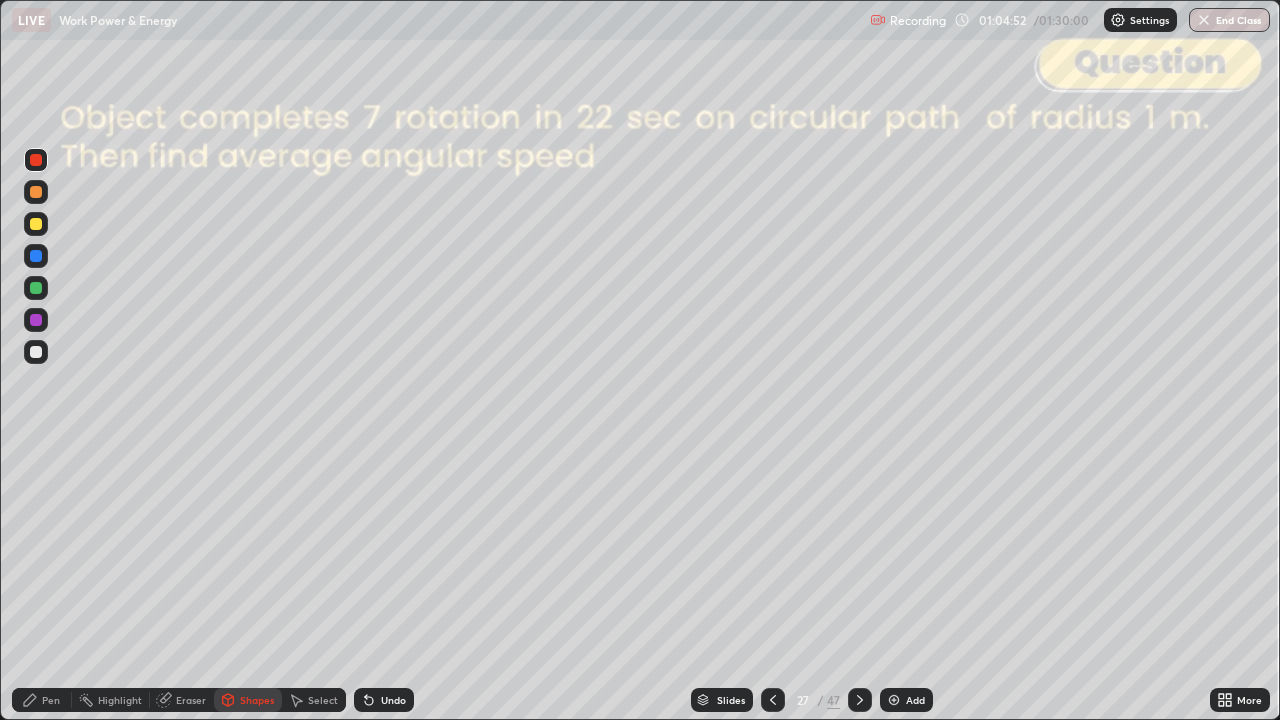 click on "Pen" at bounding box center (51, 700) 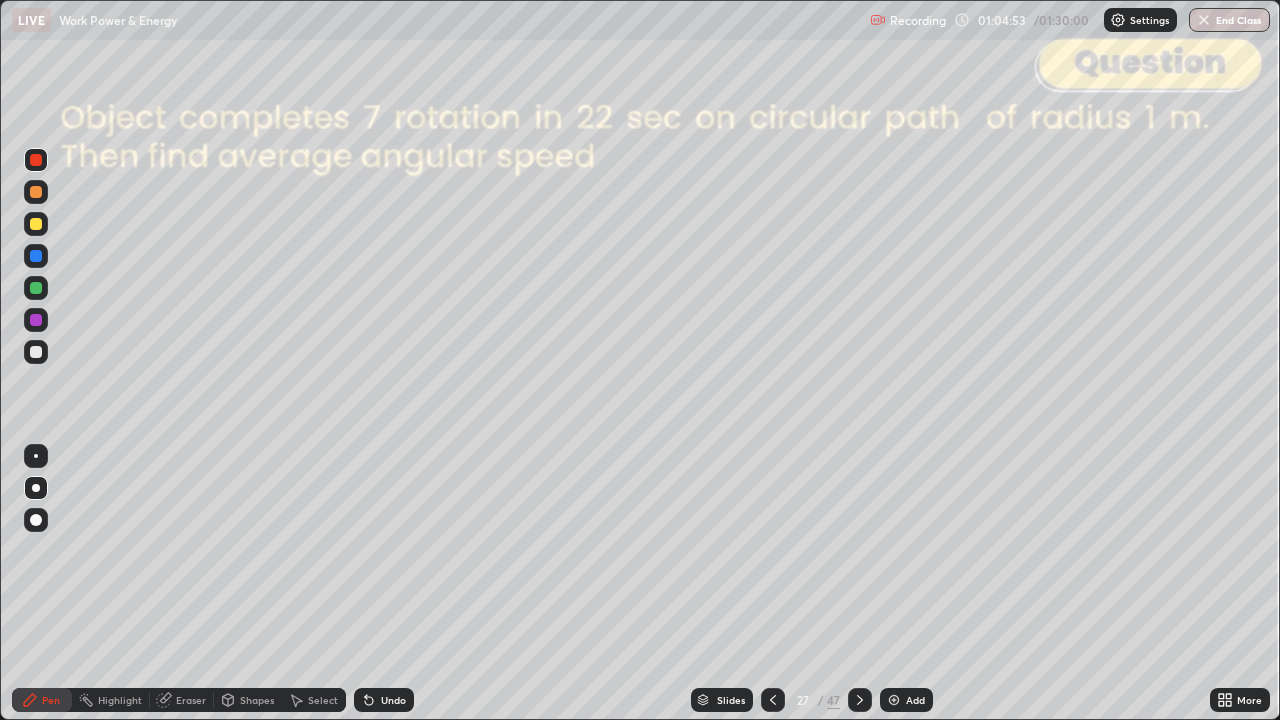 click at bounding box center (36, 224) 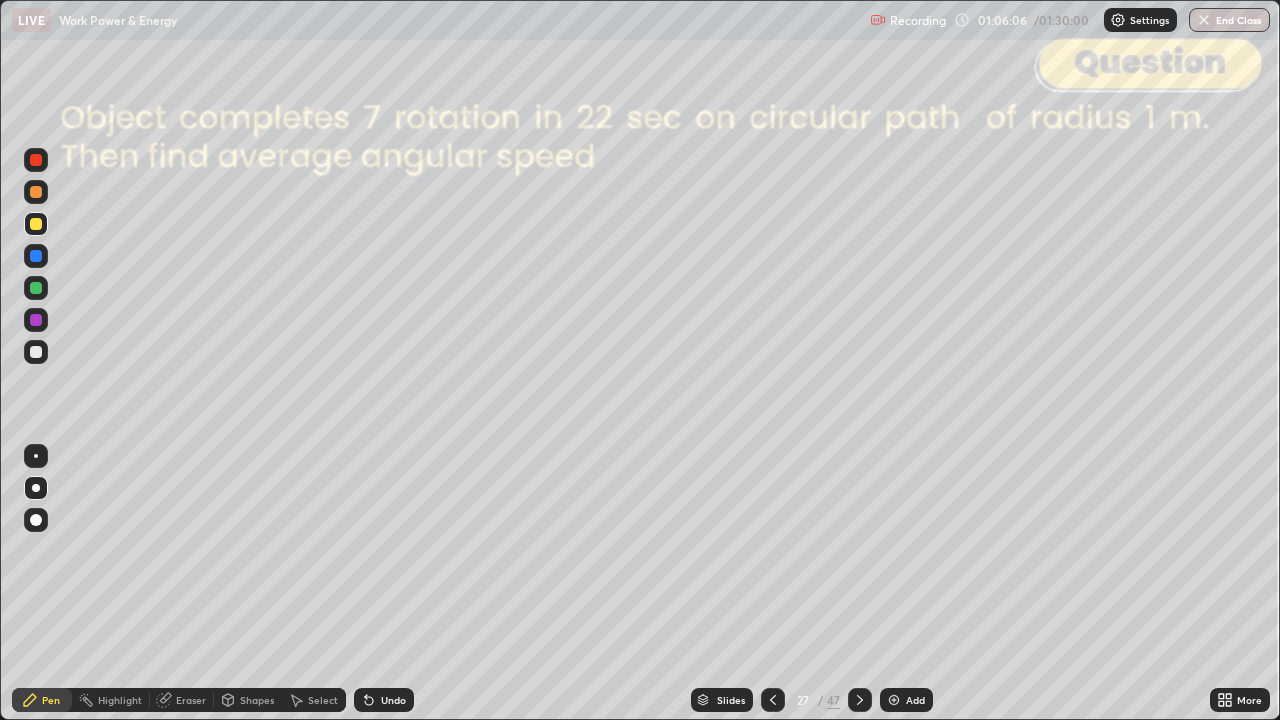 click on "Shapes" at bounding box center (257, 700) 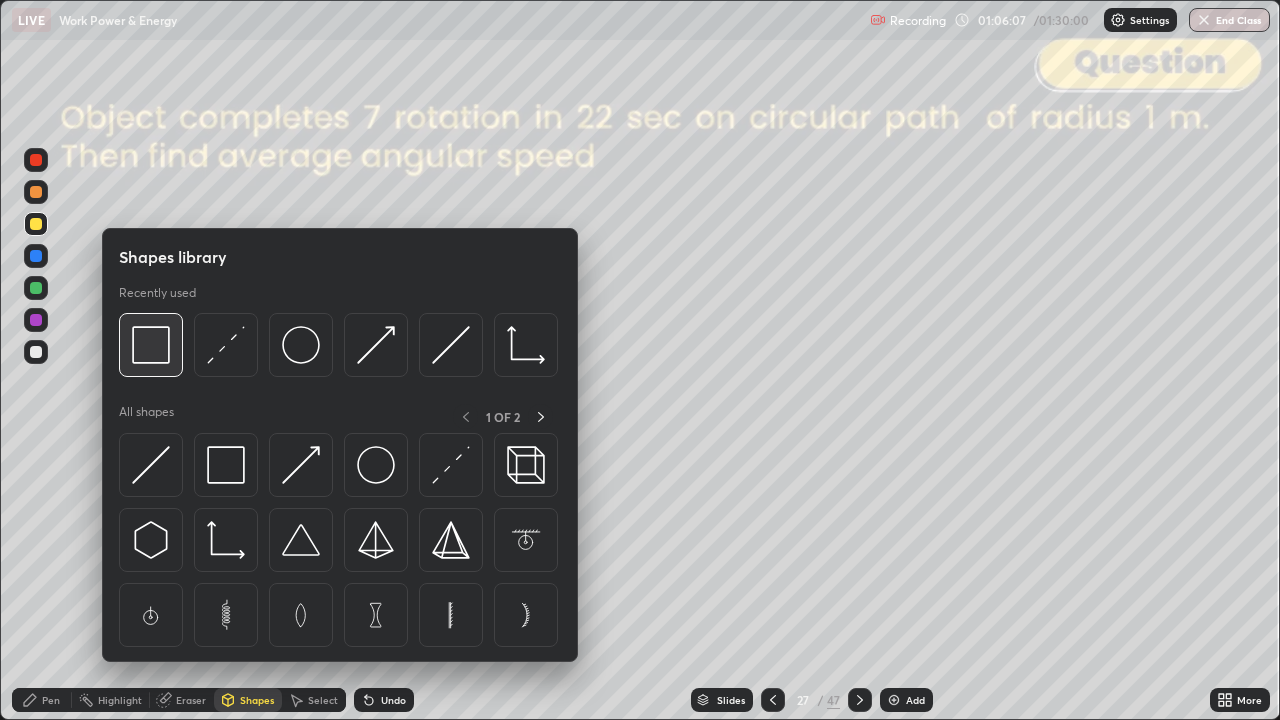 click at bounding box center (151, 345) 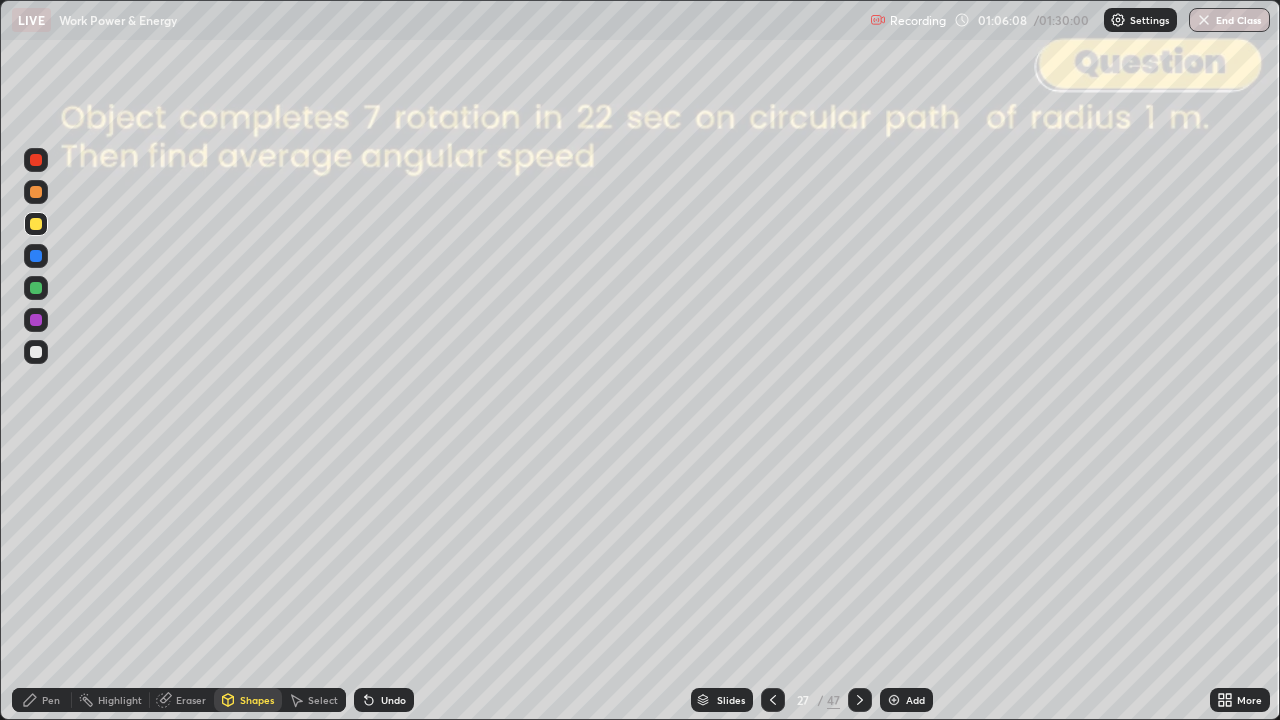click at bounding box center [36, 160] 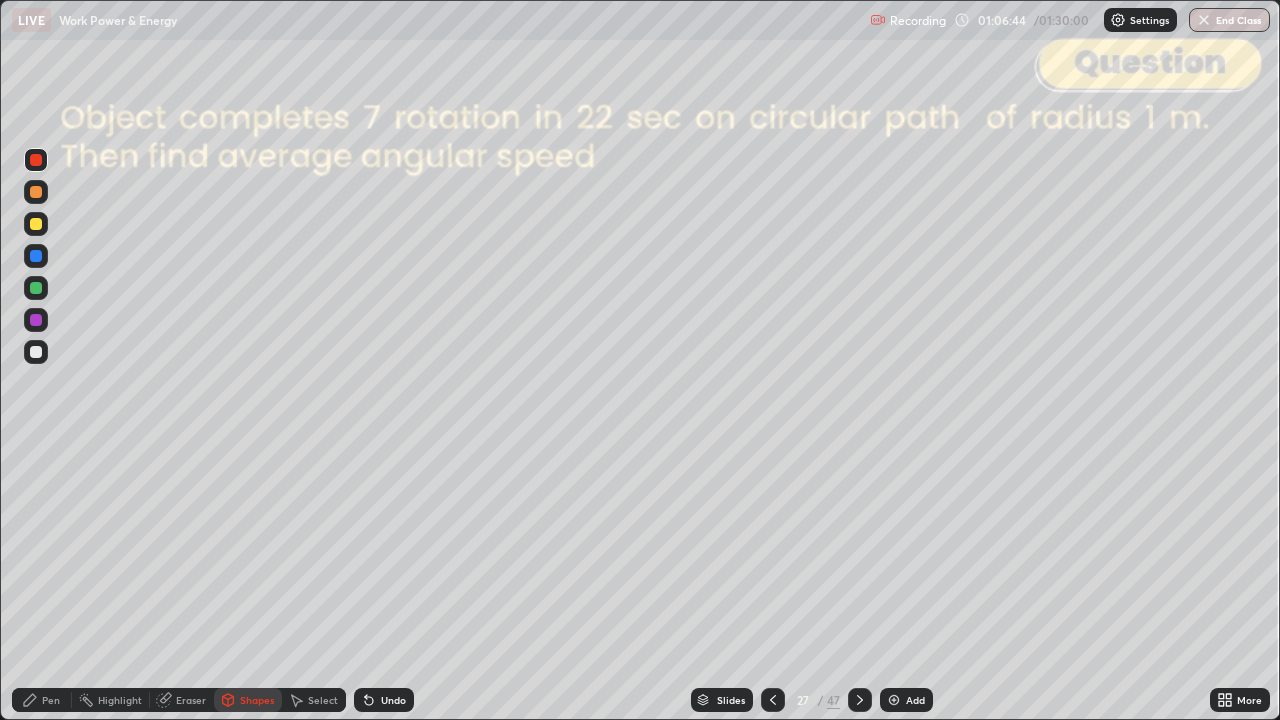 click at bounding box center [860, 700] 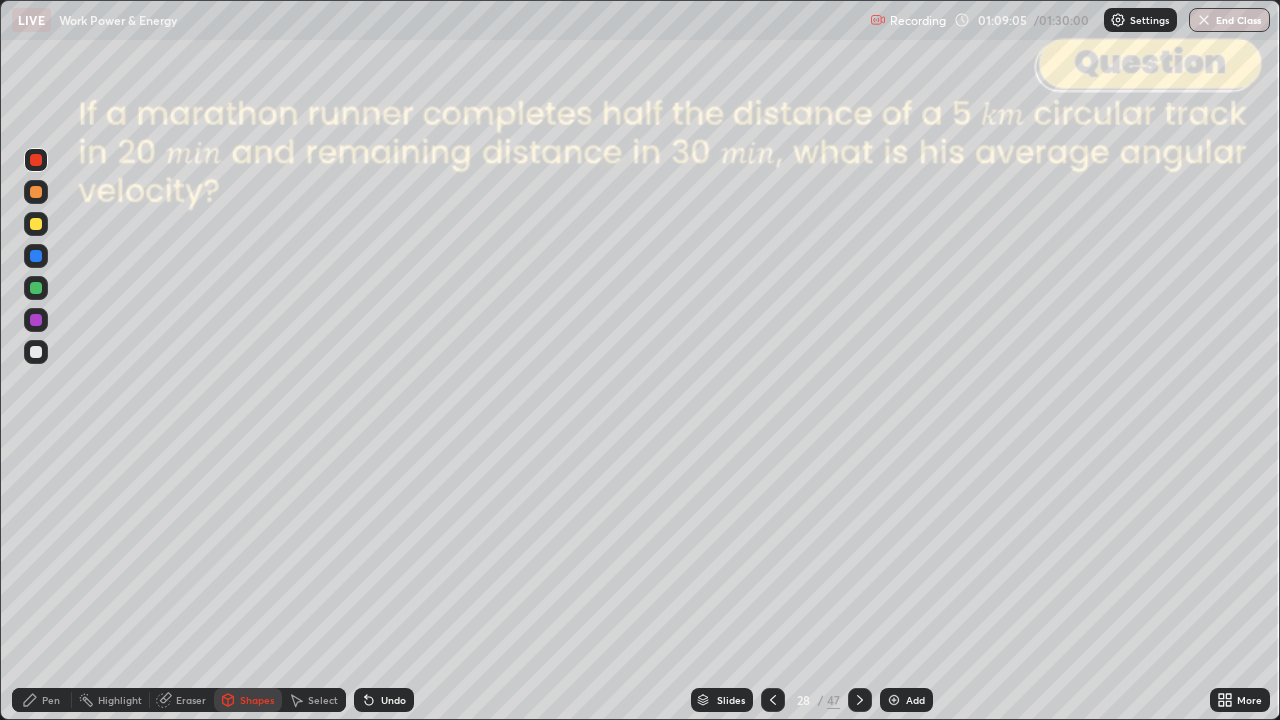 click on "Pen" at bounding box center [51, 700] 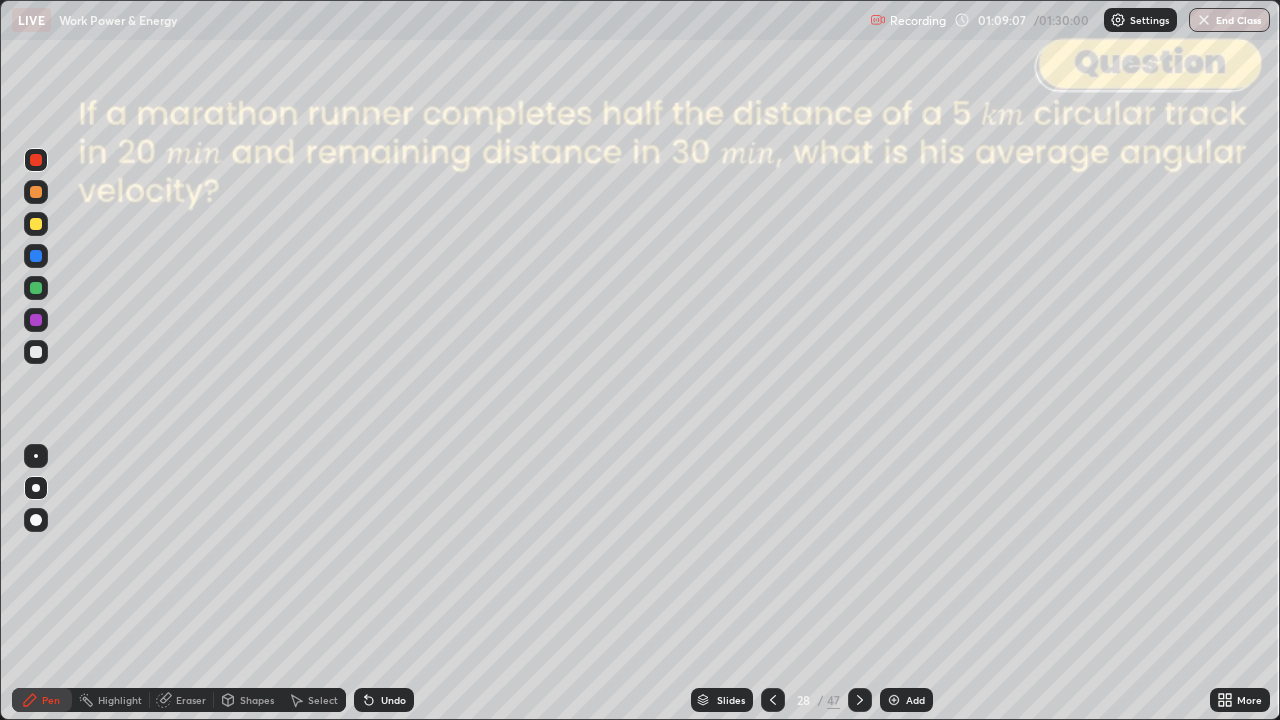 click at bounding box center [36, 352] 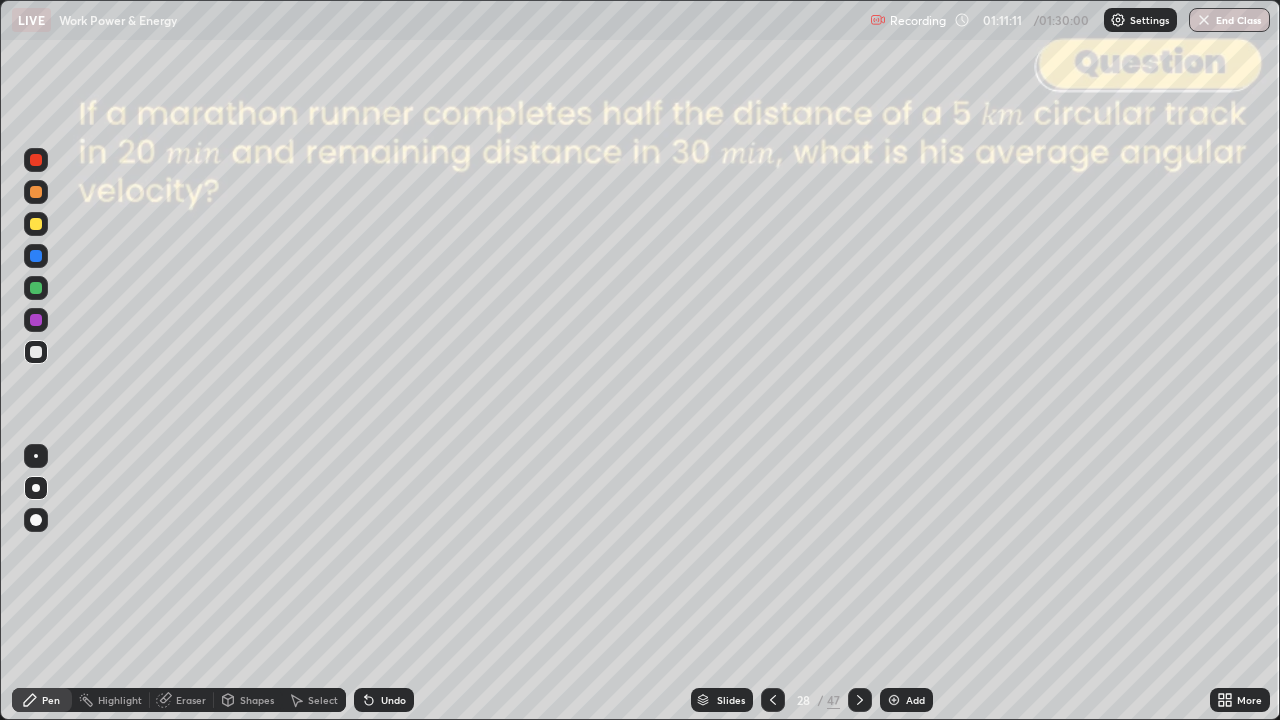 click at bounding box center [36, 224] 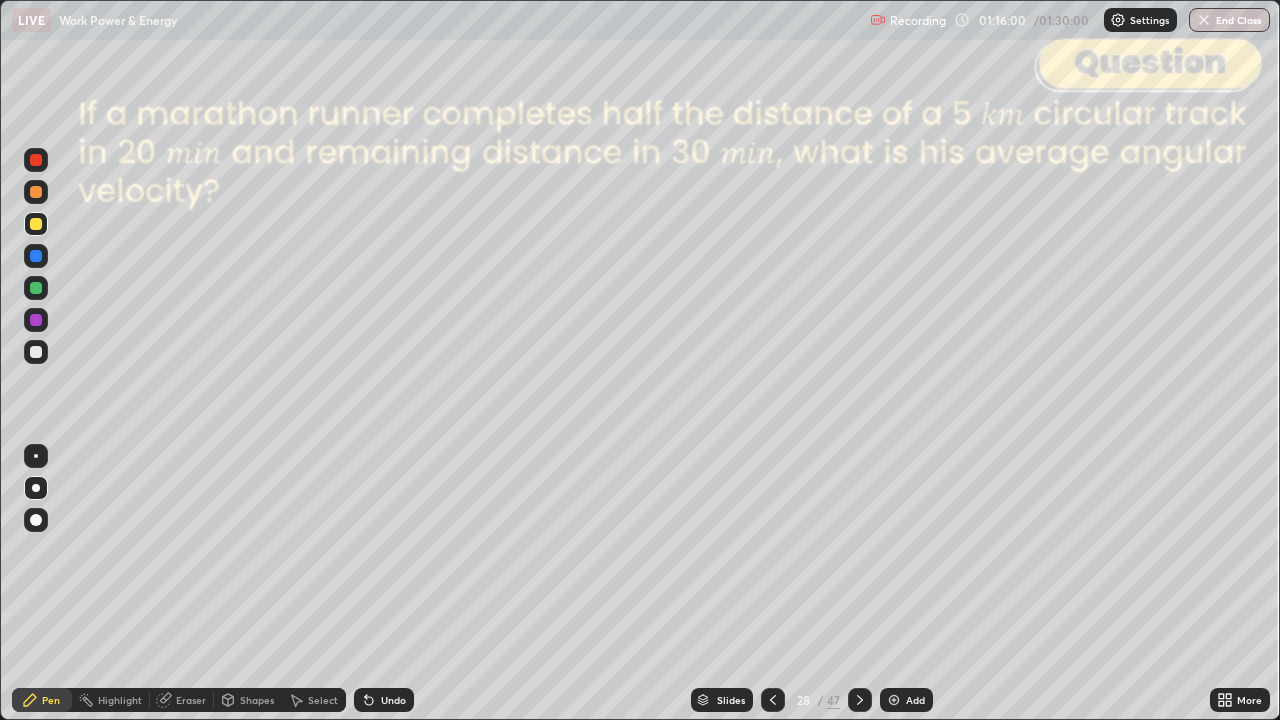 click 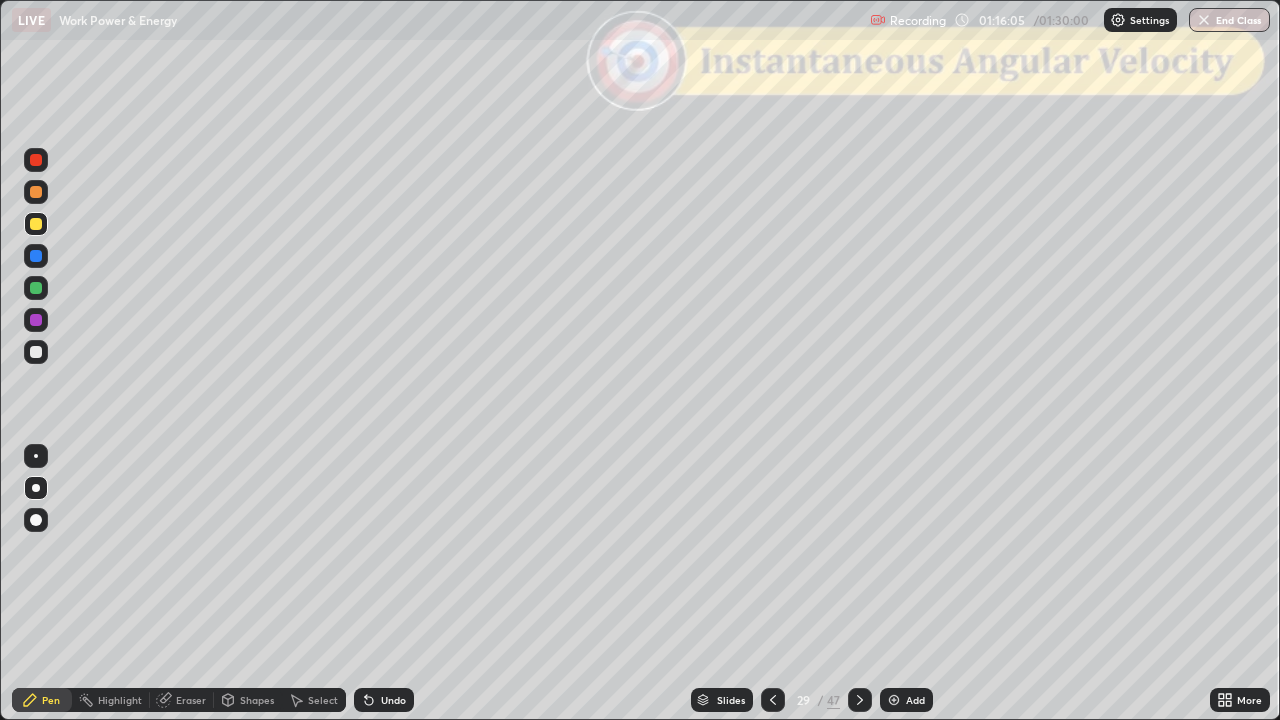 click on "Slides" at bounding box center (731, 700) 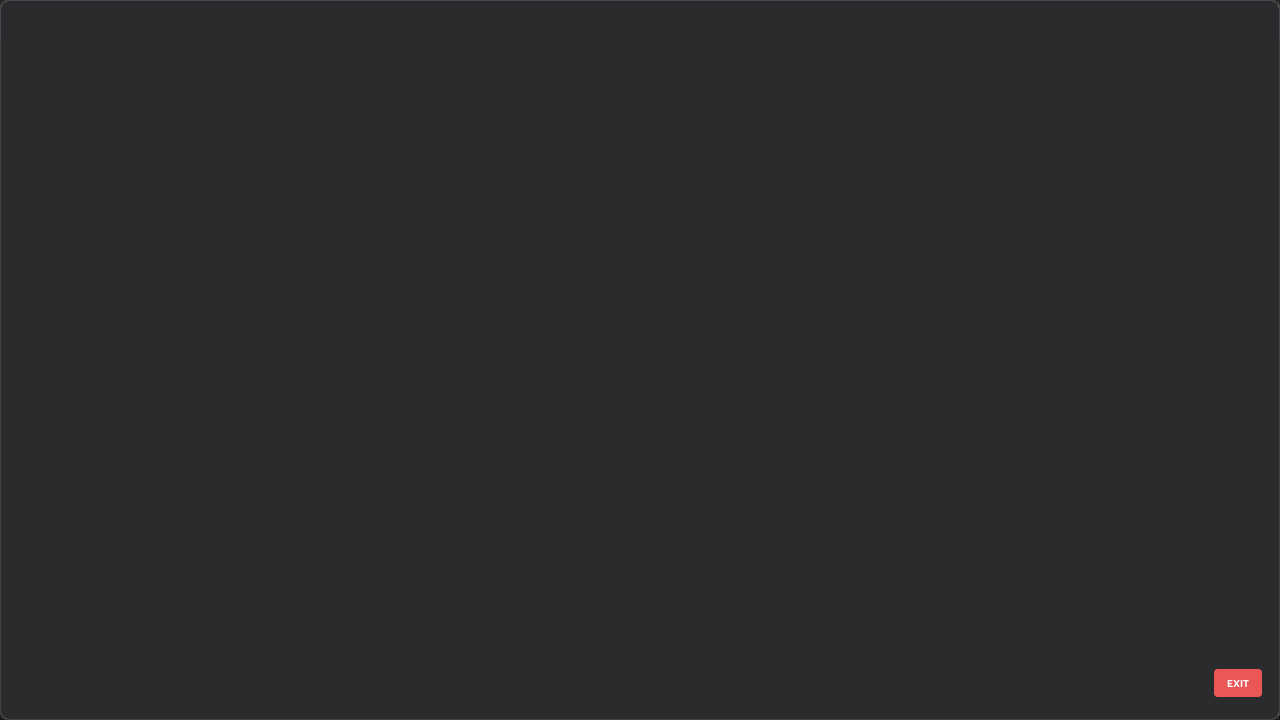 scroll, scrollTop: 1529, scrollLeft: 0, axis: vertical 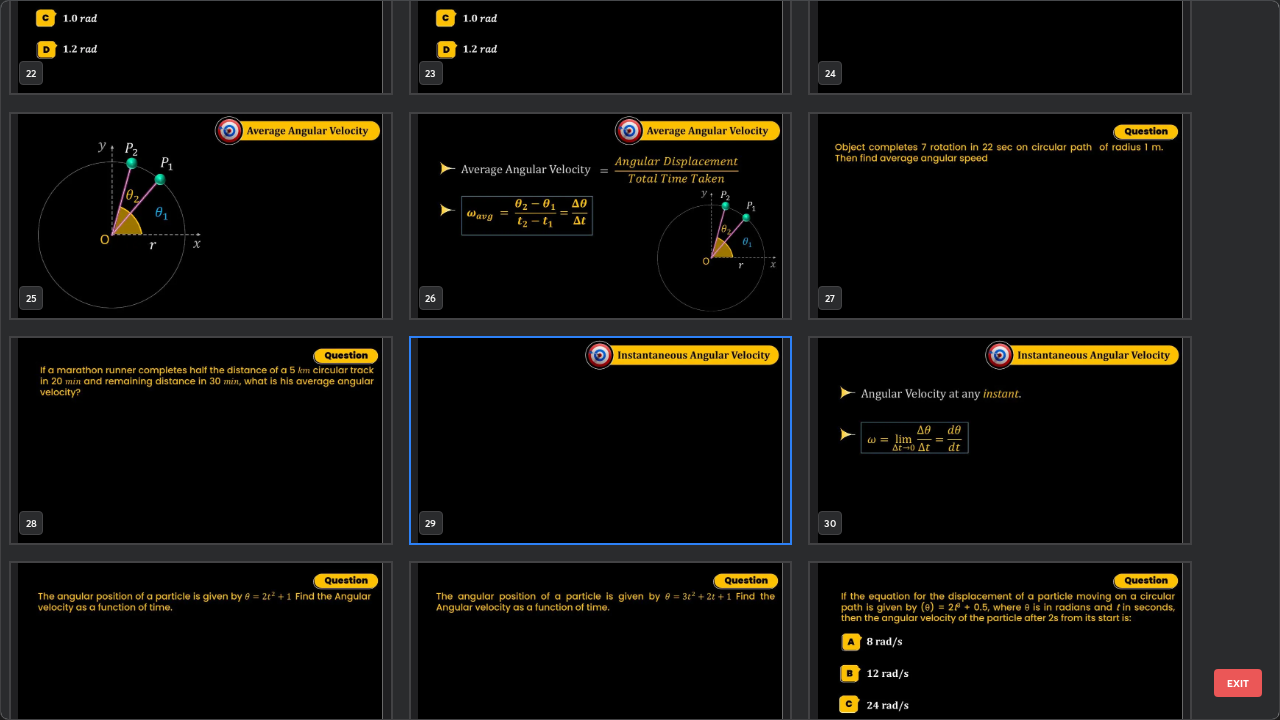 click on "EXIT" at bounding box center [1238, 683] 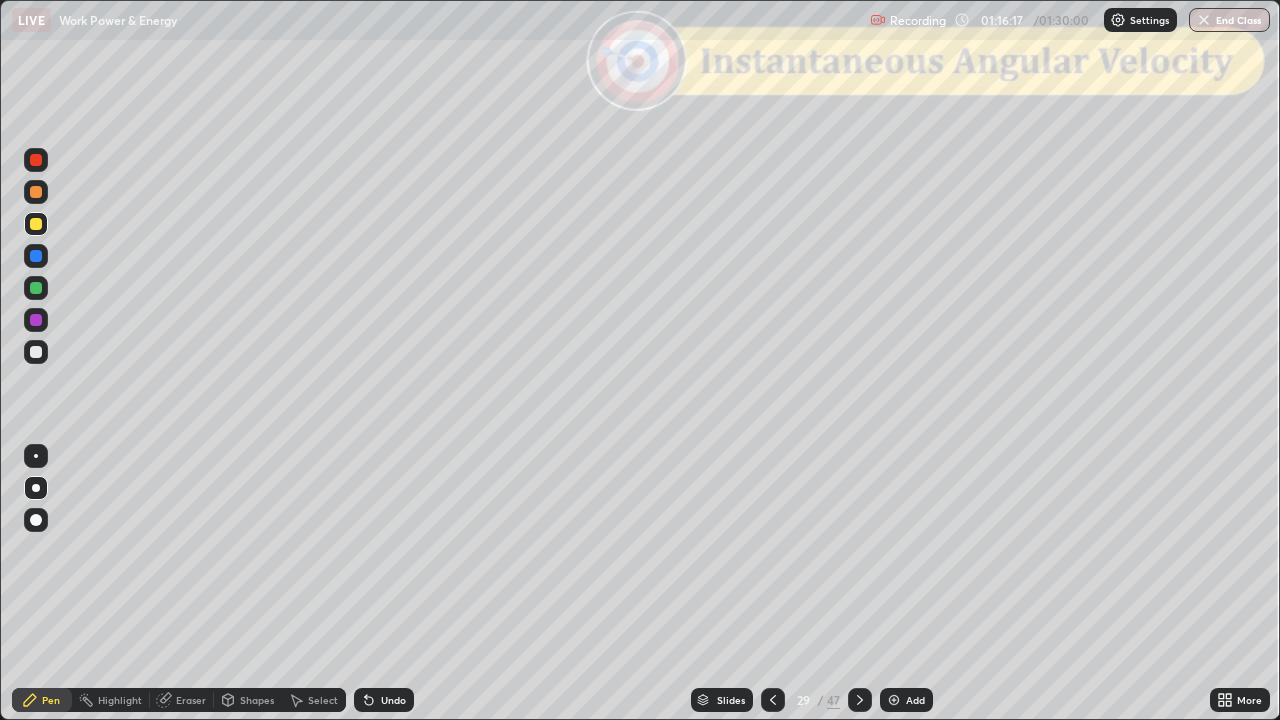 click on "Erase all" at bounding box center (36, 360) 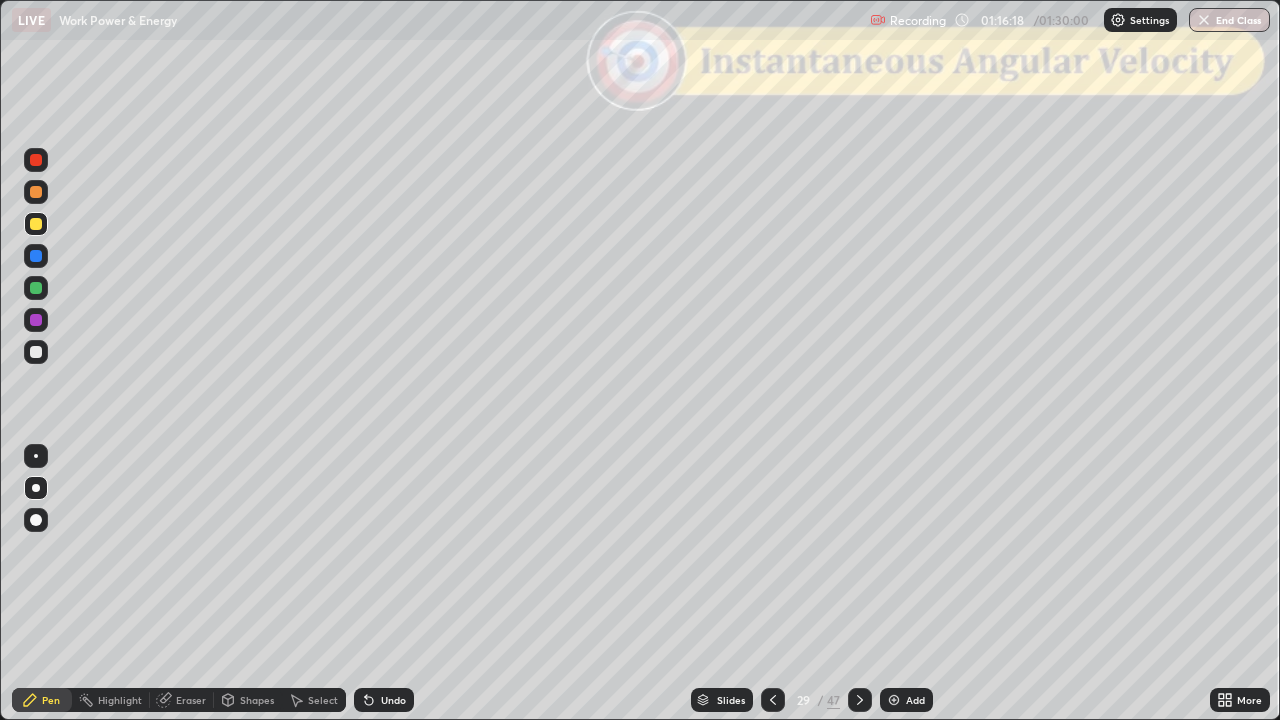 click at bounding box center (36, 352) 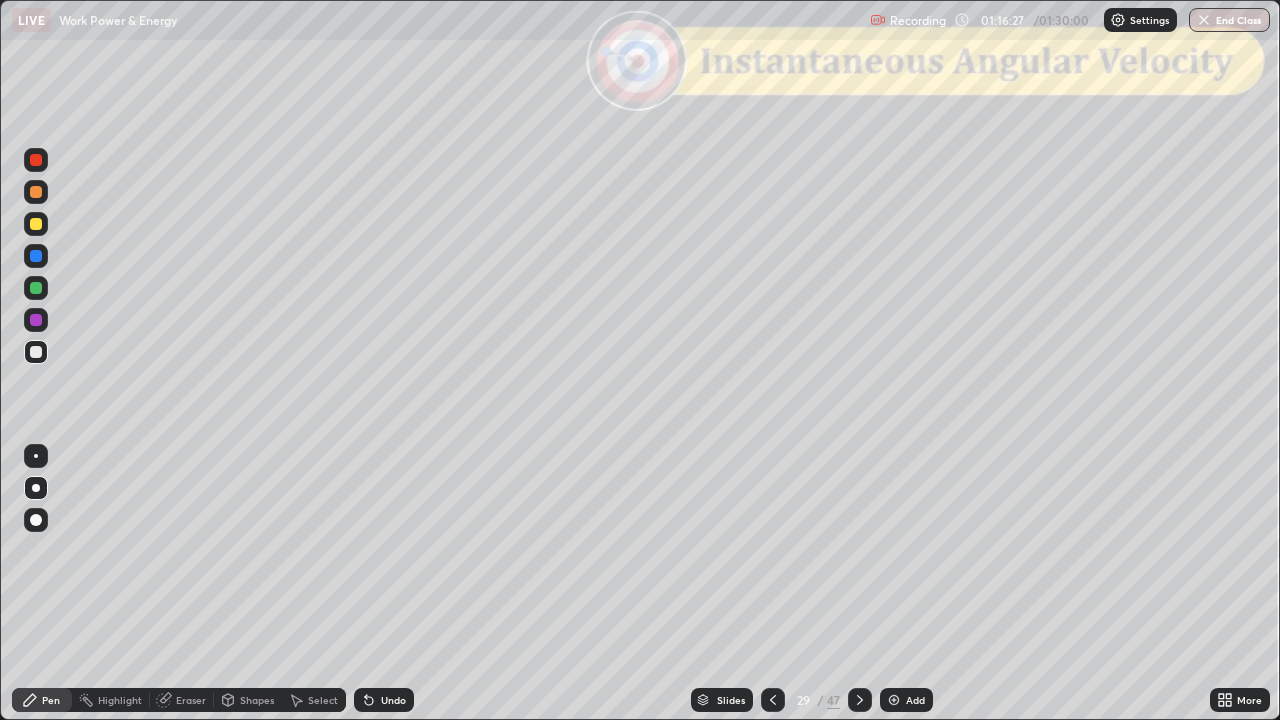click on "Shapes" at bounding box center [257, 700] 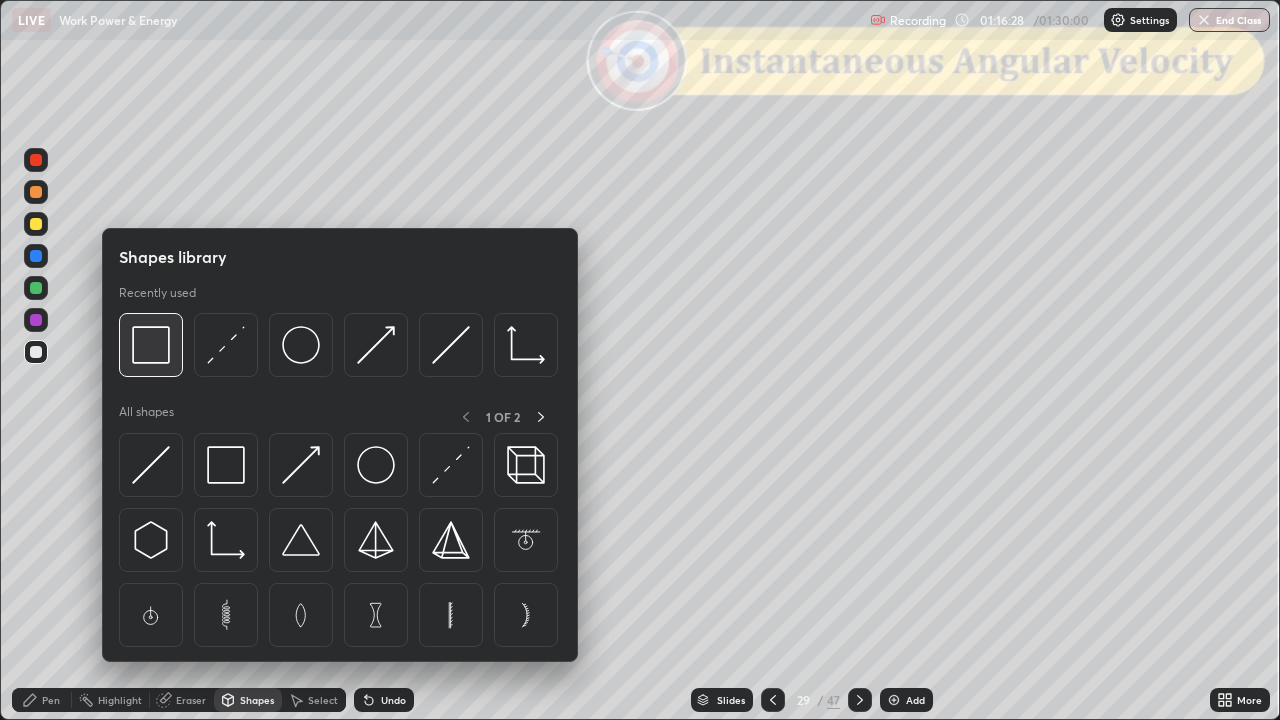 click at bounding box center (151, 345) 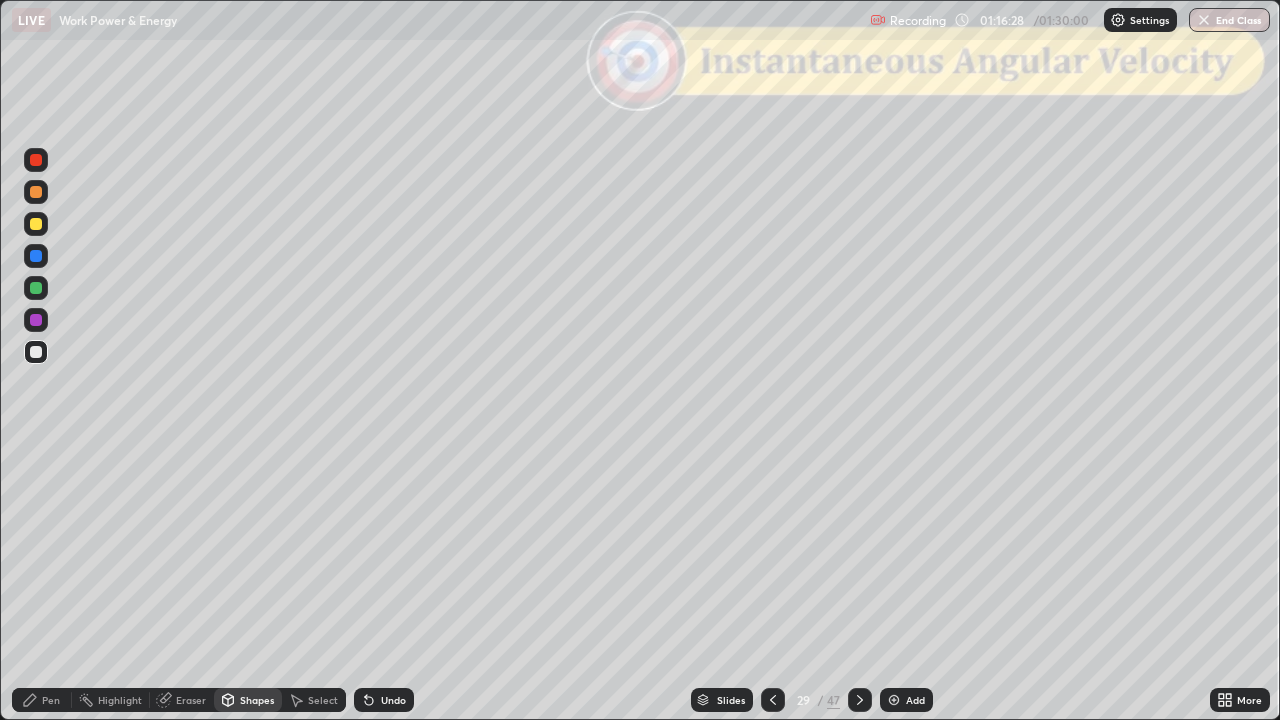click at bounding box center [36, 160] 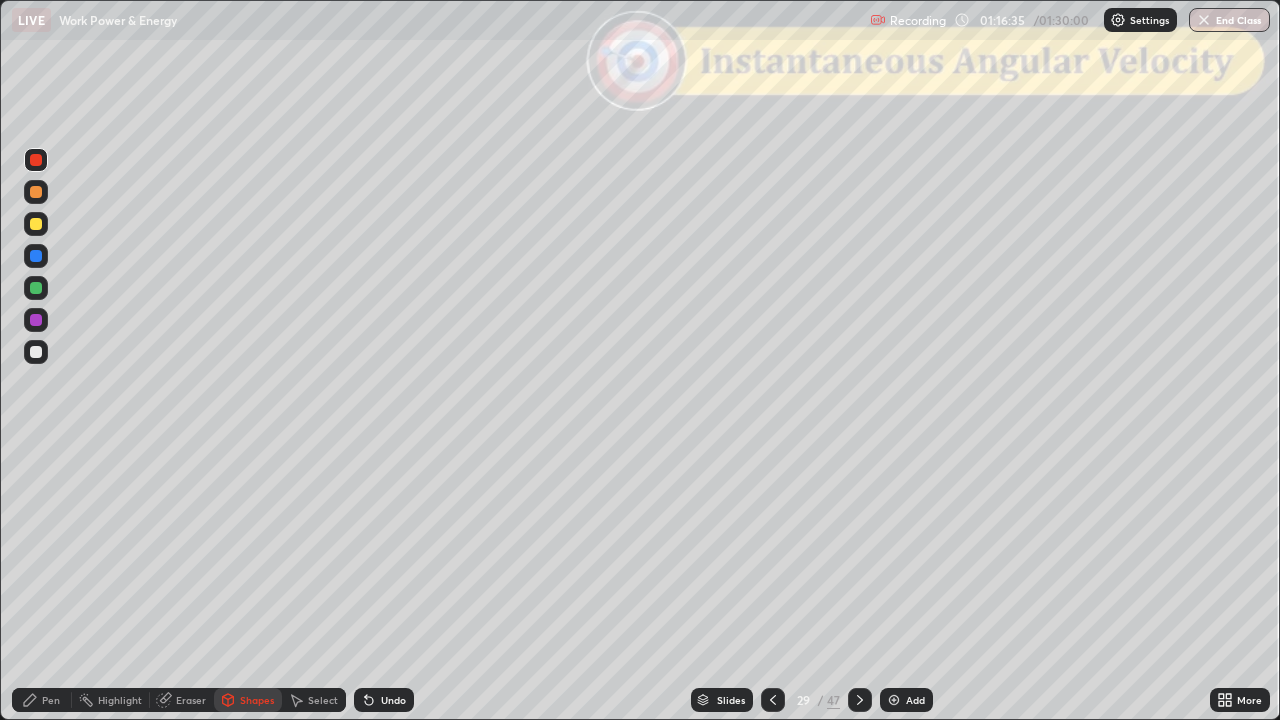 click 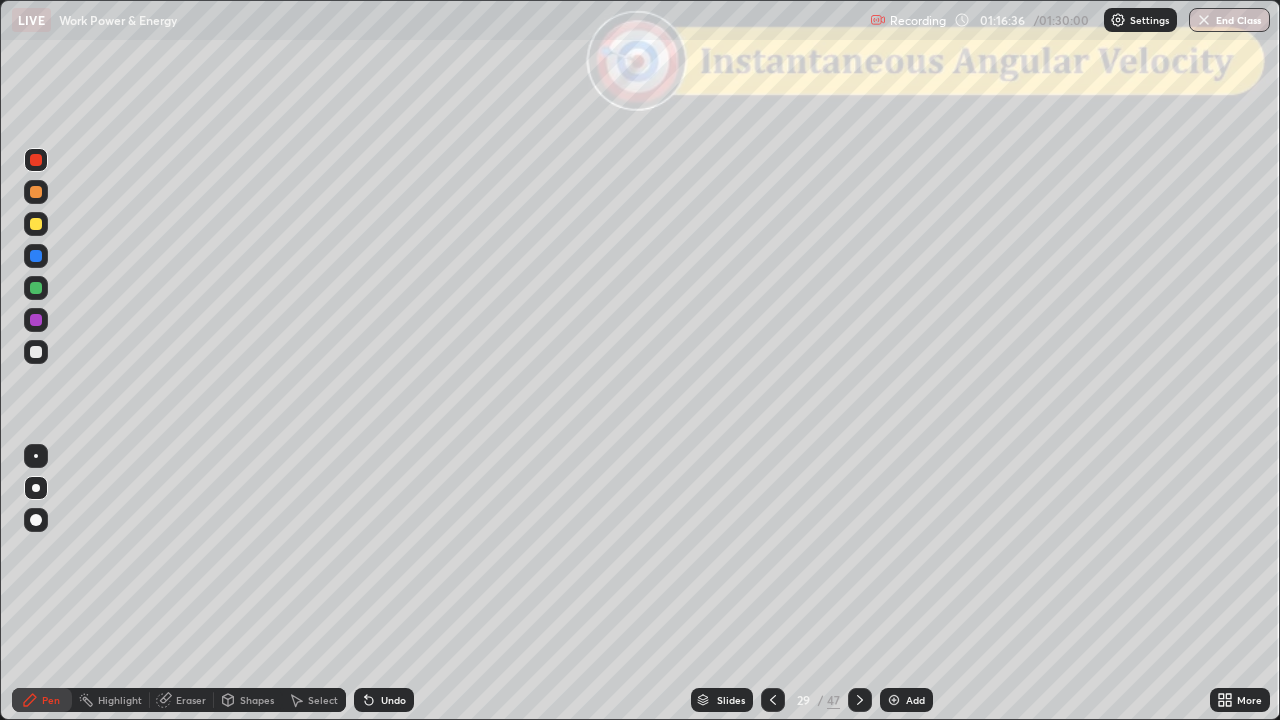 click at bounding box center (36, 192) 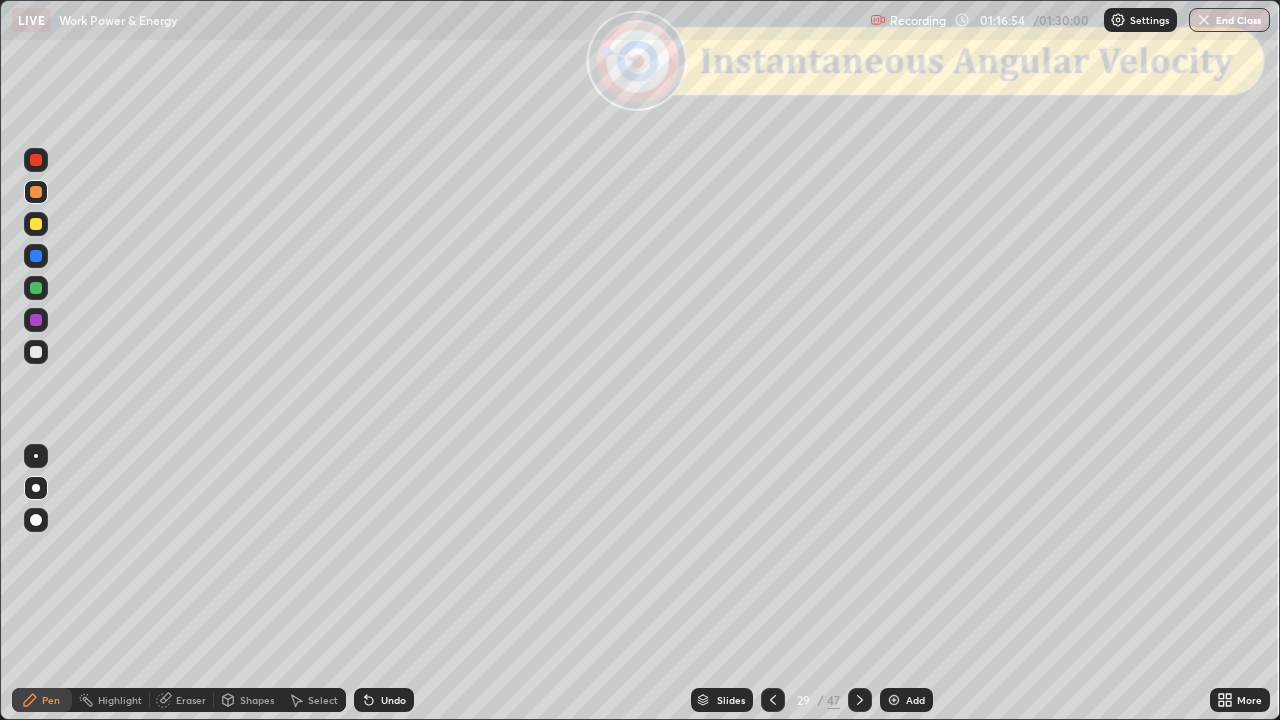 click on "Shapes" at bounding box center [257, 700] 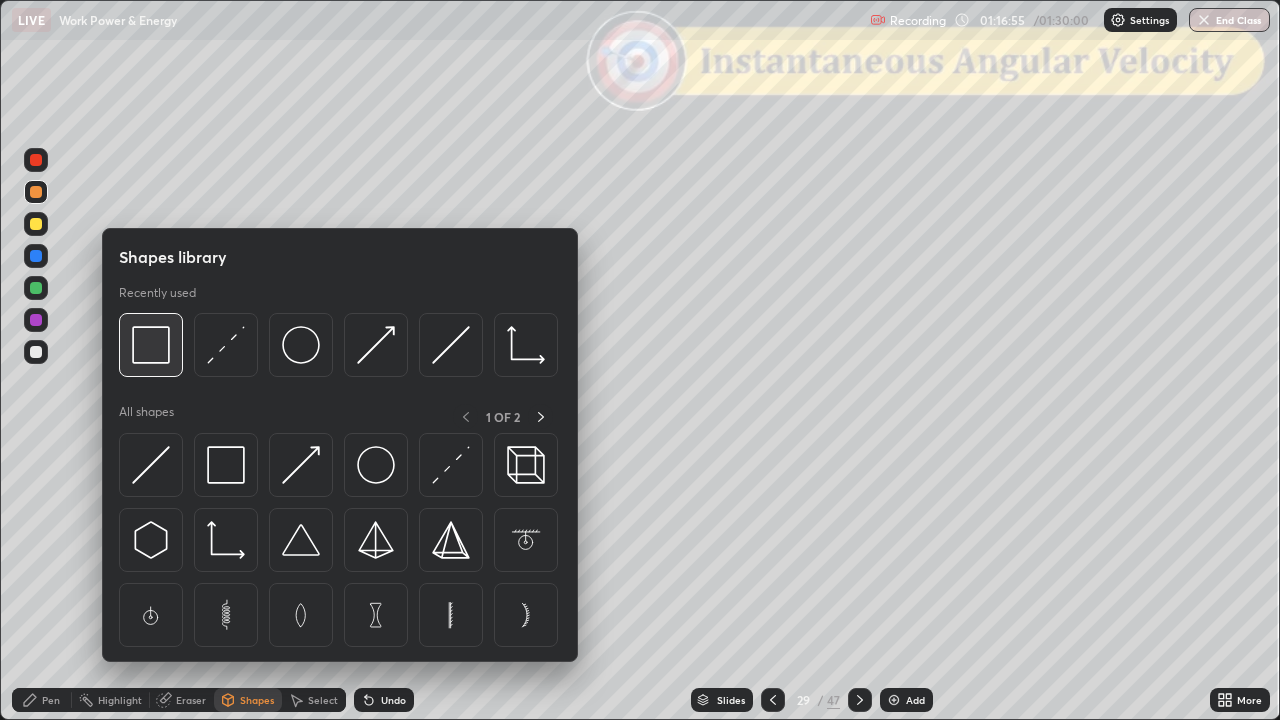 click at bounding box center (151, 345) 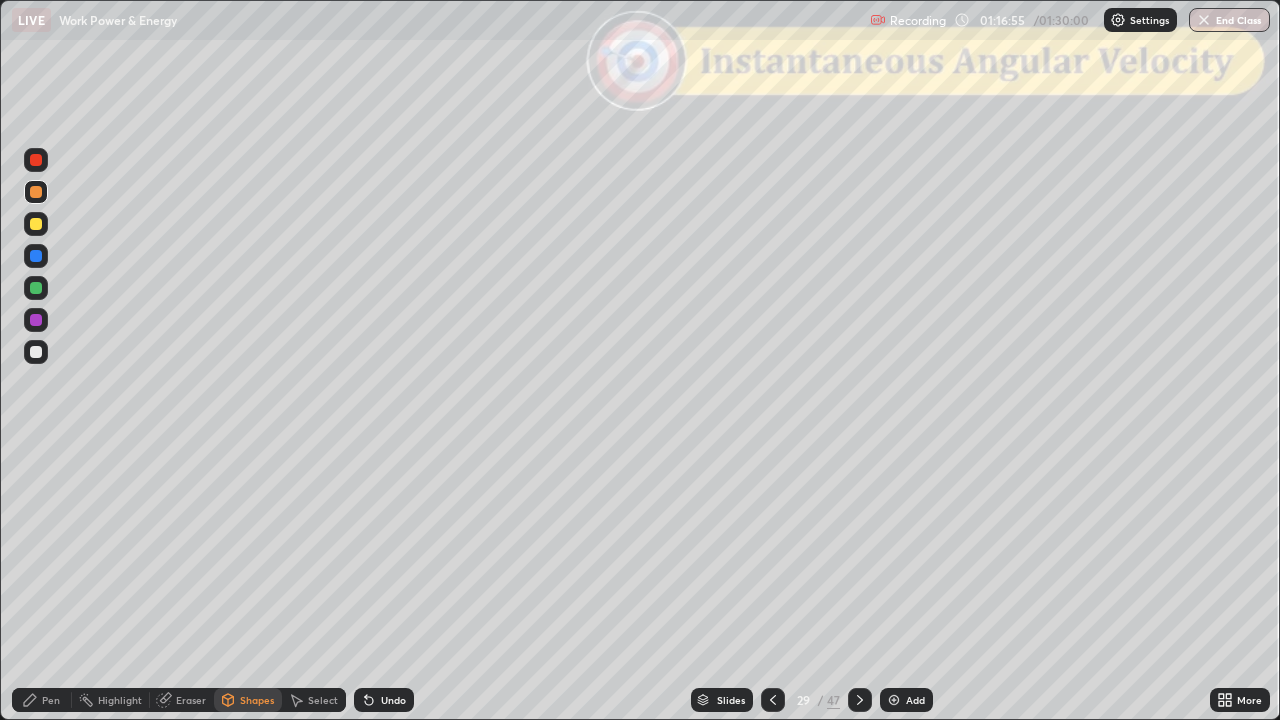 click at bounding box center (36, 160) 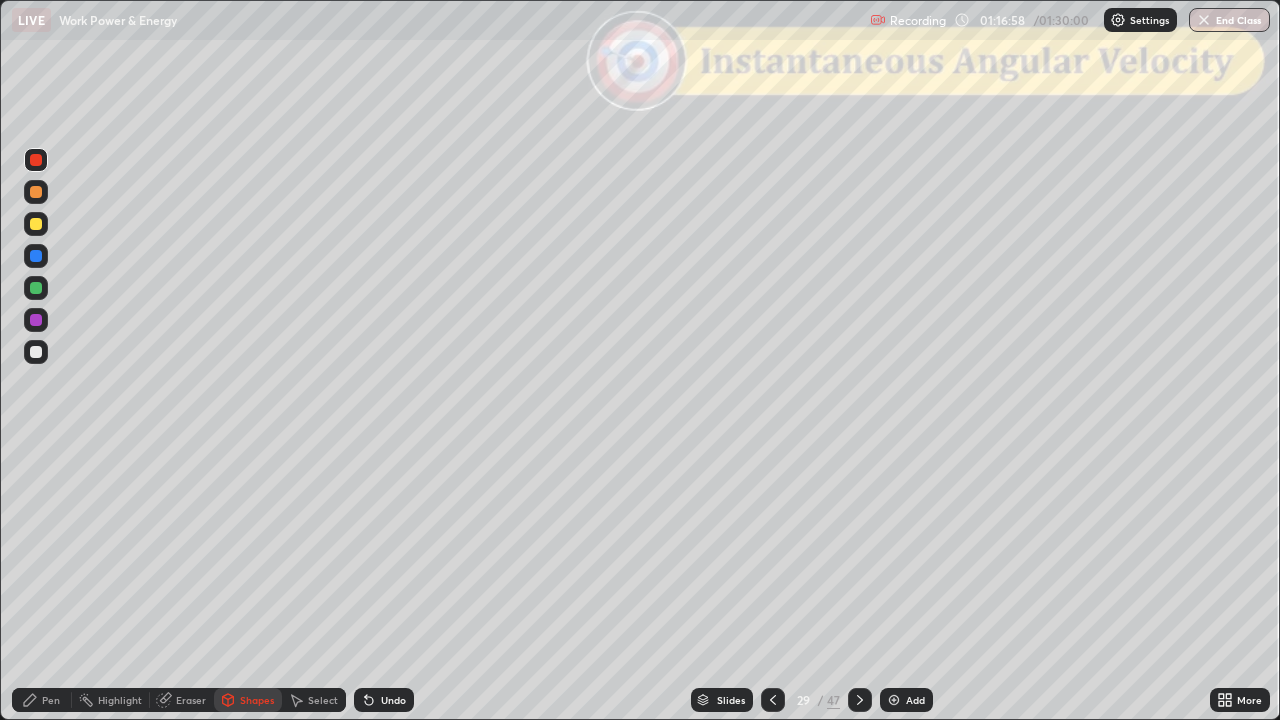 click on "Pen" at bounding box center [51, 700] 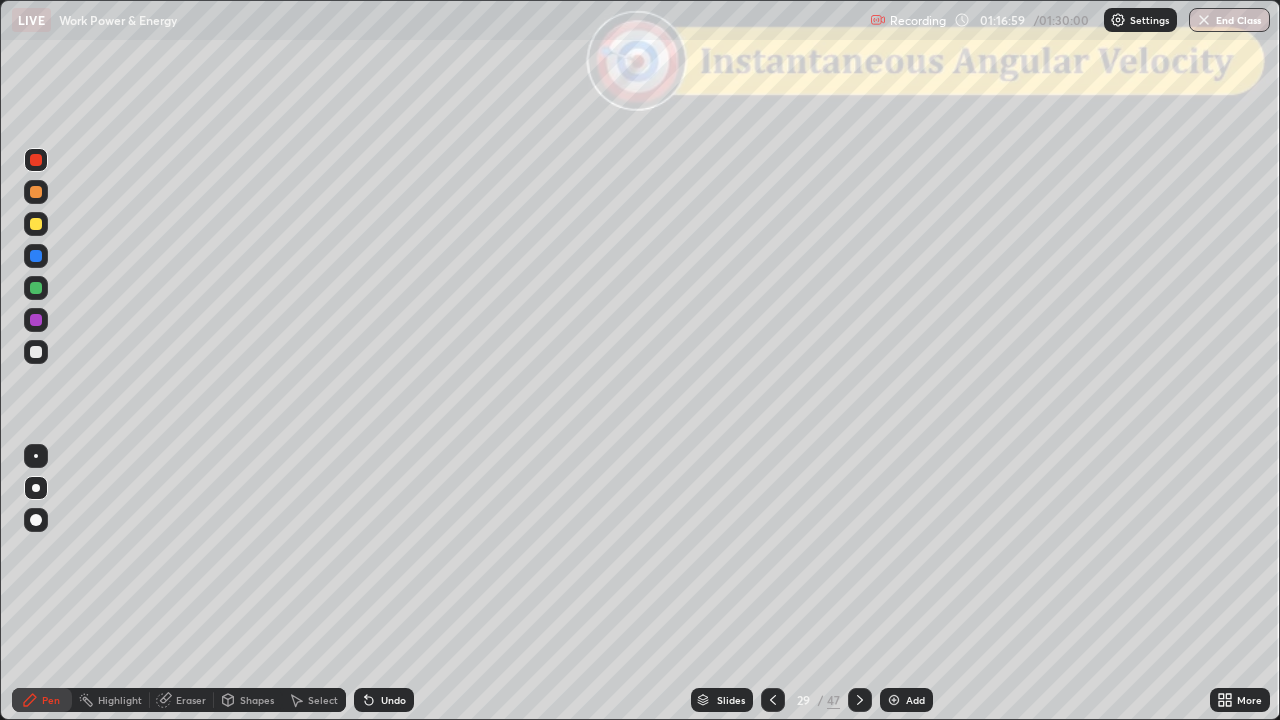 click at bounding box center [36, 352] 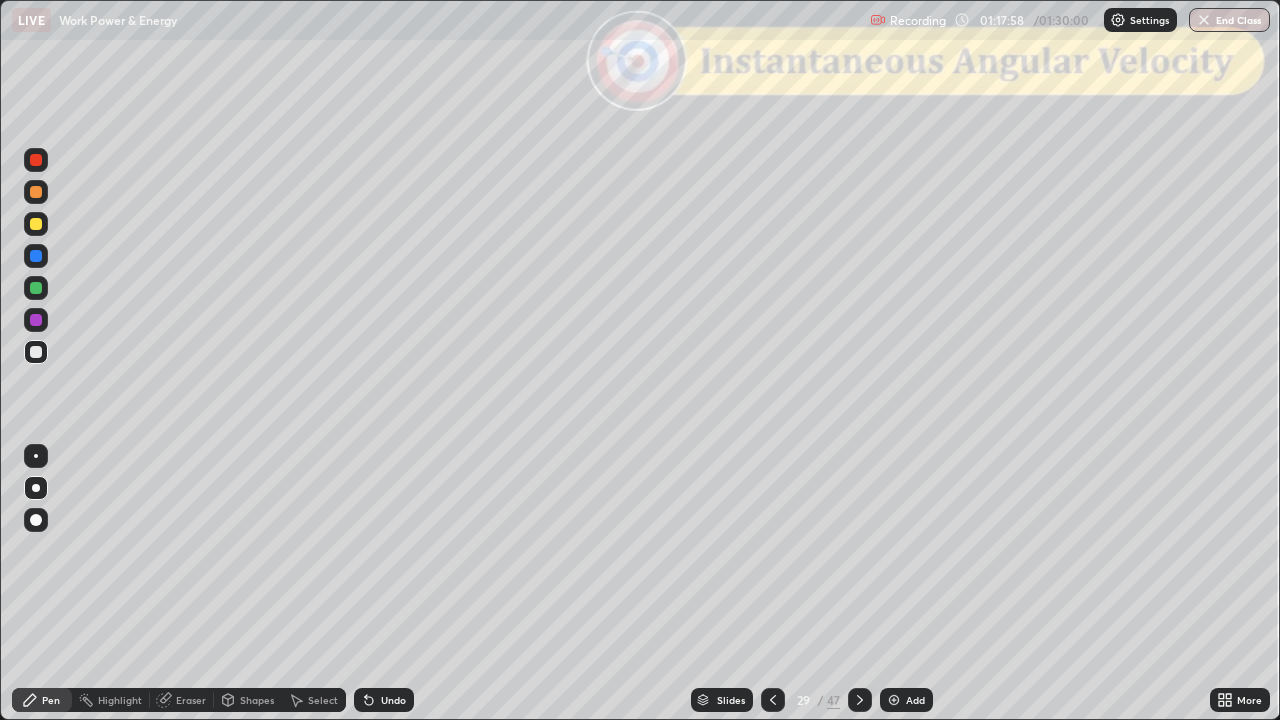 click 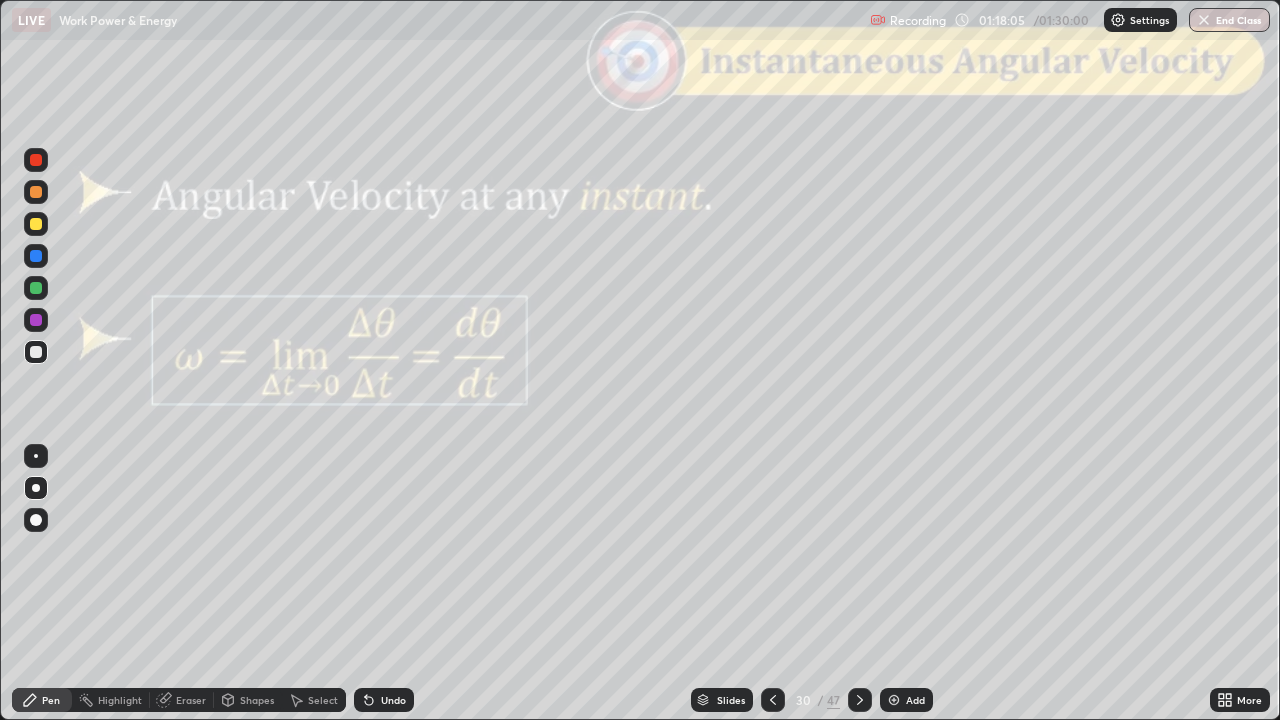 click 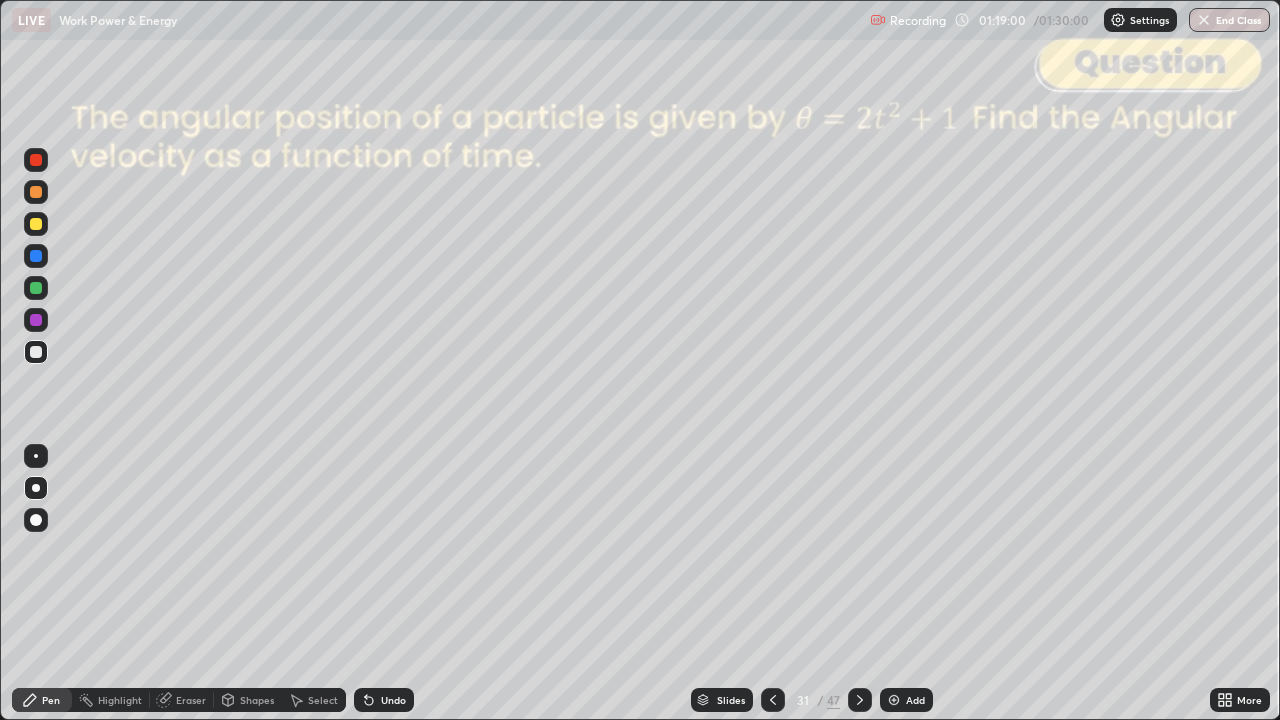click at bounding box center (36, 192) 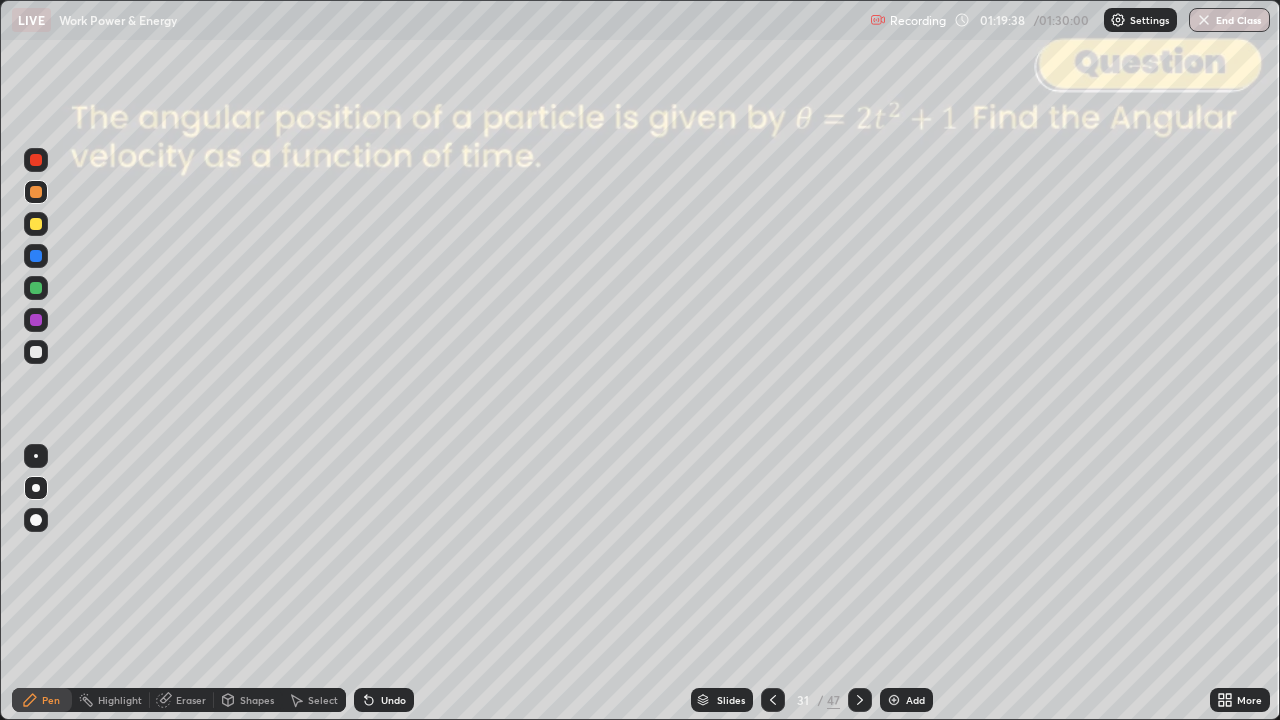 click 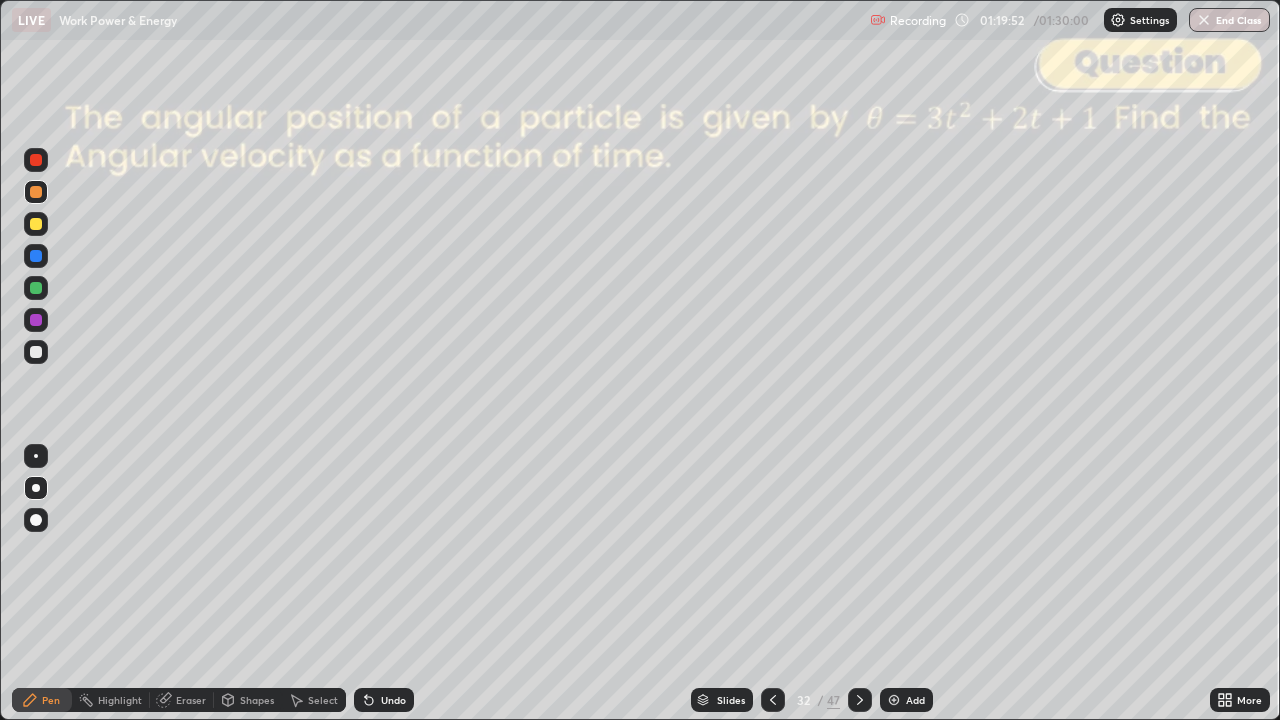 click 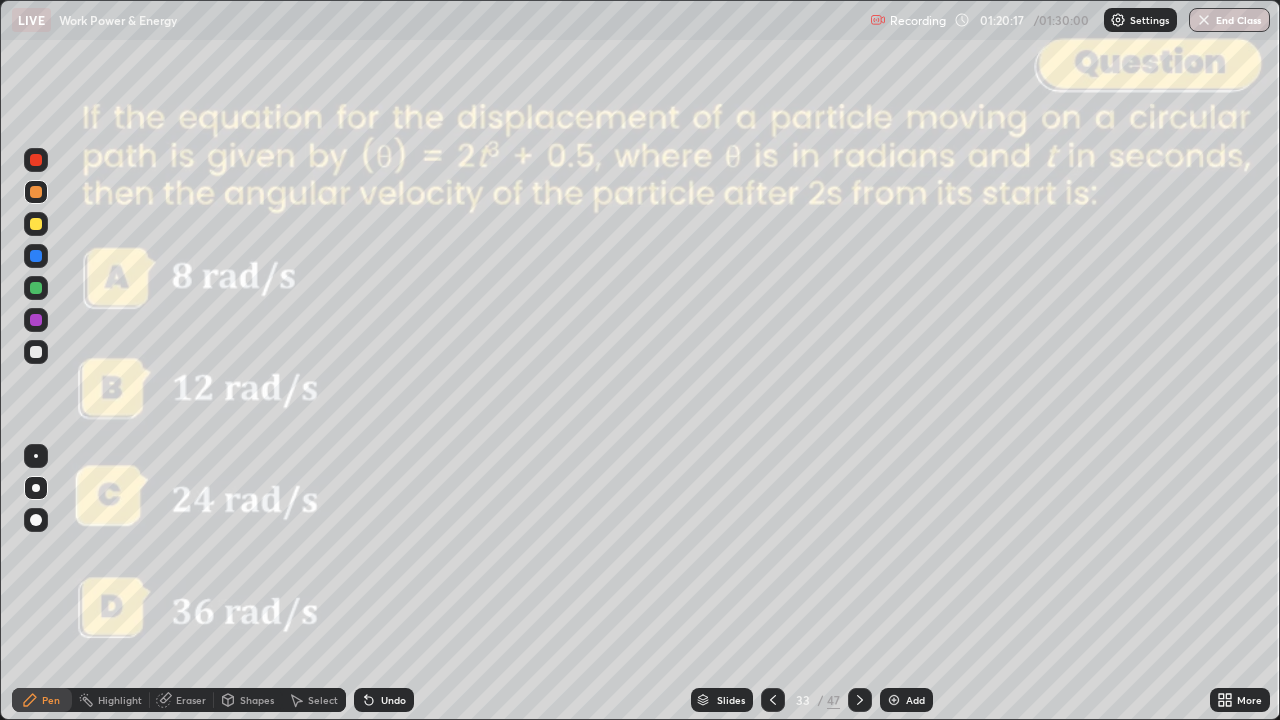 click 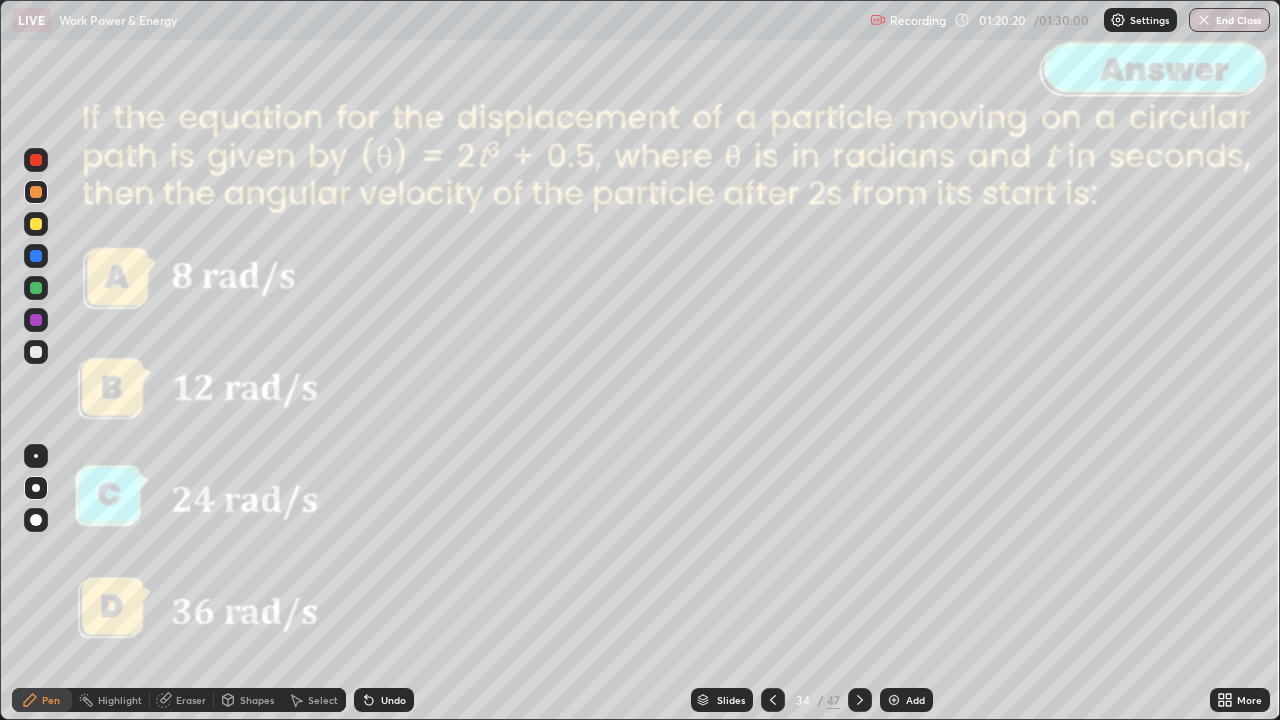 click 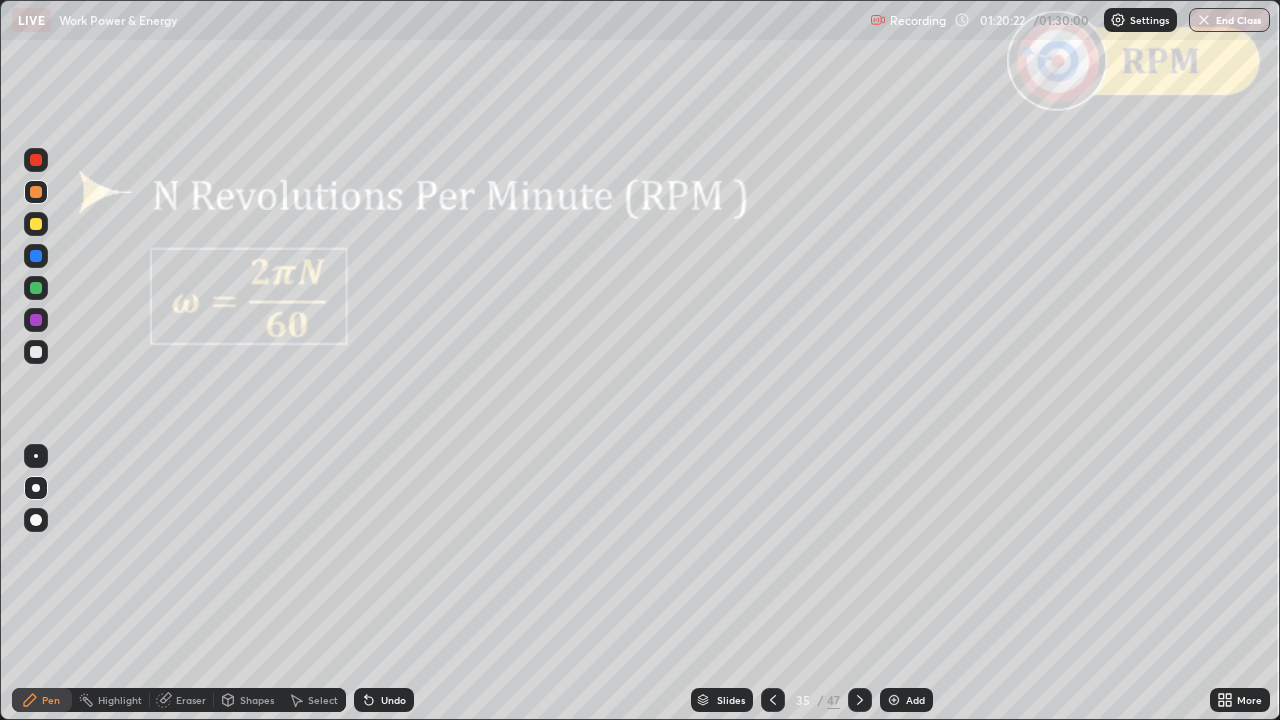 click 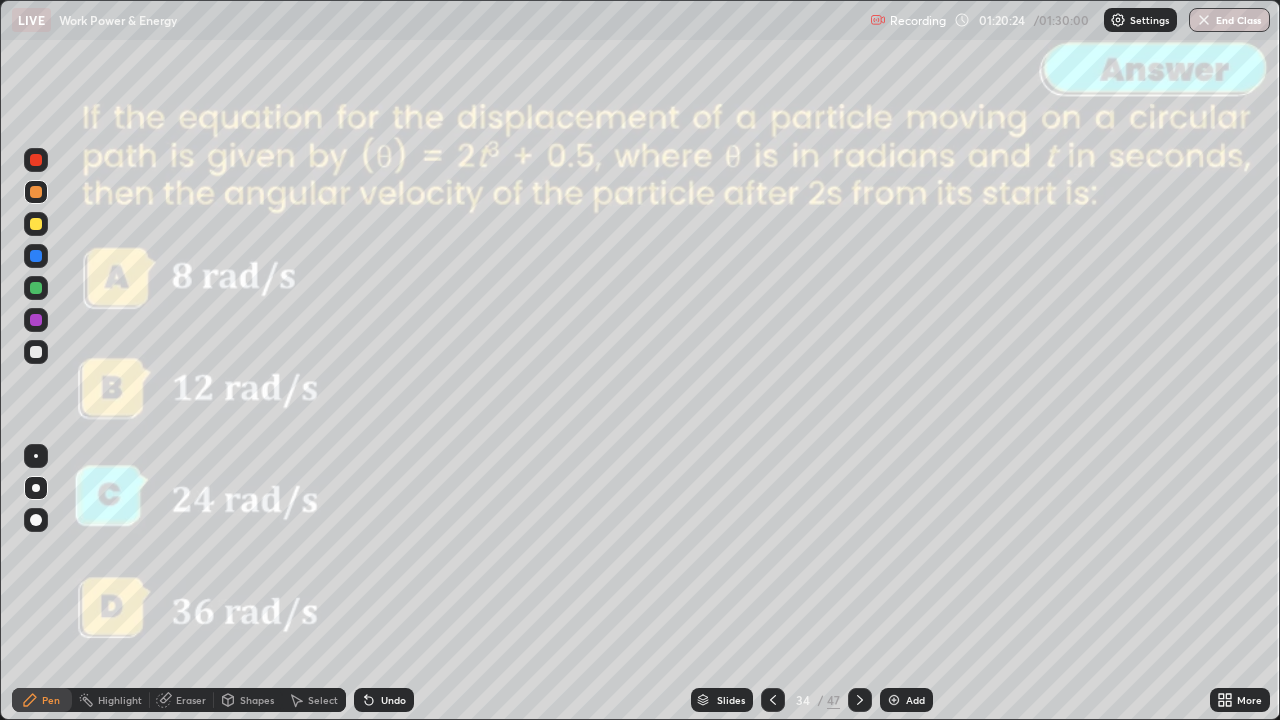 click at bounding box center [860, 700] 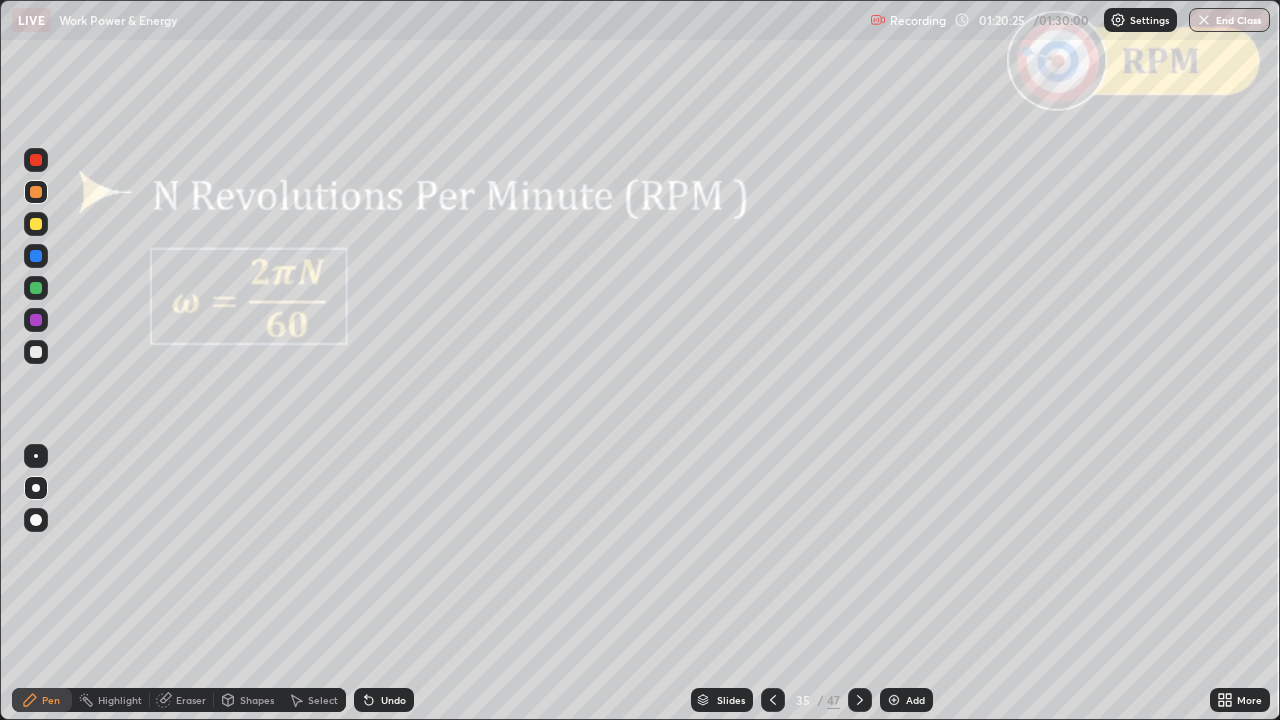 click on "Slides" at bounding box center (731, 700) 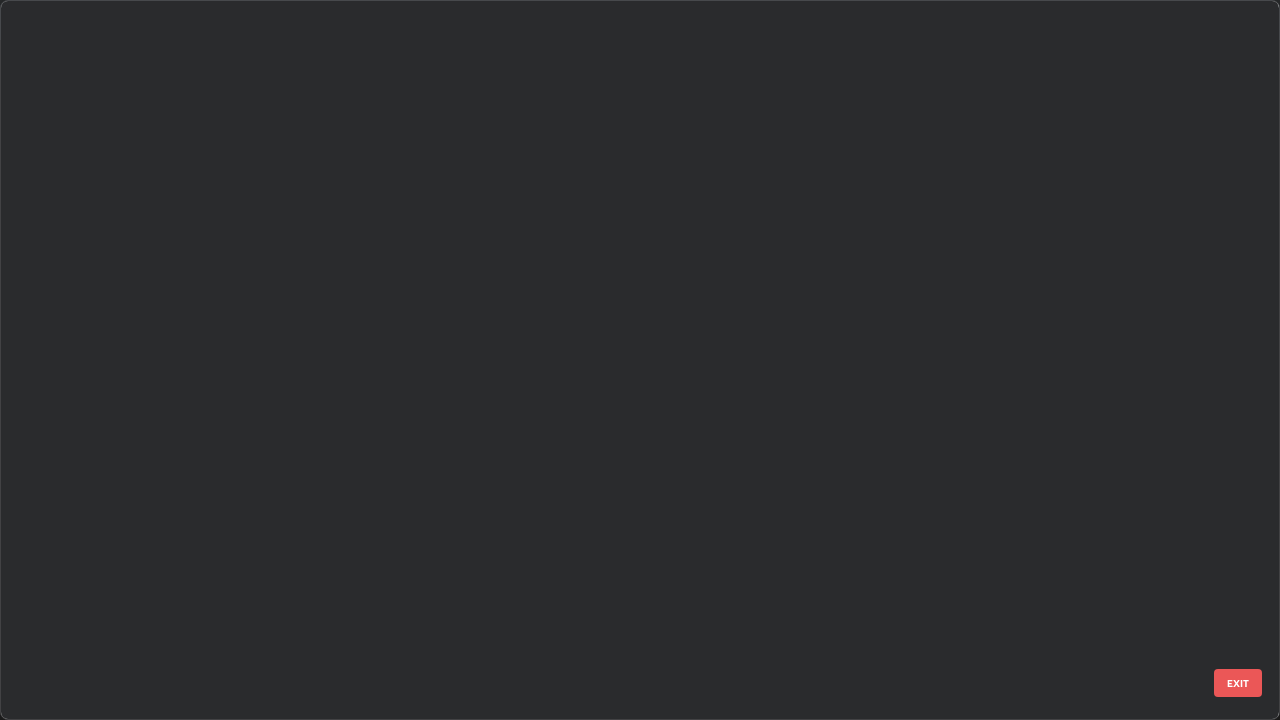 scroll, scrollTop: 1978, scrollLeft: 0, axis: vertical 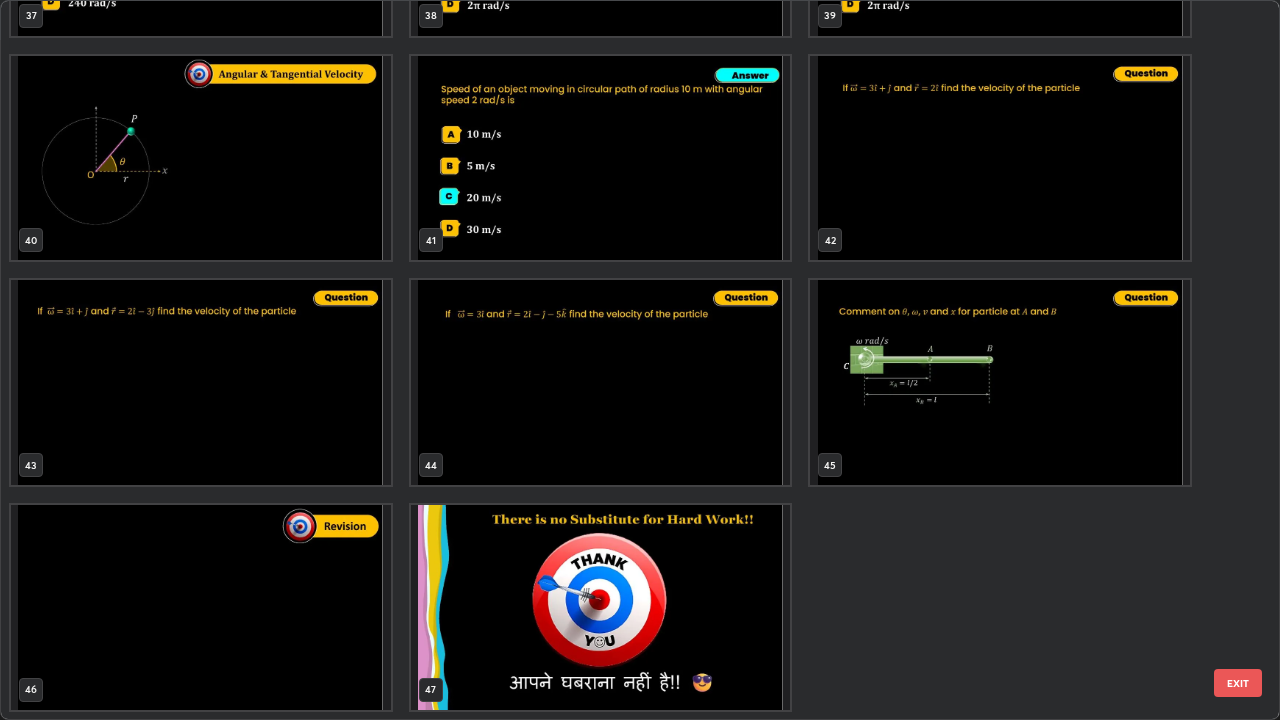 click on "EXIT" at bounding box center [1238, 683] 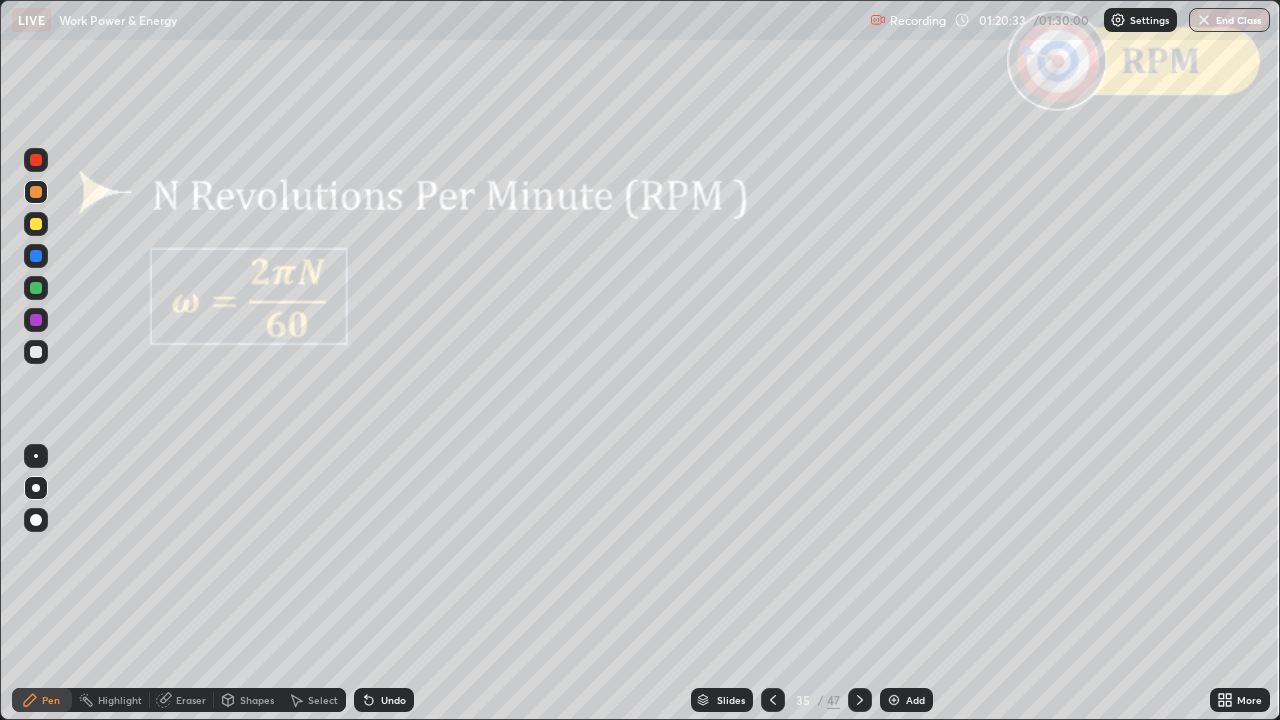 click on "Slides" at bounding box center (722, 700) 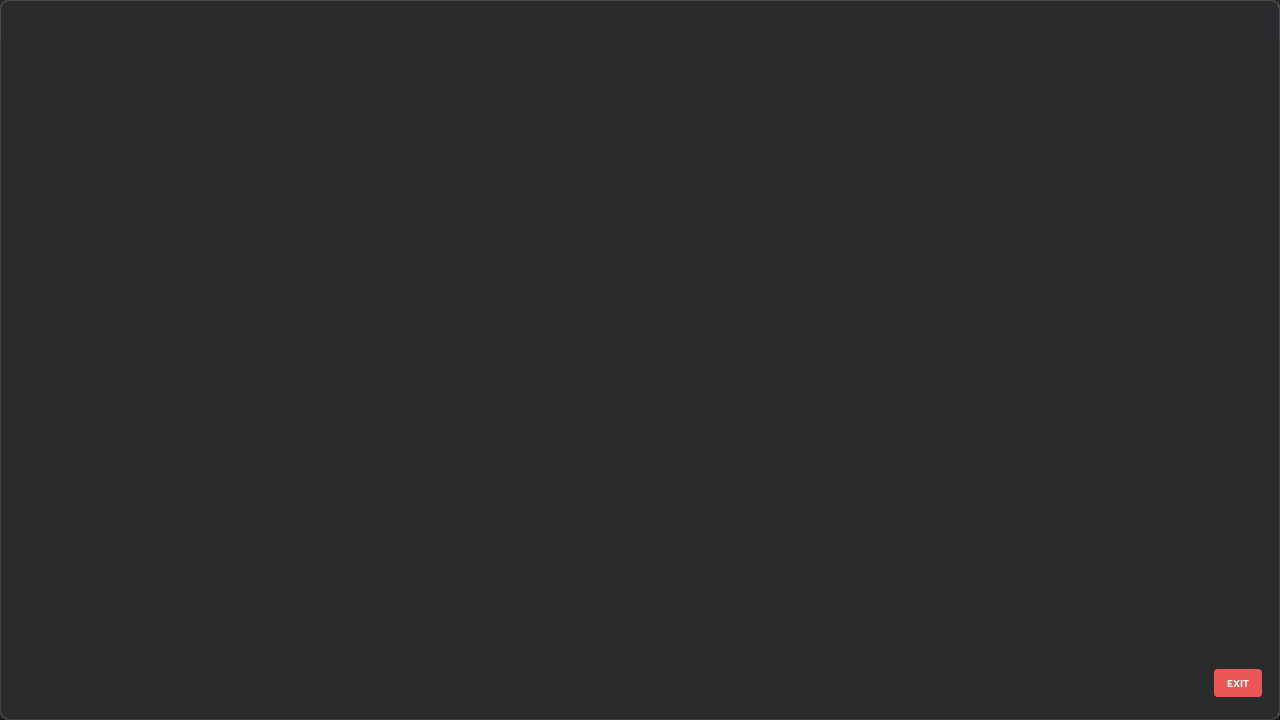 scroll, scrollTop: 1978, scrollLeft: 0, axis: vertical 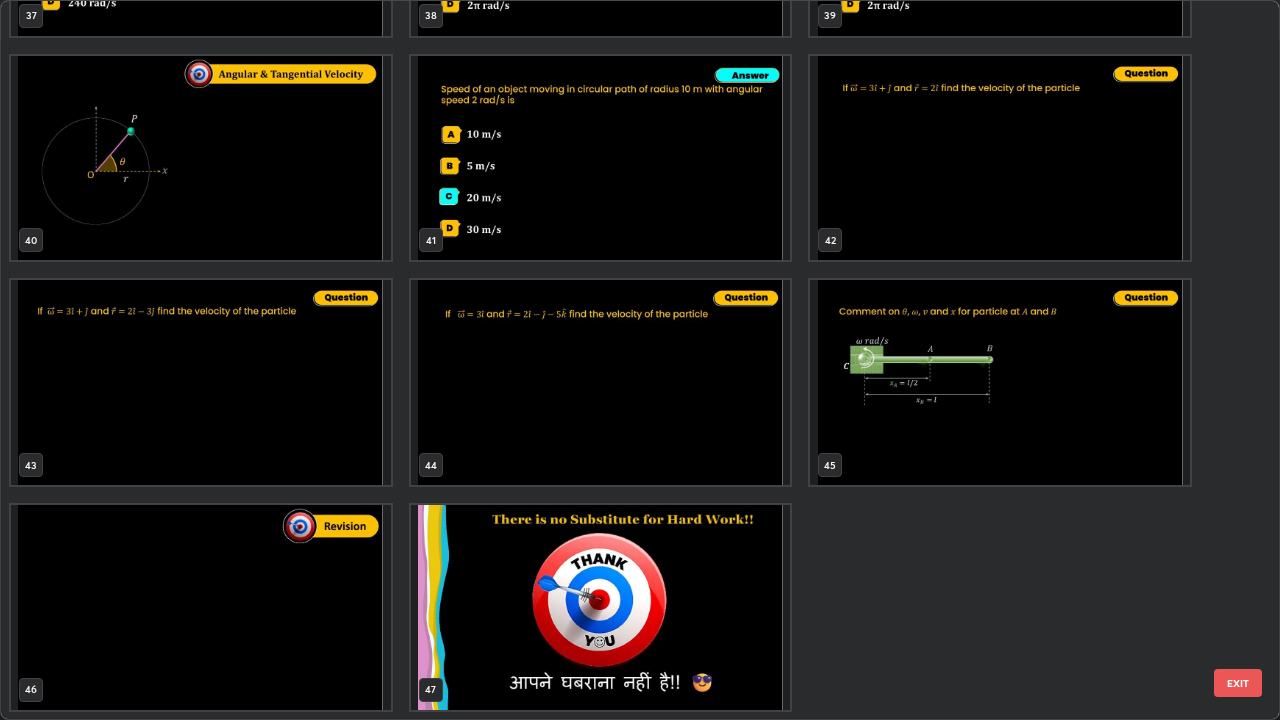 click at bounding box center (201, 607) 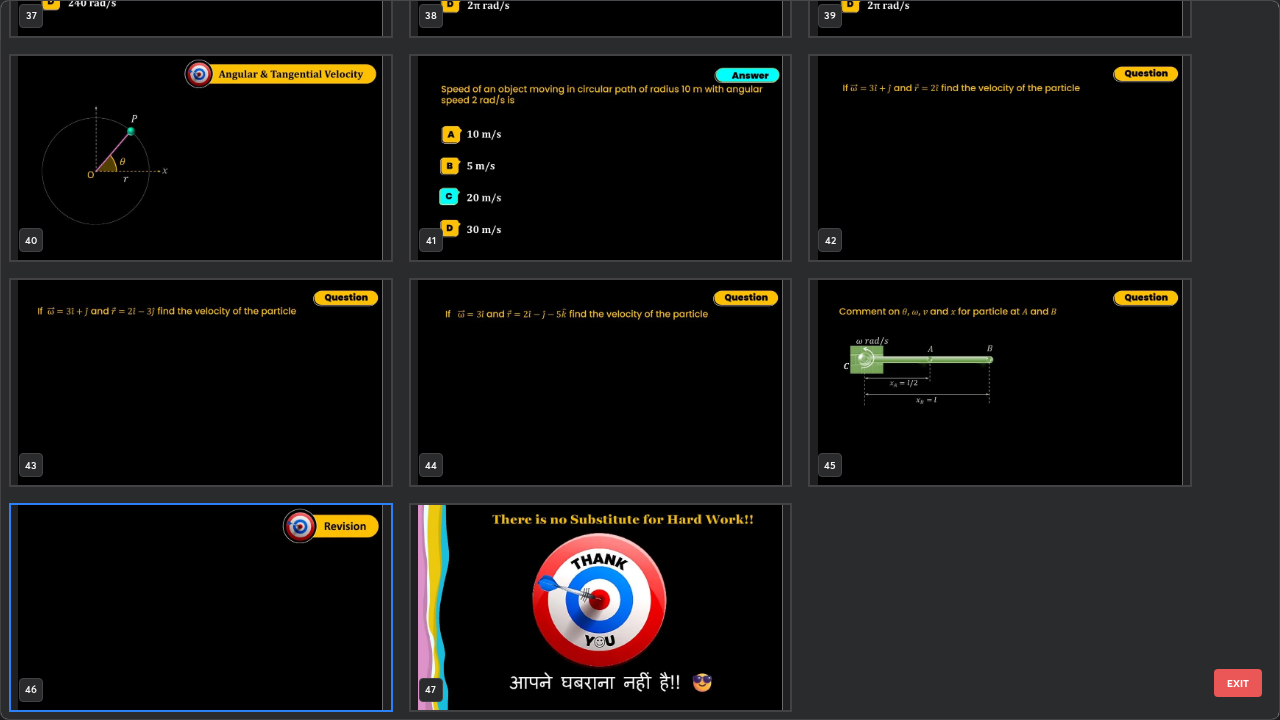 click on "EXIT" at bounding box center [1238, 683] 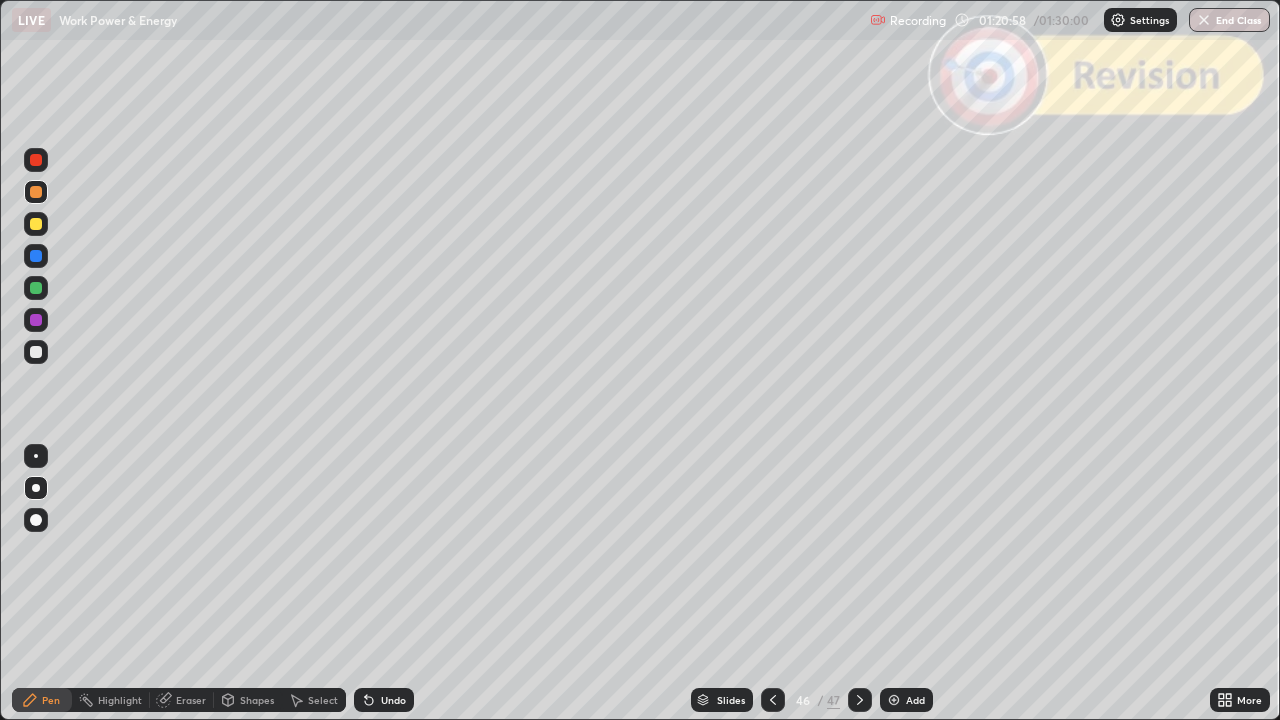 click 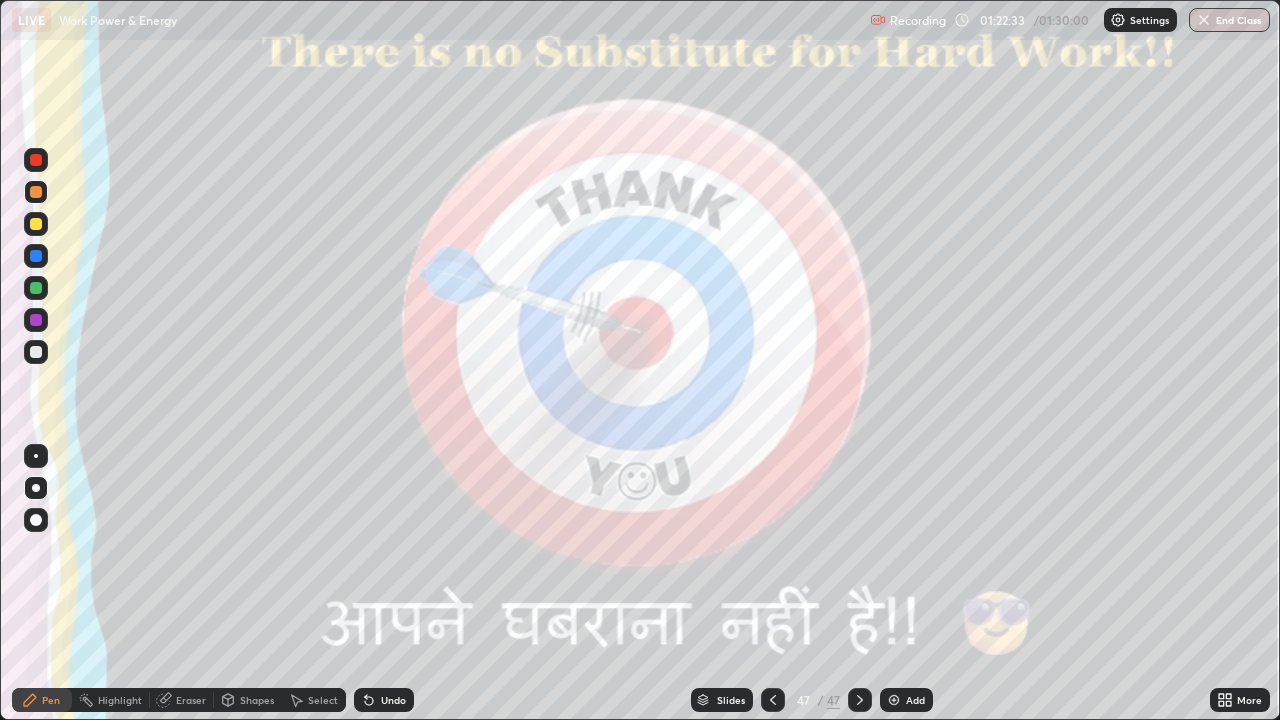 click at bounding box center [1204, 20] 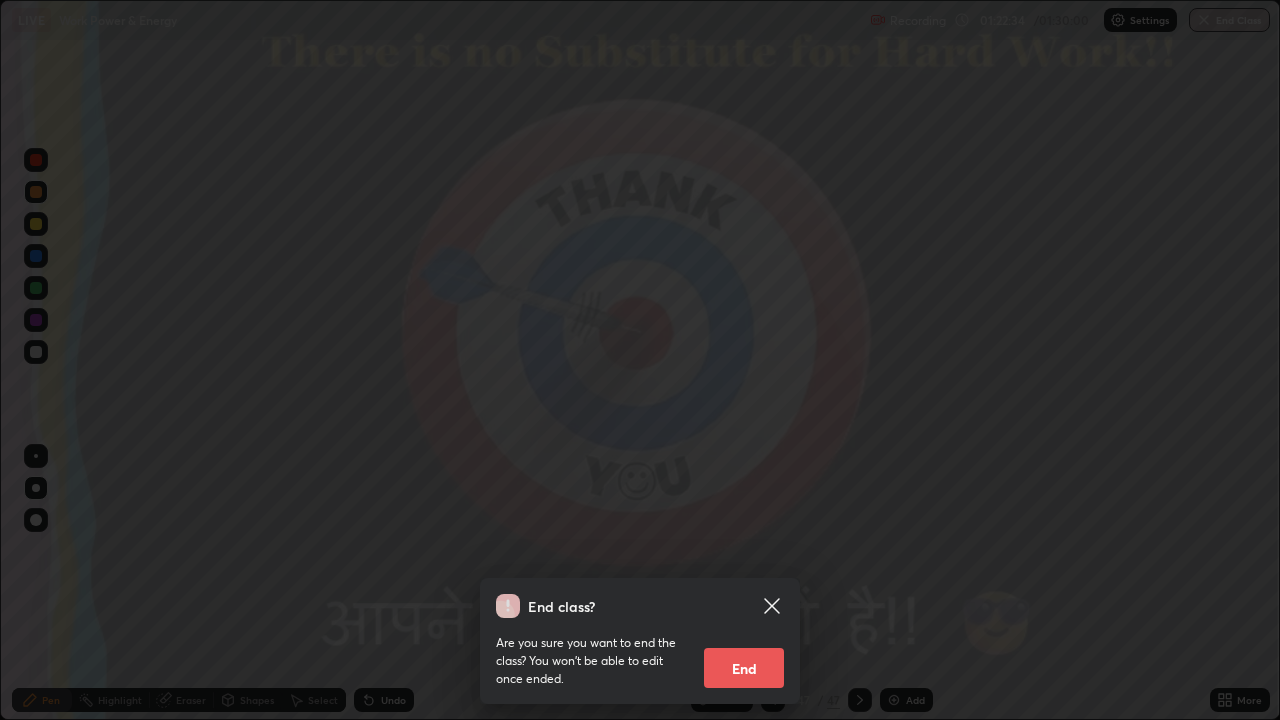 click on "End" at bounding box center [744, 668] 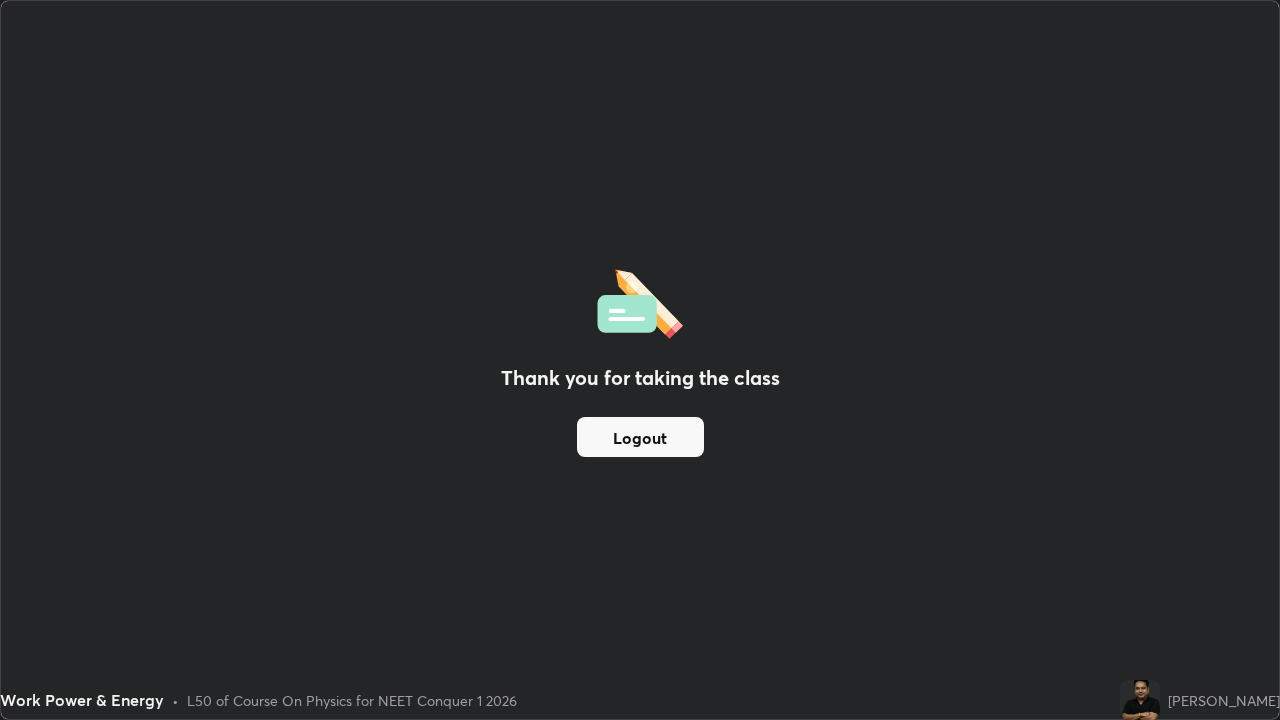 click on "Logout" at bounding box center (640, 437) 